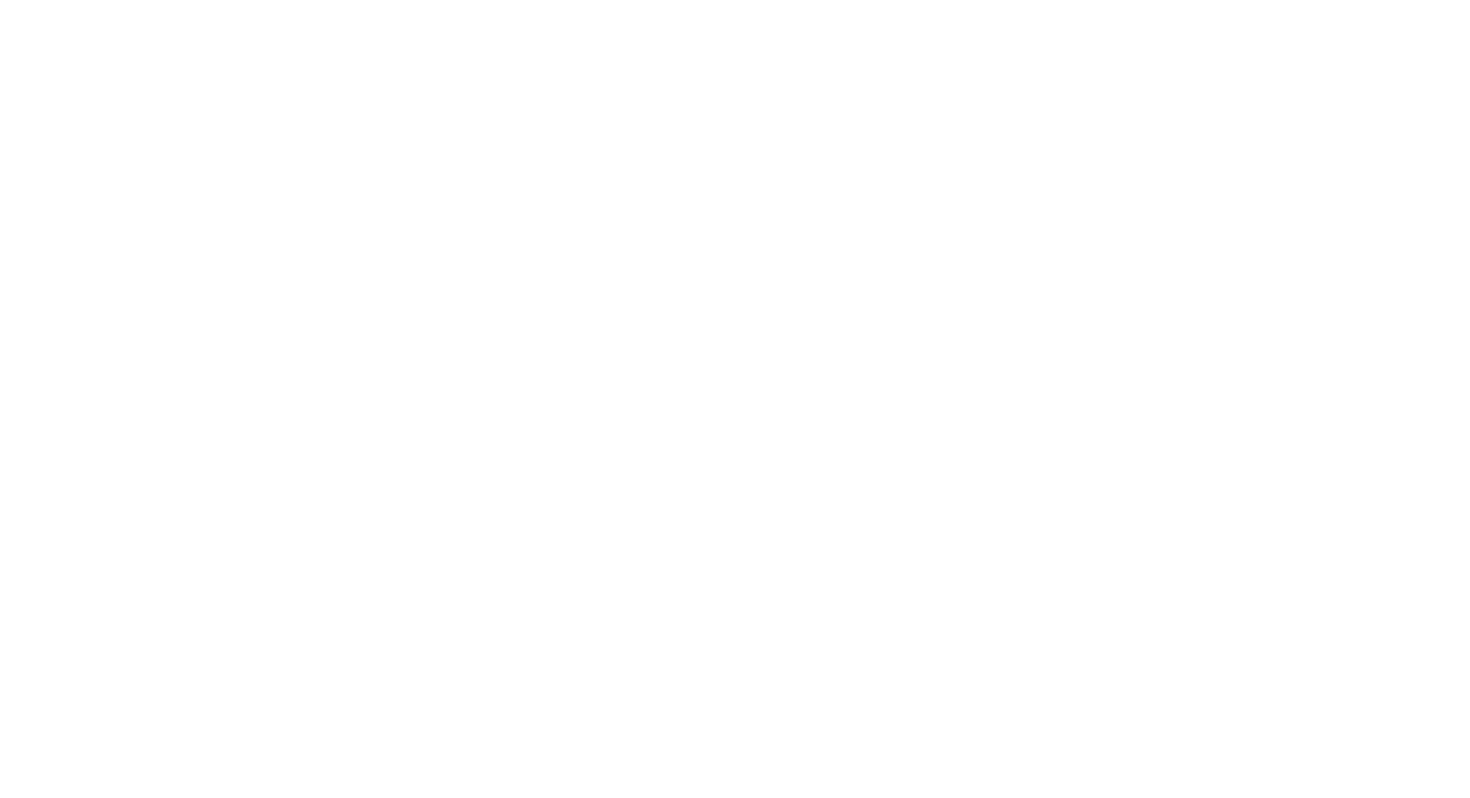 scroll, scrollTop: 0, scrollLeft: 0, axis: both 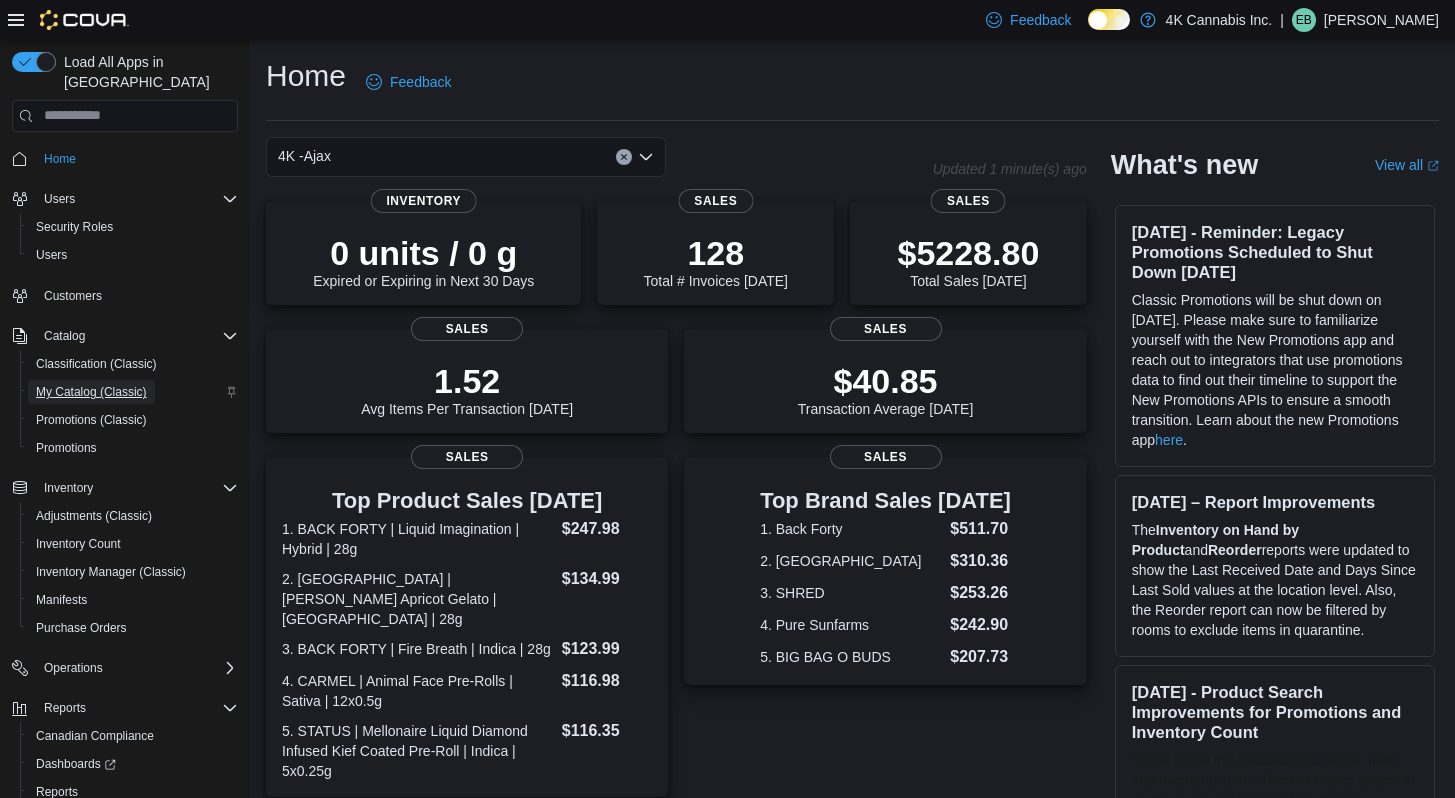 click on "My Catalog (Classic)" at bounding box center [91, 392] 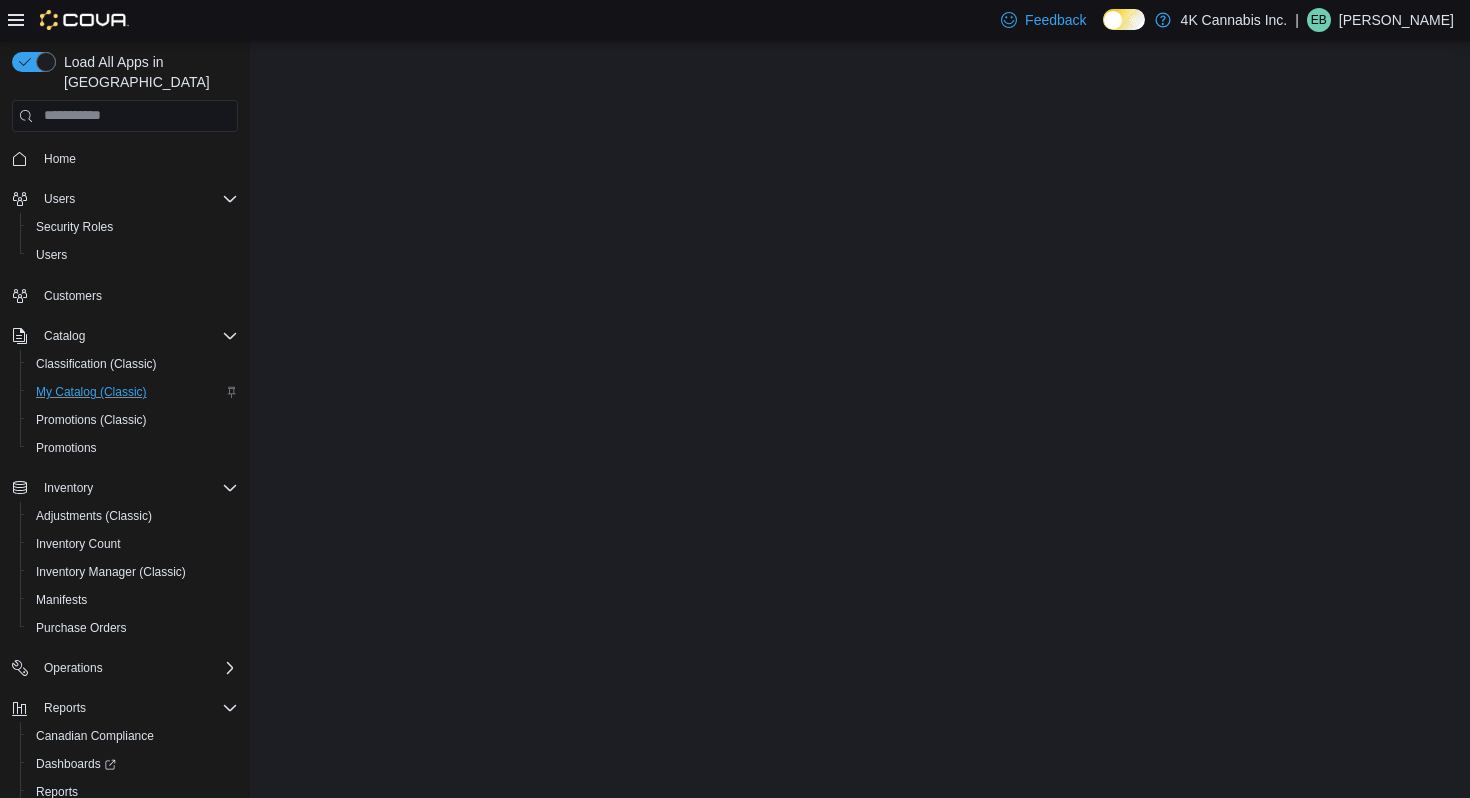scroll, scrollTop: 0, scrollLeft: 0, axis: both 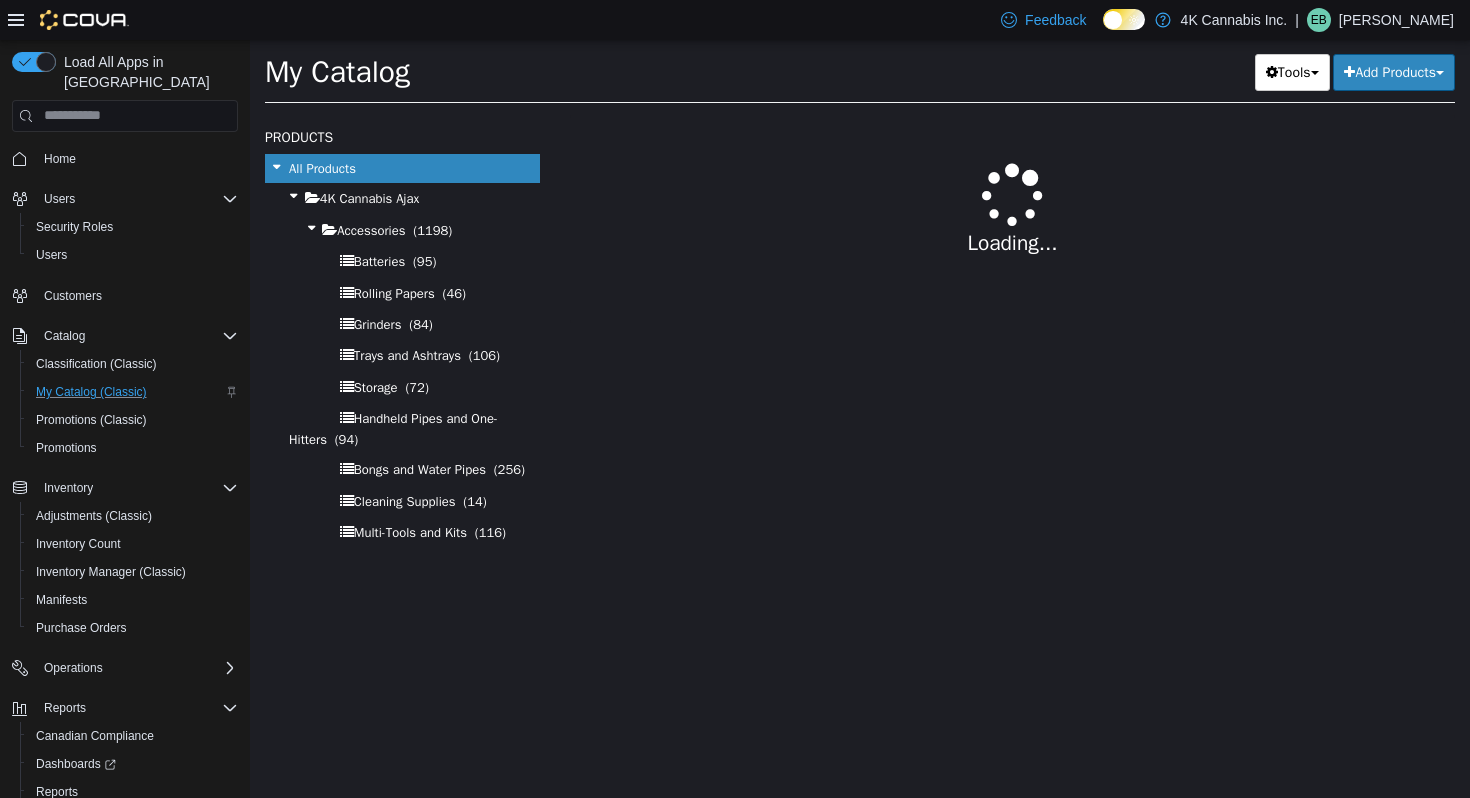 select on "**********" 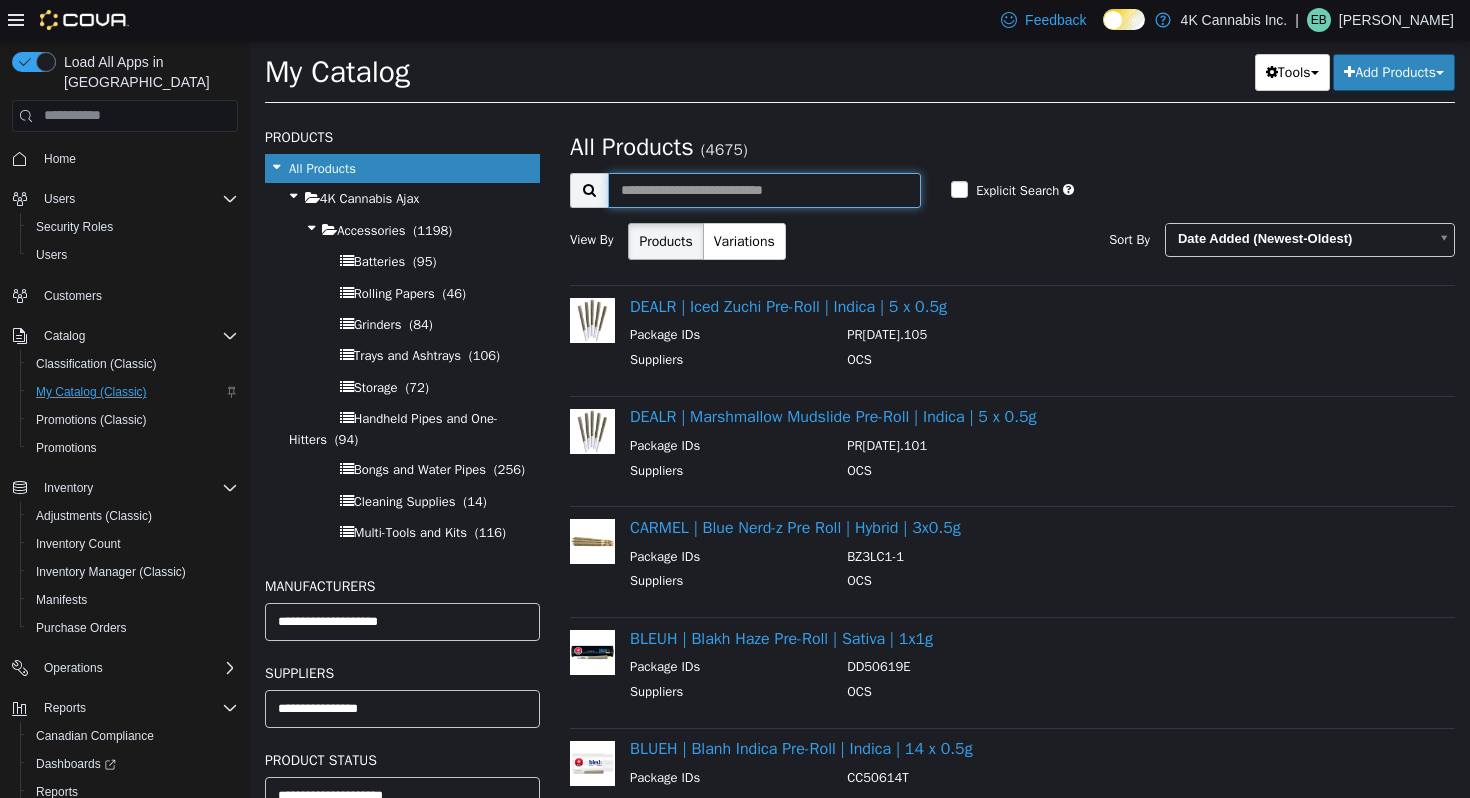 click at bounding box center (764, 189) 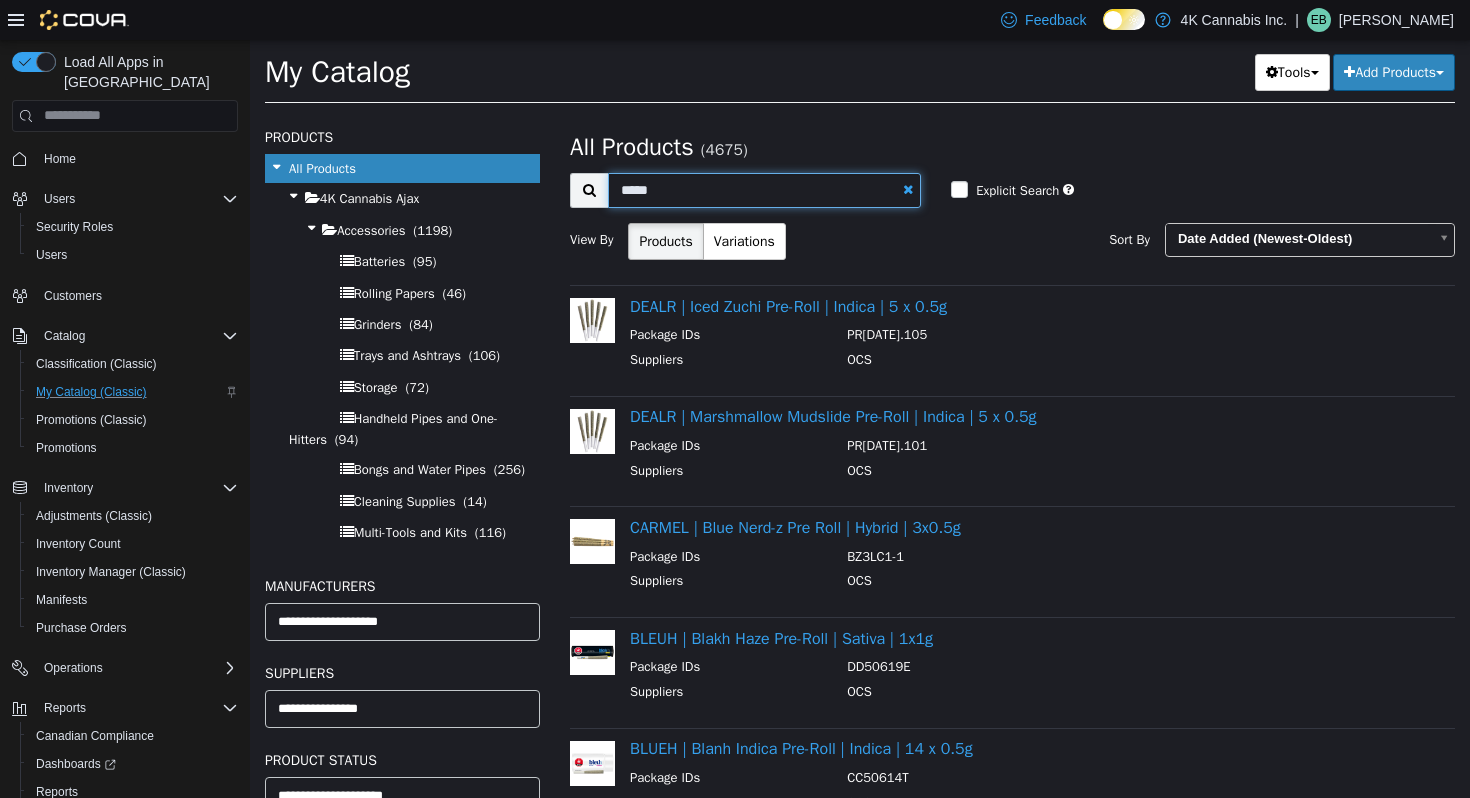 type on "*****" 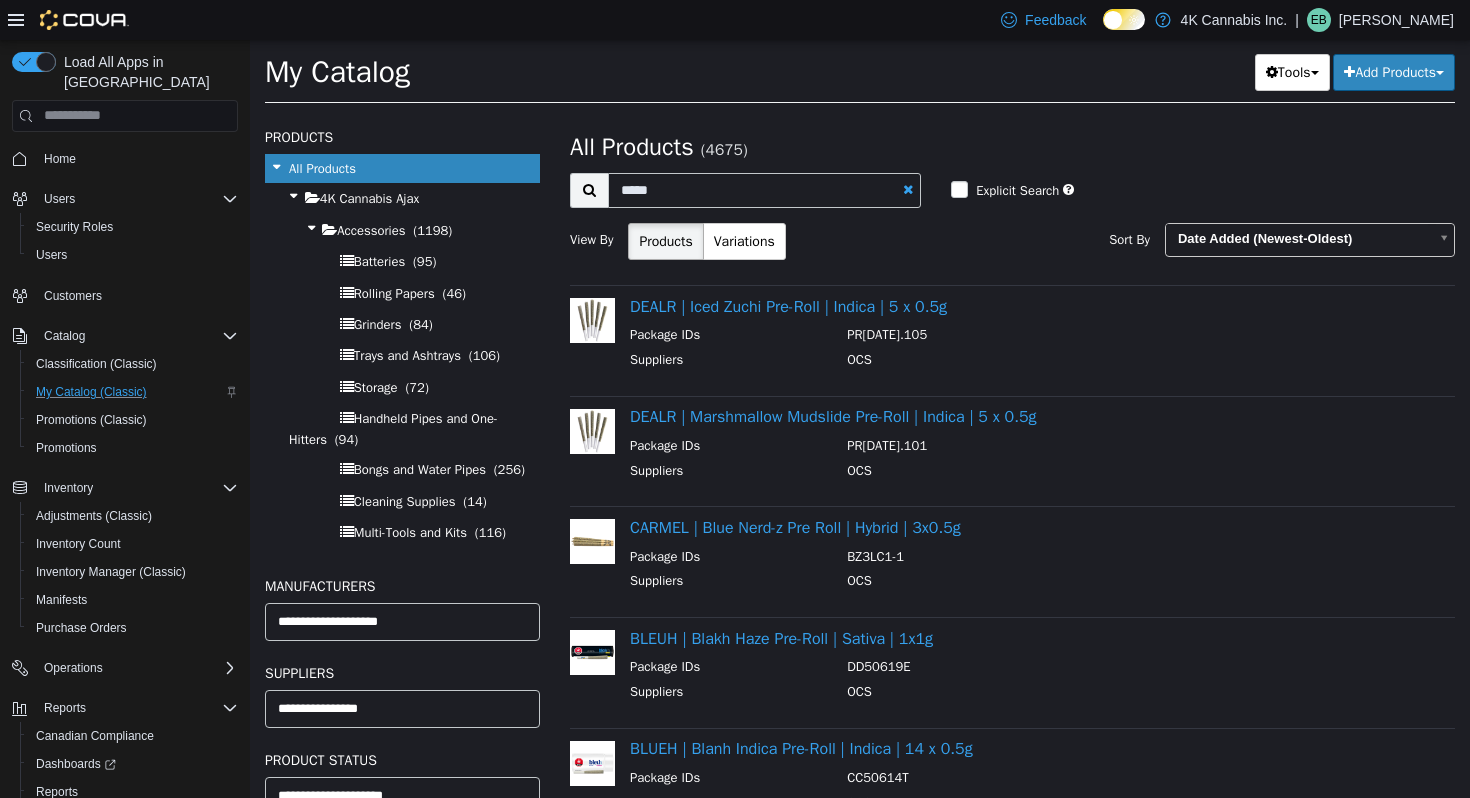 select on "**********" 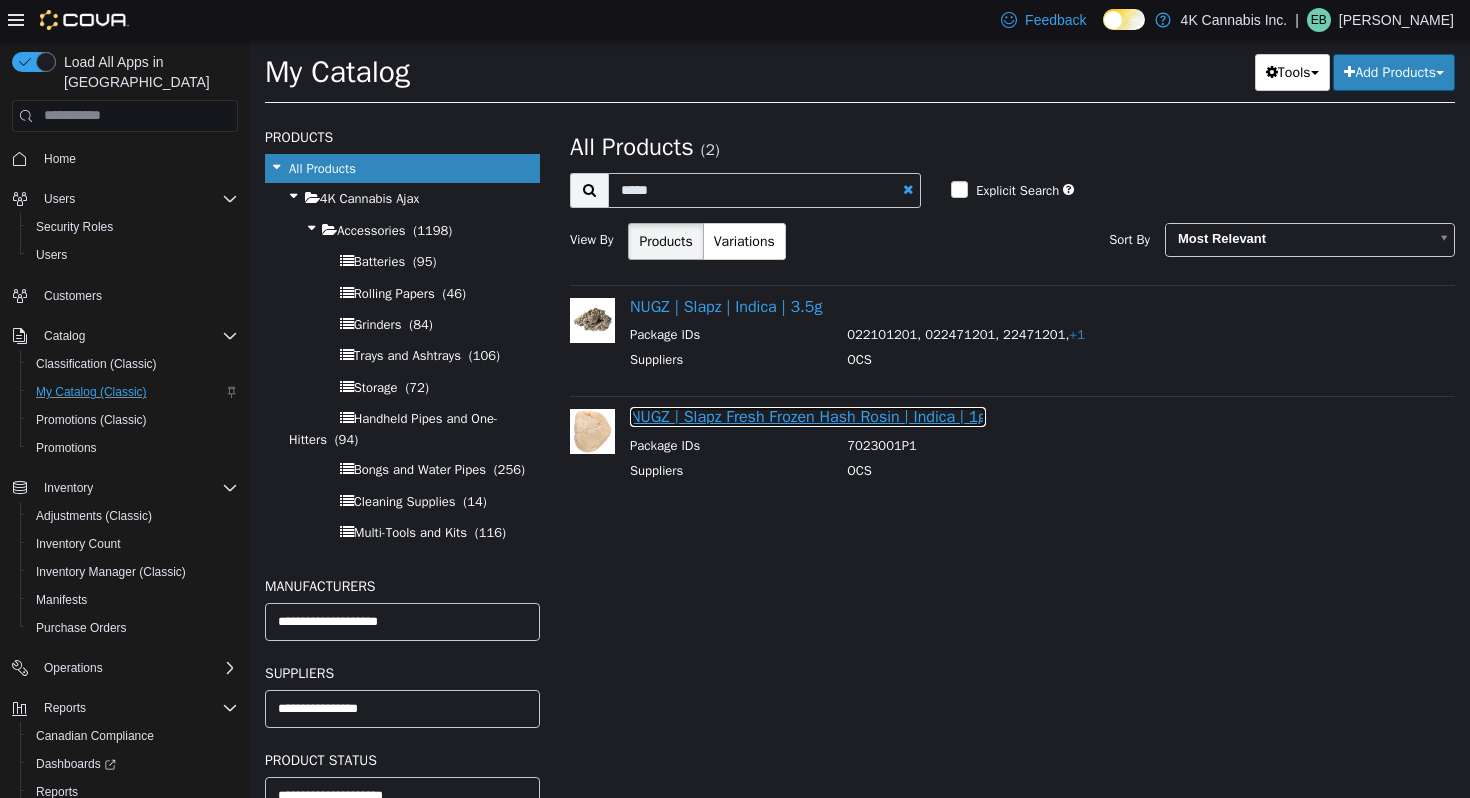 click on "NUGZ | Slapz Fresh Frozen Hash Rosin | Indica | 1g" at bounding box center (808, 416) 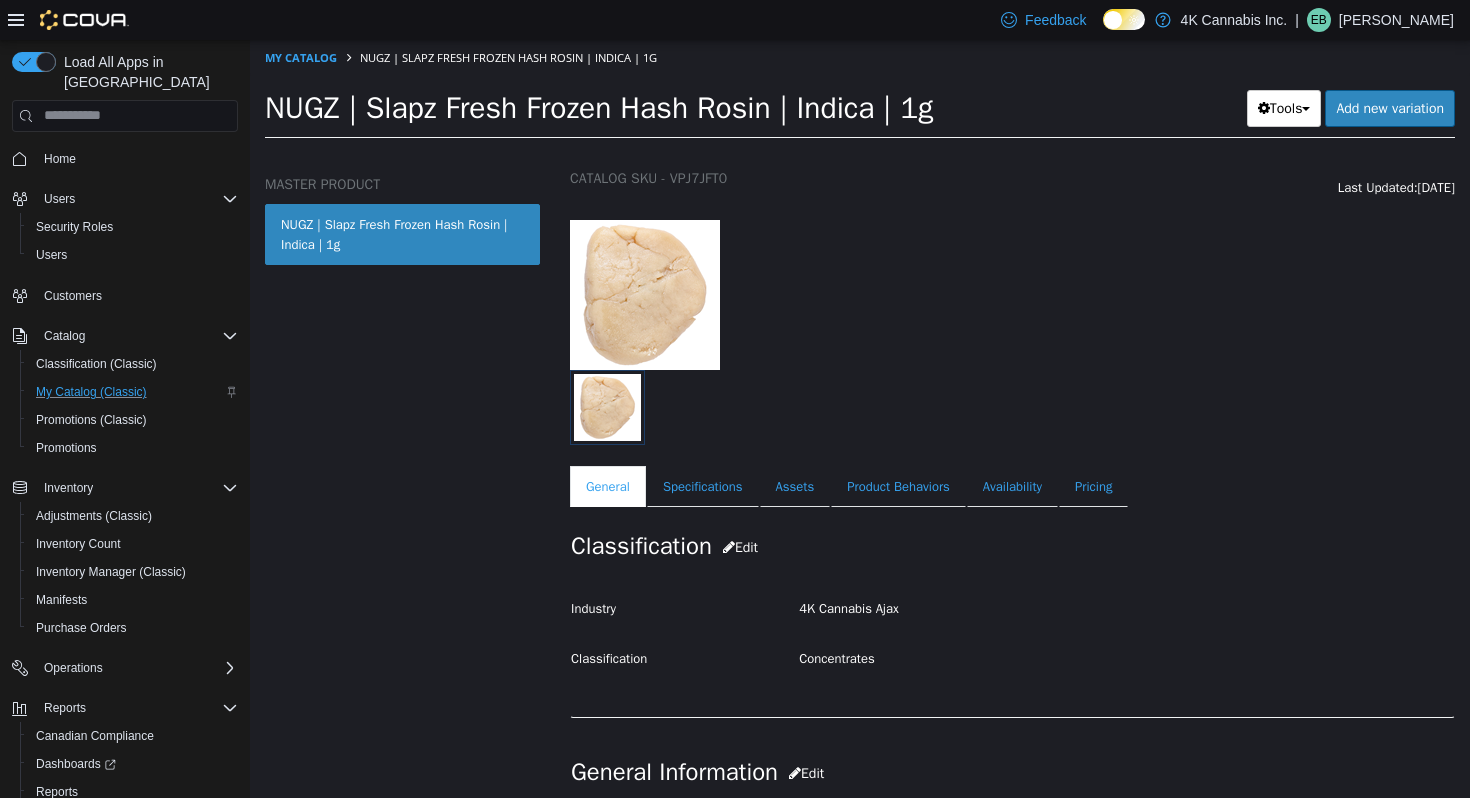 scroll, scrollTop: 33, scrollLeft: 0, axis: vertical 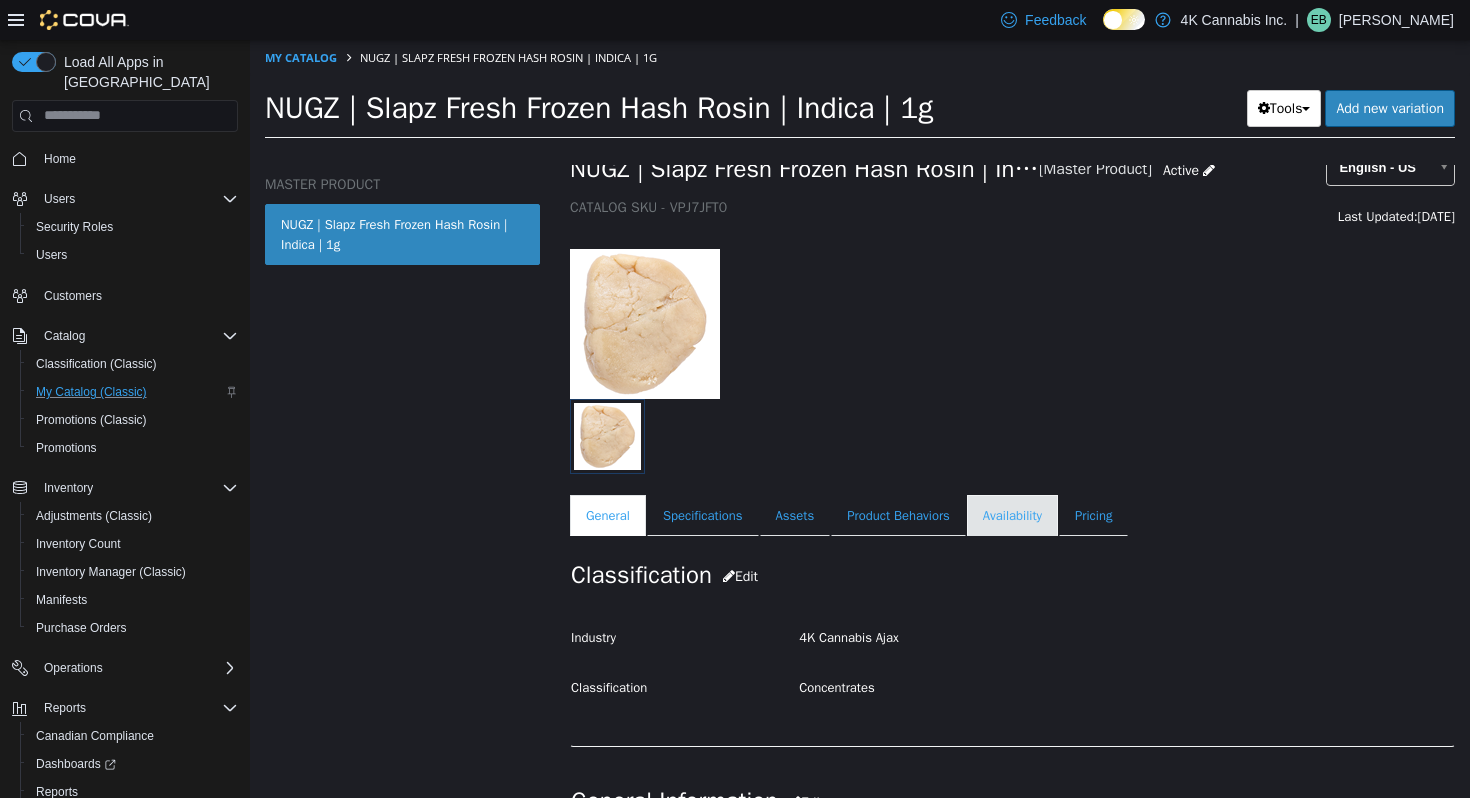 click on "Availability" at bounding box center (1012, 515) 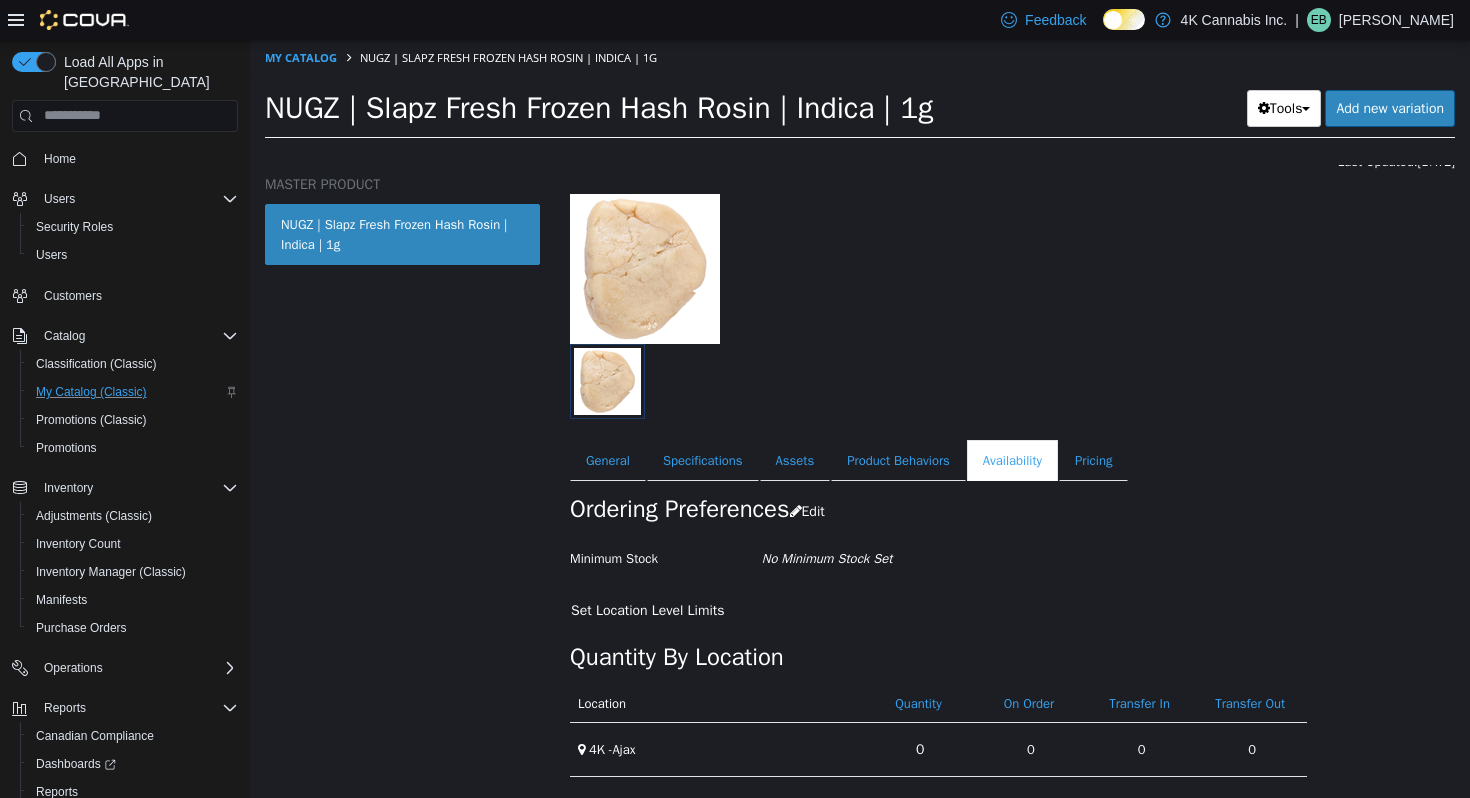scroll, scrollTop: 0, scrollLeft: 0, axis: both 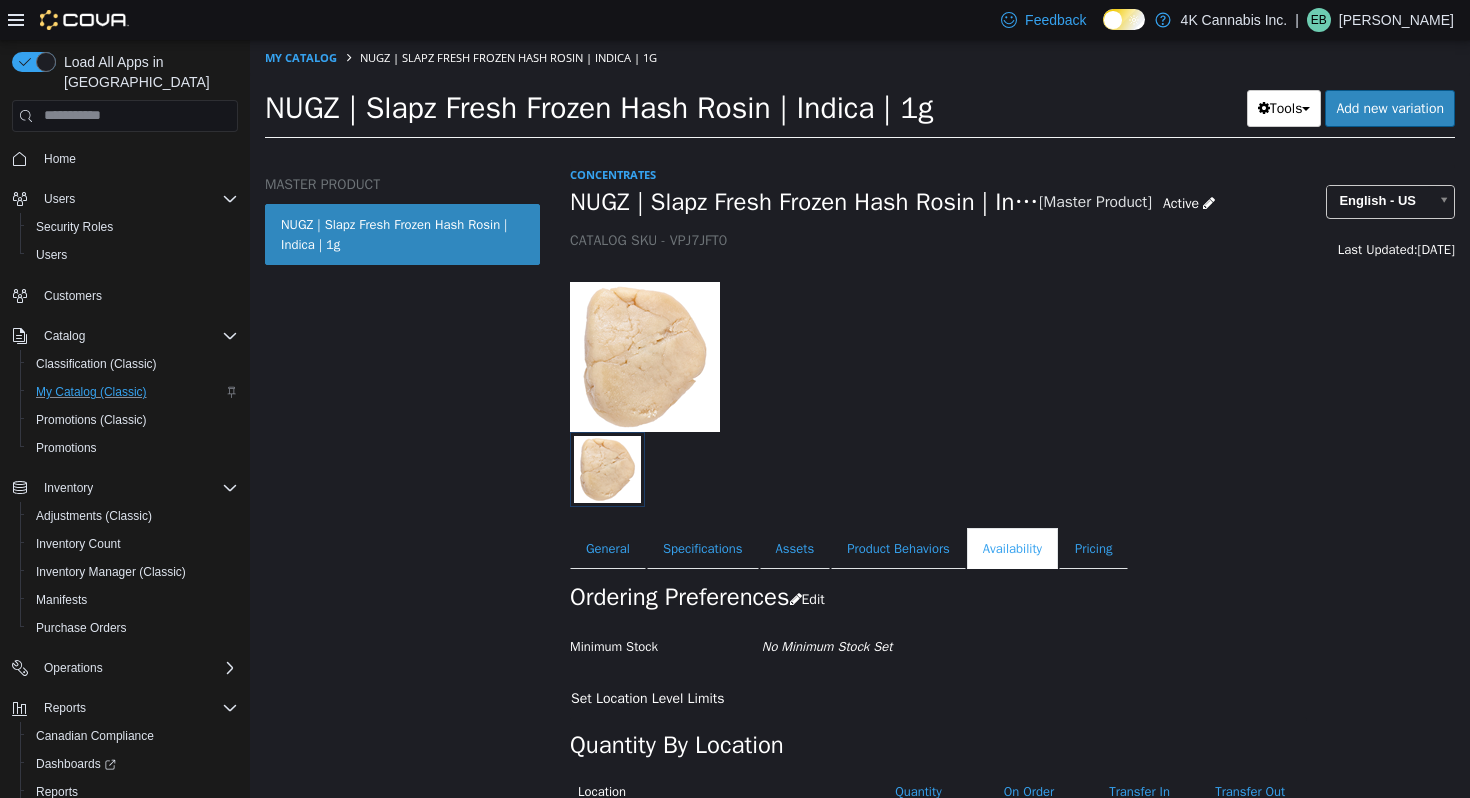 select on "**********" 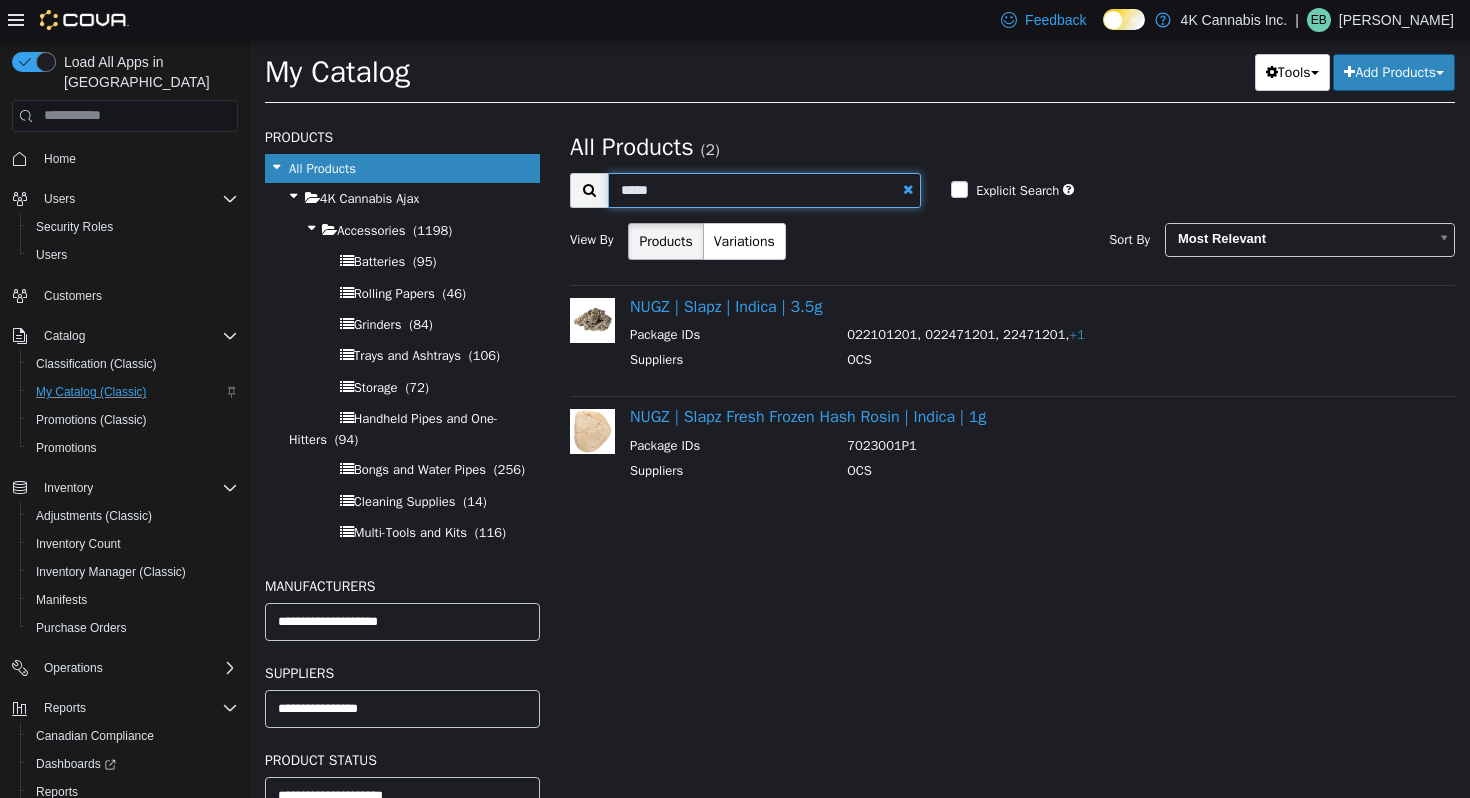 drag, startPoint x: 706, startPoint y: 192, endPoint x: 577, endPoint y: 192, distance: 129 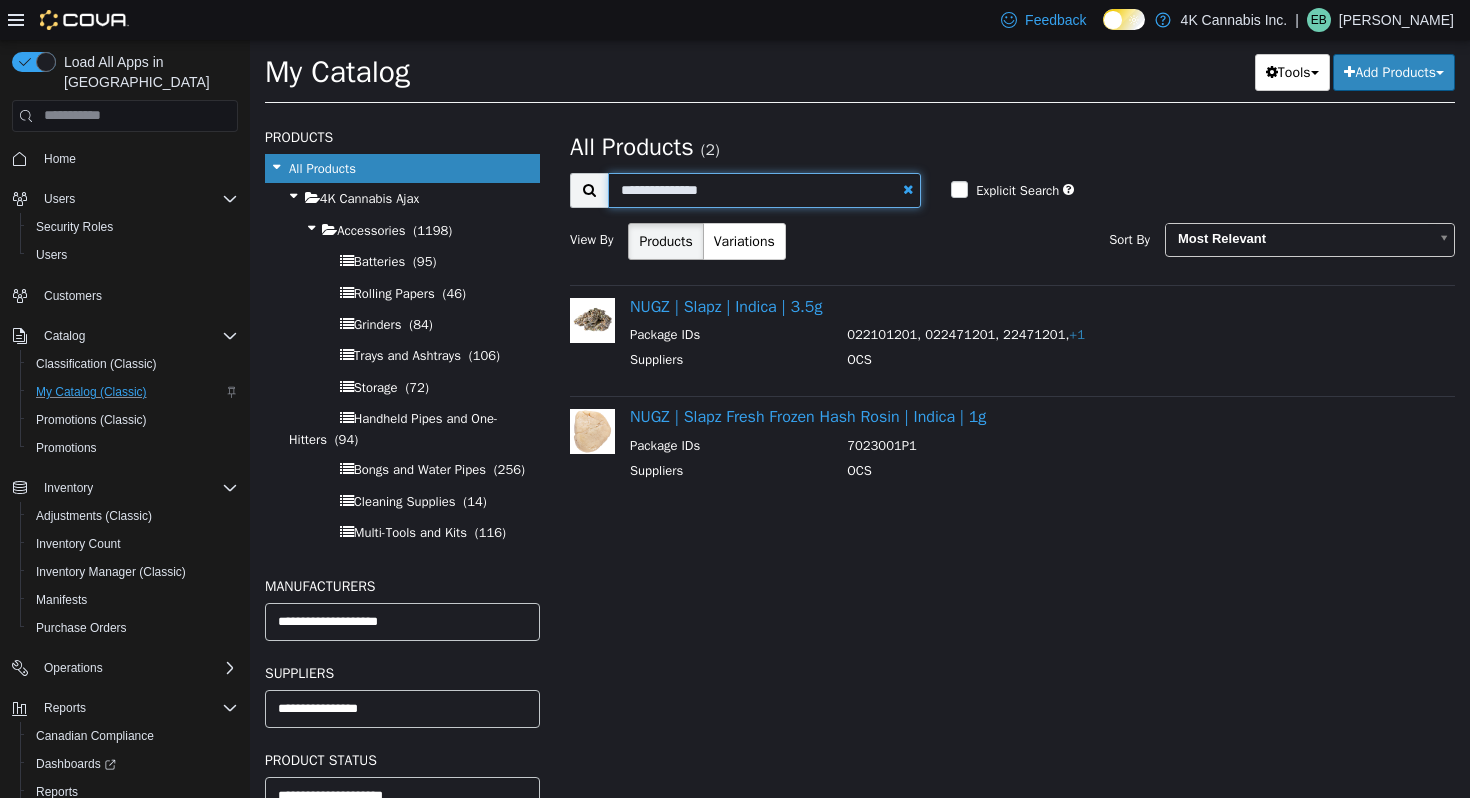 type on "**********" 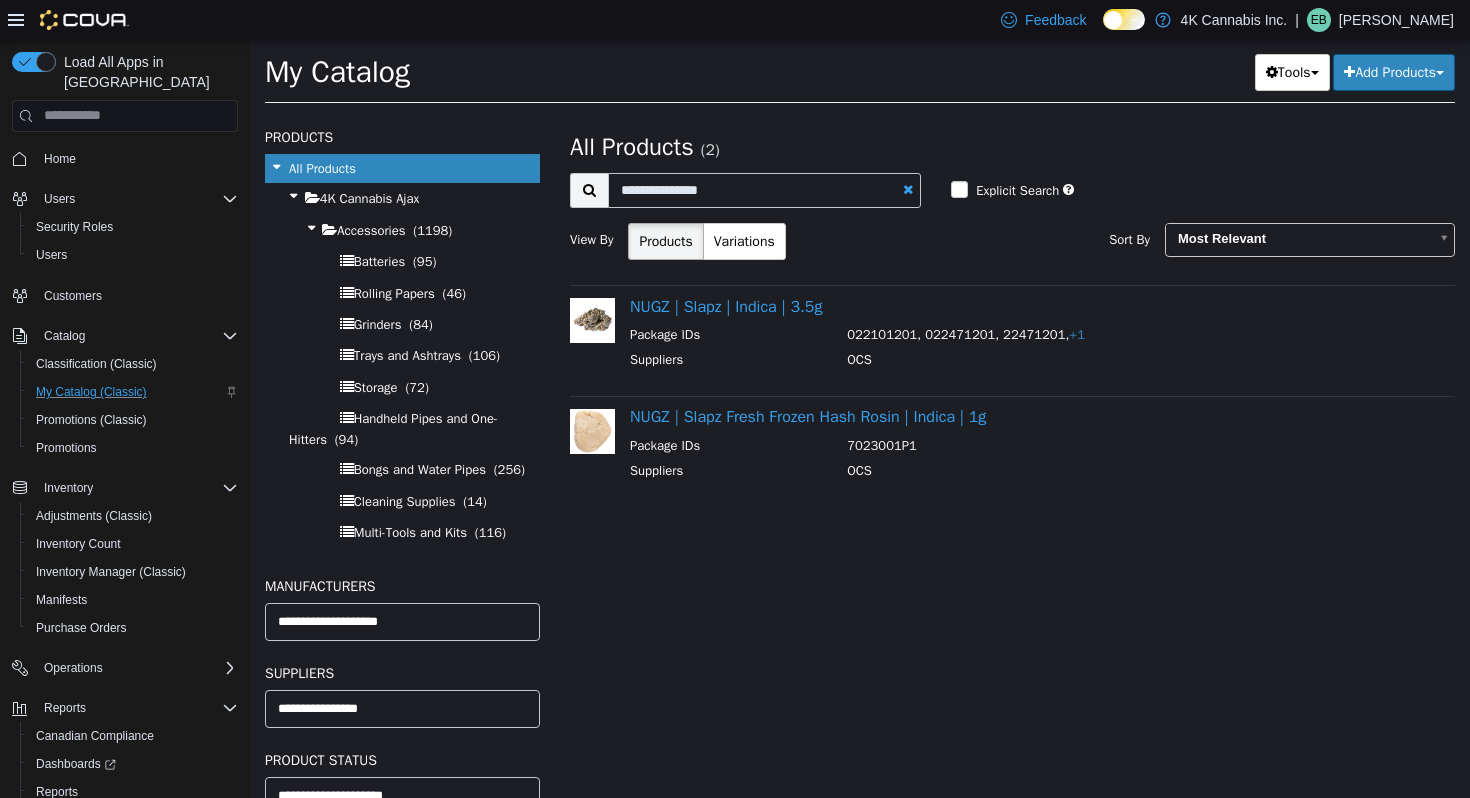 select on "**********" 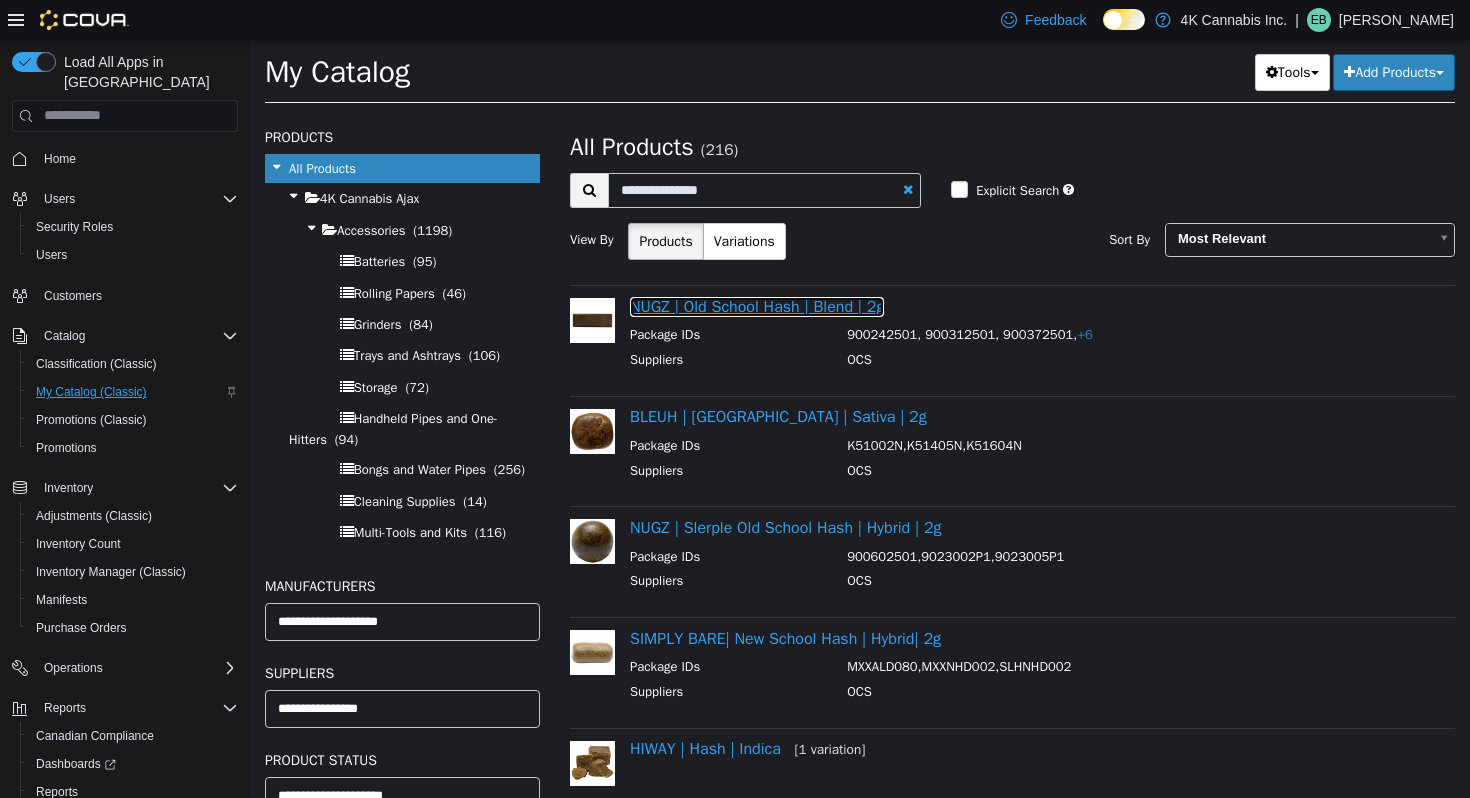 click on "NUGZ | Old School Hash | Blend | 2g" at bounding box center [757, 306] 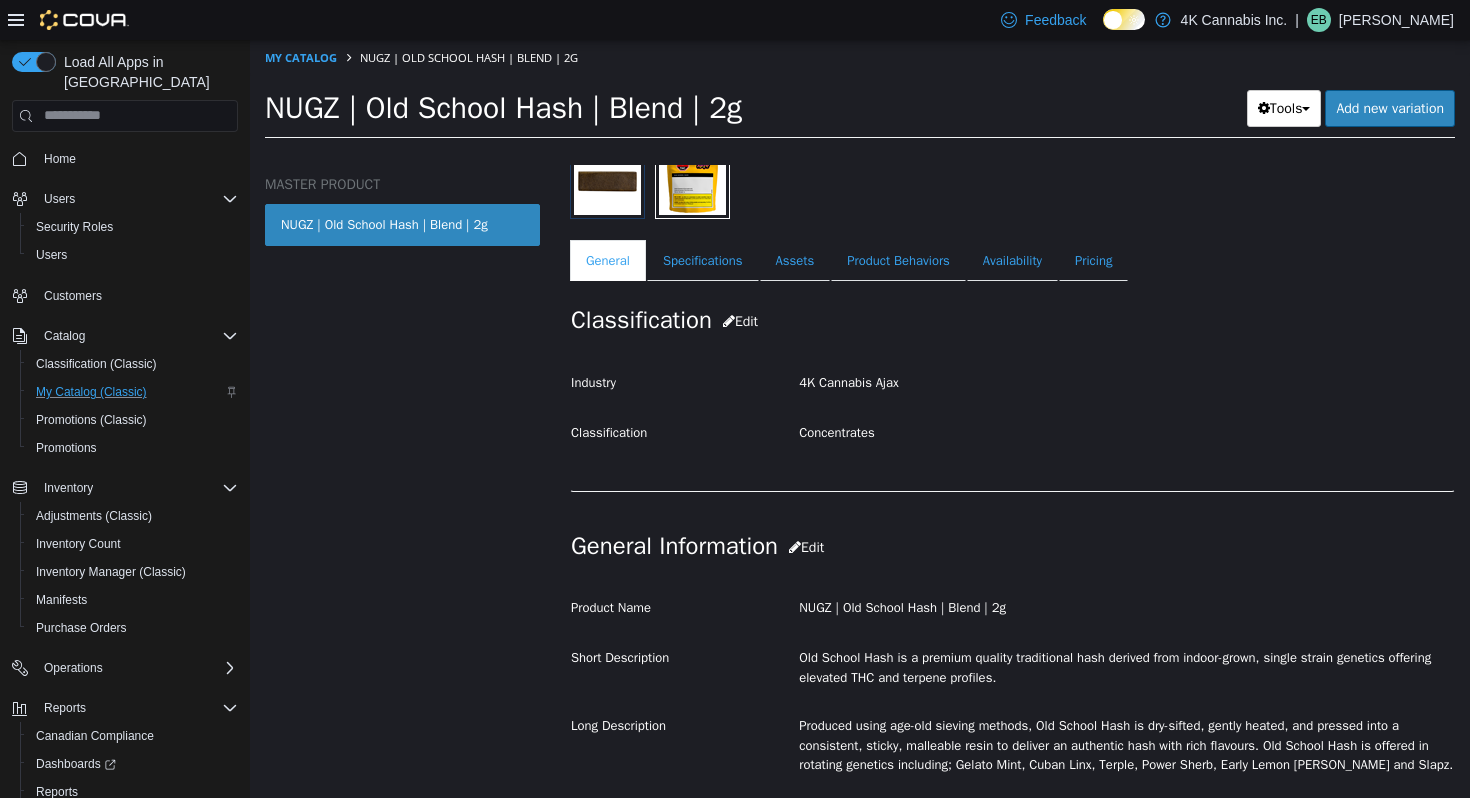 scroll, scrollTop: 291, scrollLeft: 0, axis: vertical 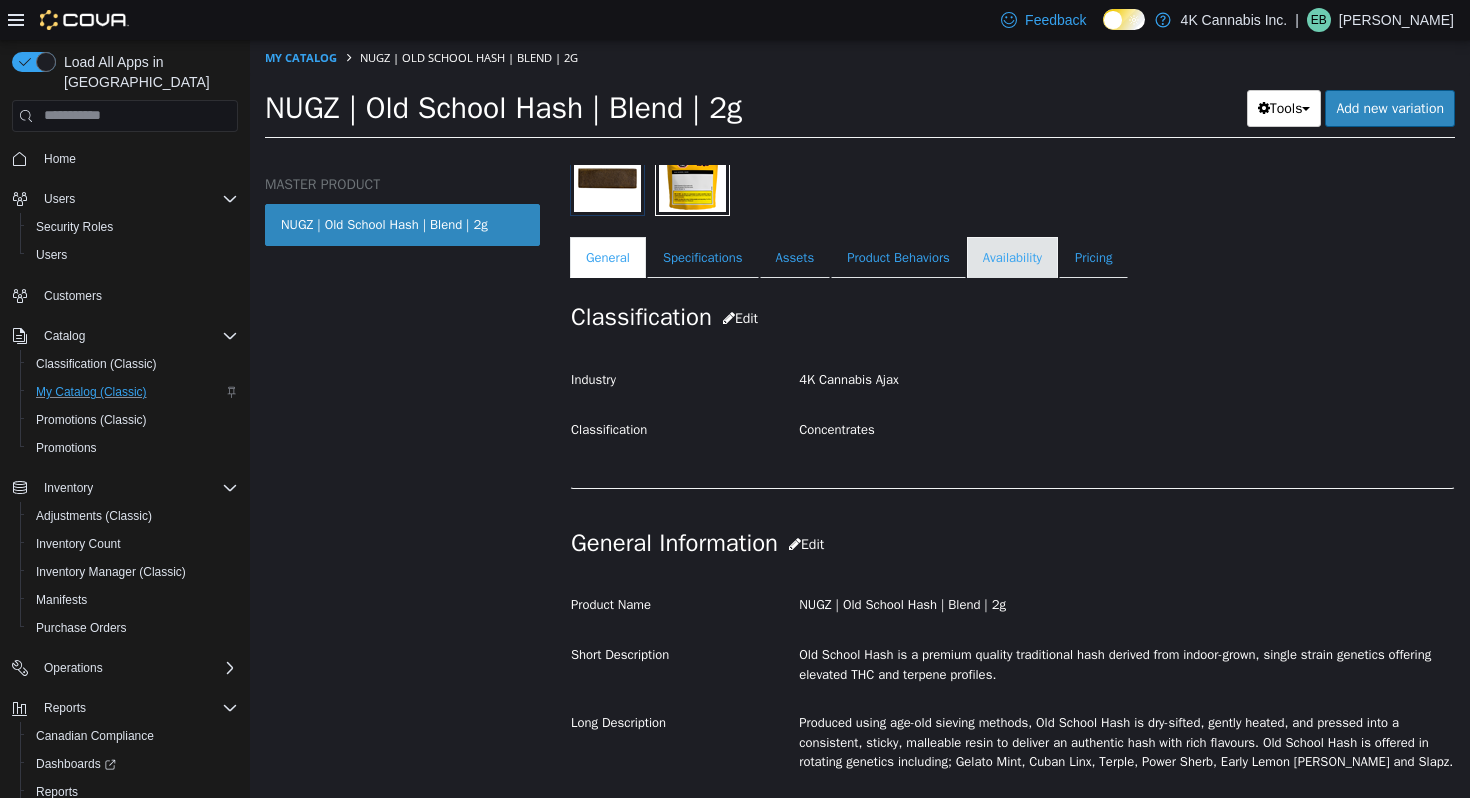 click on "Availability" at bounding box center (1012, 257) 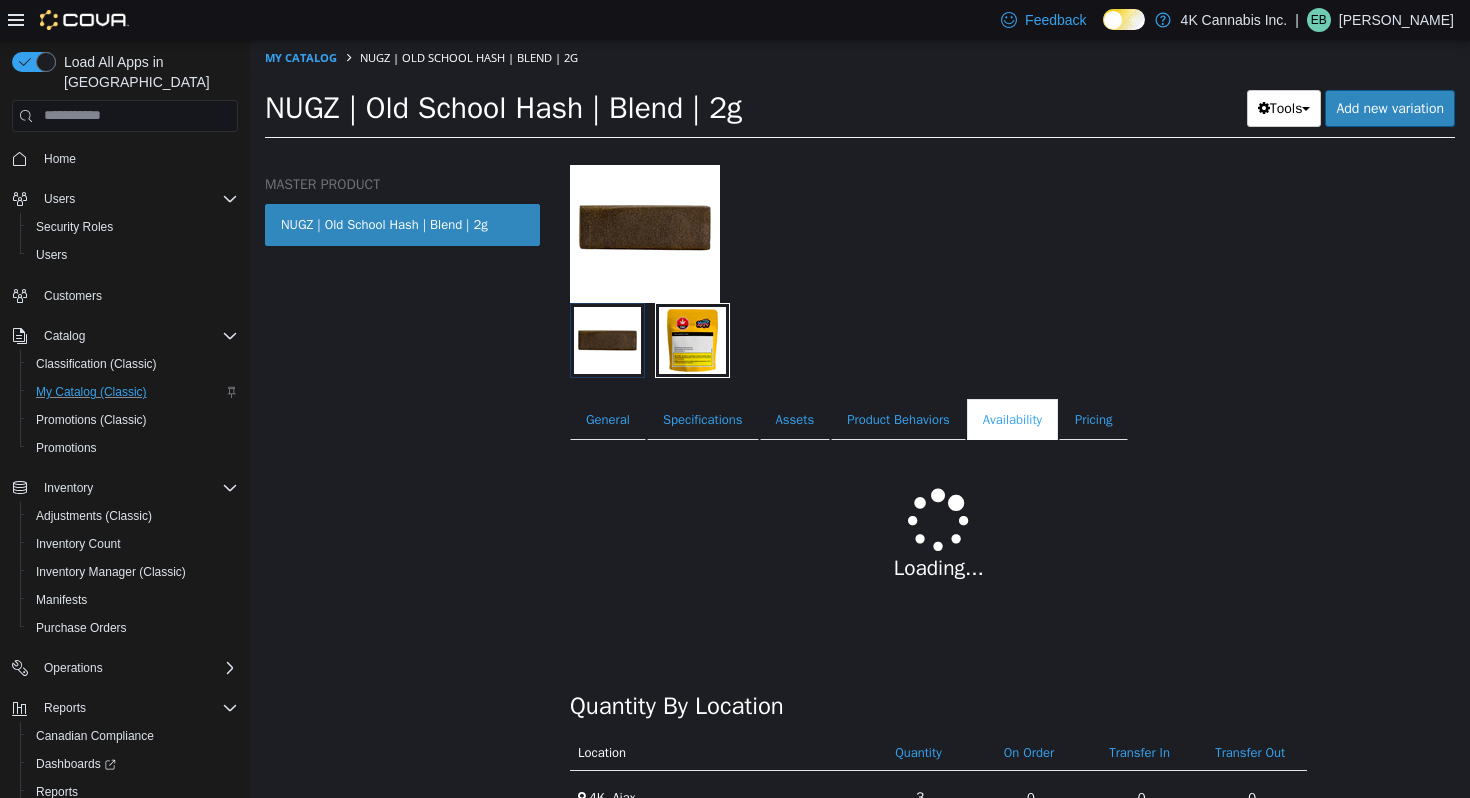scroll, scrollTop: 88, scrollLeft: 0, axis: vertical 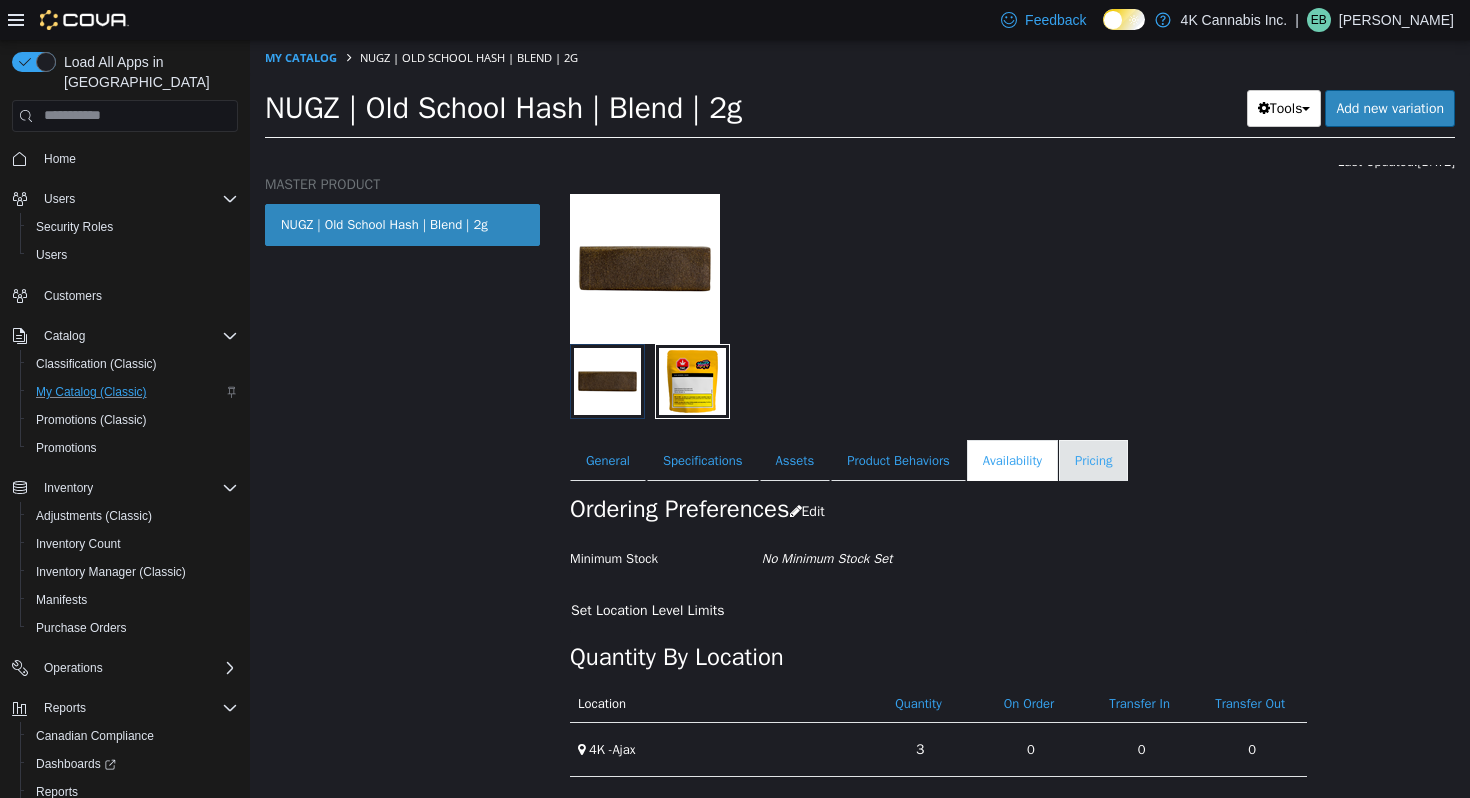 click on "Pricing" at bounding box center [1093, 460] 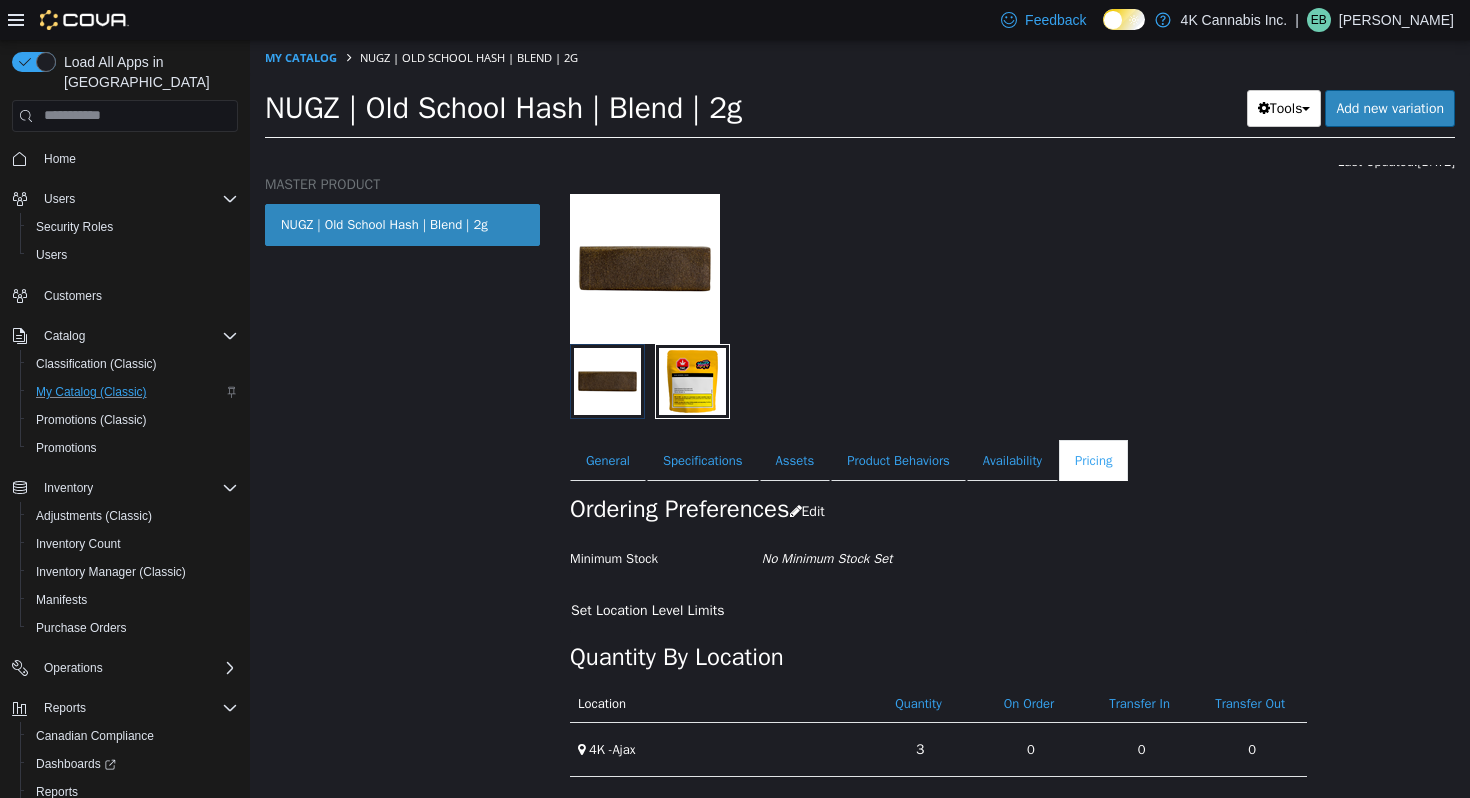 scroll, scrollTop: 83, scrollLeft: 0, axis: vertical 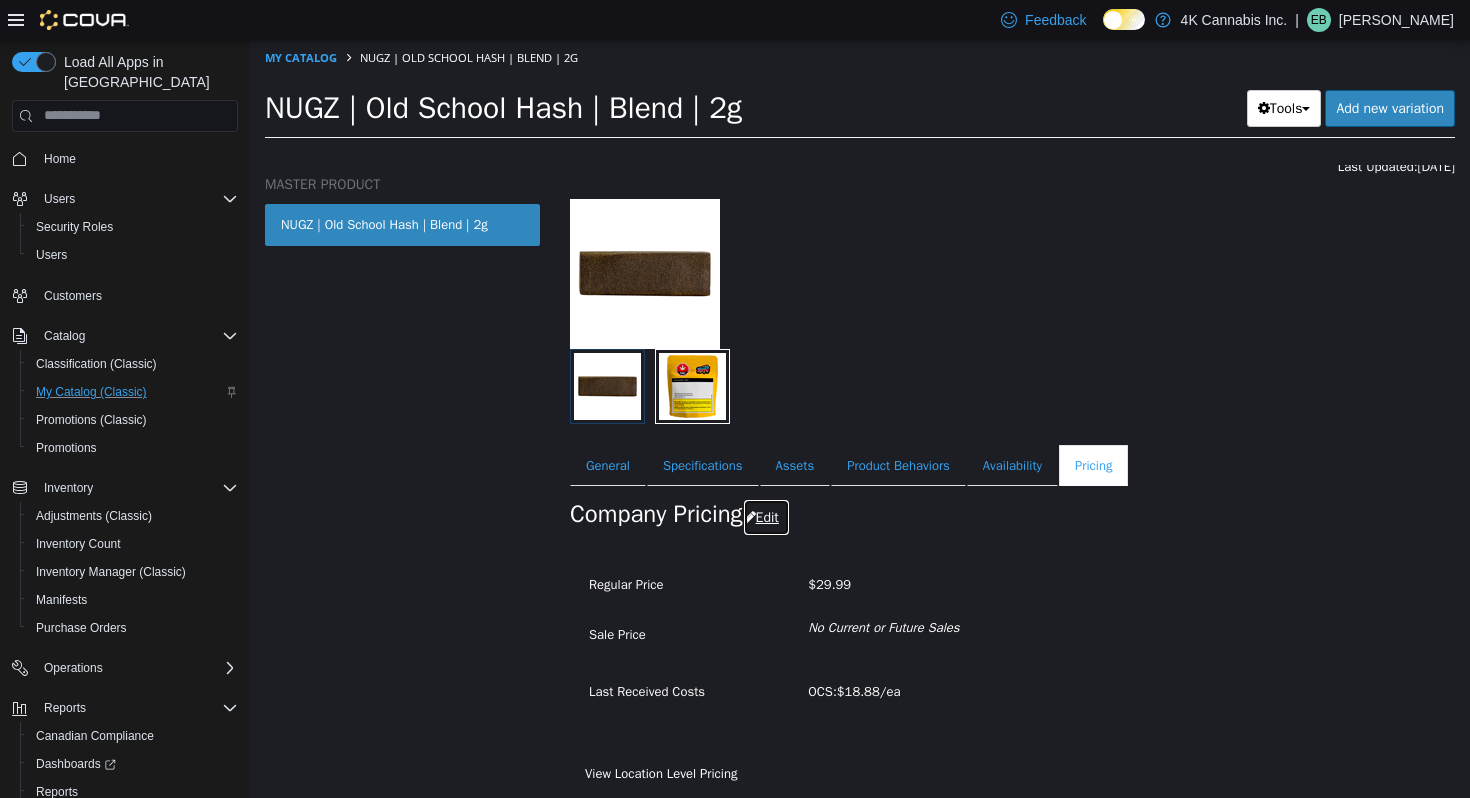 click on "Edit" at bounding box center (766, 516) 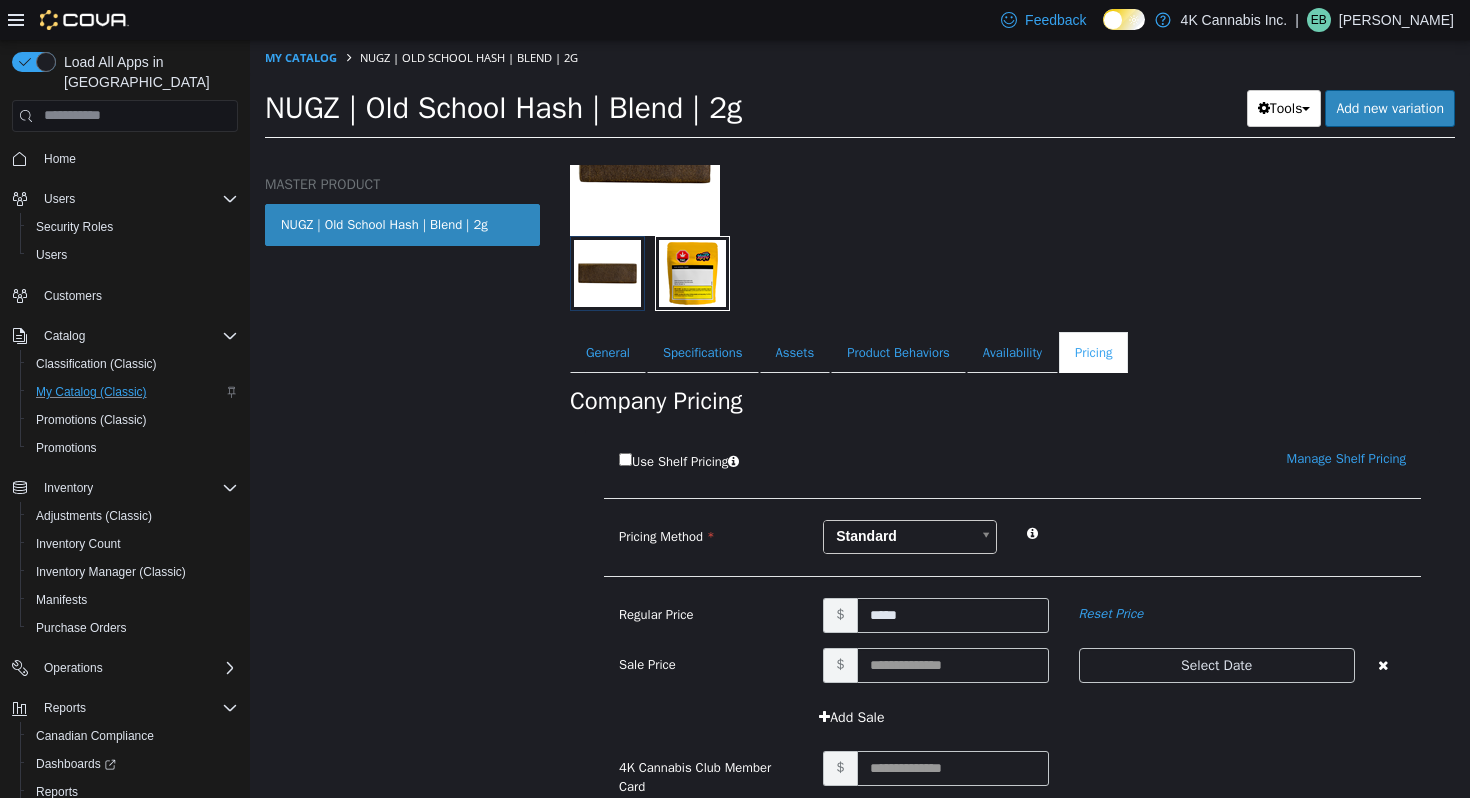 scroll, scrollTop: 303, scrollLeft: 0, axis: vertical 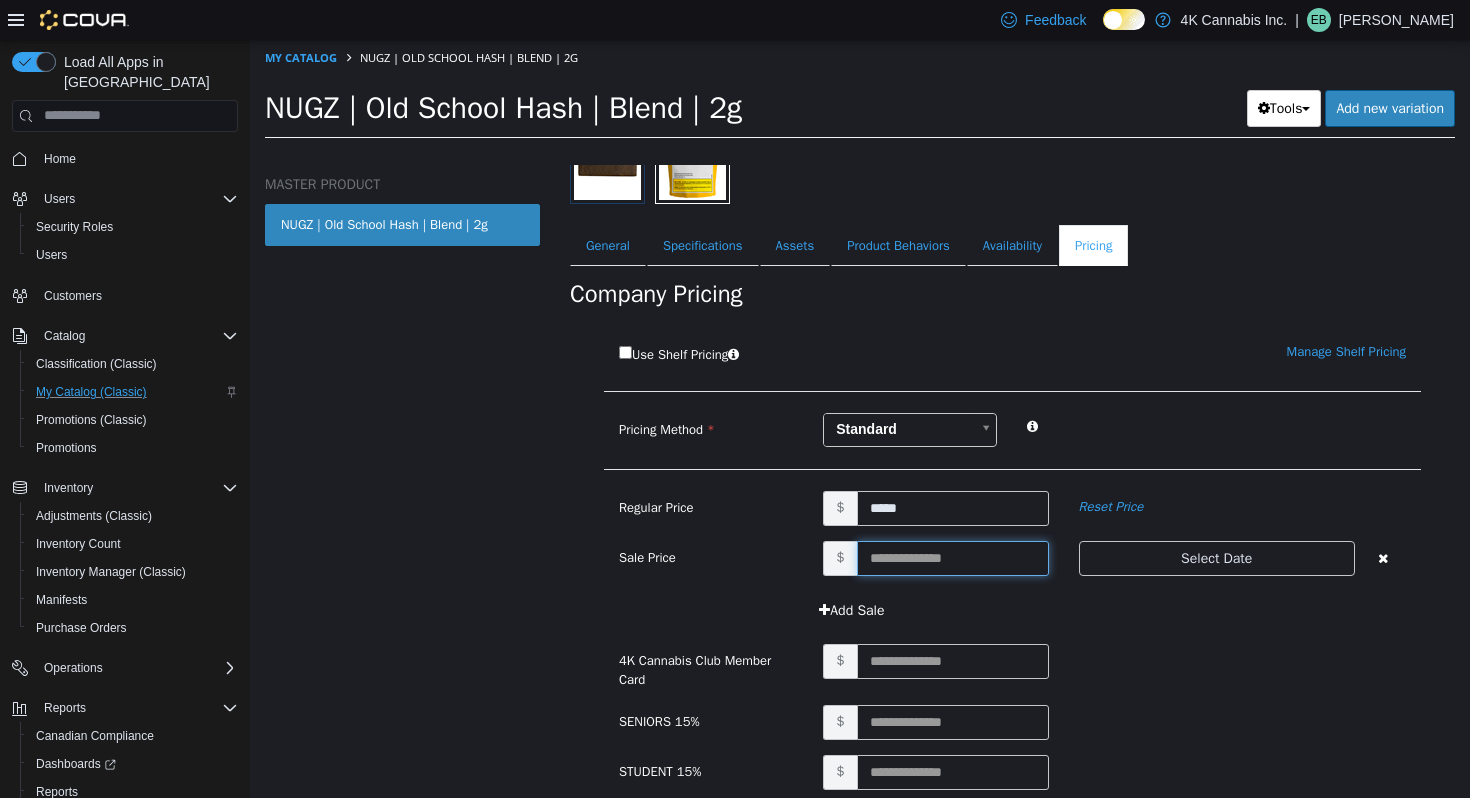 click at bounding box center [953, 557] 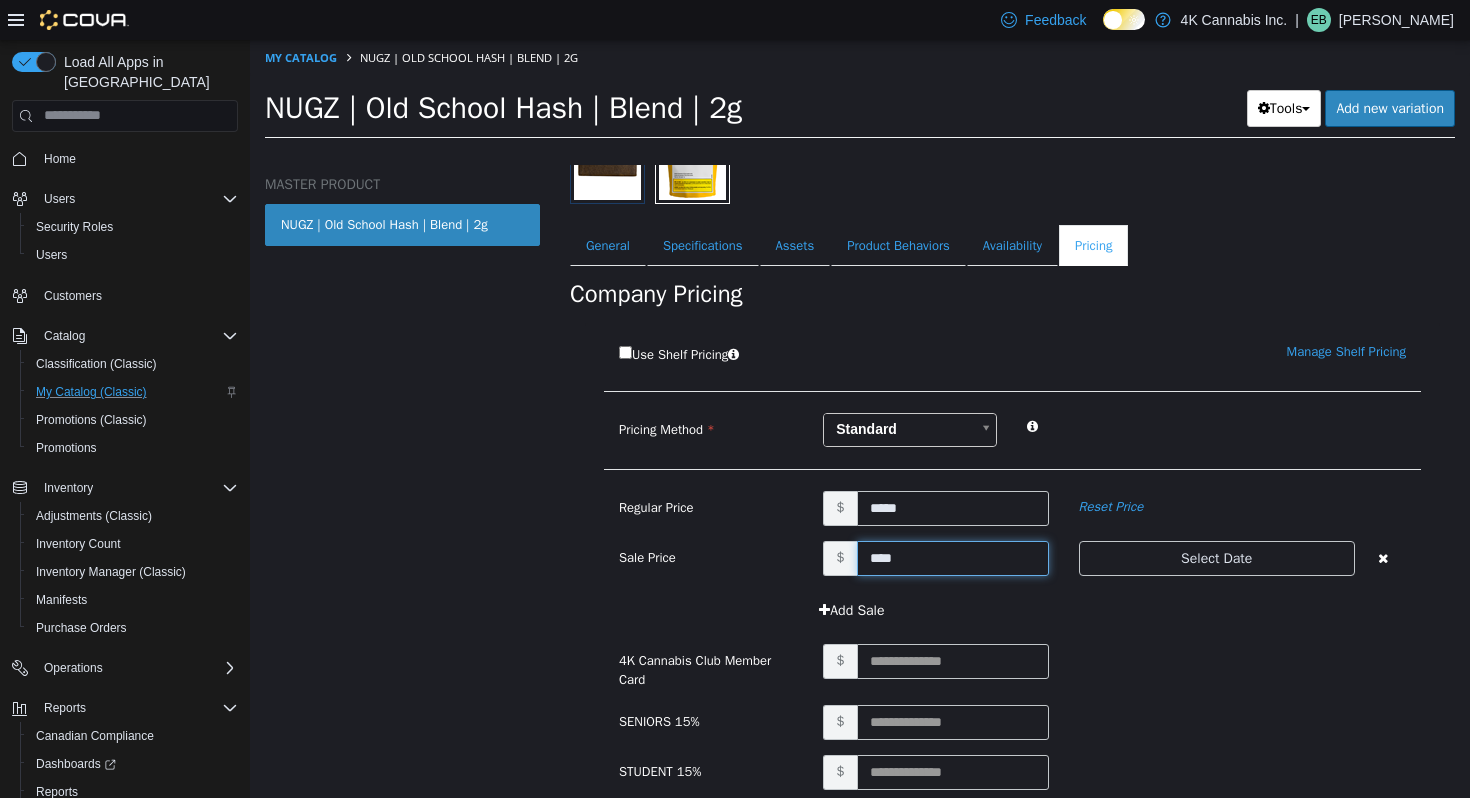 type on "*****" 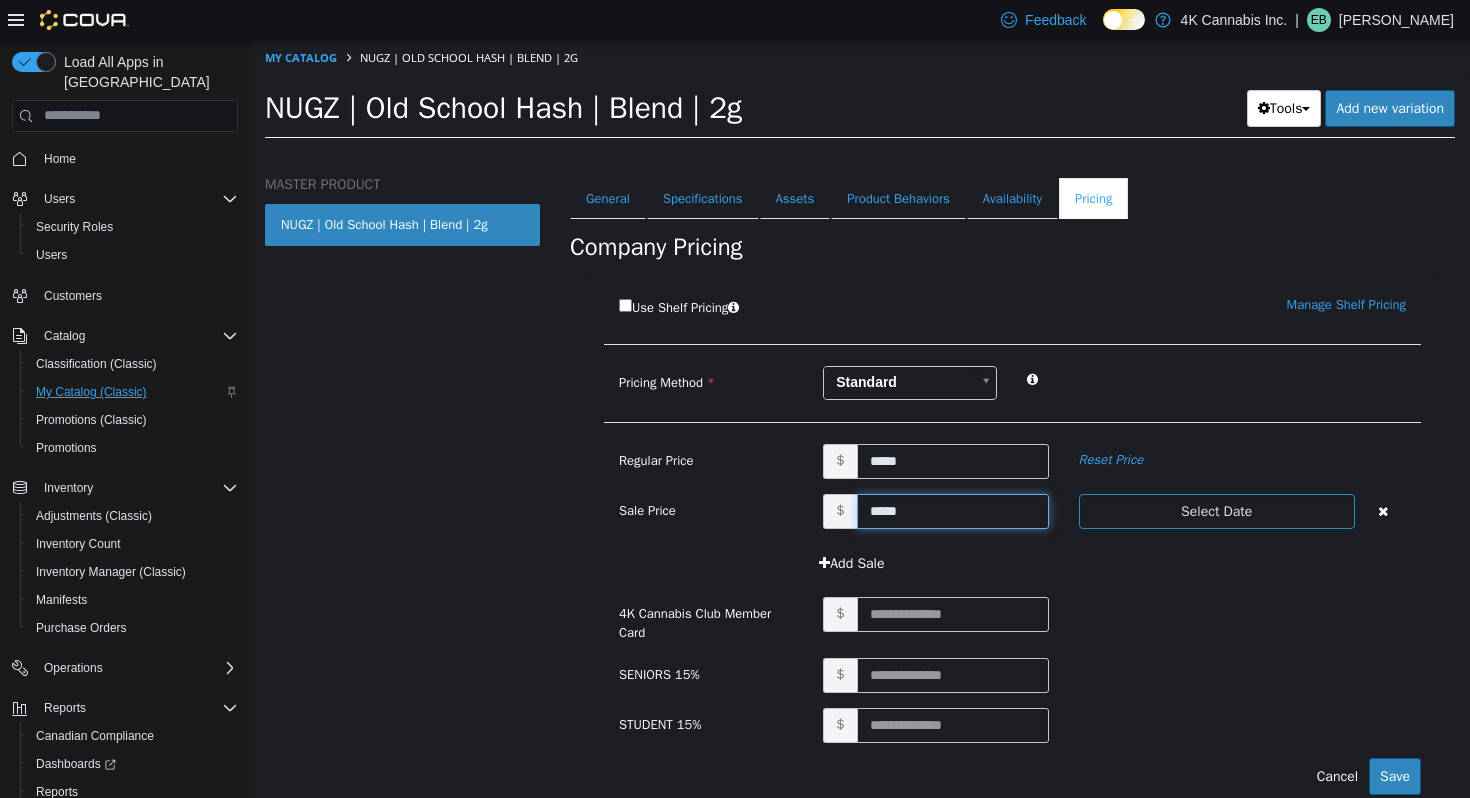scroll, scrollTop: 420, scrollLeft: 0, axis: vertical 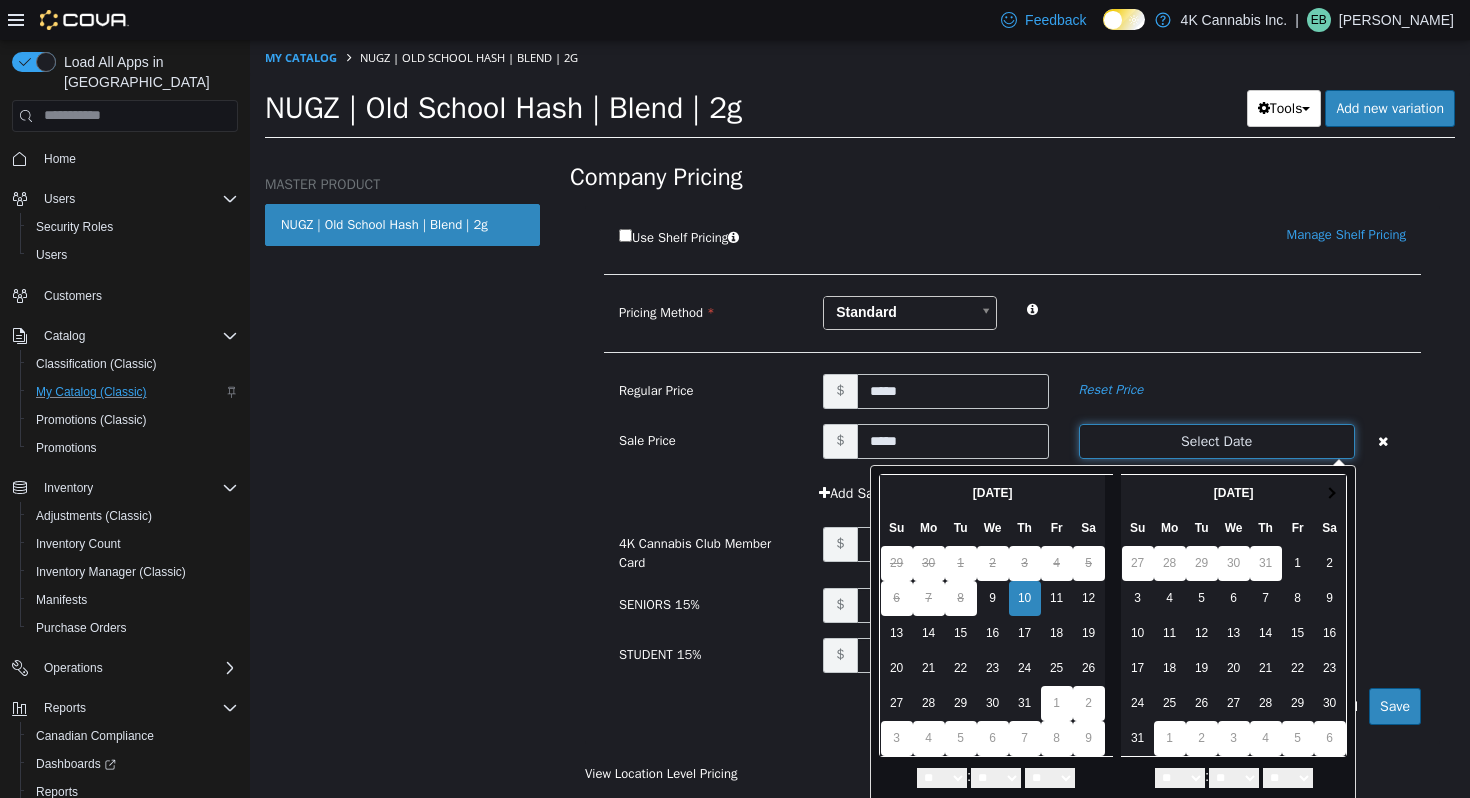 click on "Select Date" at bounding box center (1217, 440) 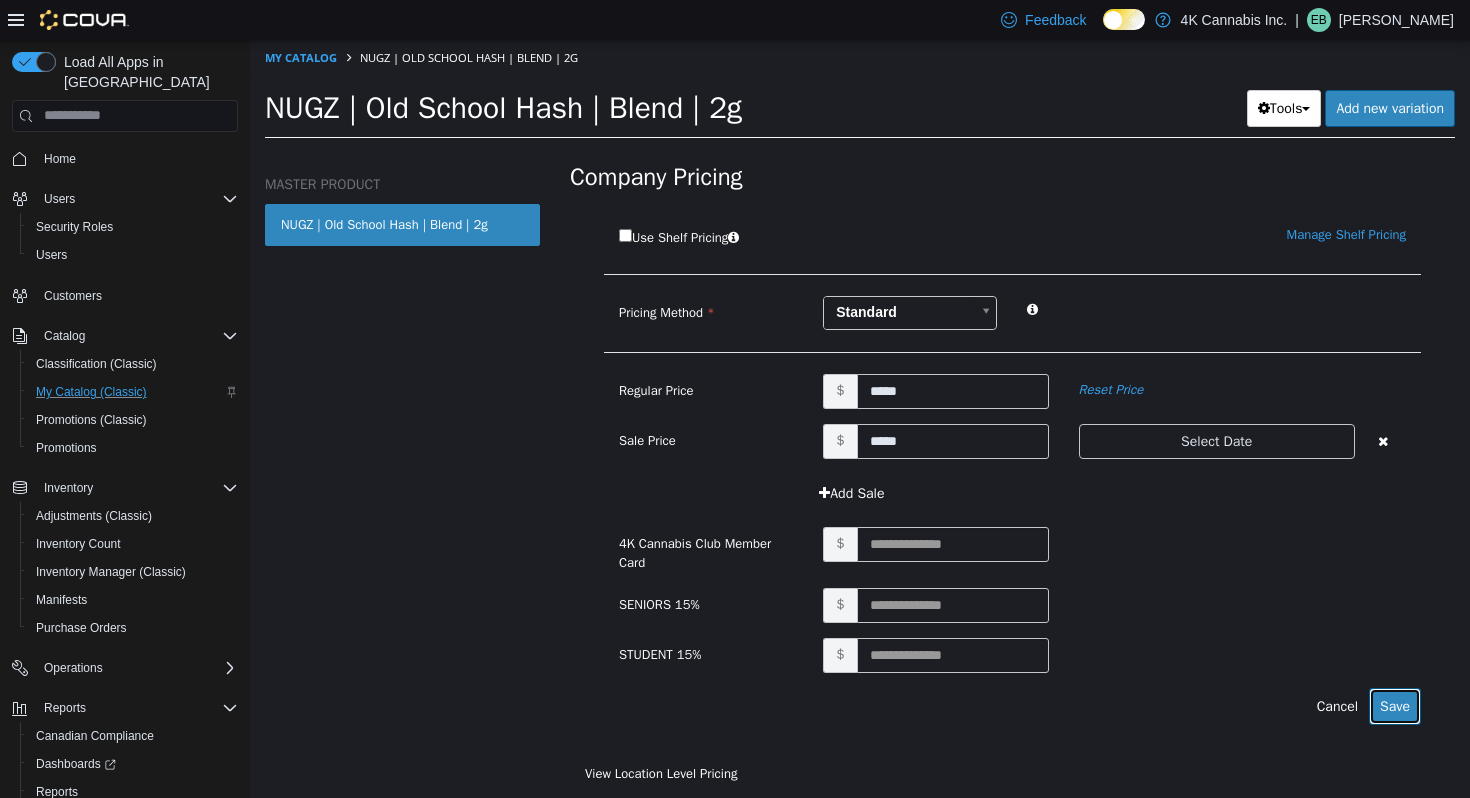 click on "Save" at bounding box center (1395, 705) 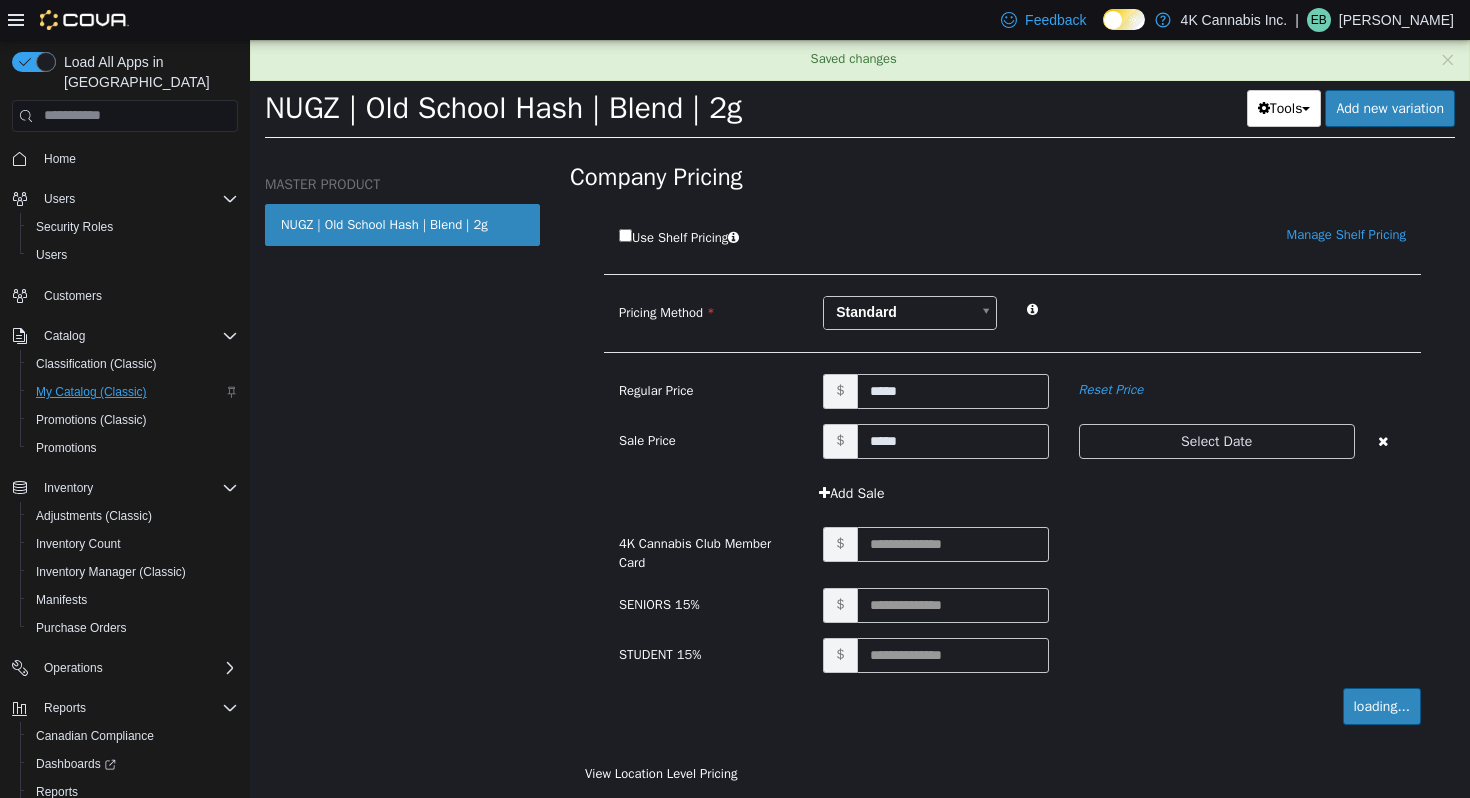scroll, scrollTop: 91, scrollLeft: 0, axis: vertical 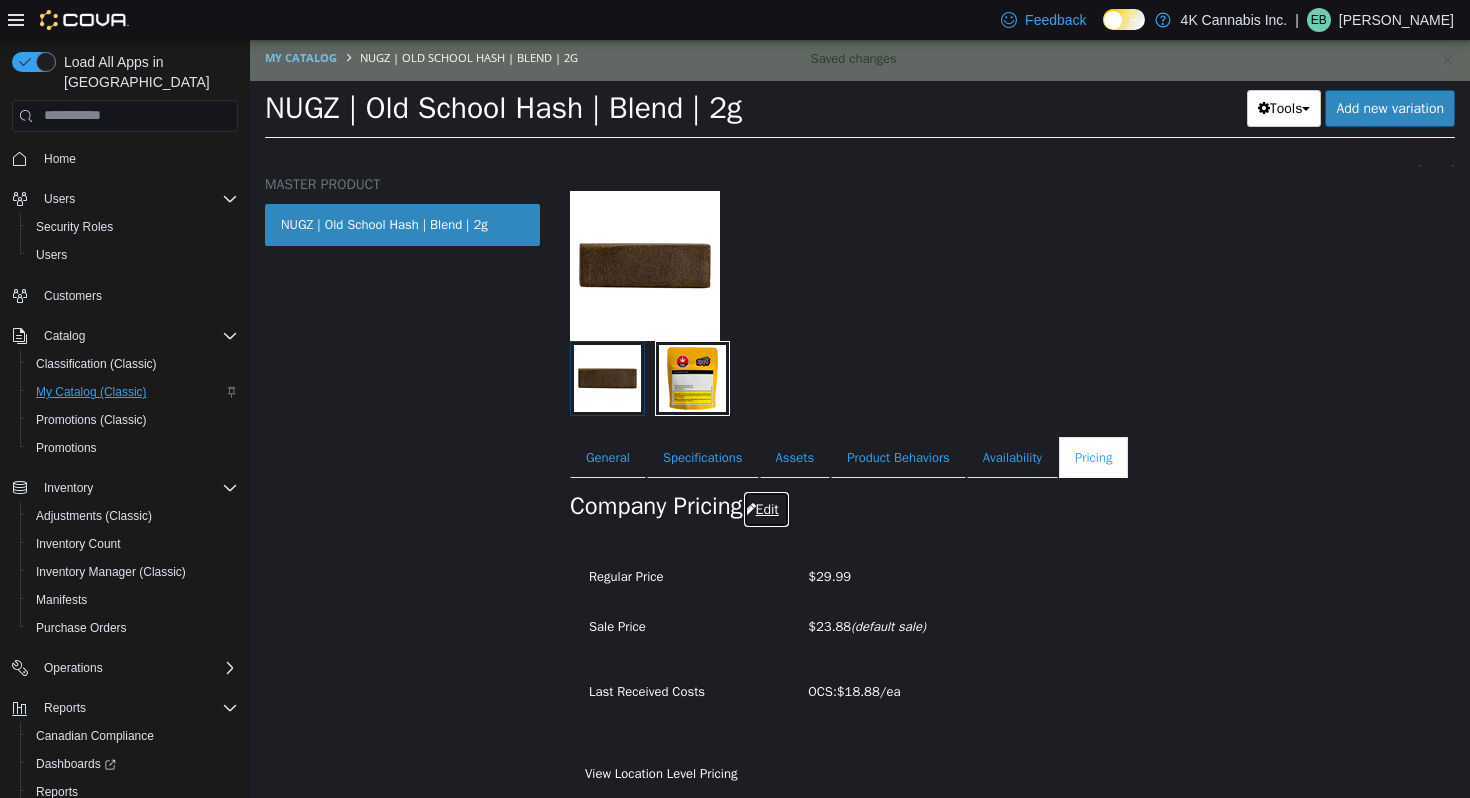 click on "Edit" at bounding box center (766, 508) 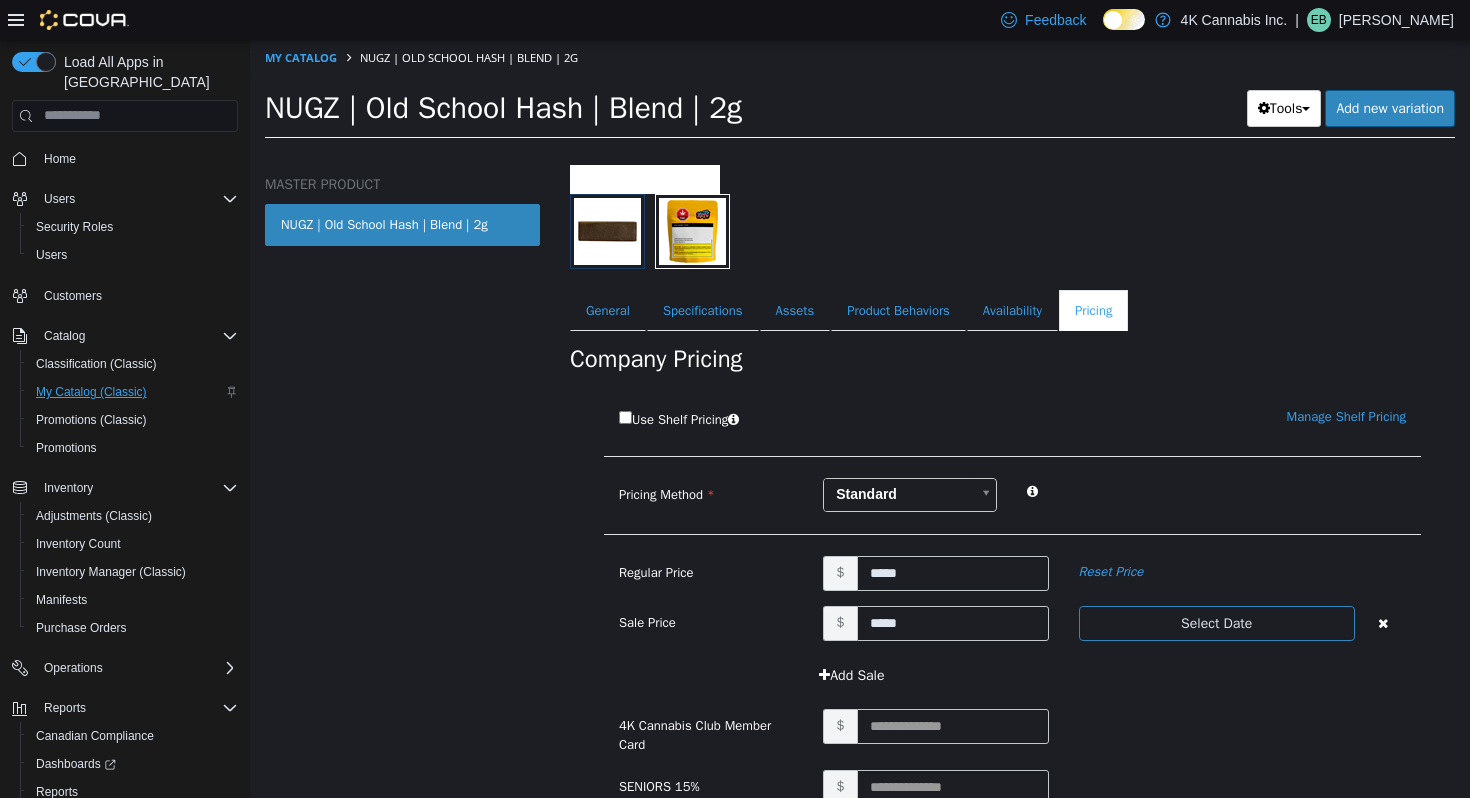 scroll, scrollTop: 258, scrollLeft: 0, axis: vertical 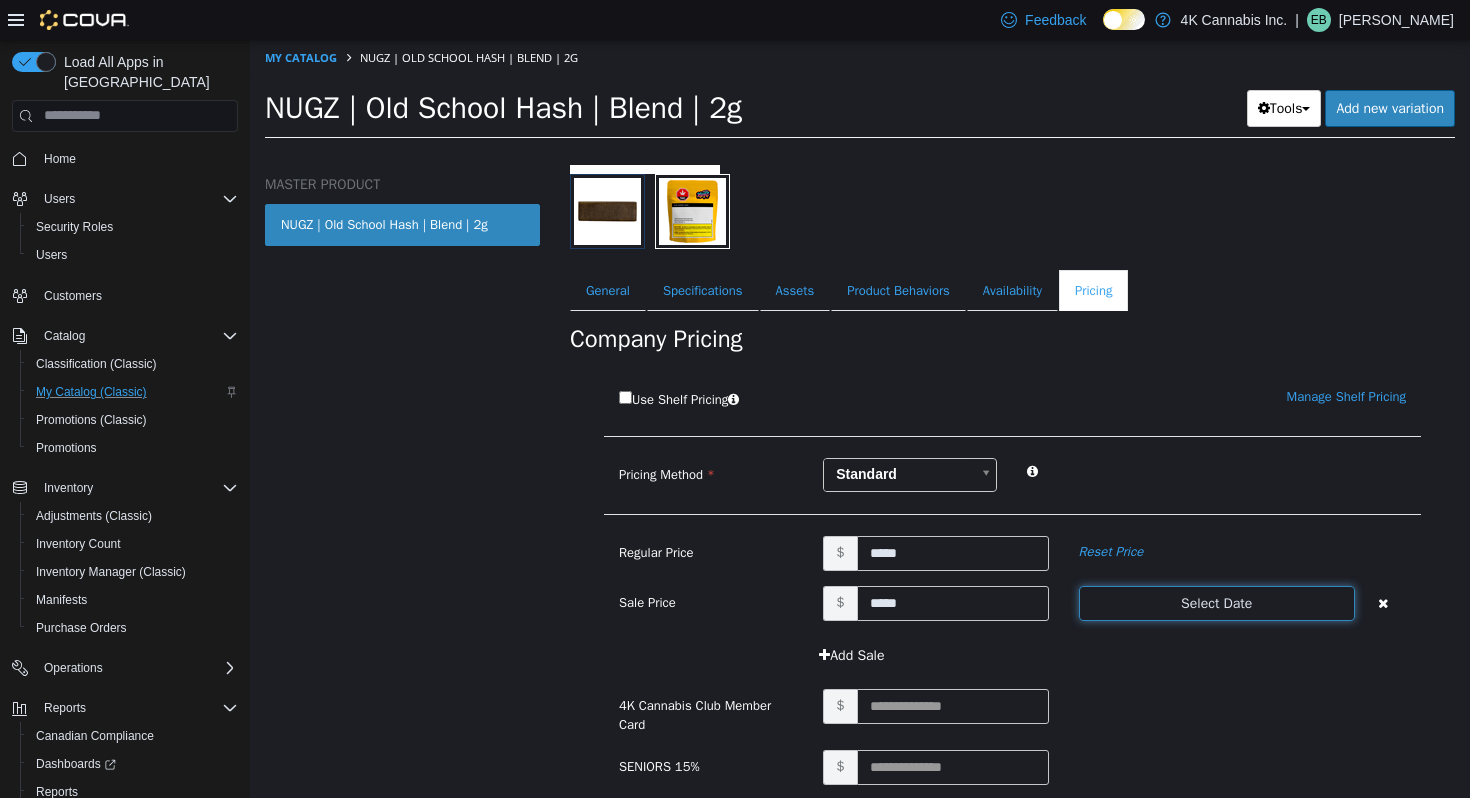 click on "Select Date" at bounding box center (1217, 602) 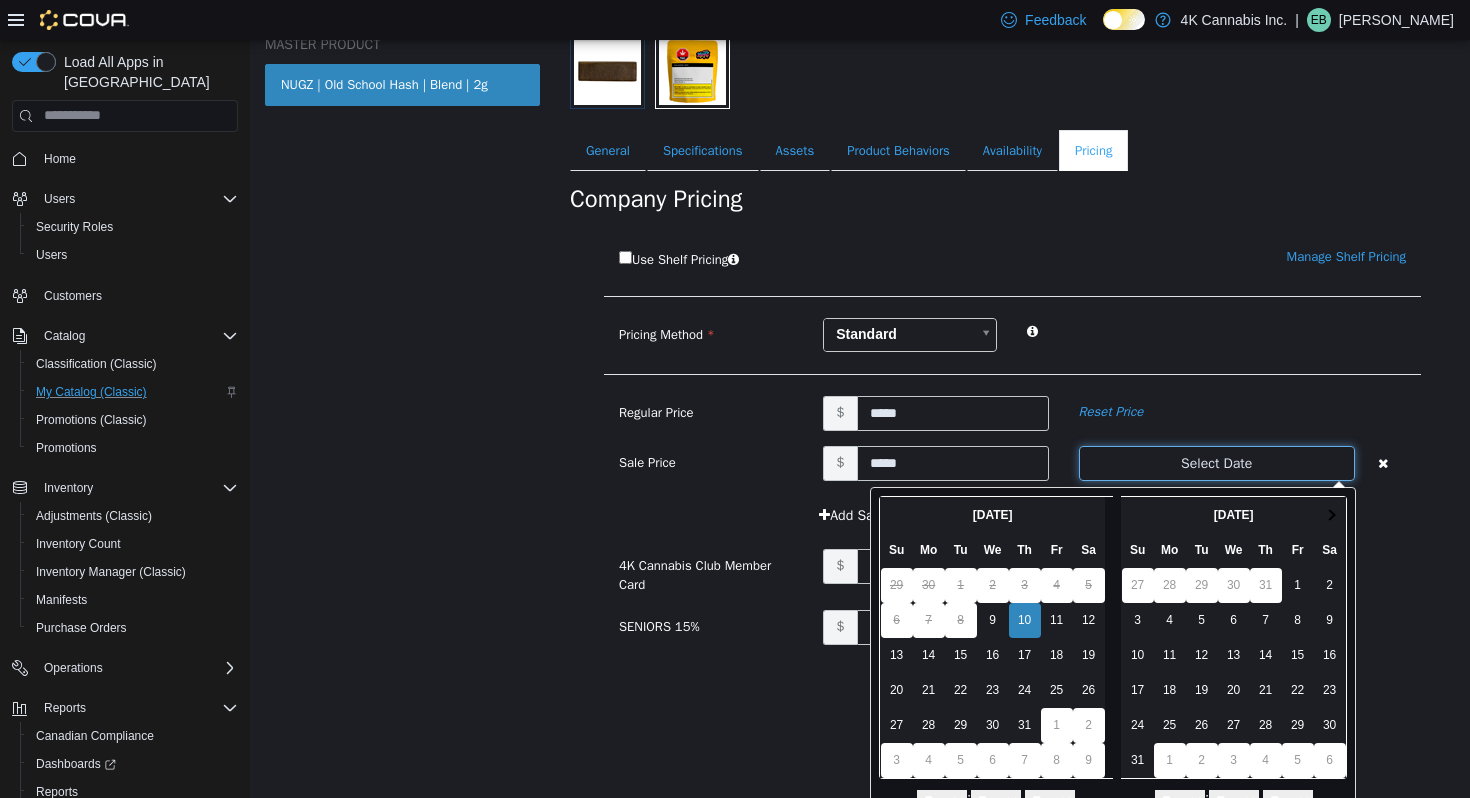 scroll, scrollTop: 174, scrollLeft: 0, axis: vertical 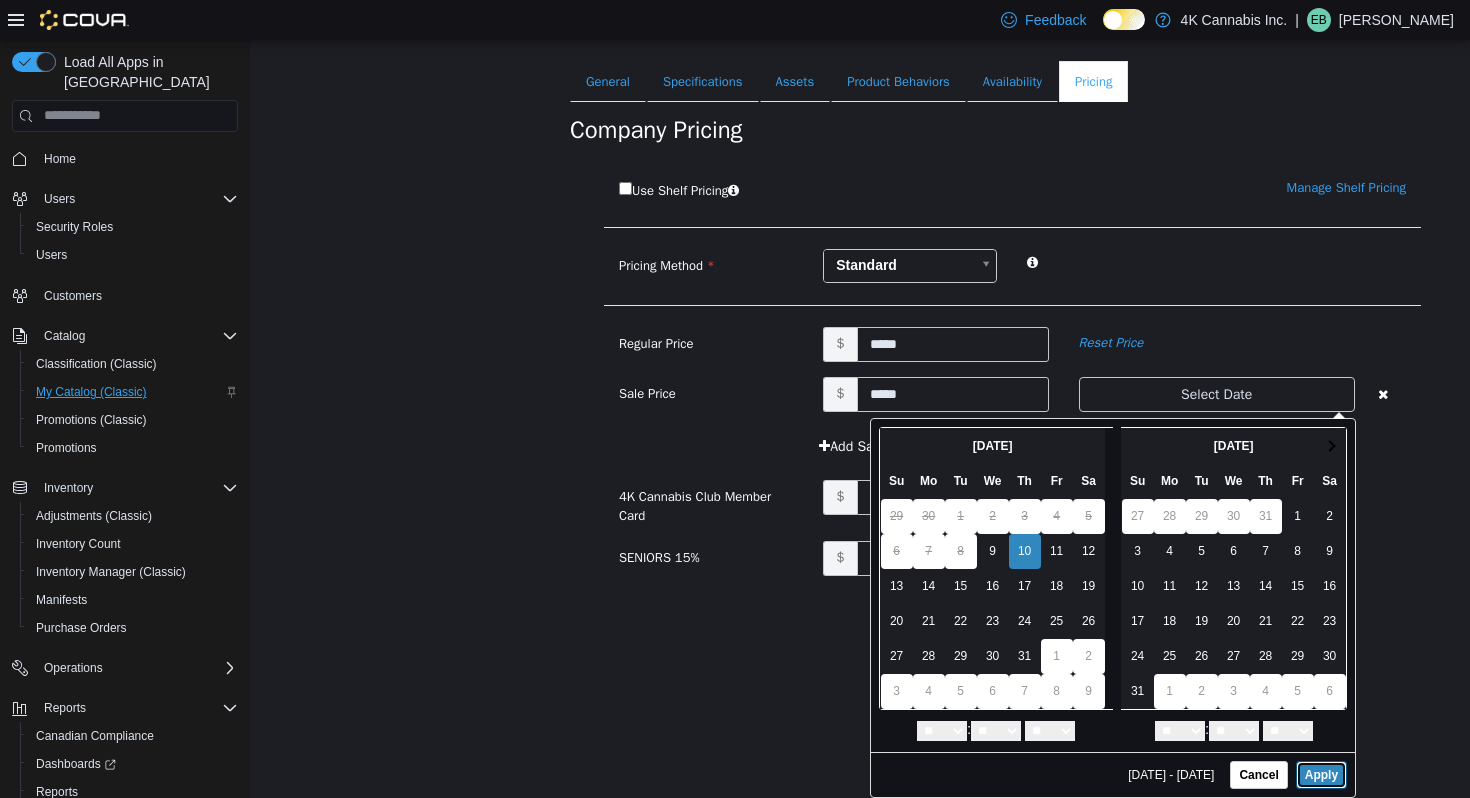 click on "Apply" at bounding box center [1321, 774] 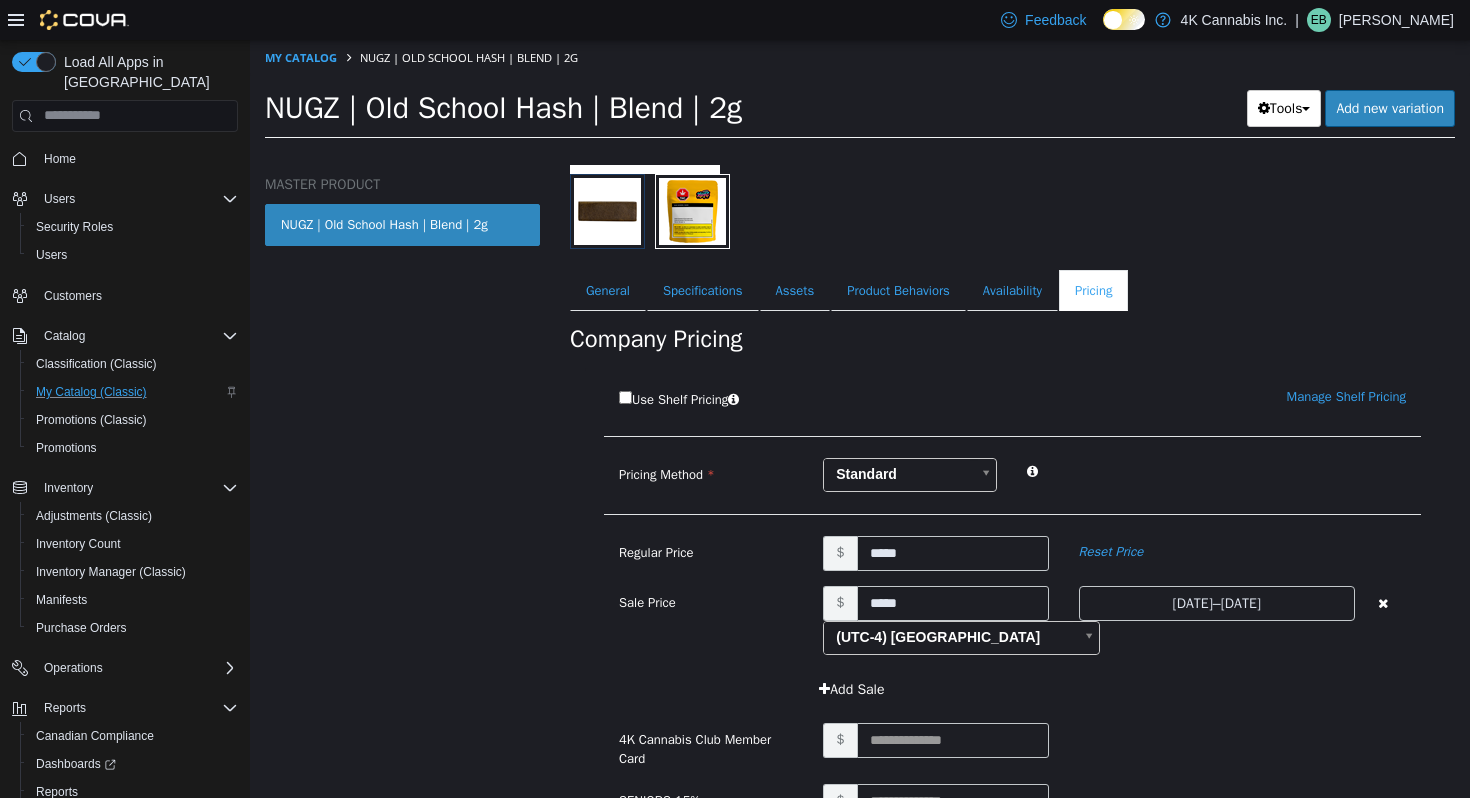 scroll, scrollTop: 0, scrollLeft: 0, axis: both 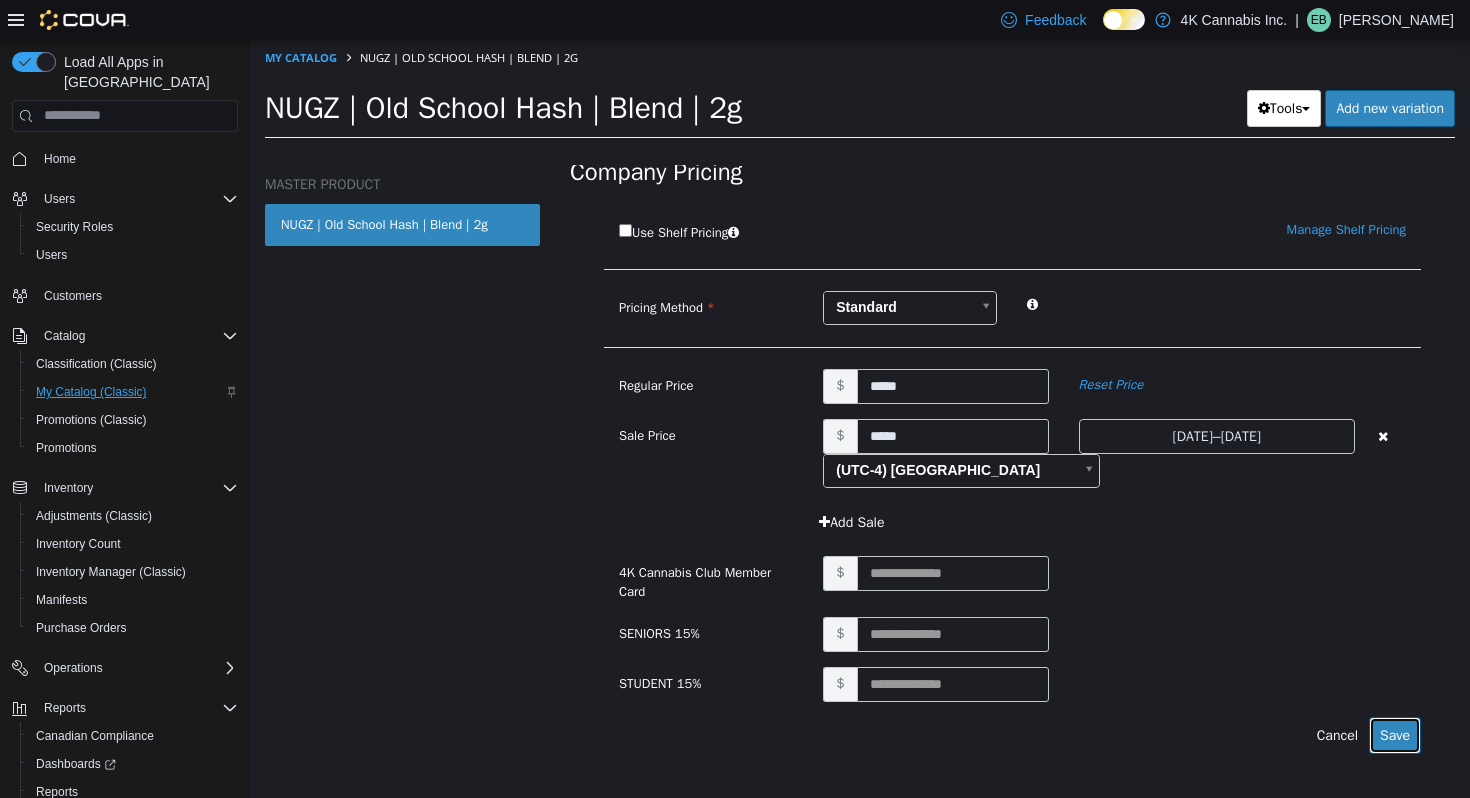 click on "Save" at bounding box center (1395, 734) 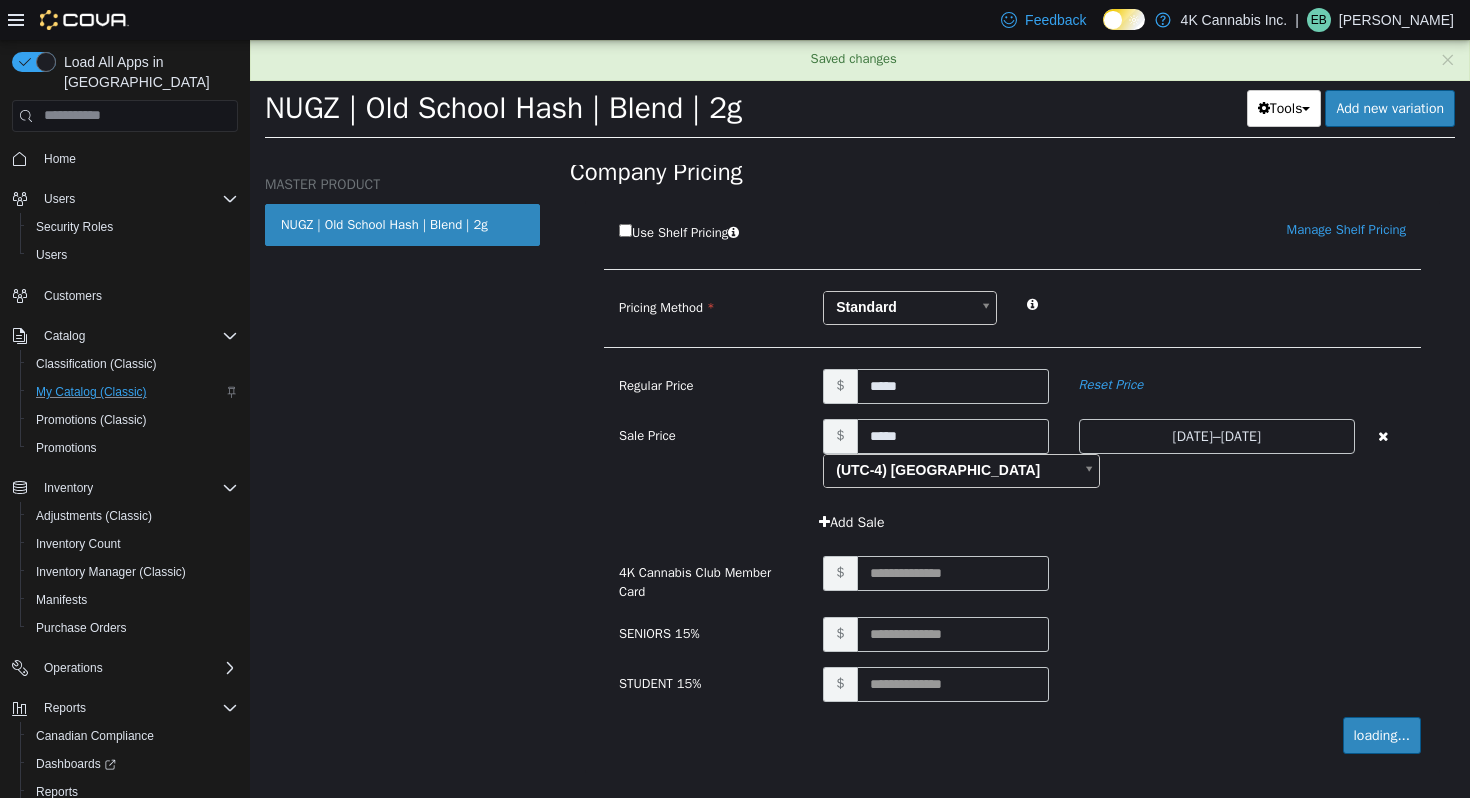 scroll, scrollTop: 129, scrollLeft: 0, axis: vertical 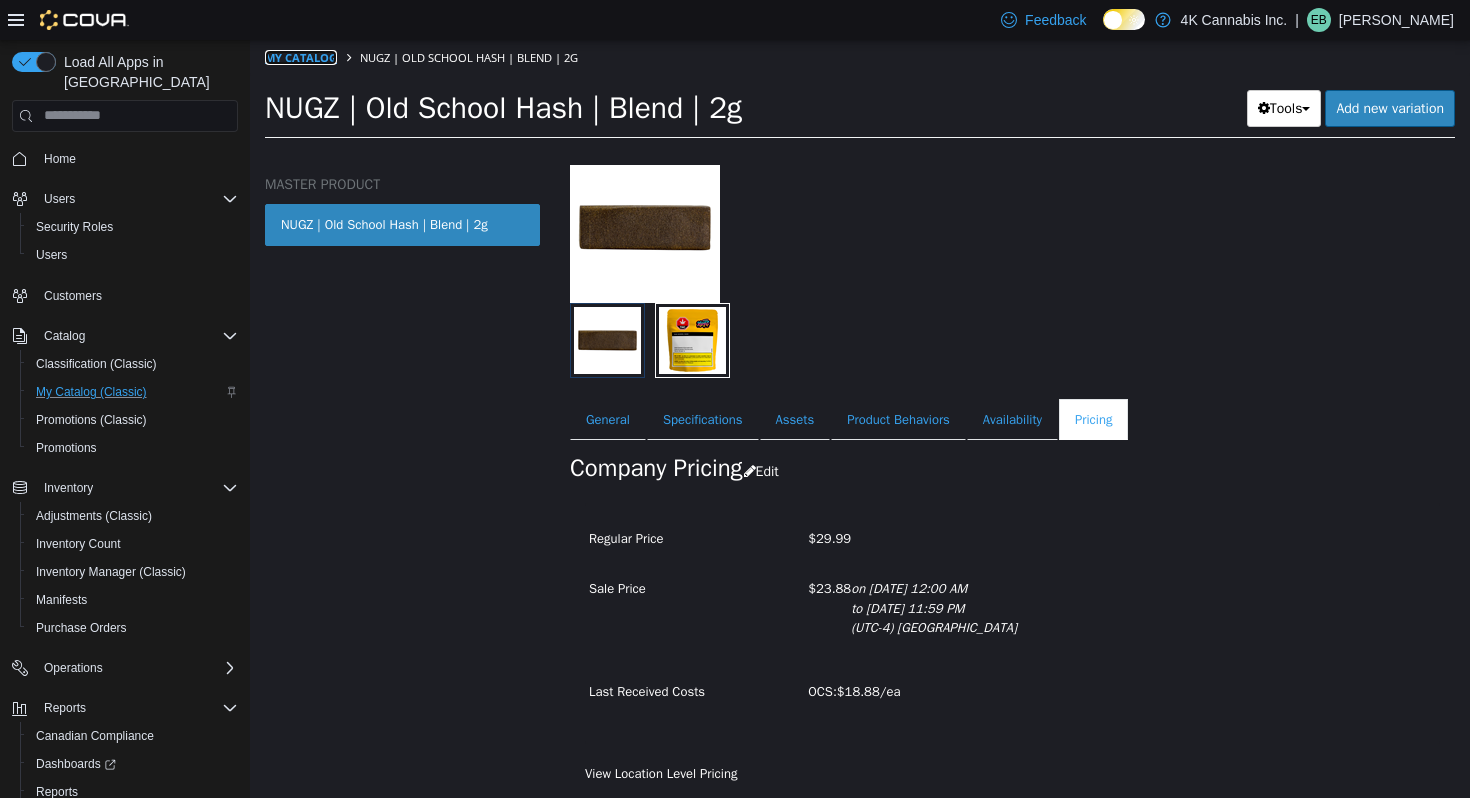 click on "My Catalog" at bounding box center (301, 56) 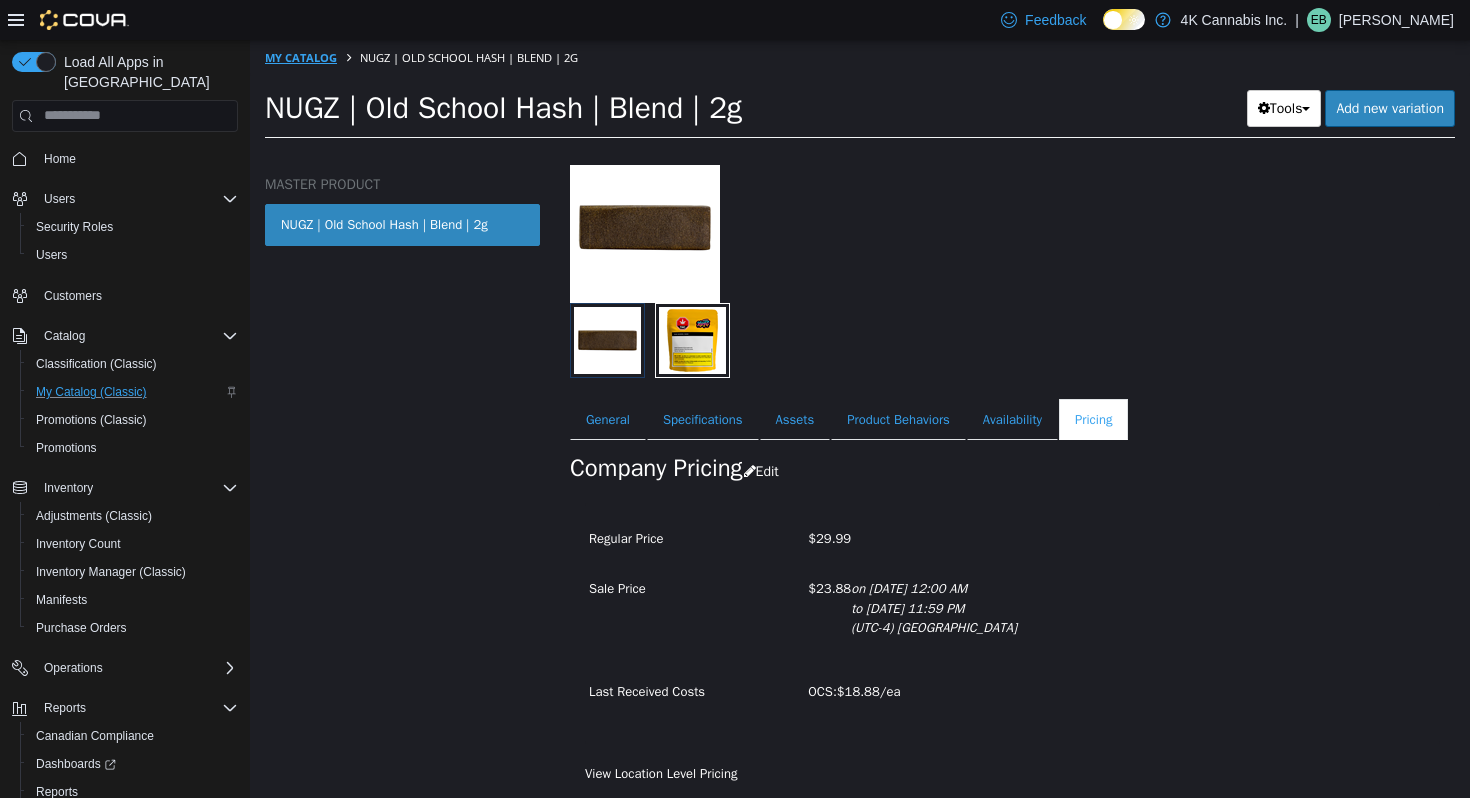 select on "**********" 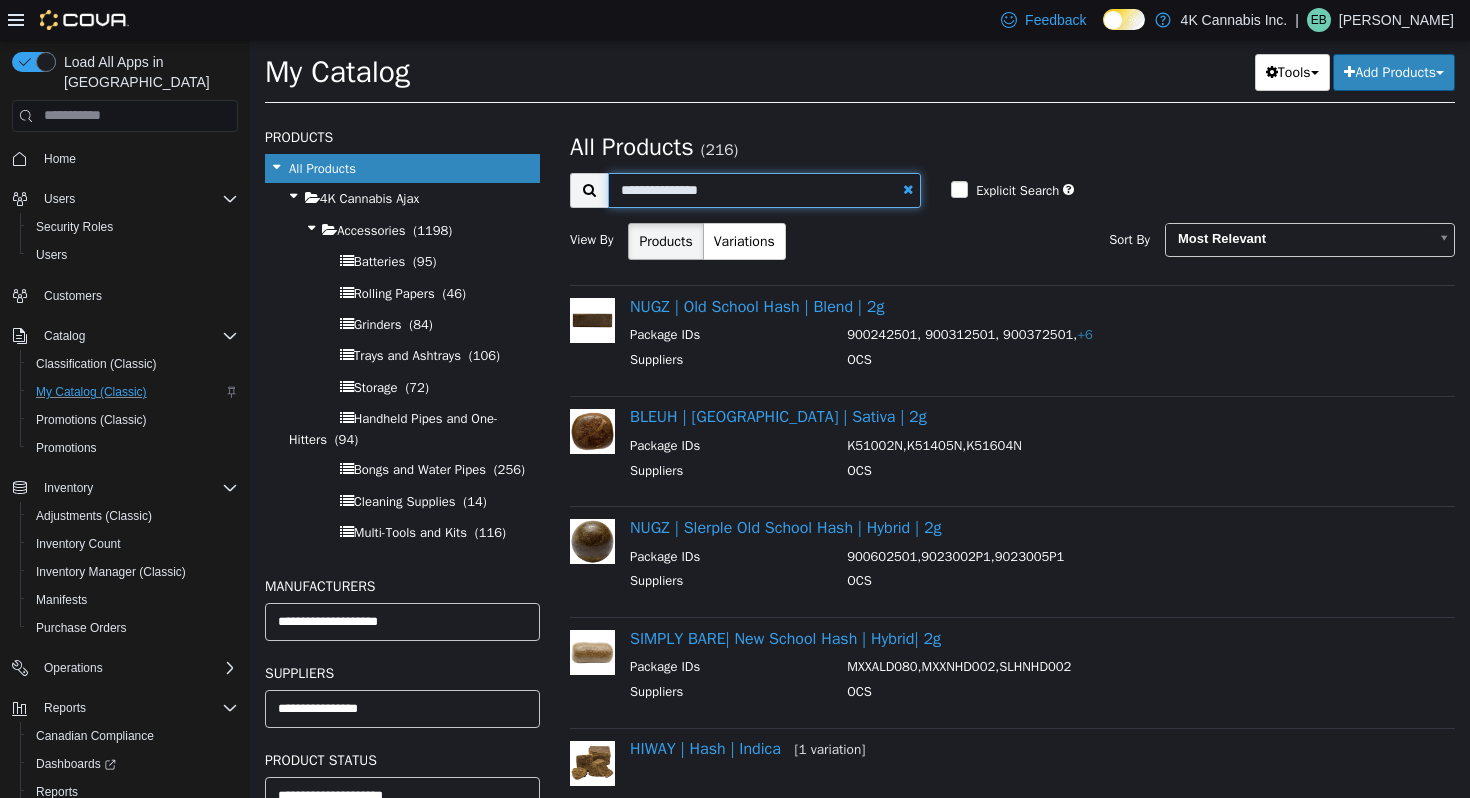 drag, startPoint x: 743, startPoint y: 194, endPoint x: 623, endPoint y: 193, distance: 120.004166 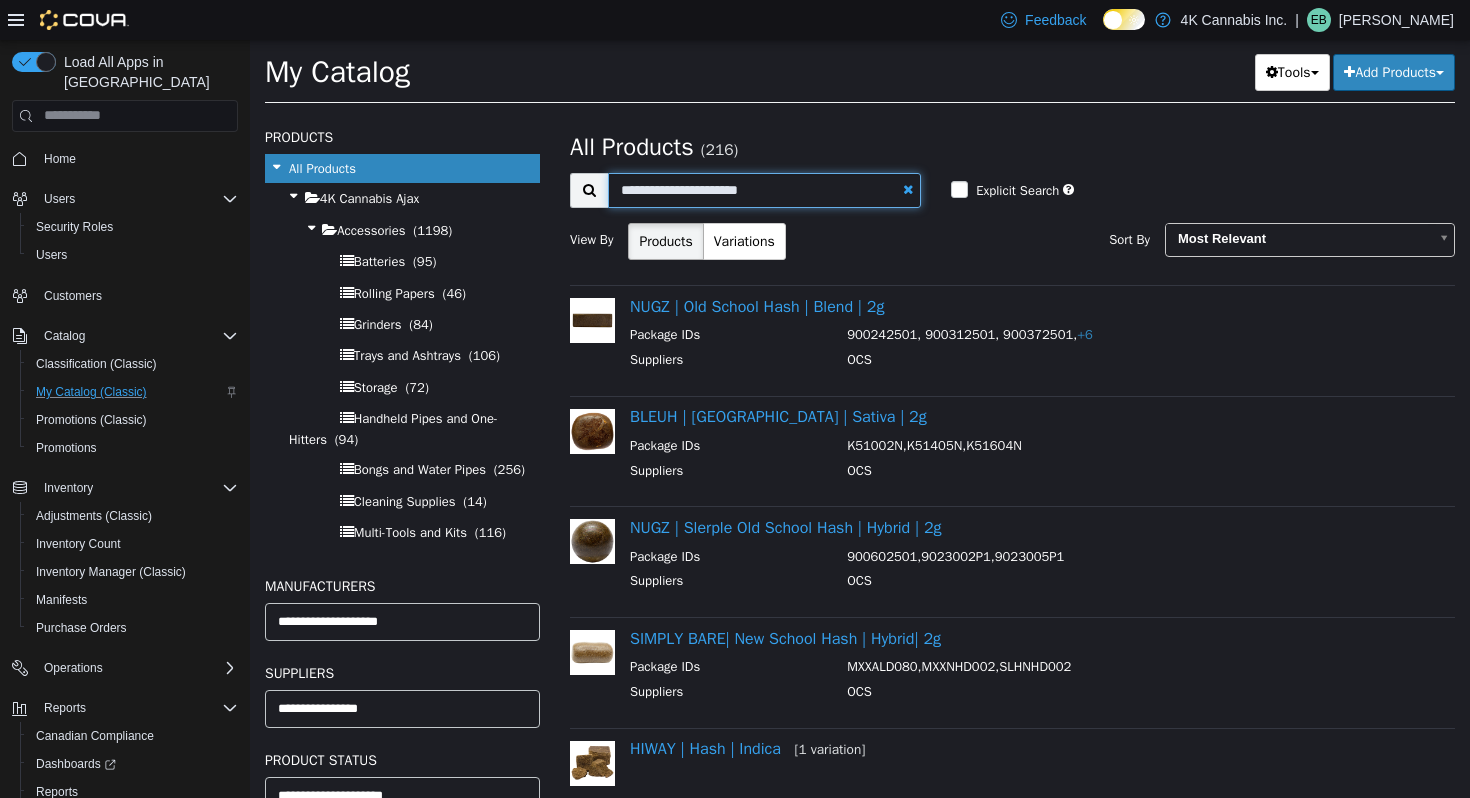 type on "**********" 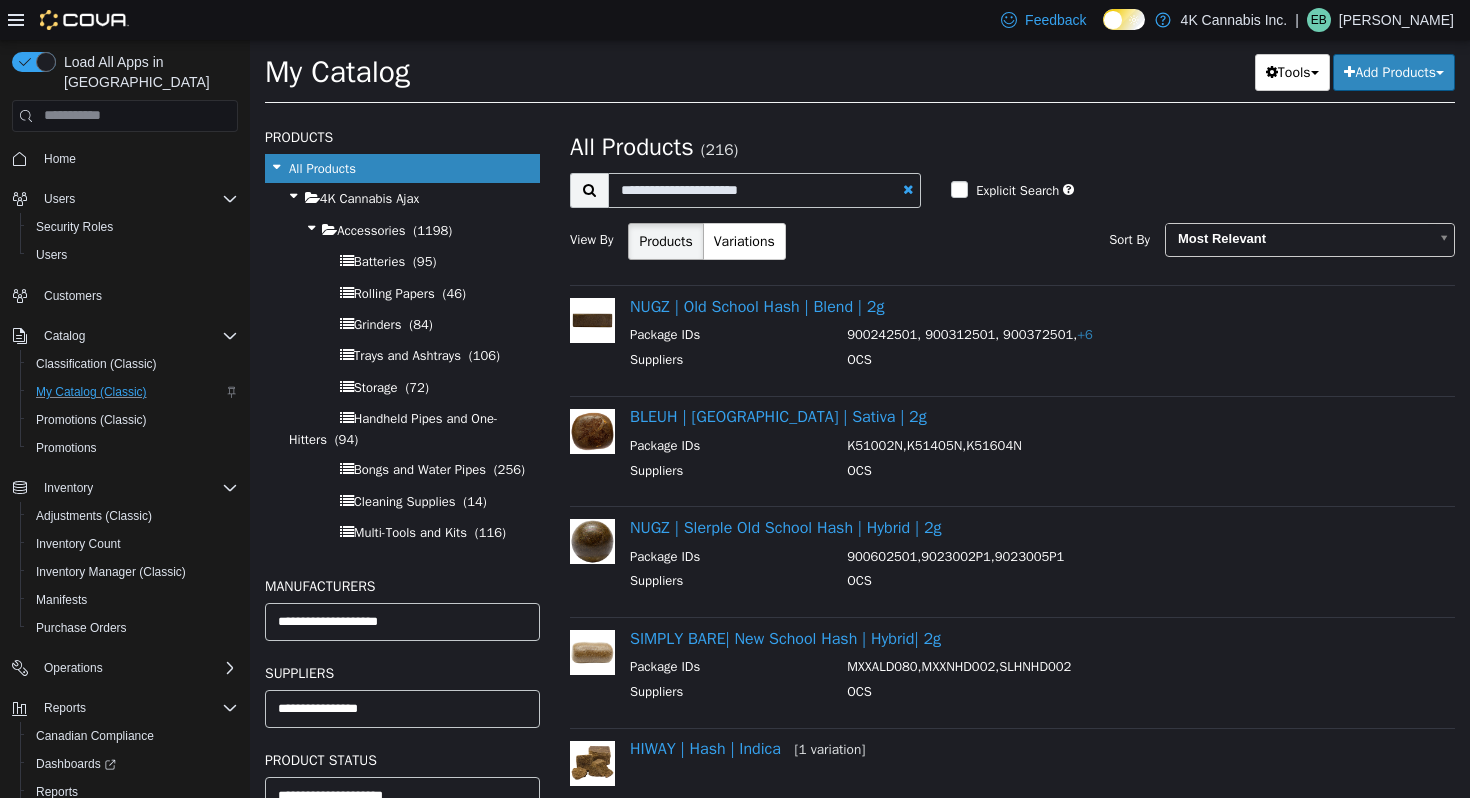 select on "**********" 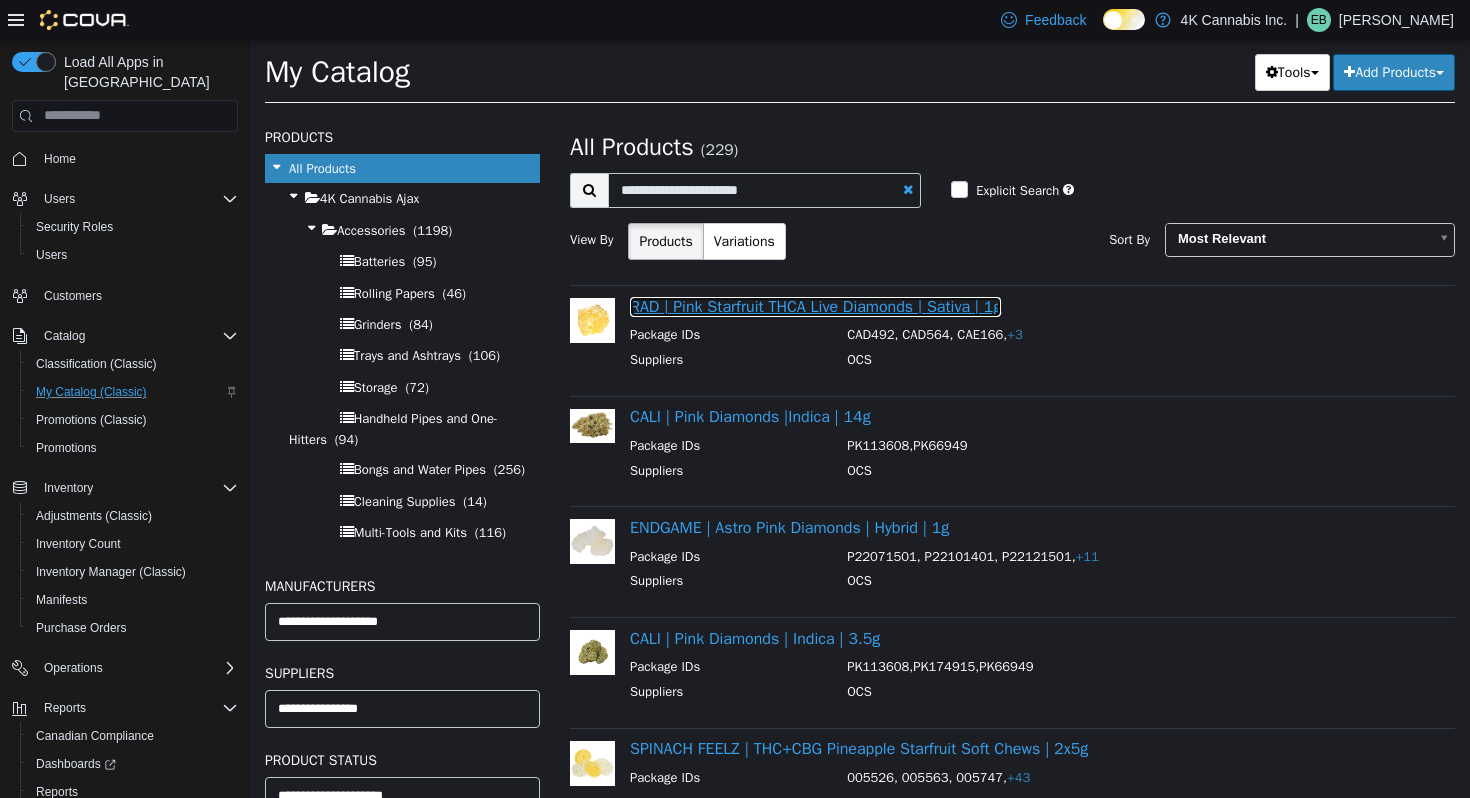 click on "RAD | Pink Starfruit THCA Live Diamonds | Sativa | 1g" at bounding box center [815, 306] 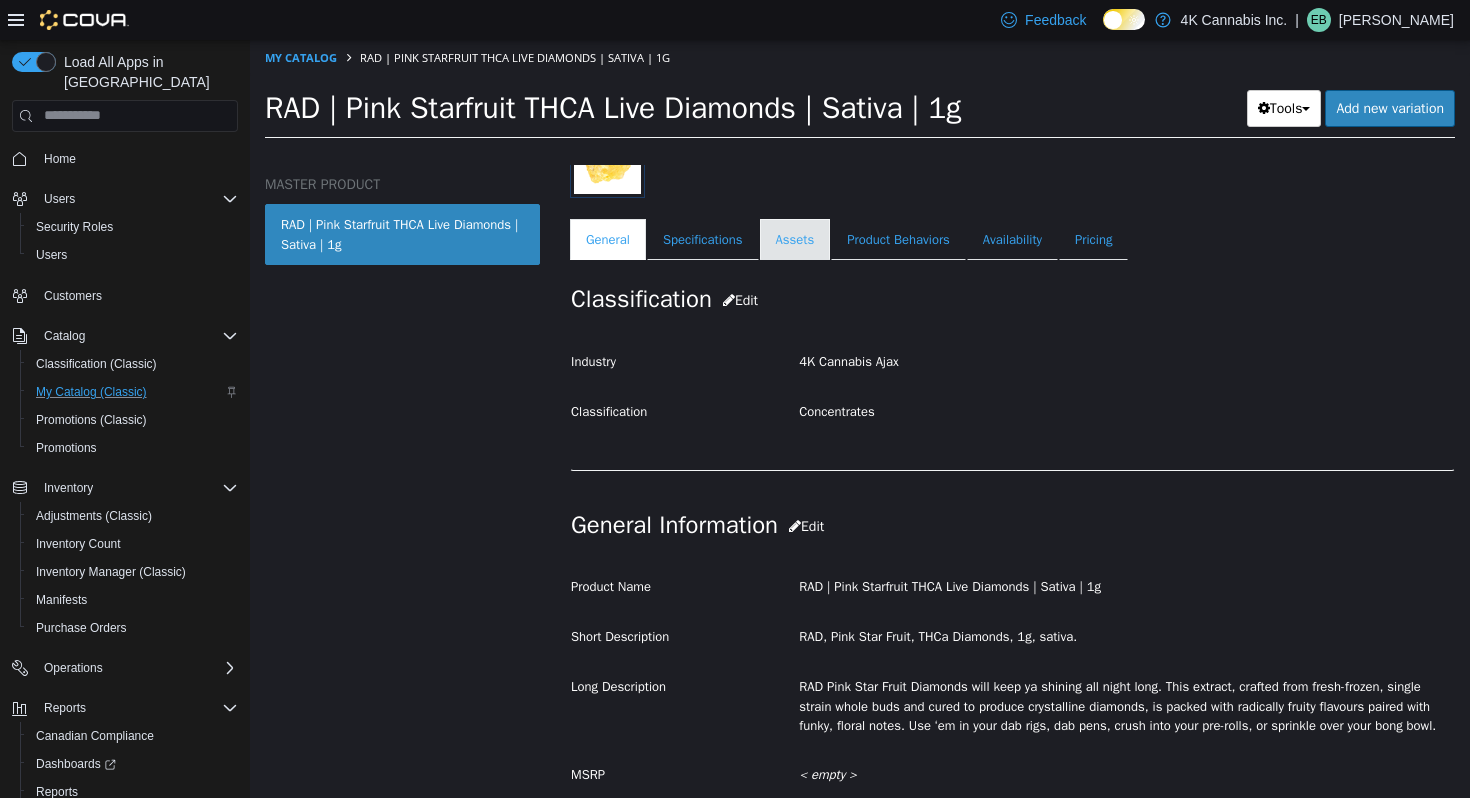 scroll, scrollTop: 316, scrollLeft: 0, axis: vertical 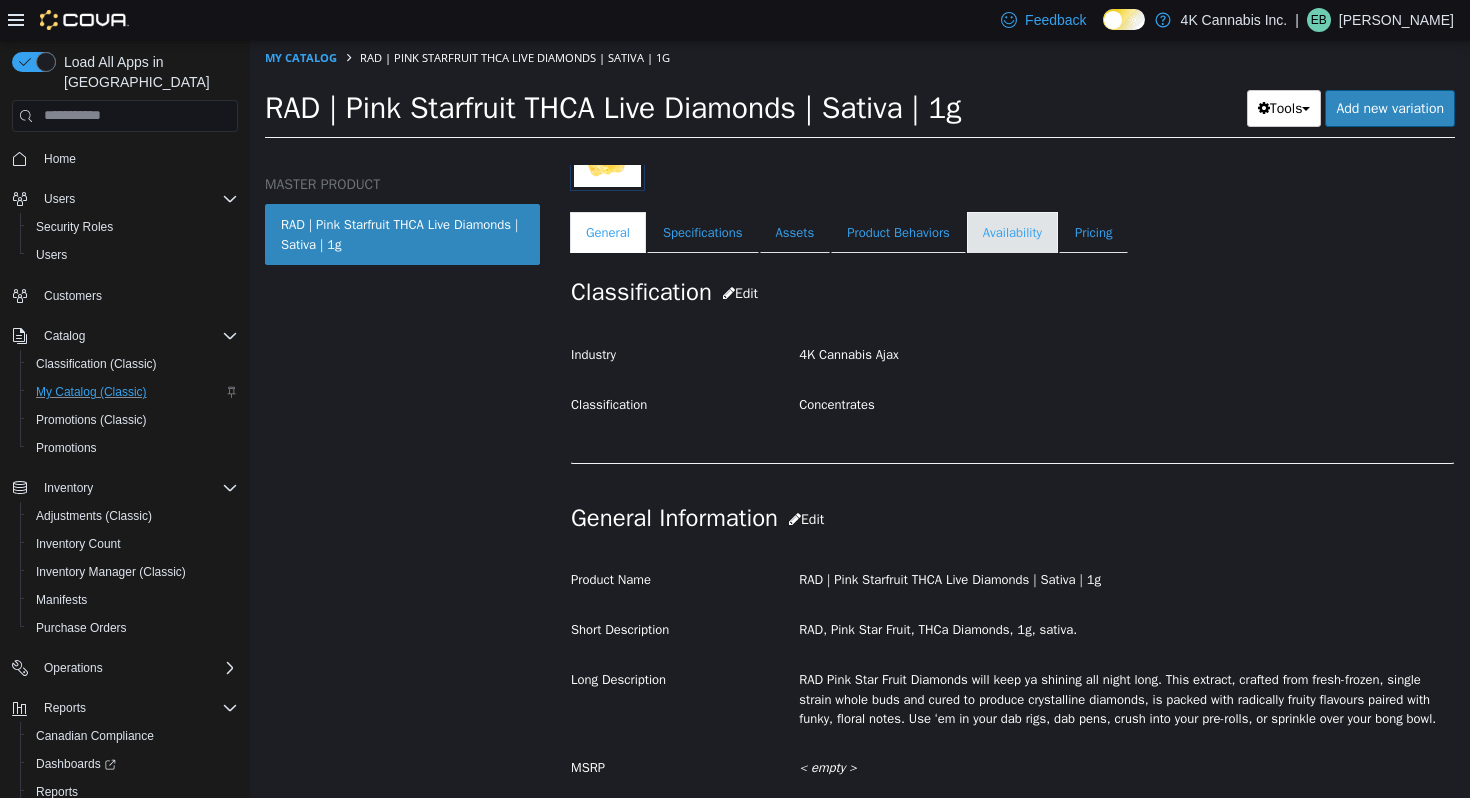 click on "Availability" at bounding box center (1012, 232) 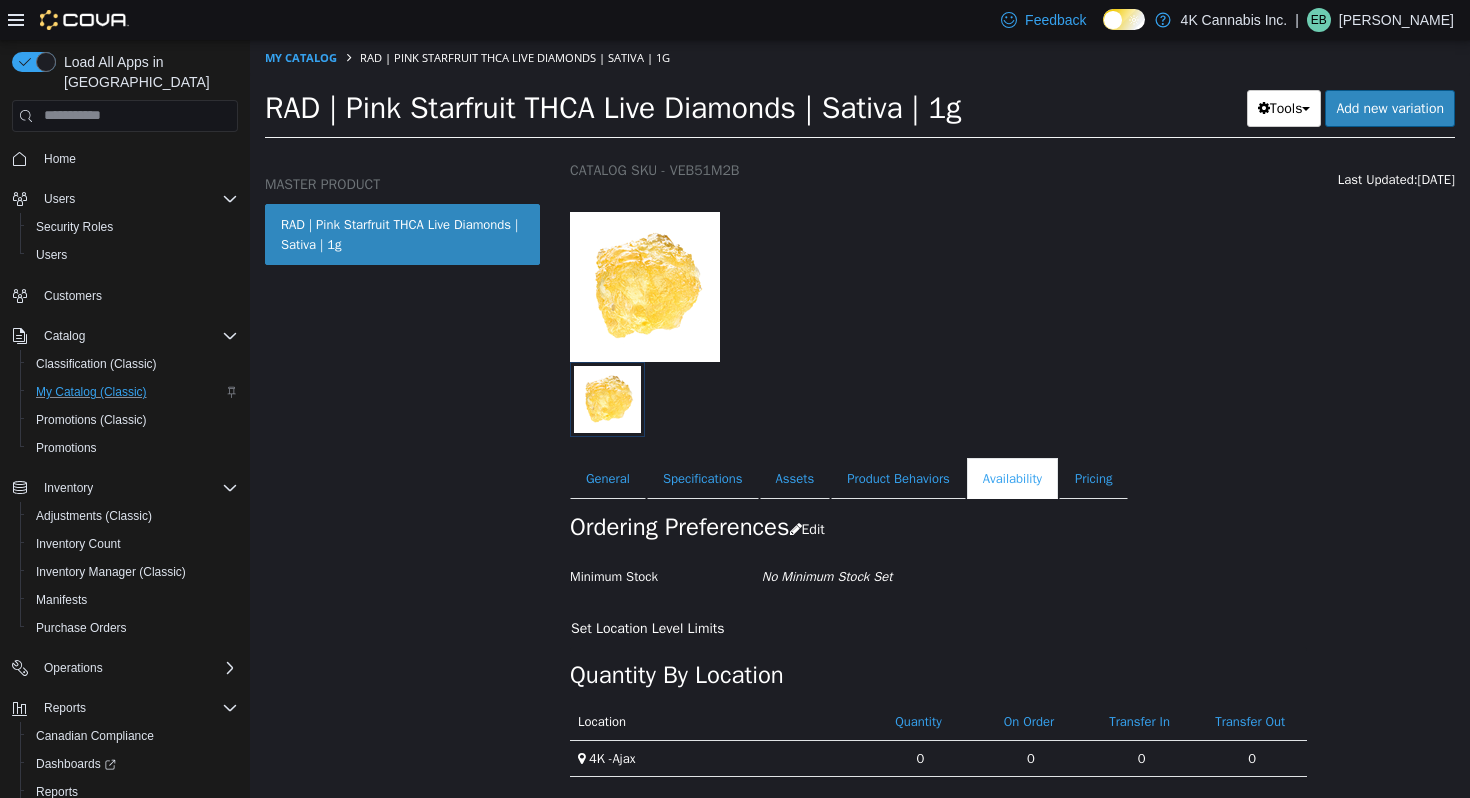 scroll, scrollTop: 72, scrollLeft: 0, axis: vertical 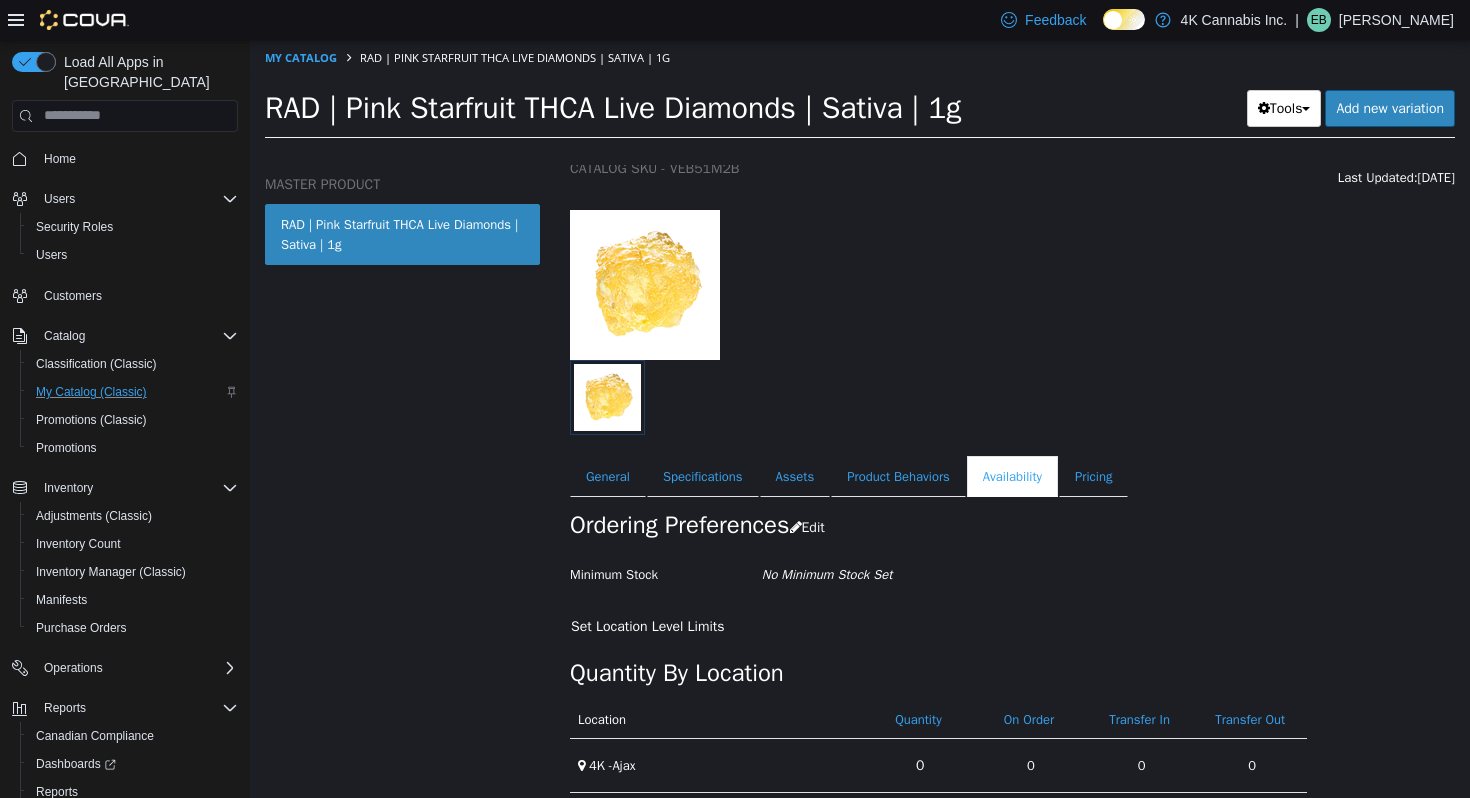 click on "My Catalog" at bounding box center (302, 56) 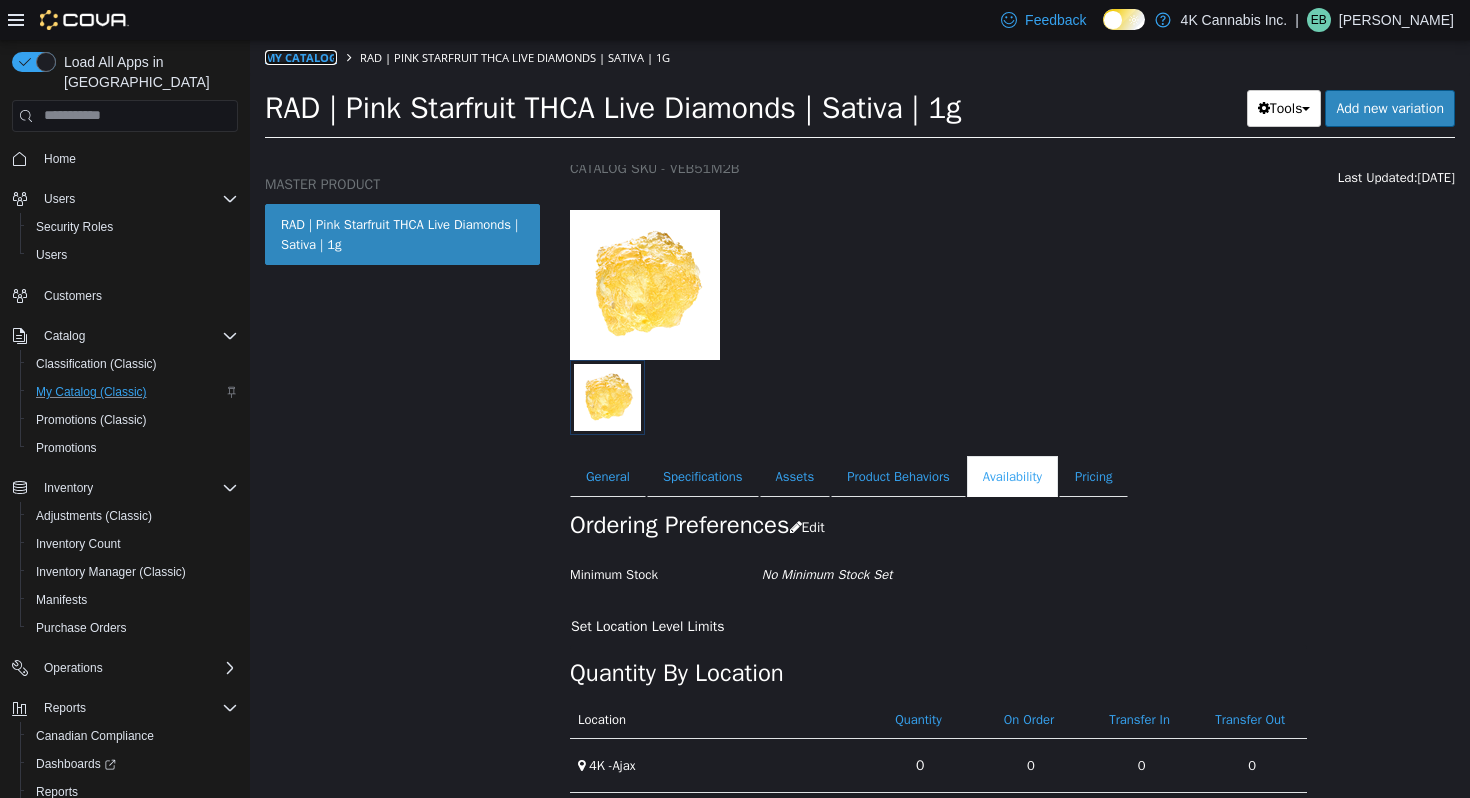click on "My Catalog" at bounding box center (301, 56) 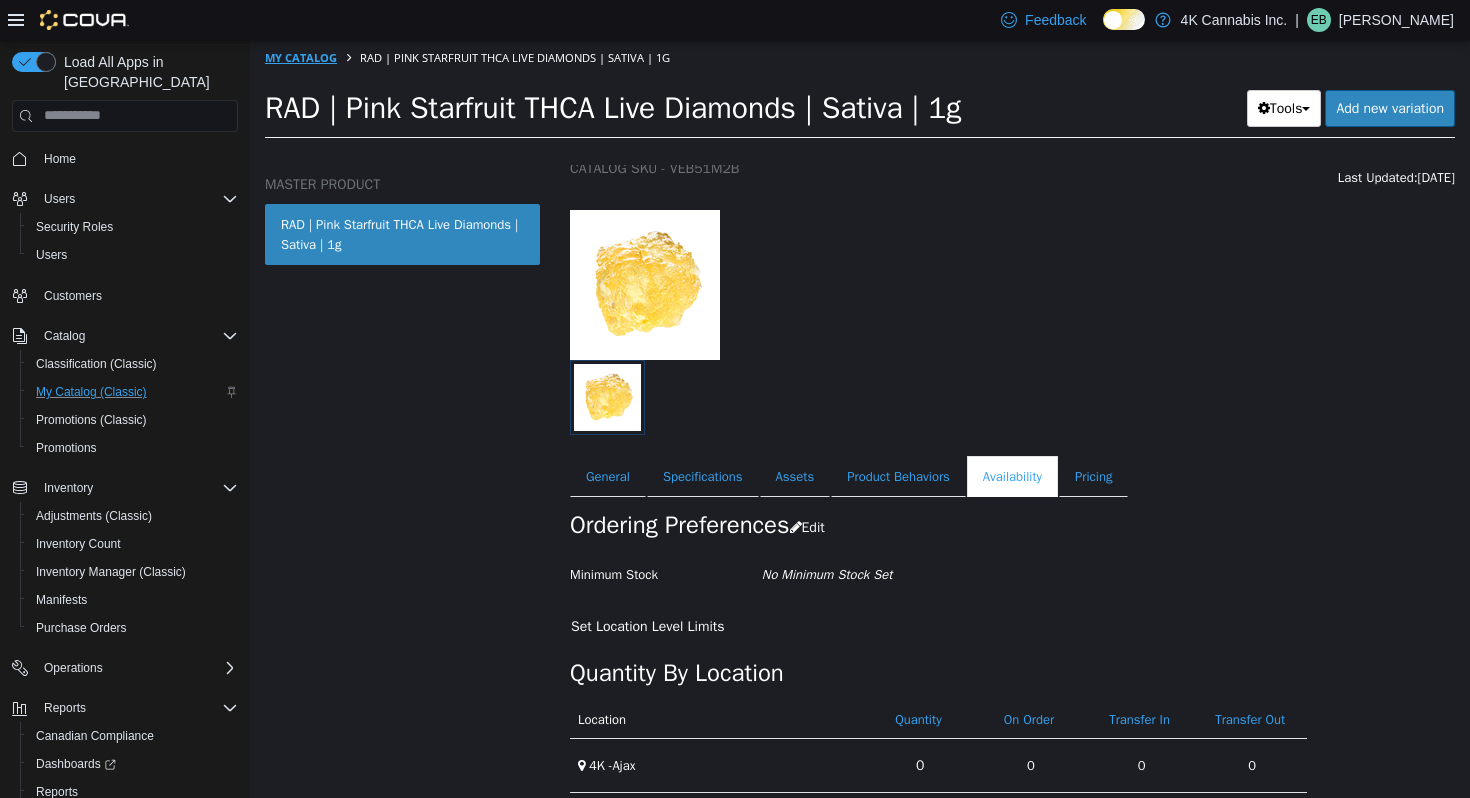 select on "**********" 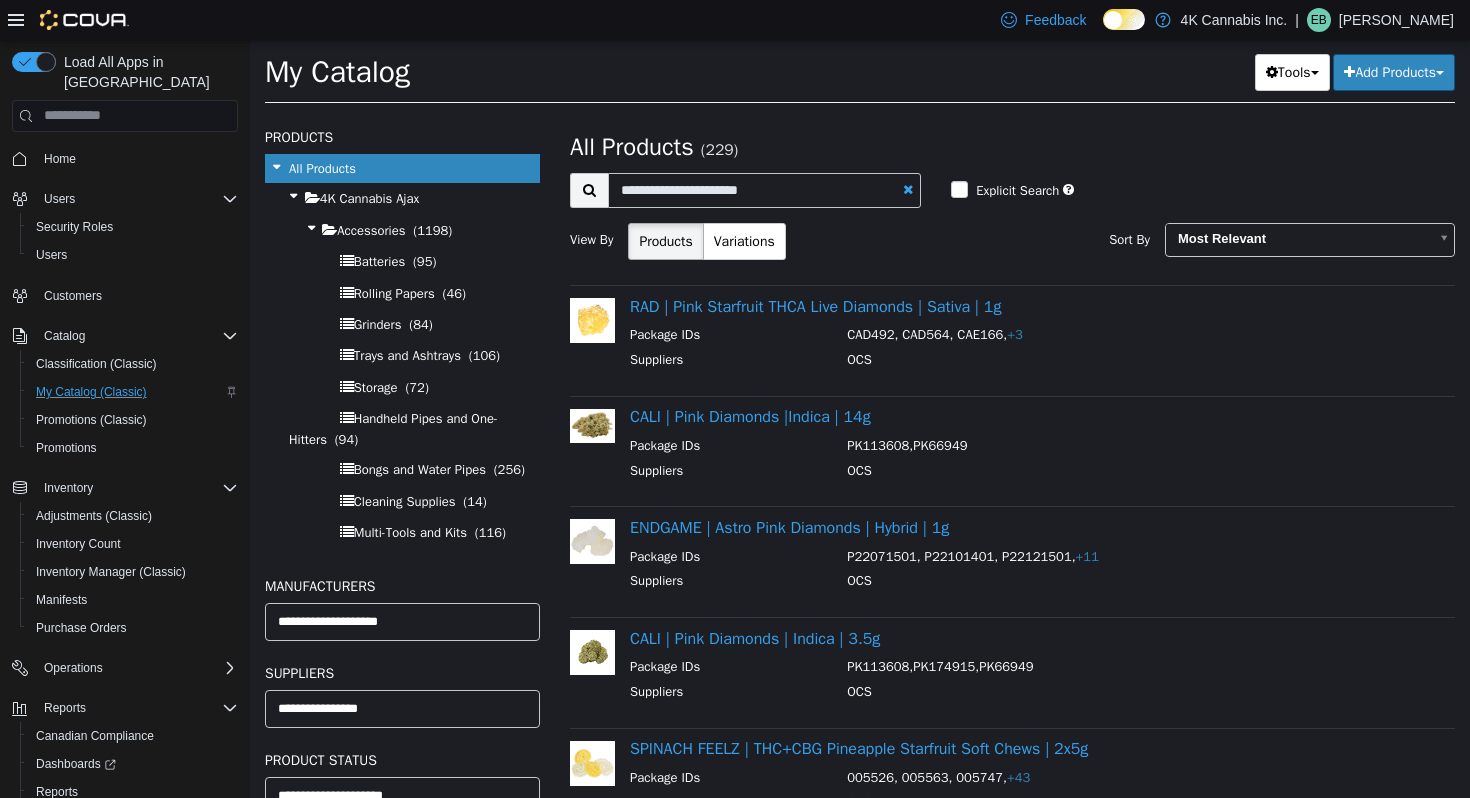 click at bounding box center (908, 188) 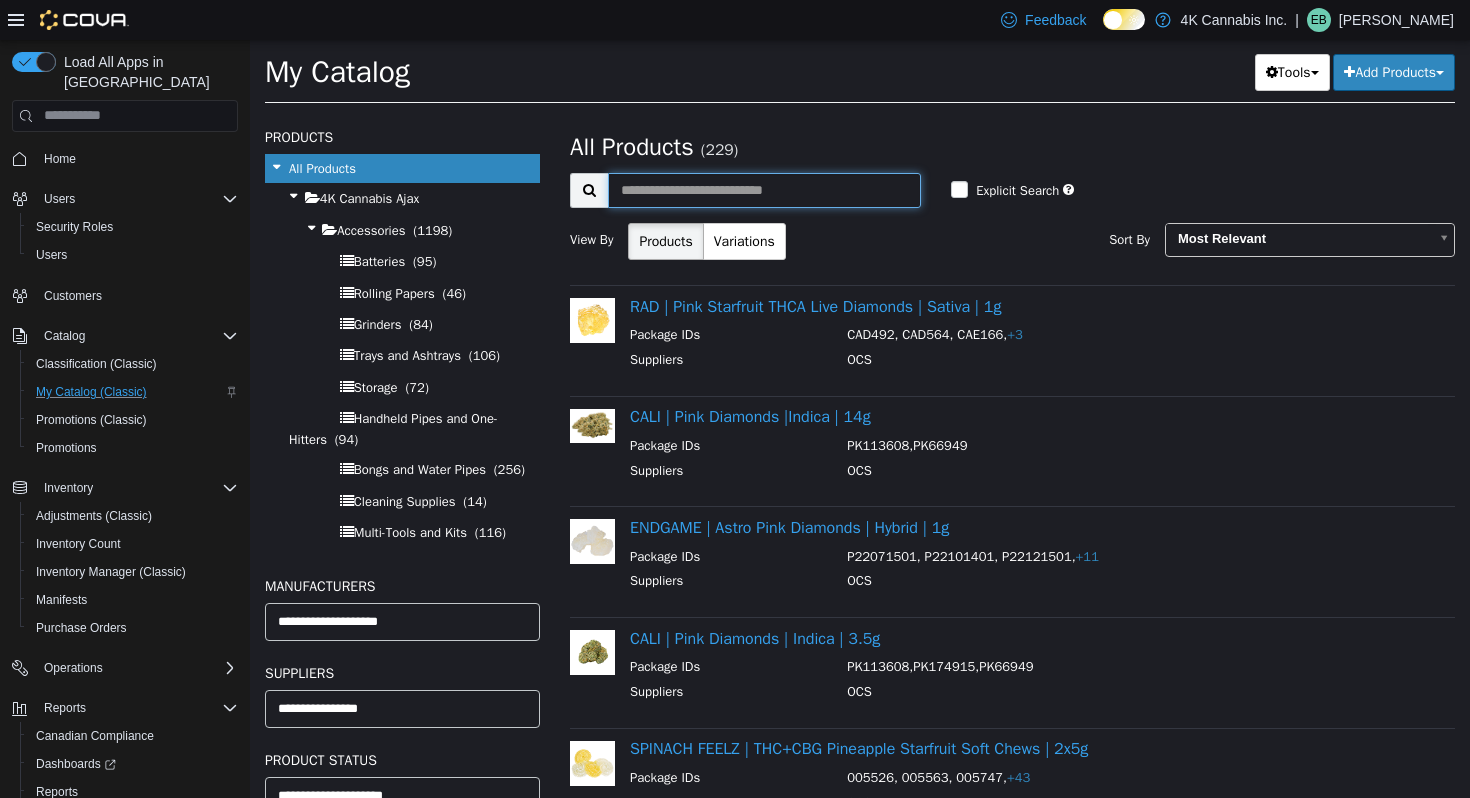 click at bounding box center [764, 189] 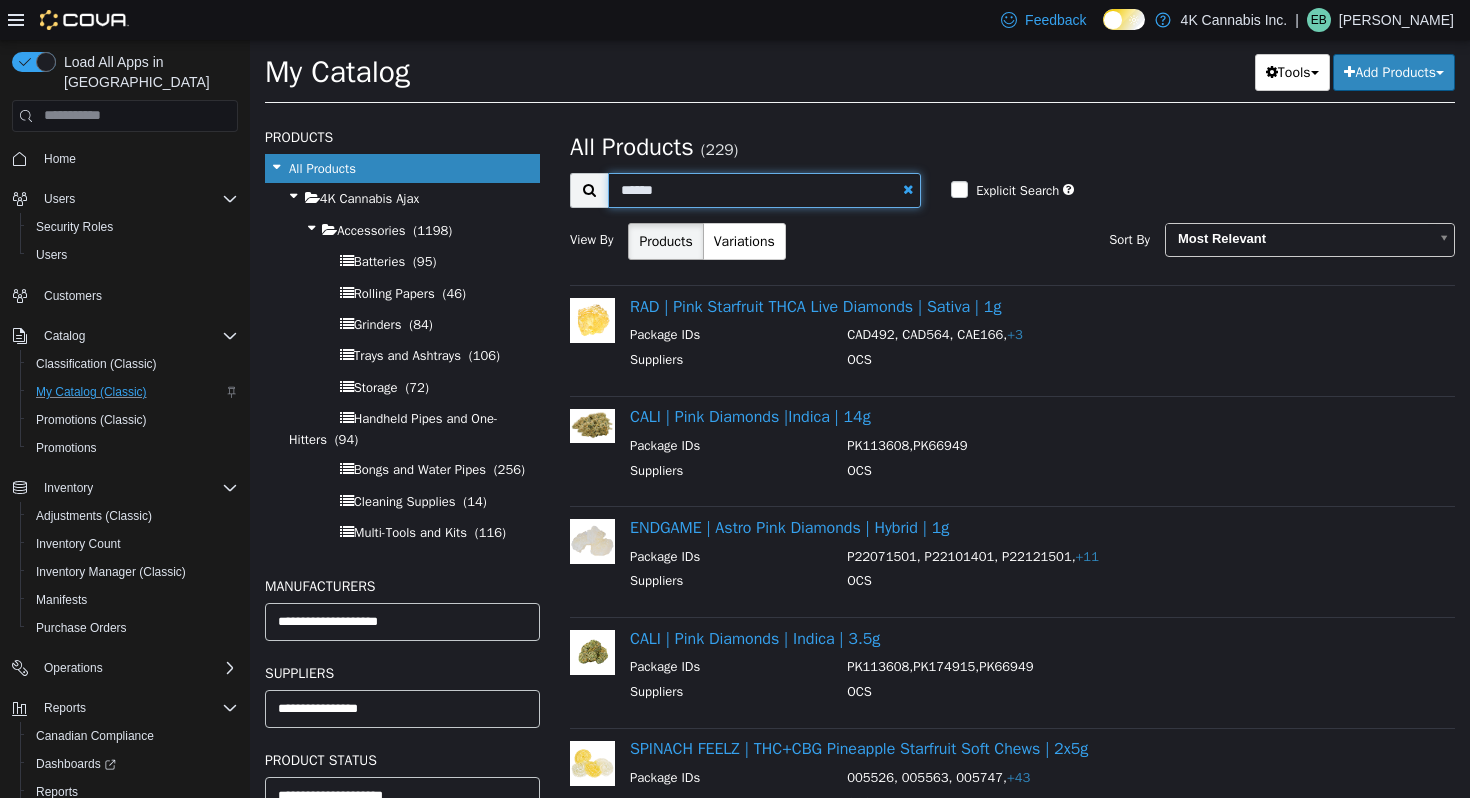 type on "*******" 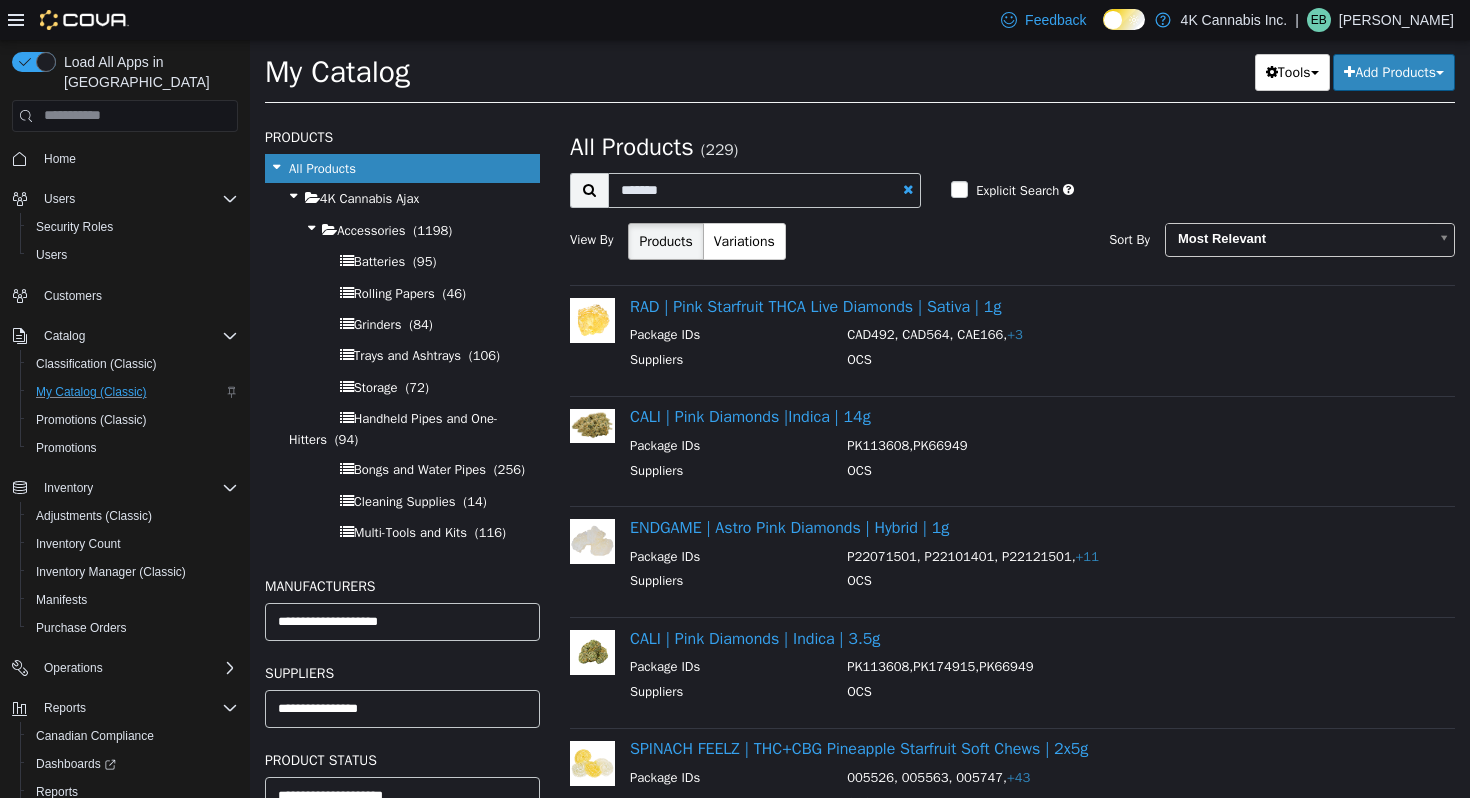 select on "**********" 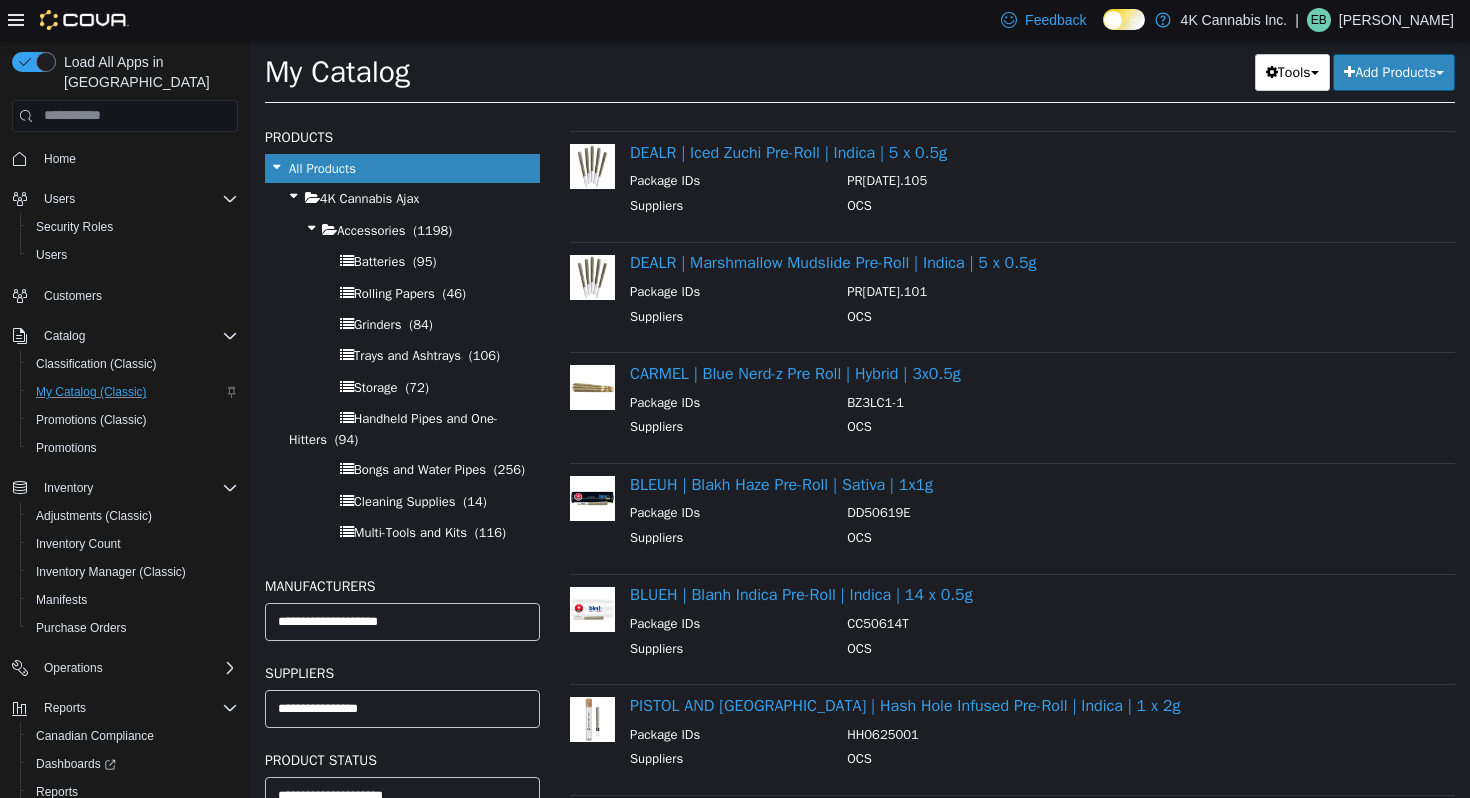 scroll, scrollTop: 0, scrollLeft: 0, axis: both 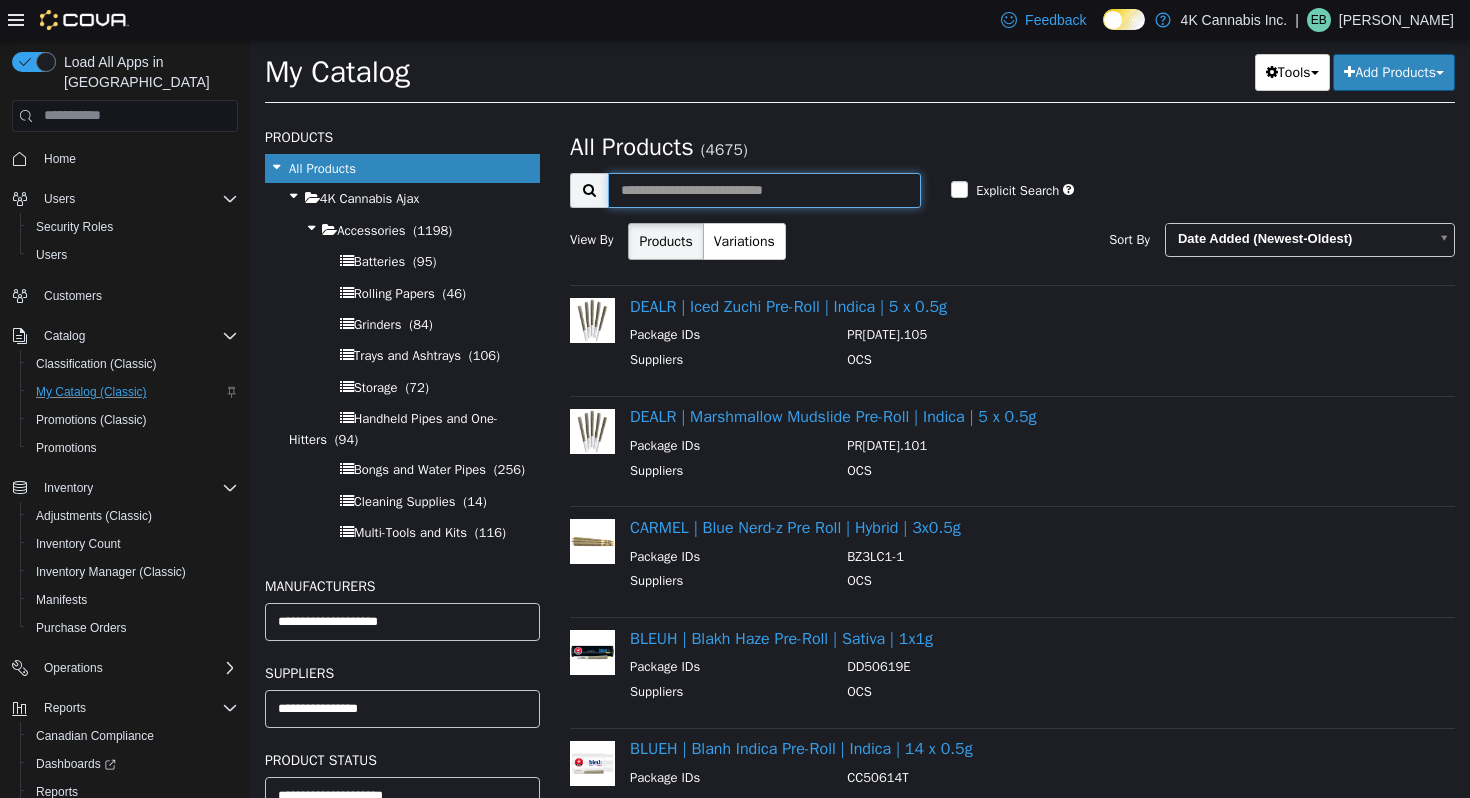 click at bounding box center [764, 189] 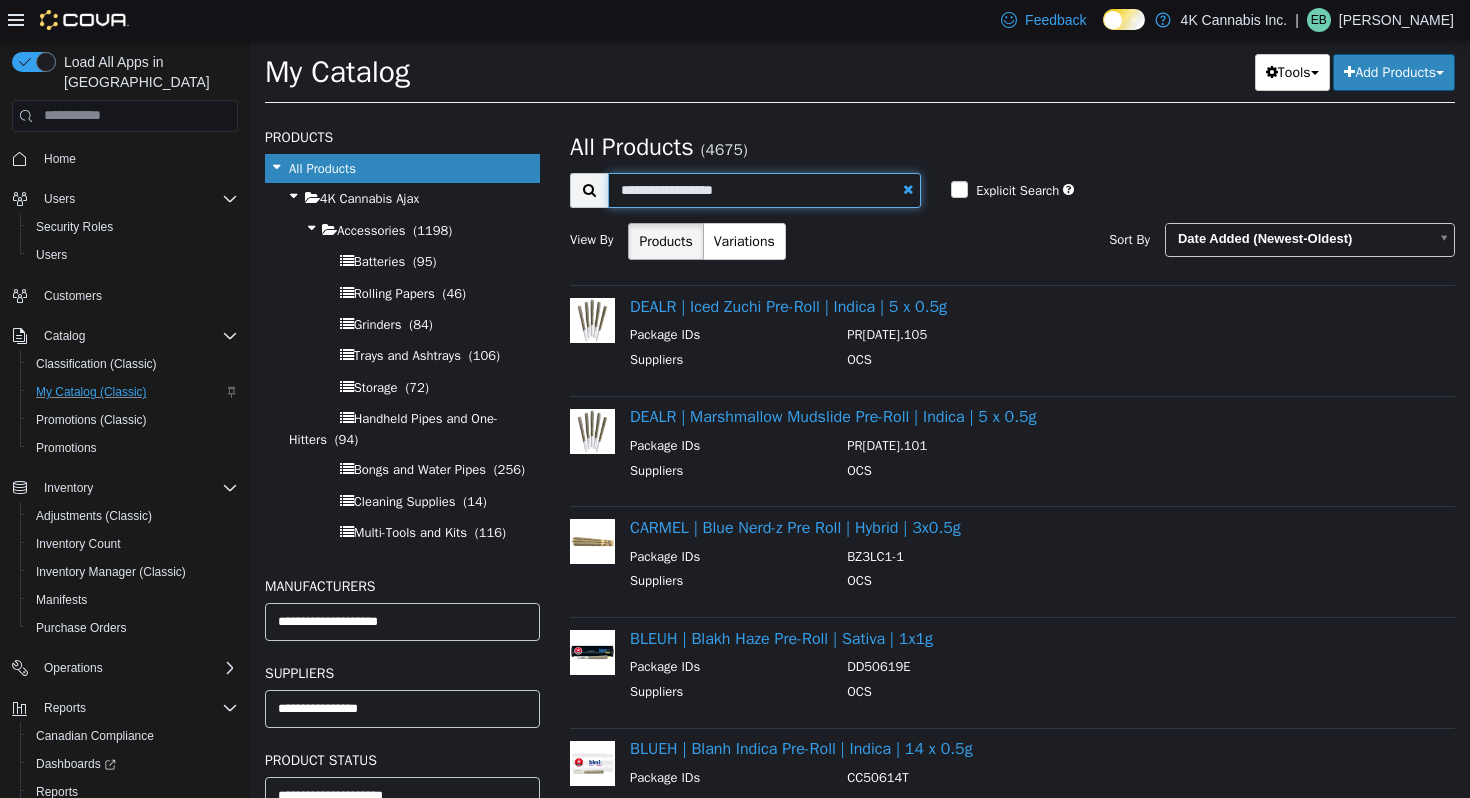 type on "**********" 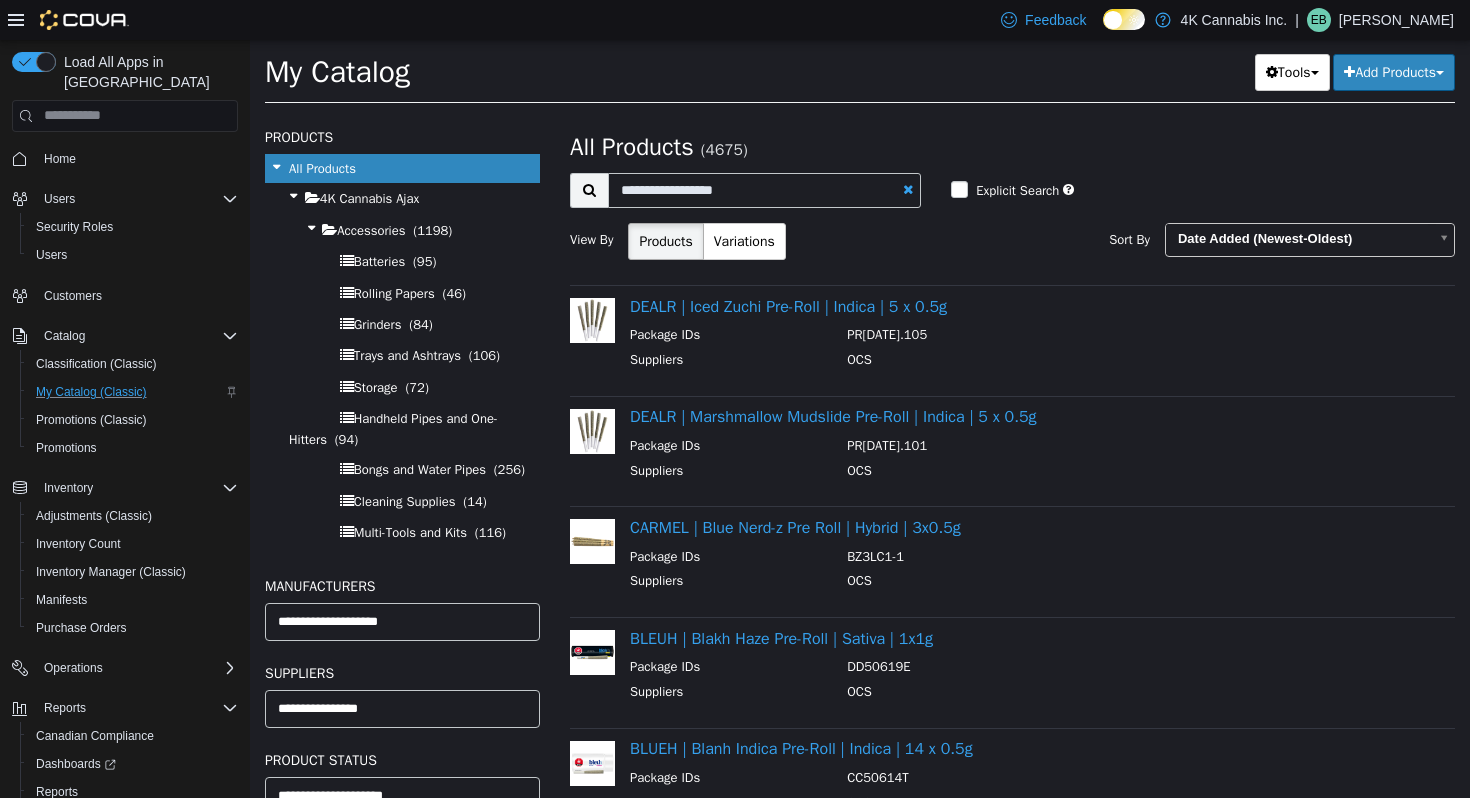 select on "**********" 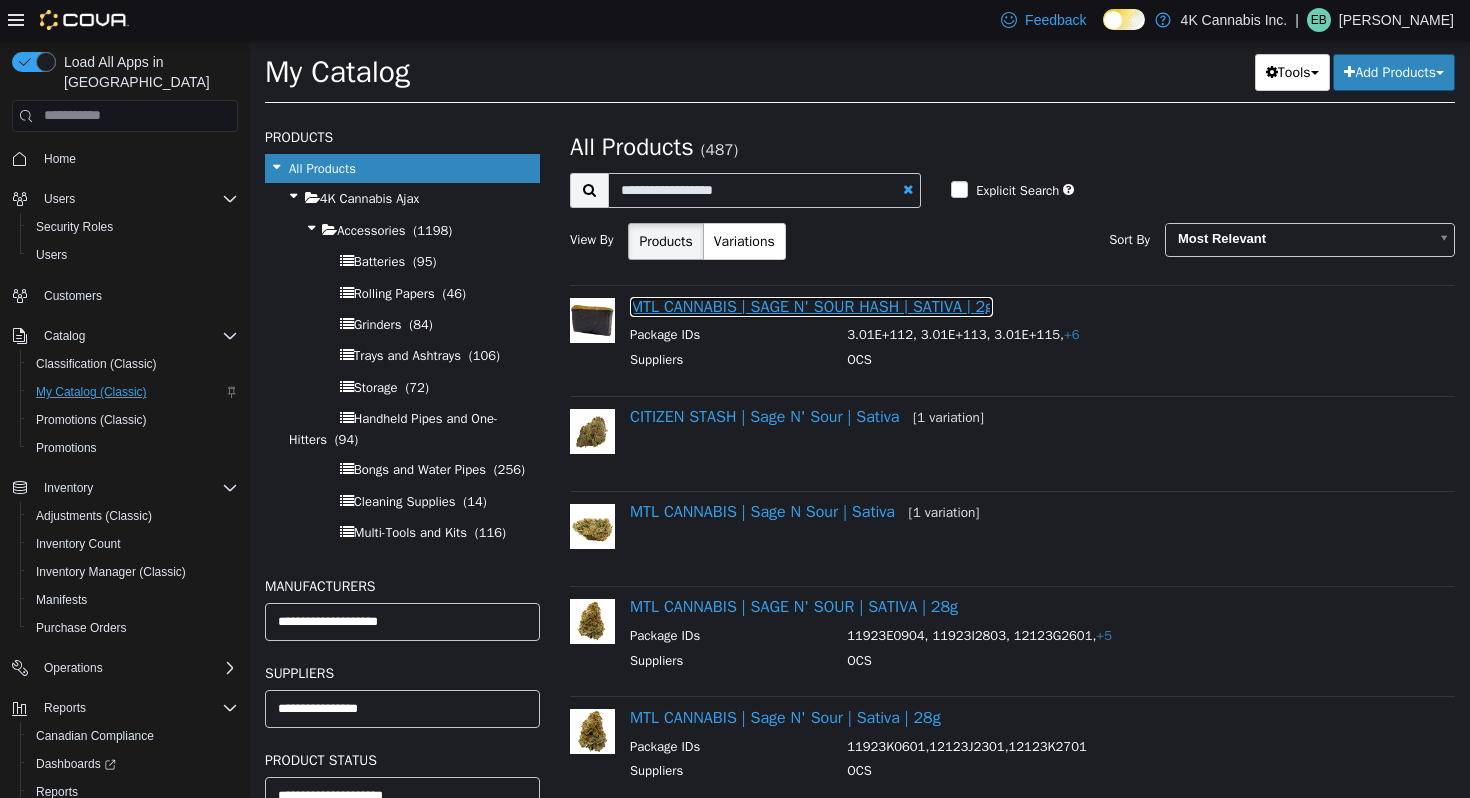 click on "MTL CANNABIS | SAGE N' SOUR HASH | SATIVA | 2g" at bounding box center [811, 306] 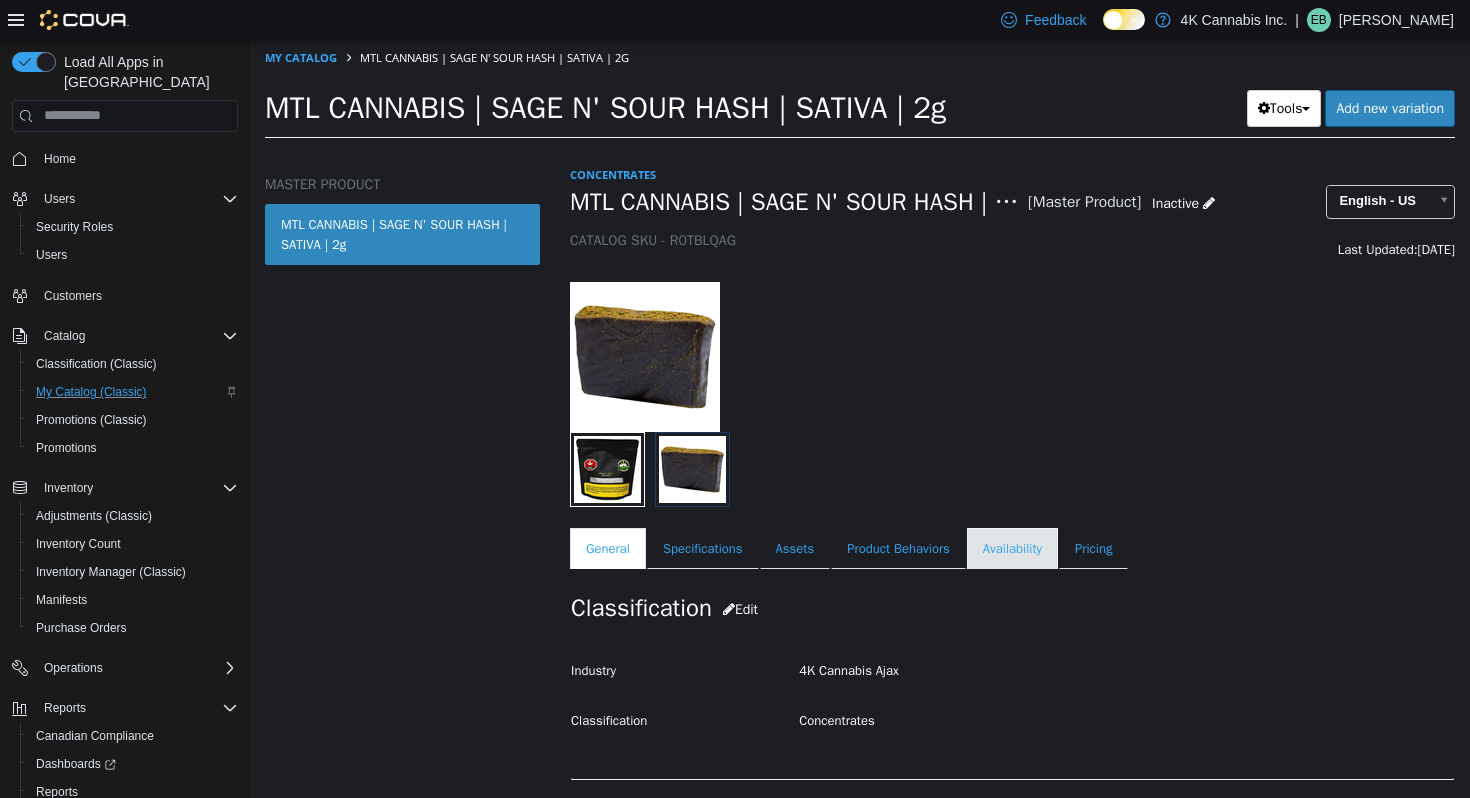 click on "Availability" at bounding box center [1012, 548] 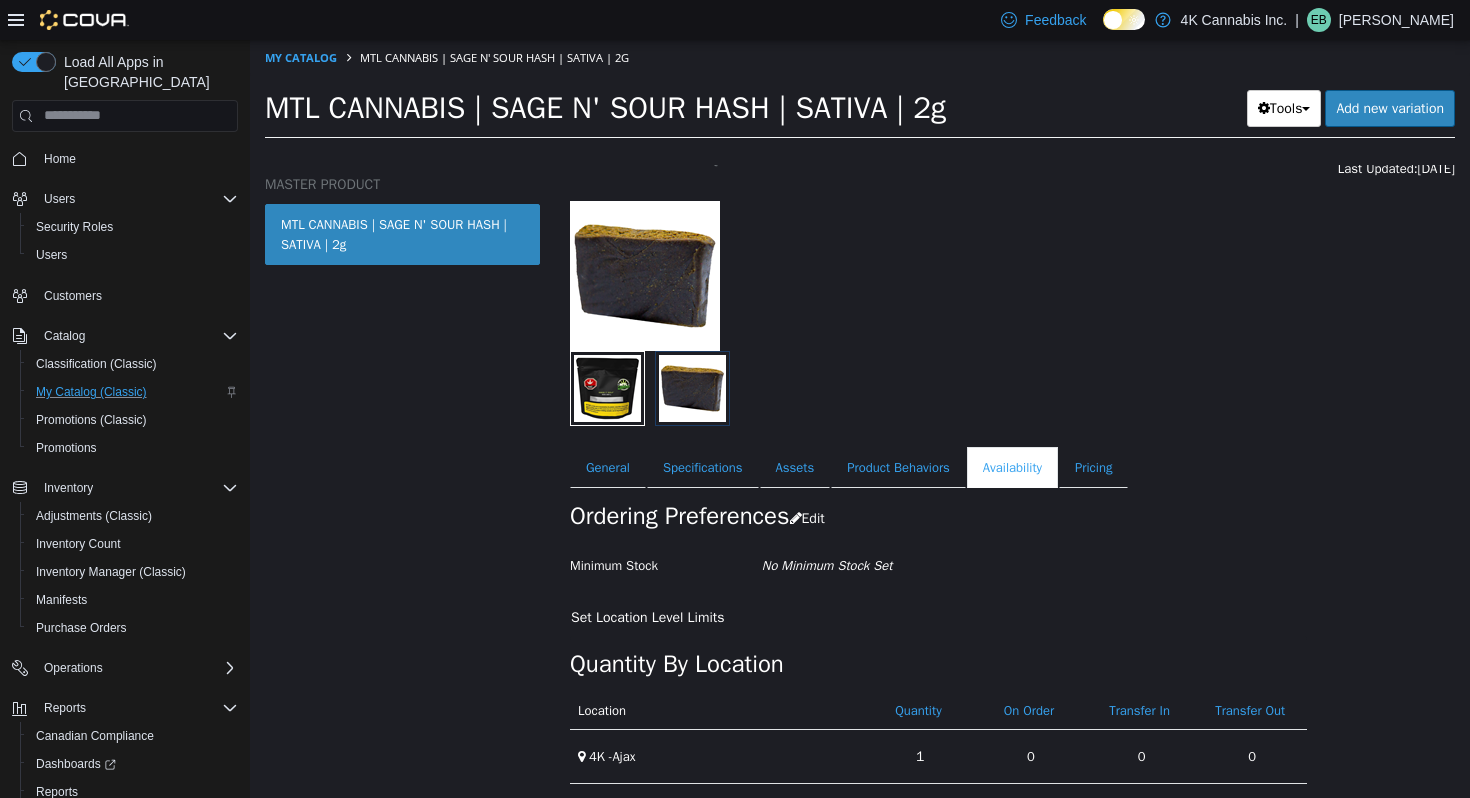 scroll, scrollTop: 85, scrollLeft: 0, axis: vertical 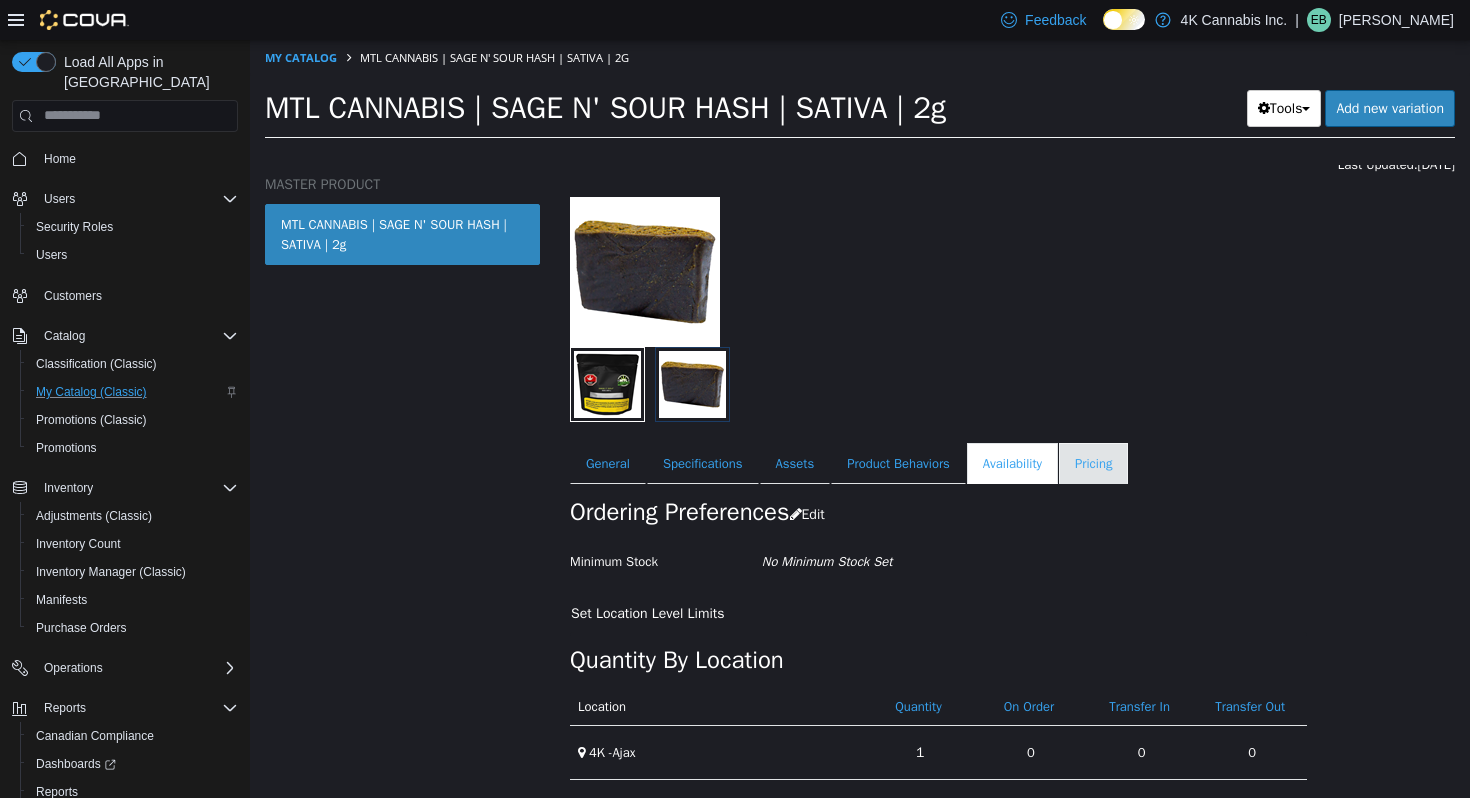 click on "Pricing" at bounding box center (1093, 463) 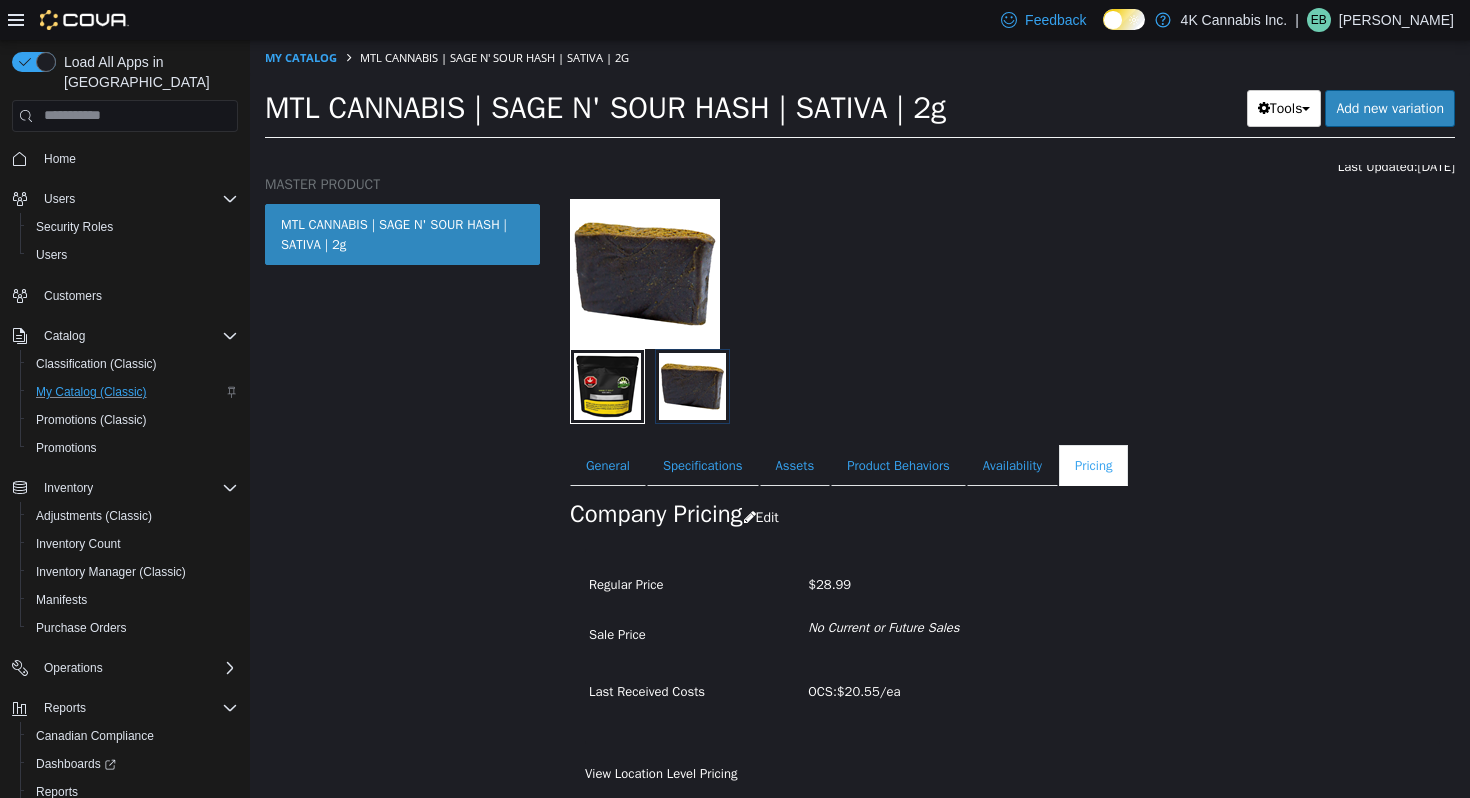 scroll, scrollTop: 83, scrollLeft: 0, axis: vertical 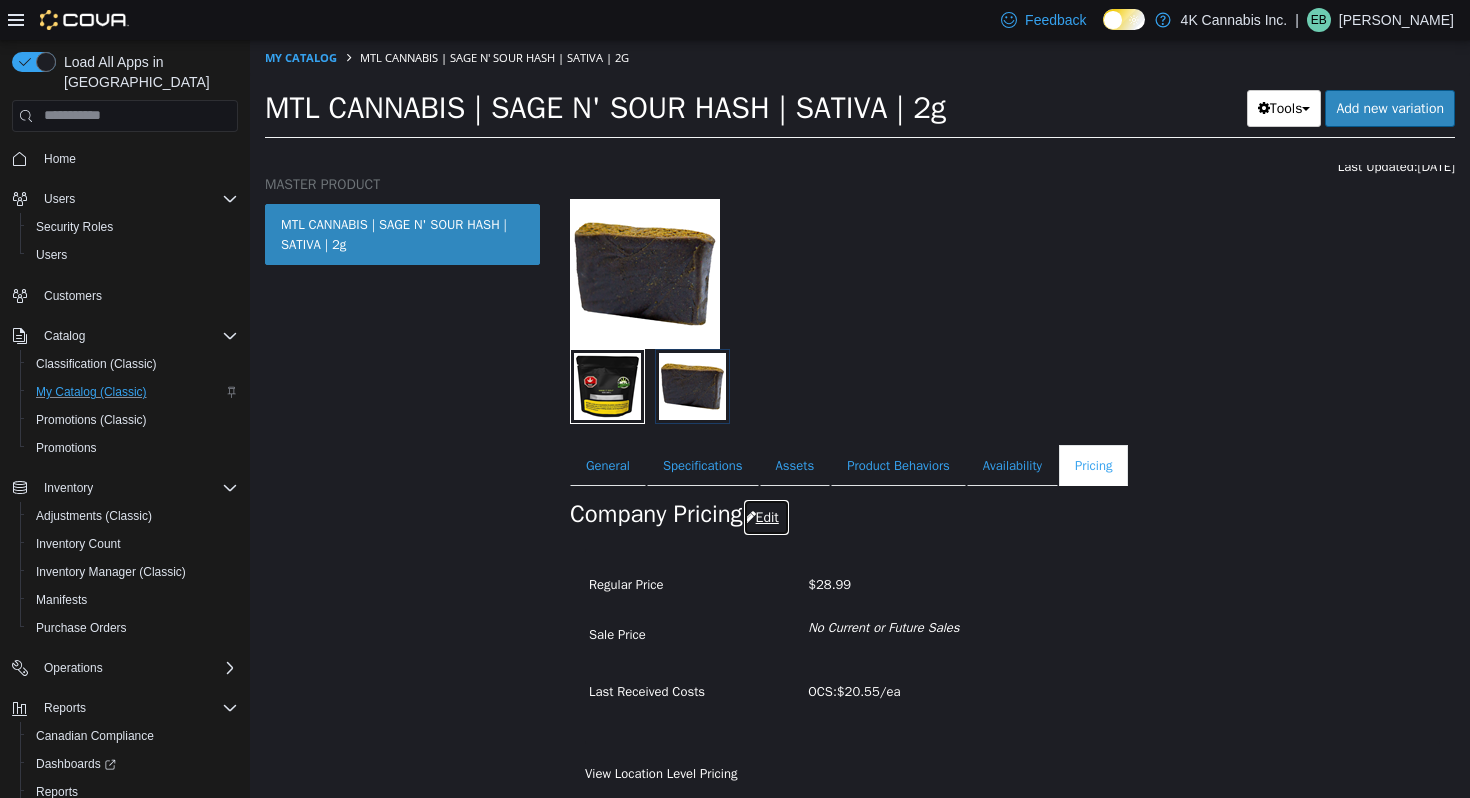 click on "Edit" at bounding box center (766, 516) 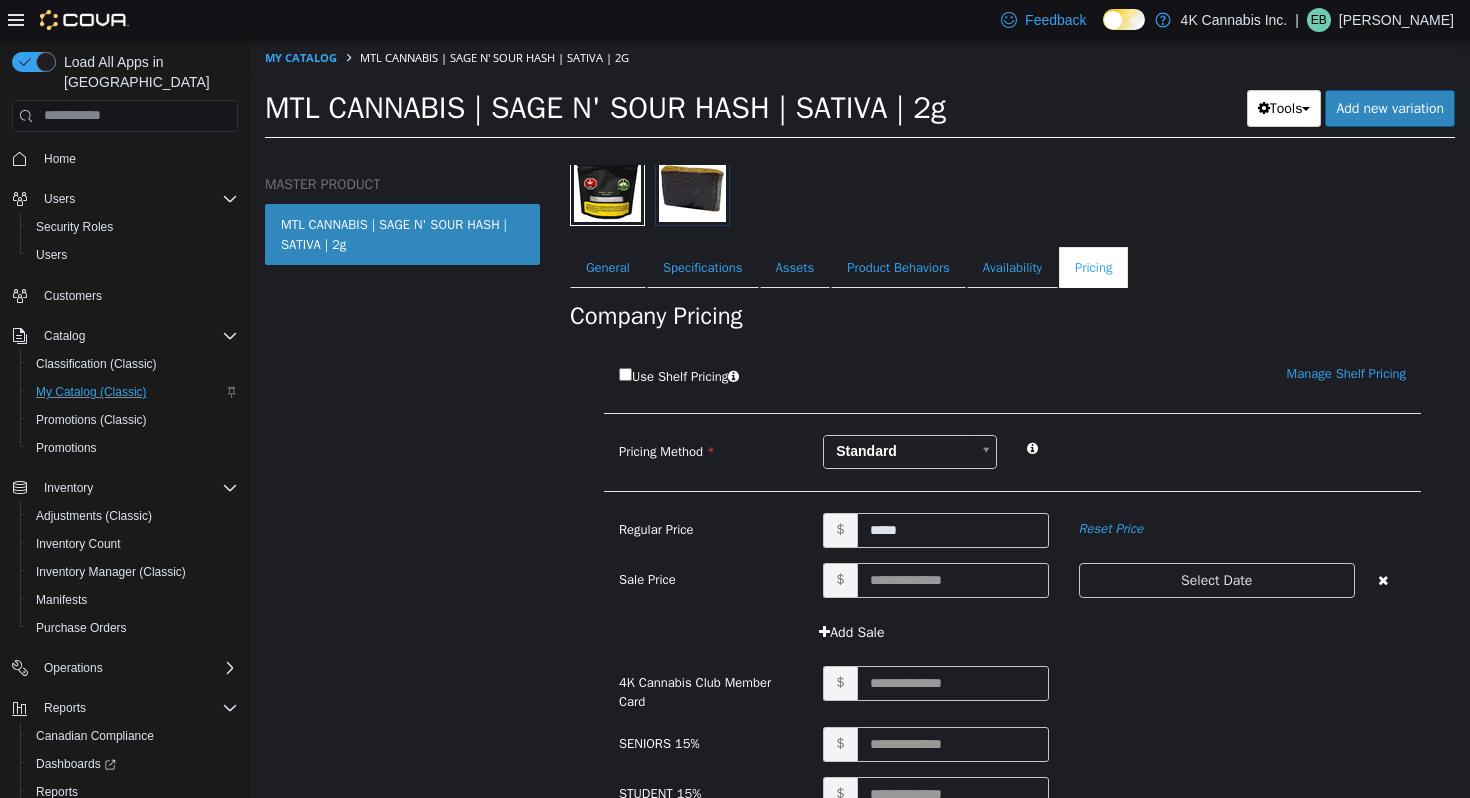 scroll, scrollTop: 287, scrollLeft: 0, axis: vertical 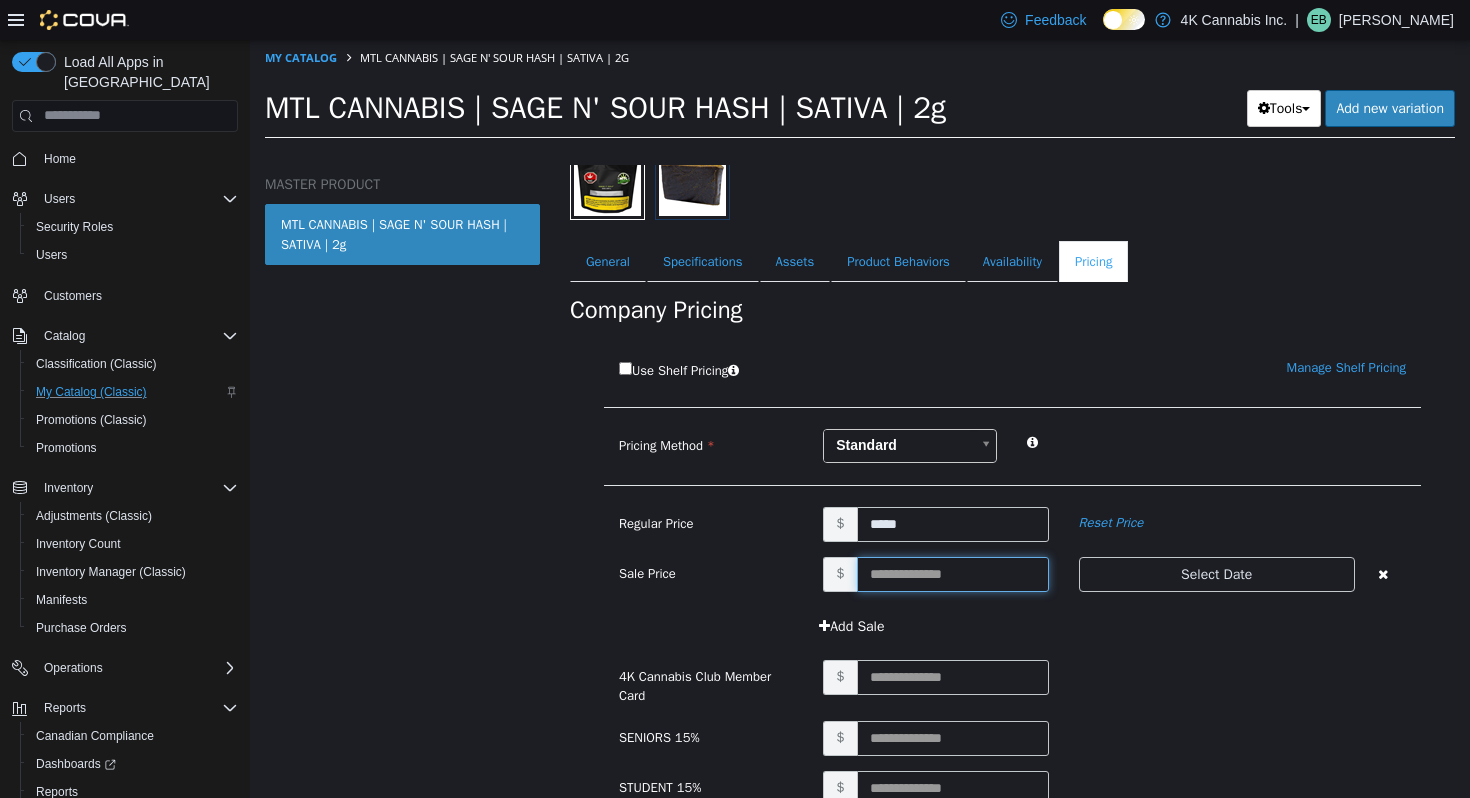 click at bounding box center [953, 573] 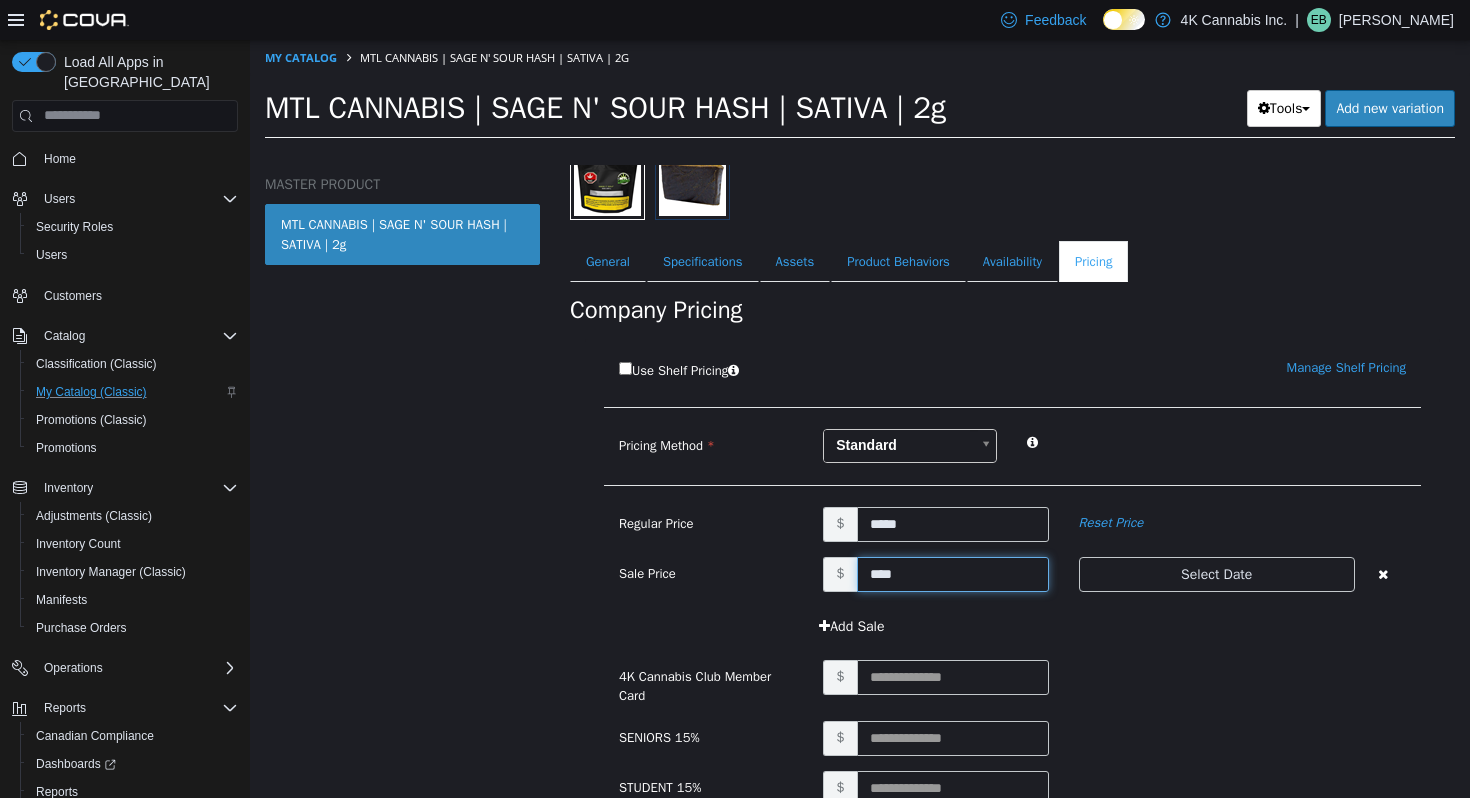 type on "*****" 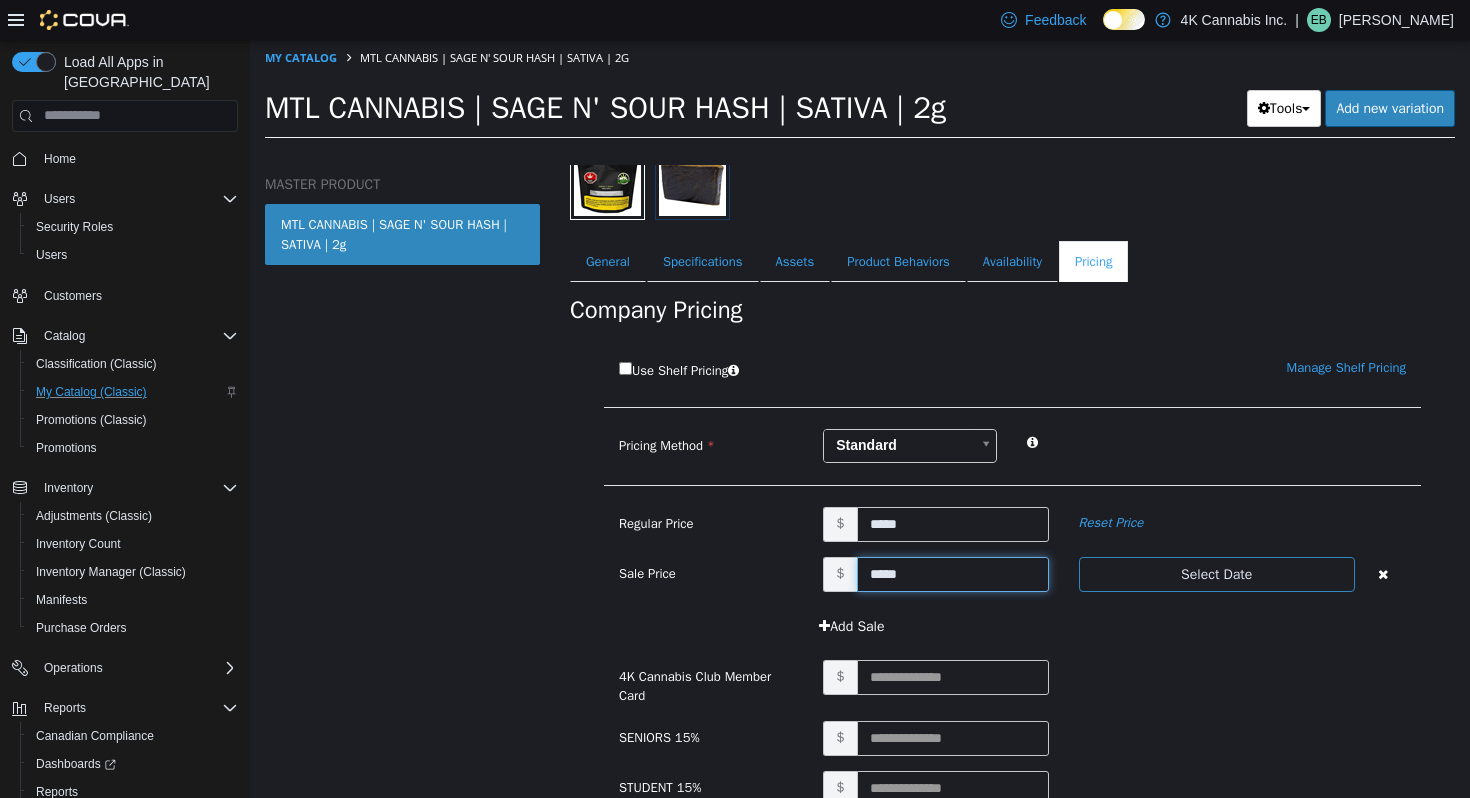 scroll, scrollTop: 420, scrollLeft: 0, axis: vertical 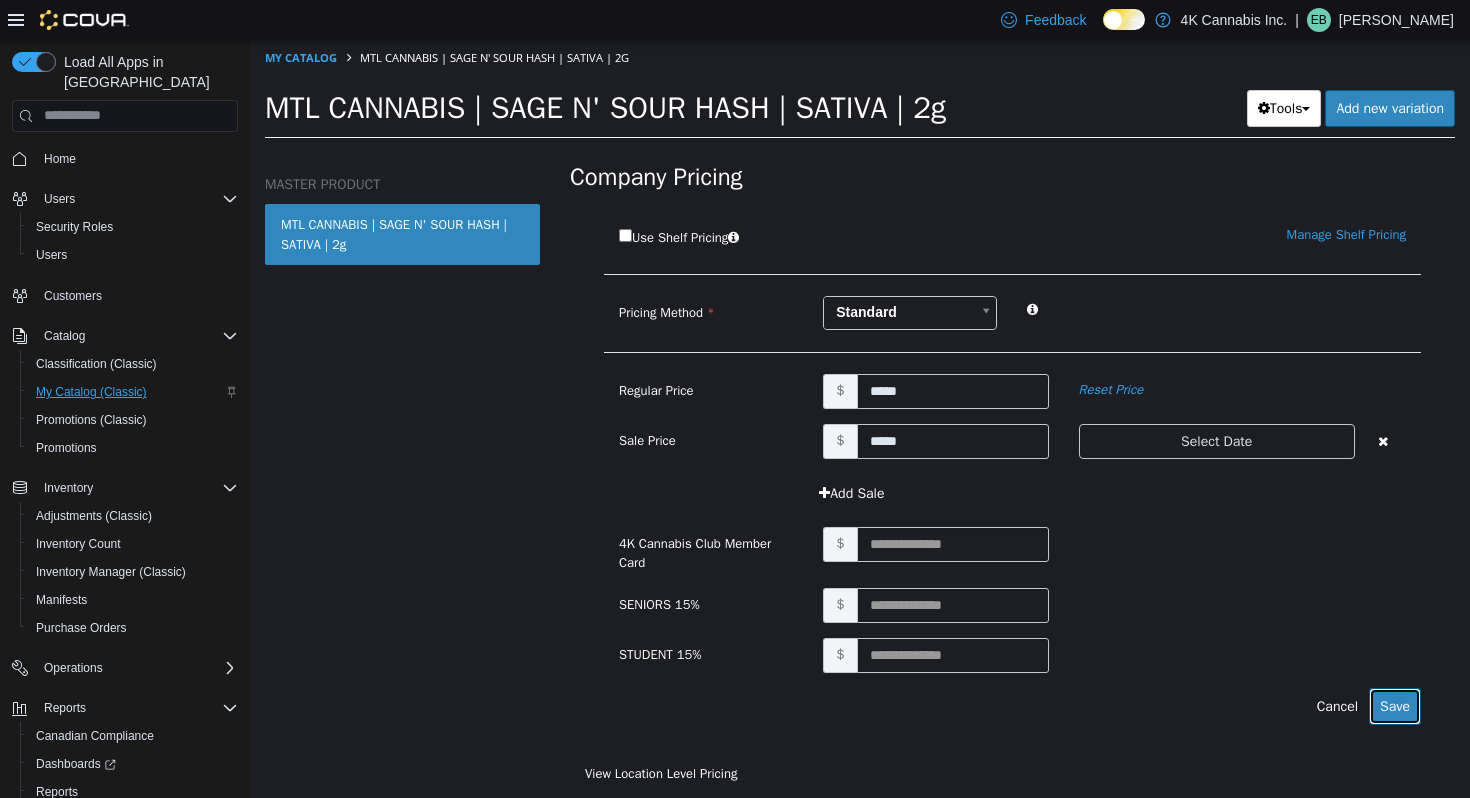 click on "Save" at bounding box center [1395, 705] 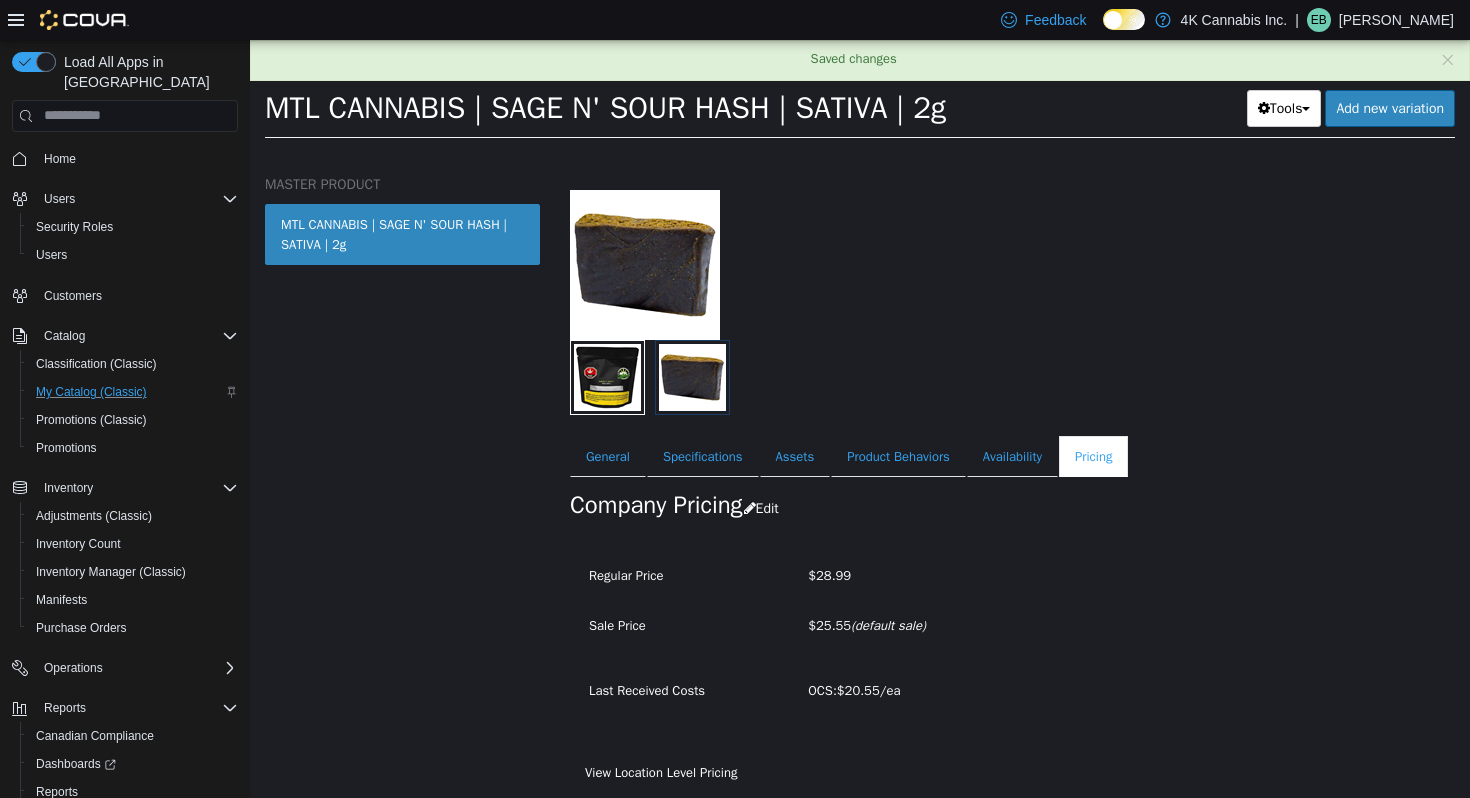 scroll, scrollTop: 91, scrollLeft: 0, axis: vertical 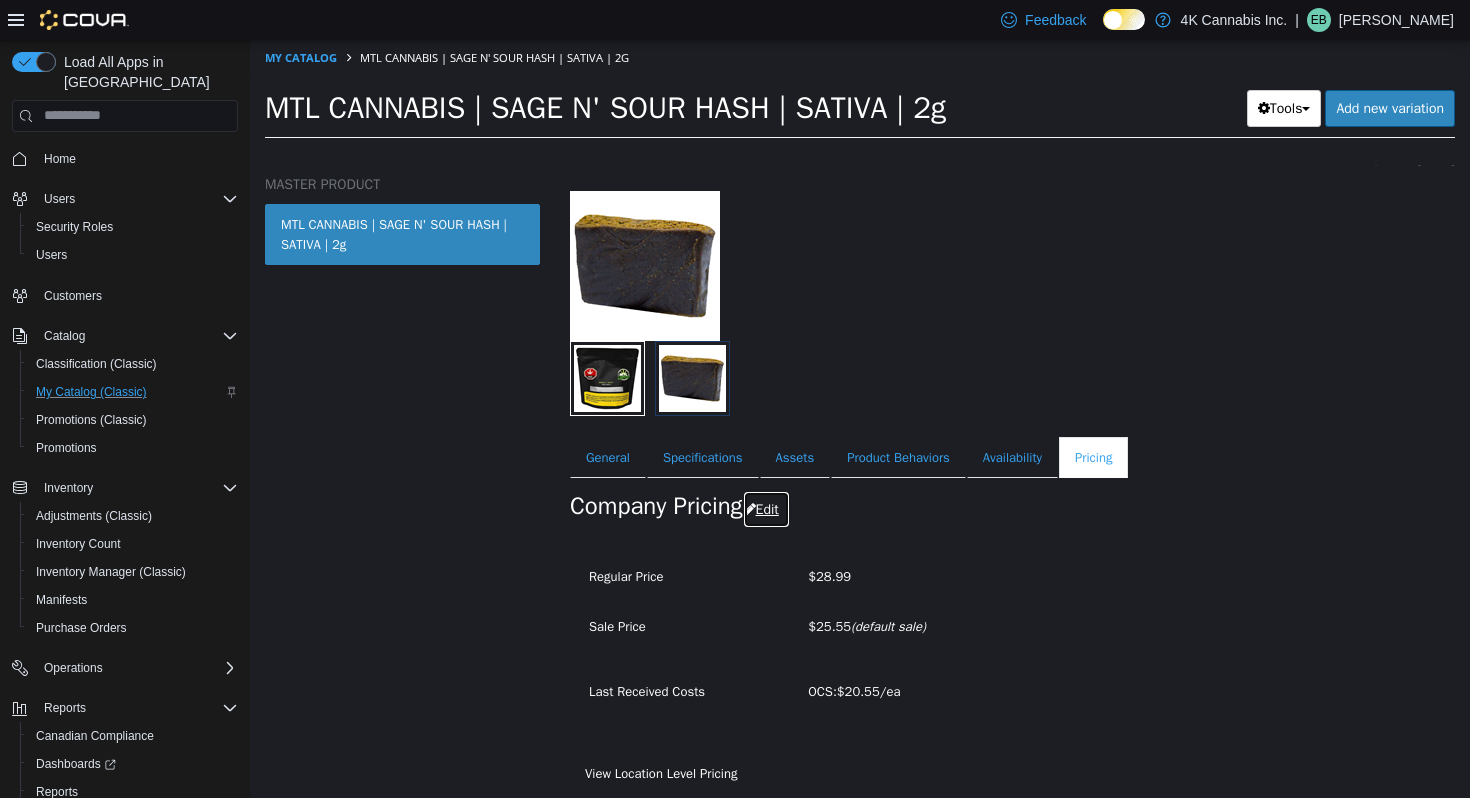 click on "Edit" at bounding box center (766, 508) 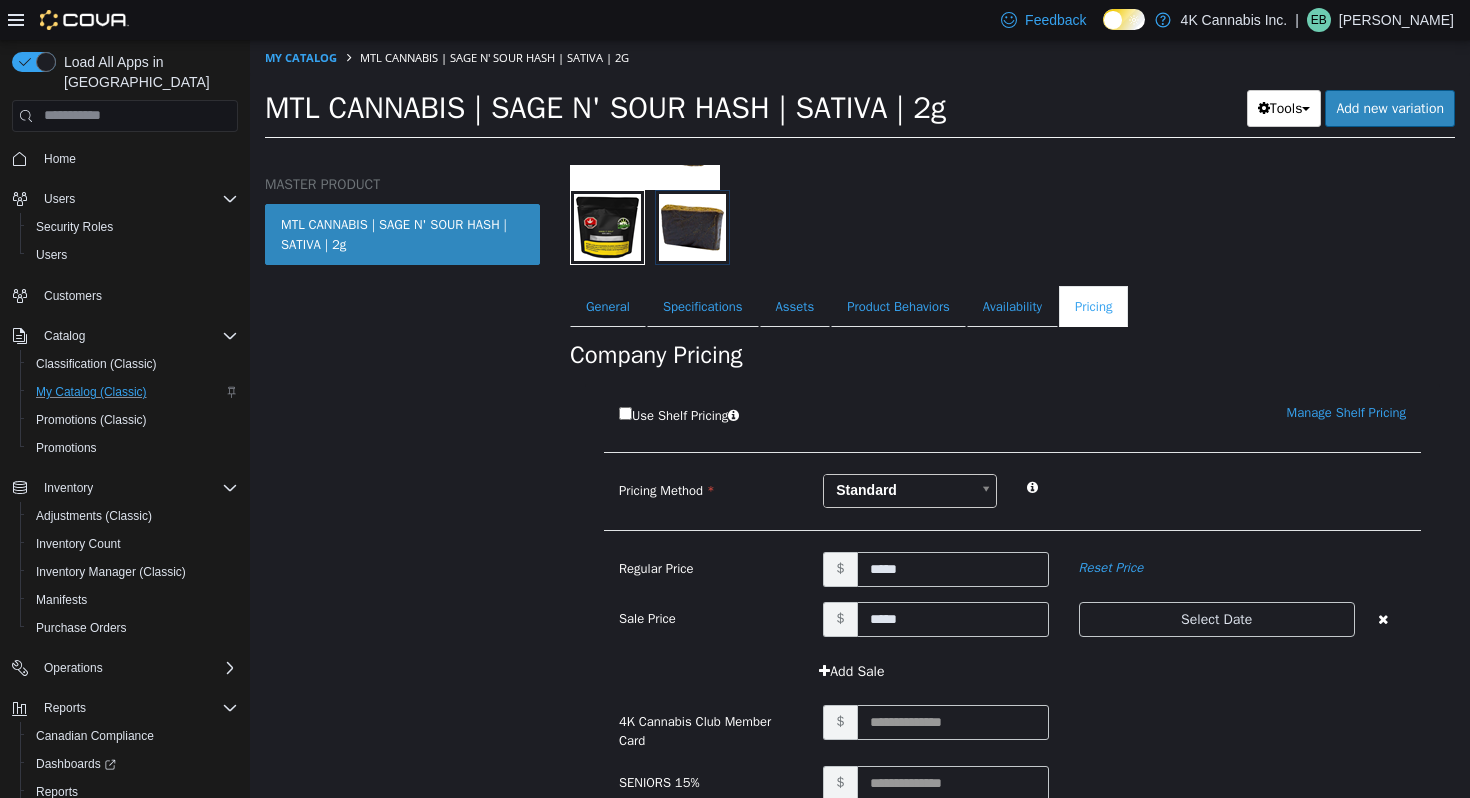 scroll, scrollTop: 408, scrollLeft: 0, axis: vertical 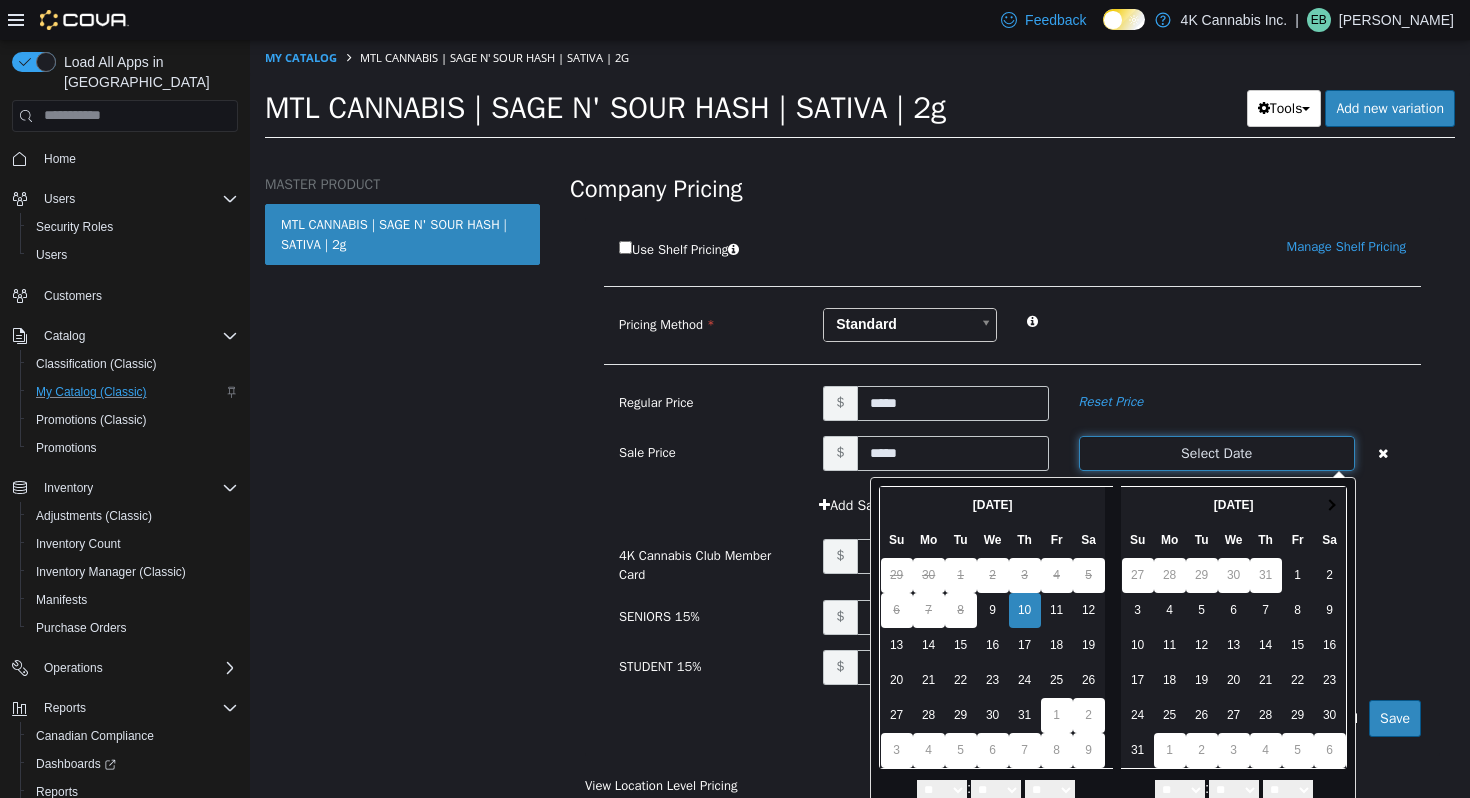 click on "Select Date" at bounding box center (1217, 452) 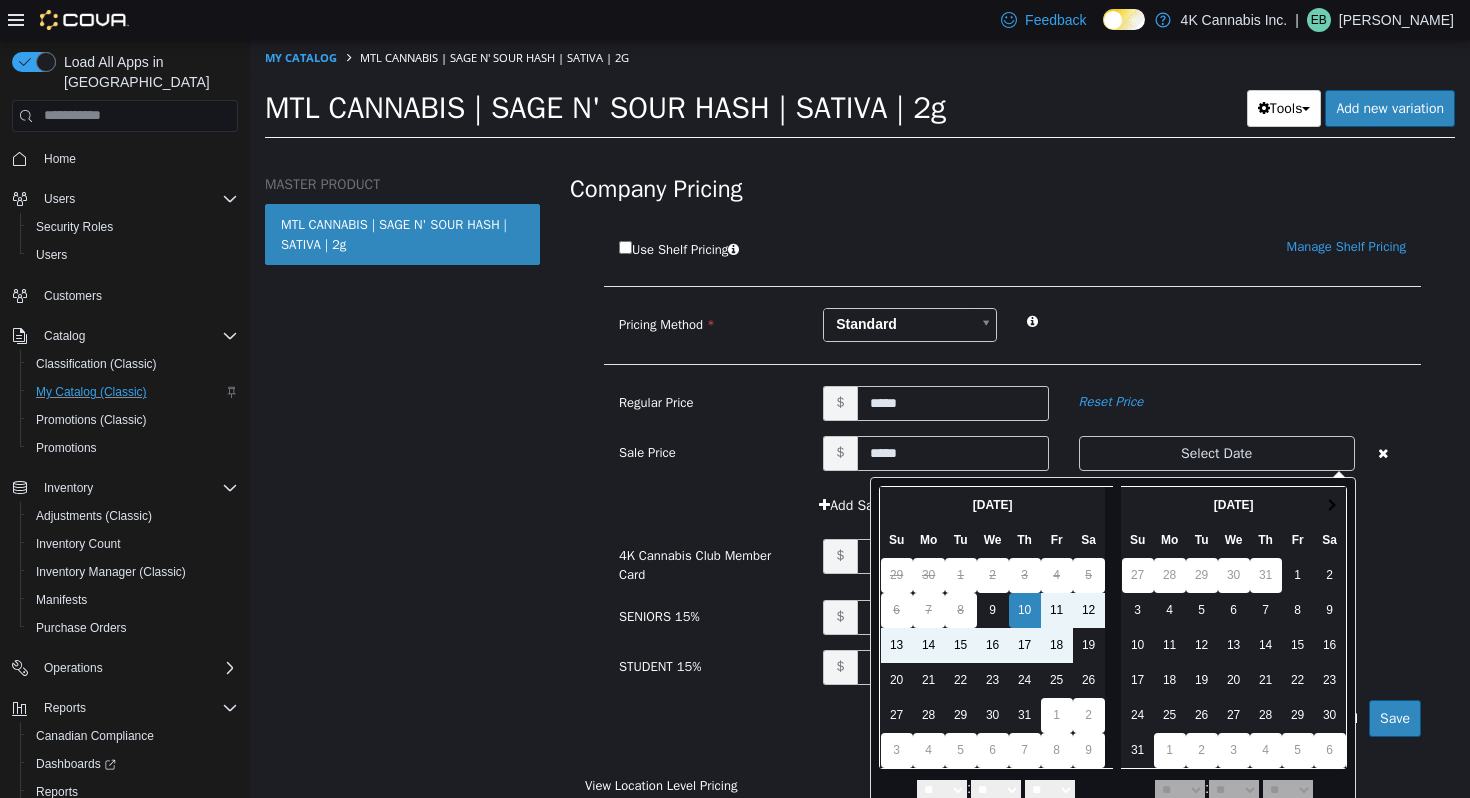 scroll, scrollTop: 59, scrollLeft: 0, axis: vertical 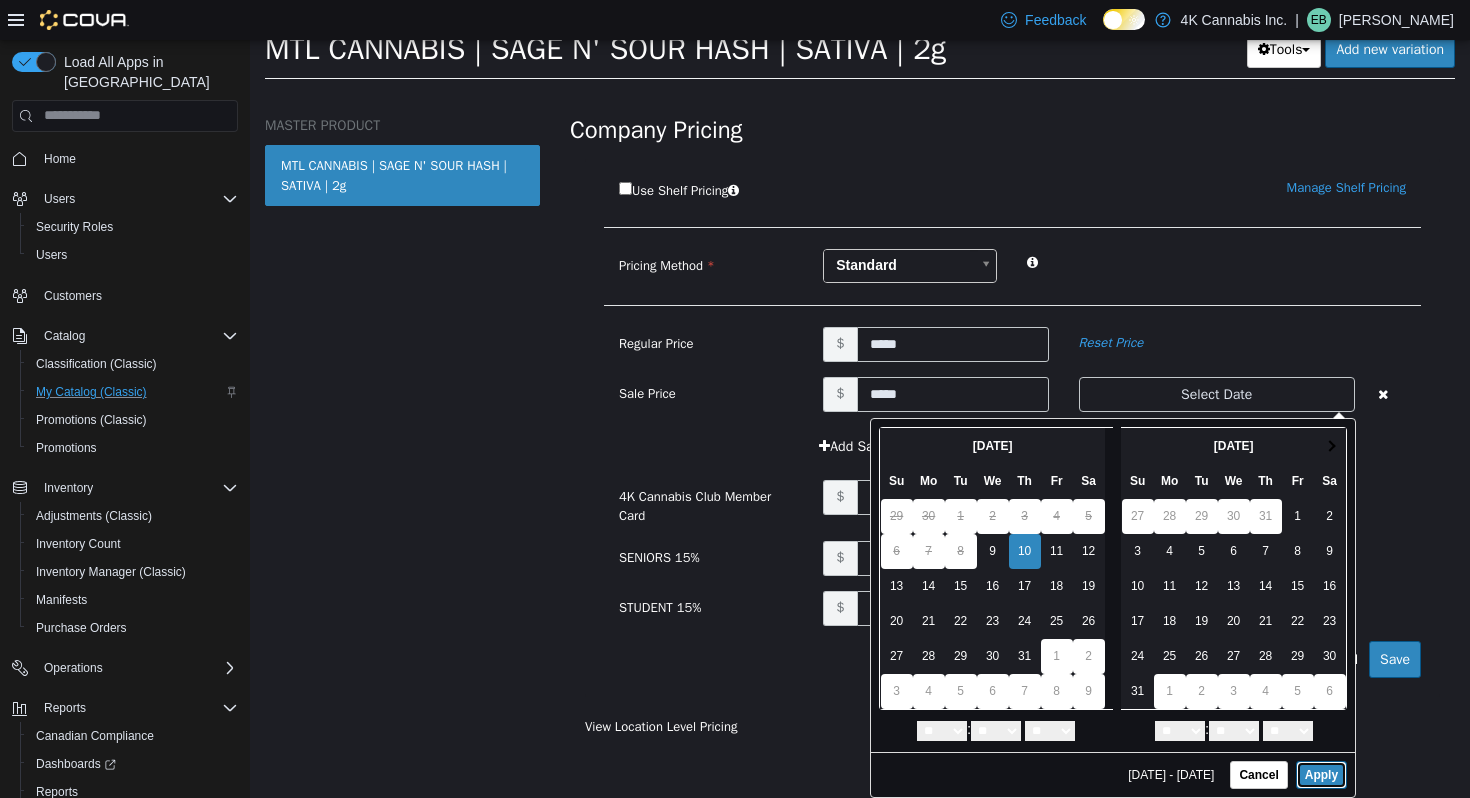 click on "Apply" at bounding box center (1321, 774) 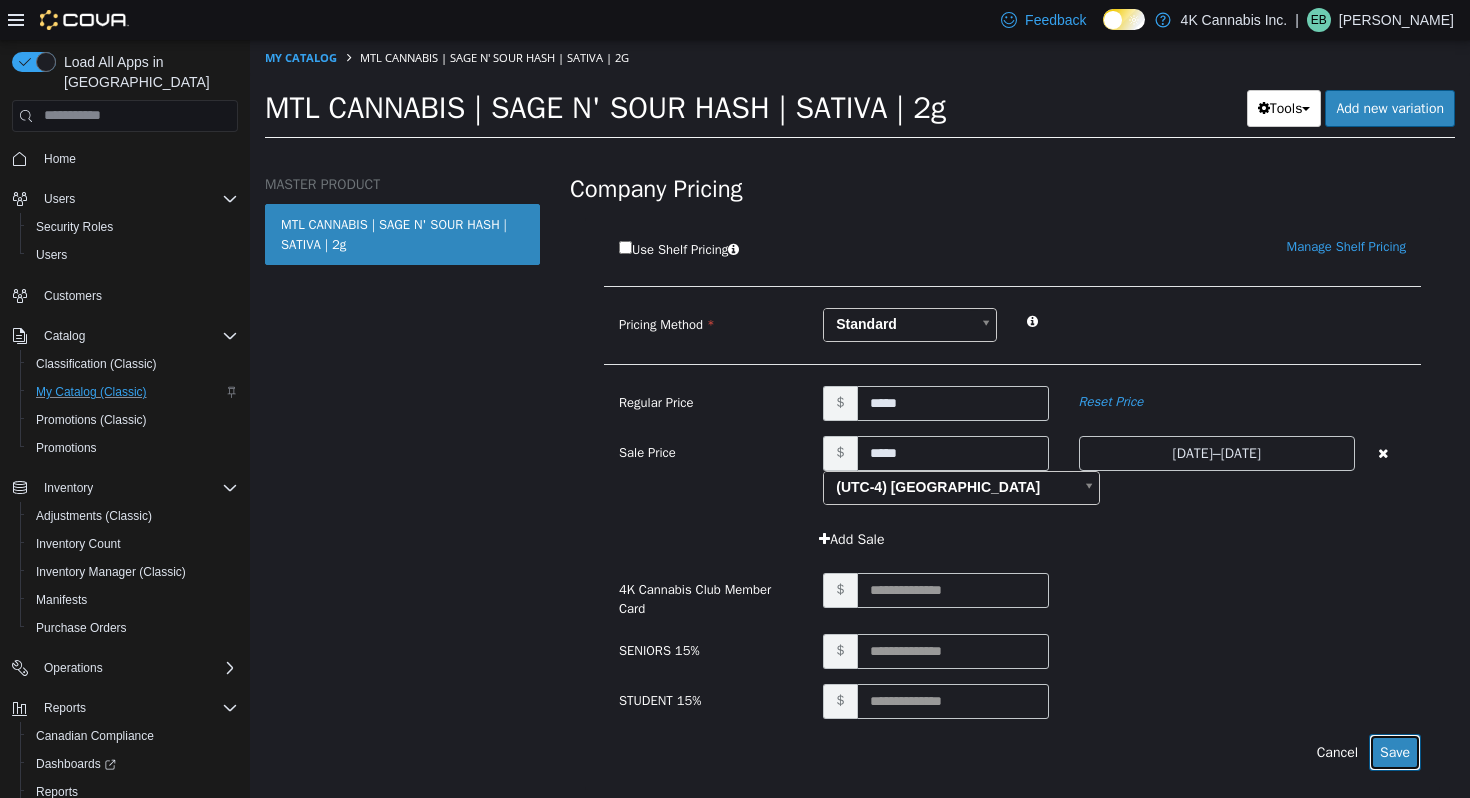 click on "Save" at bounding box center [1395, 751] 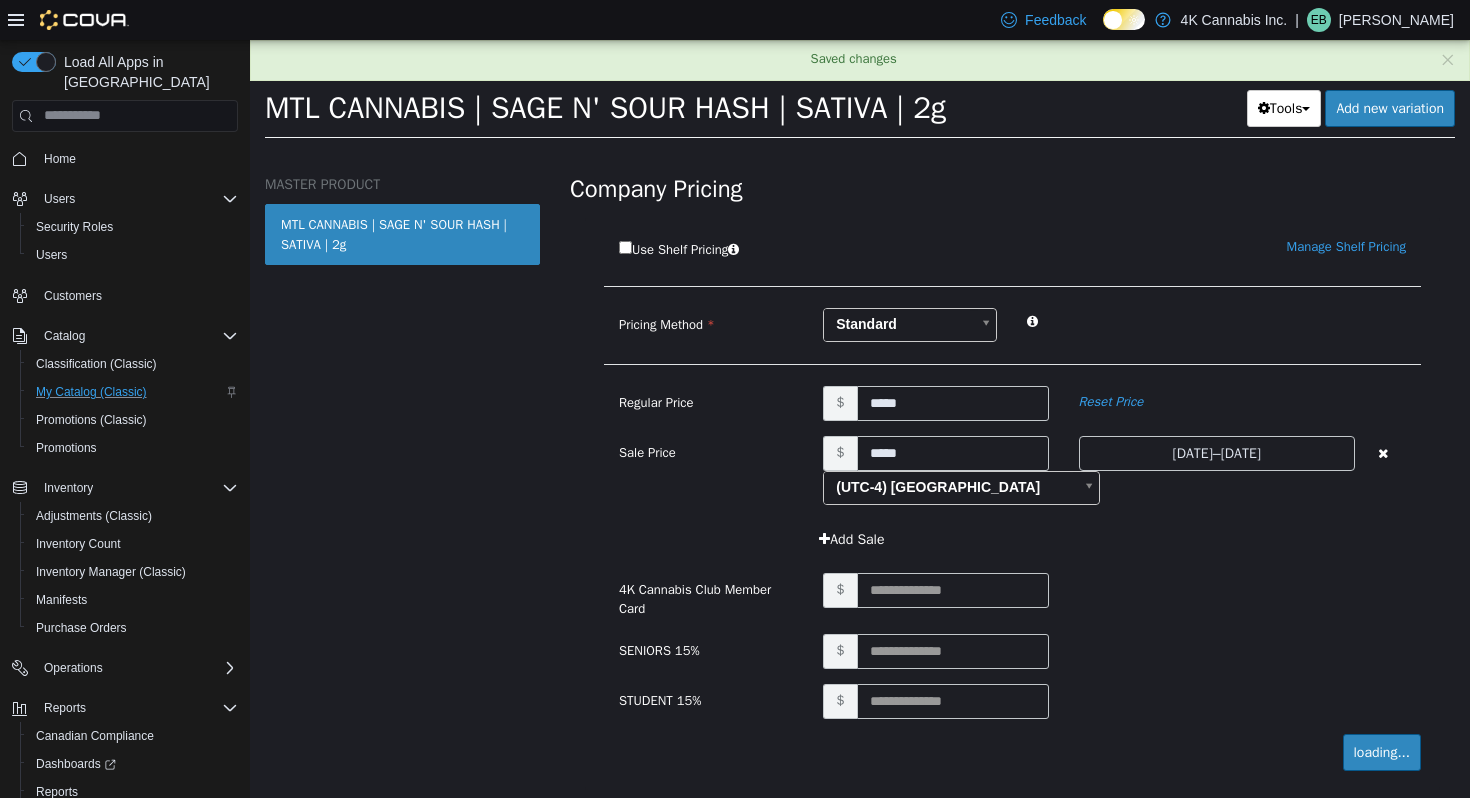 scroll, scrollTop: 129, scrollLeft: 0, axis: vertical 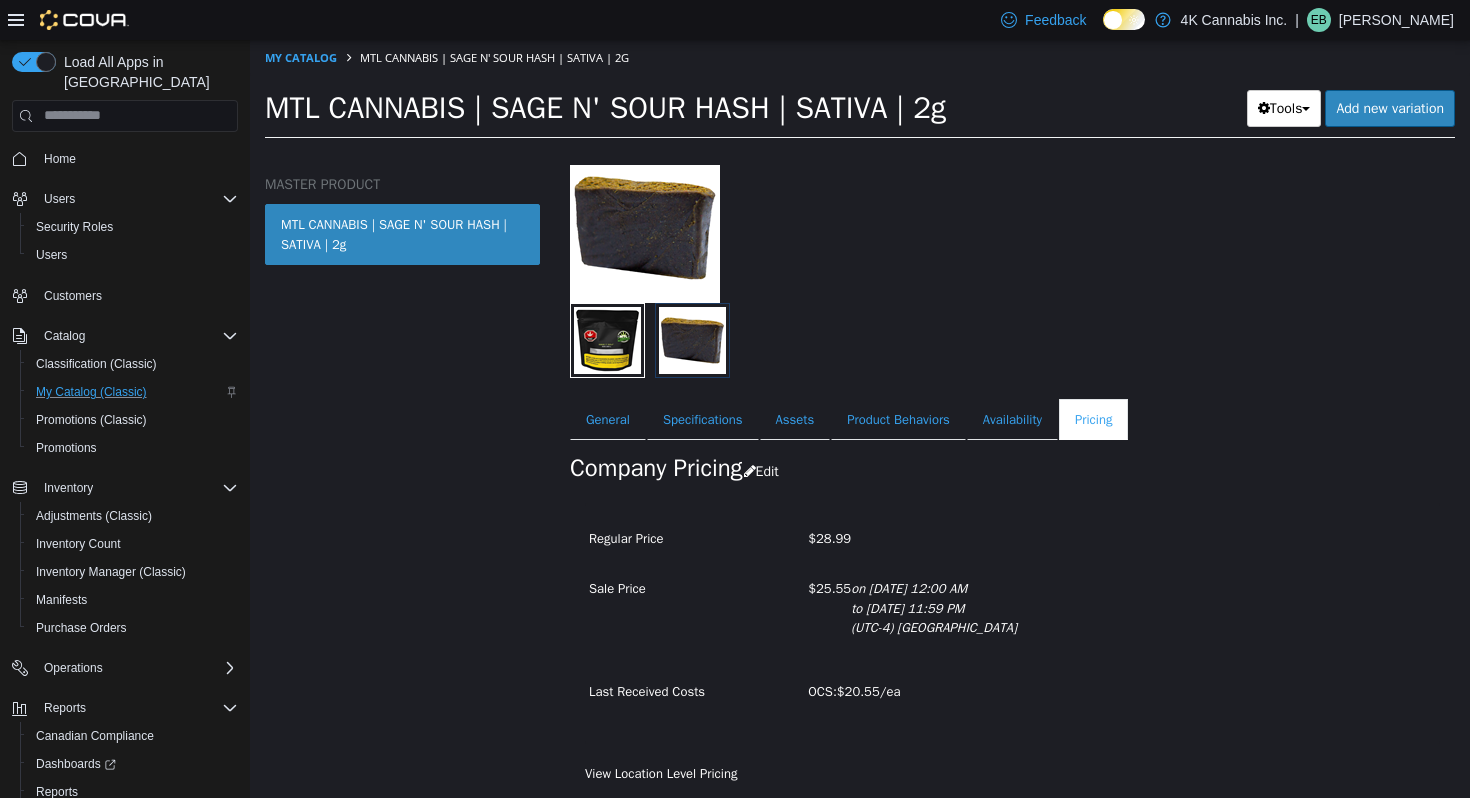 click on "My Catalog" at bounding box center (302, 56) 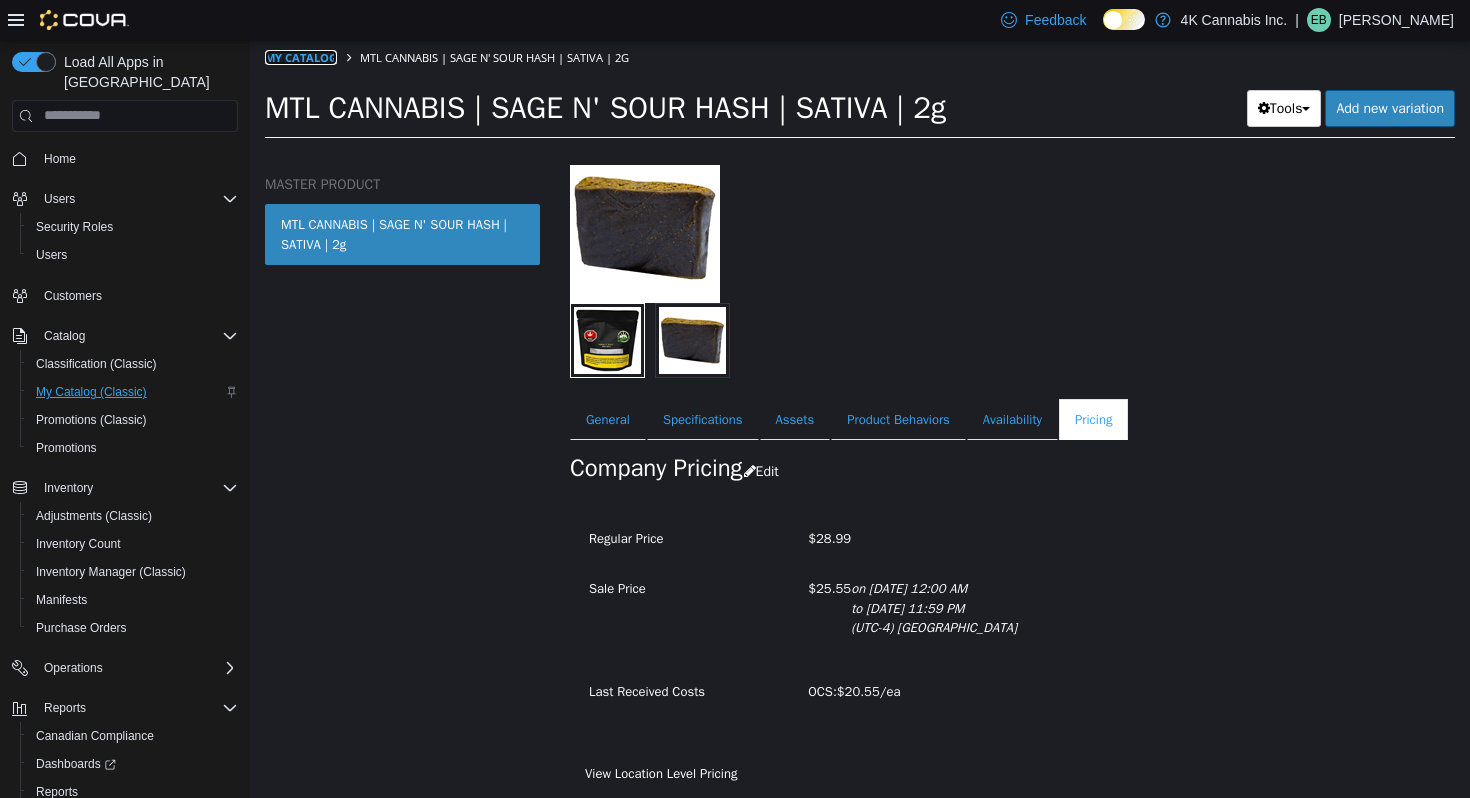click on "My Catalog" at bounding box center [301, 56] 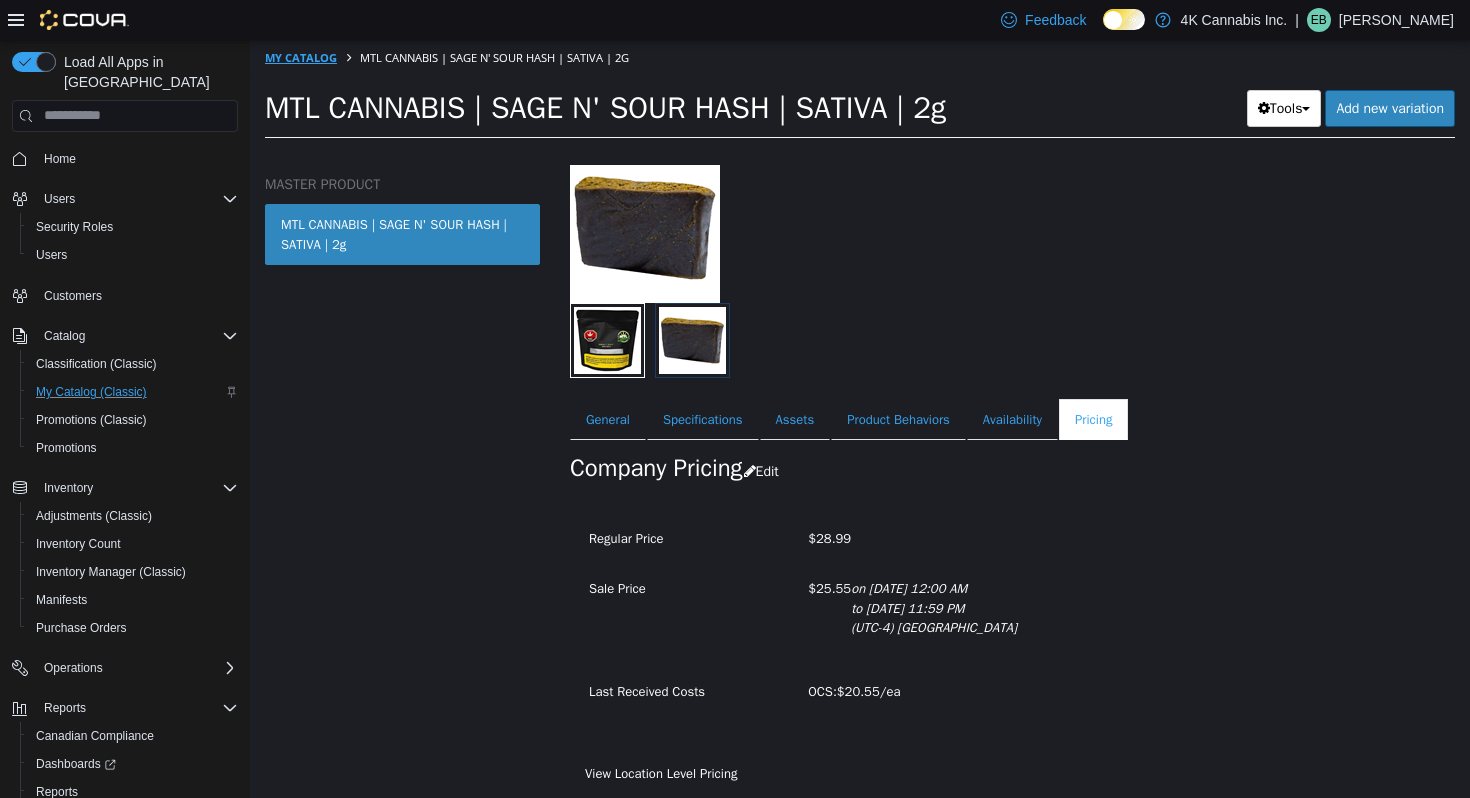 select on "**********" 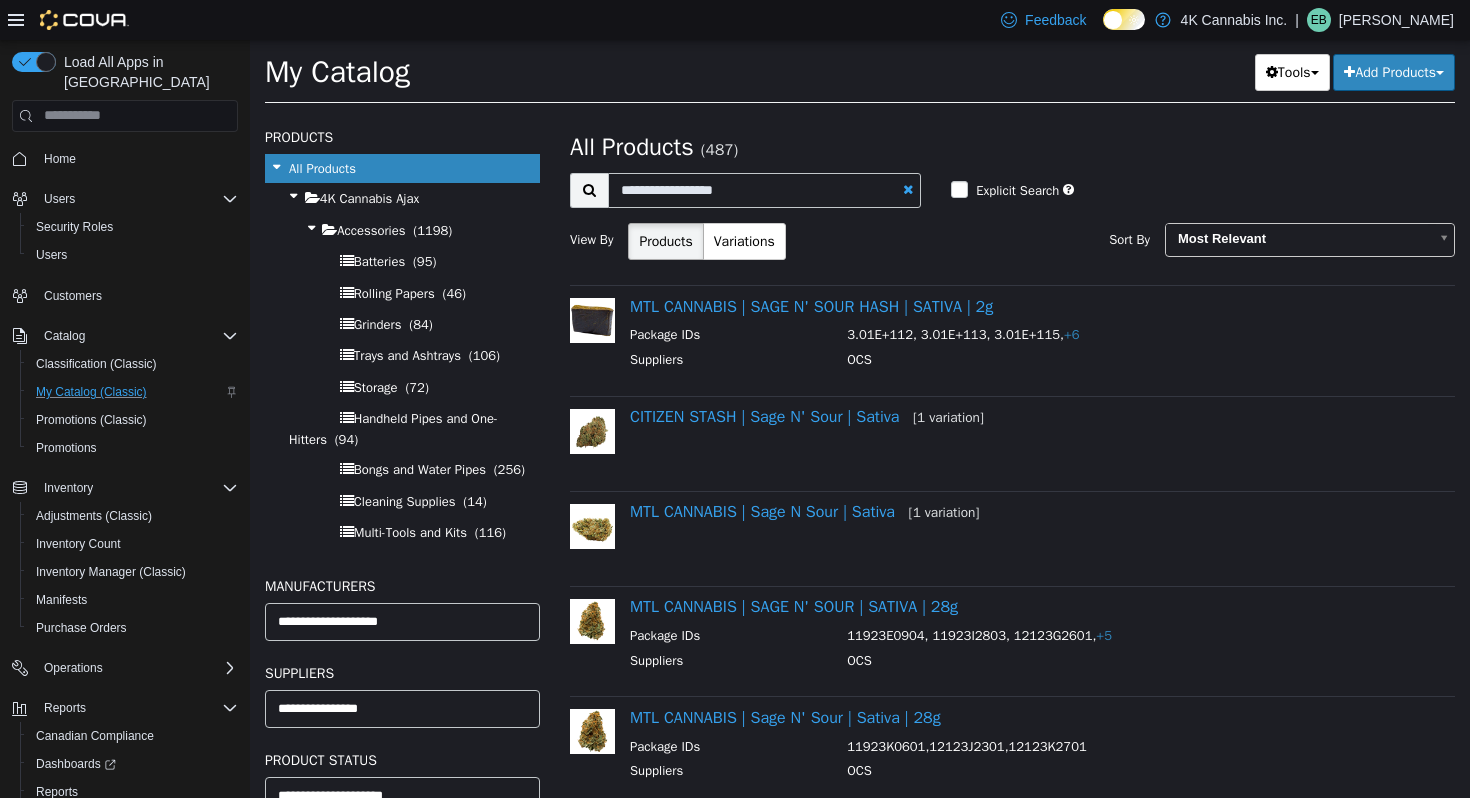 click at bounding box center (908, 188) 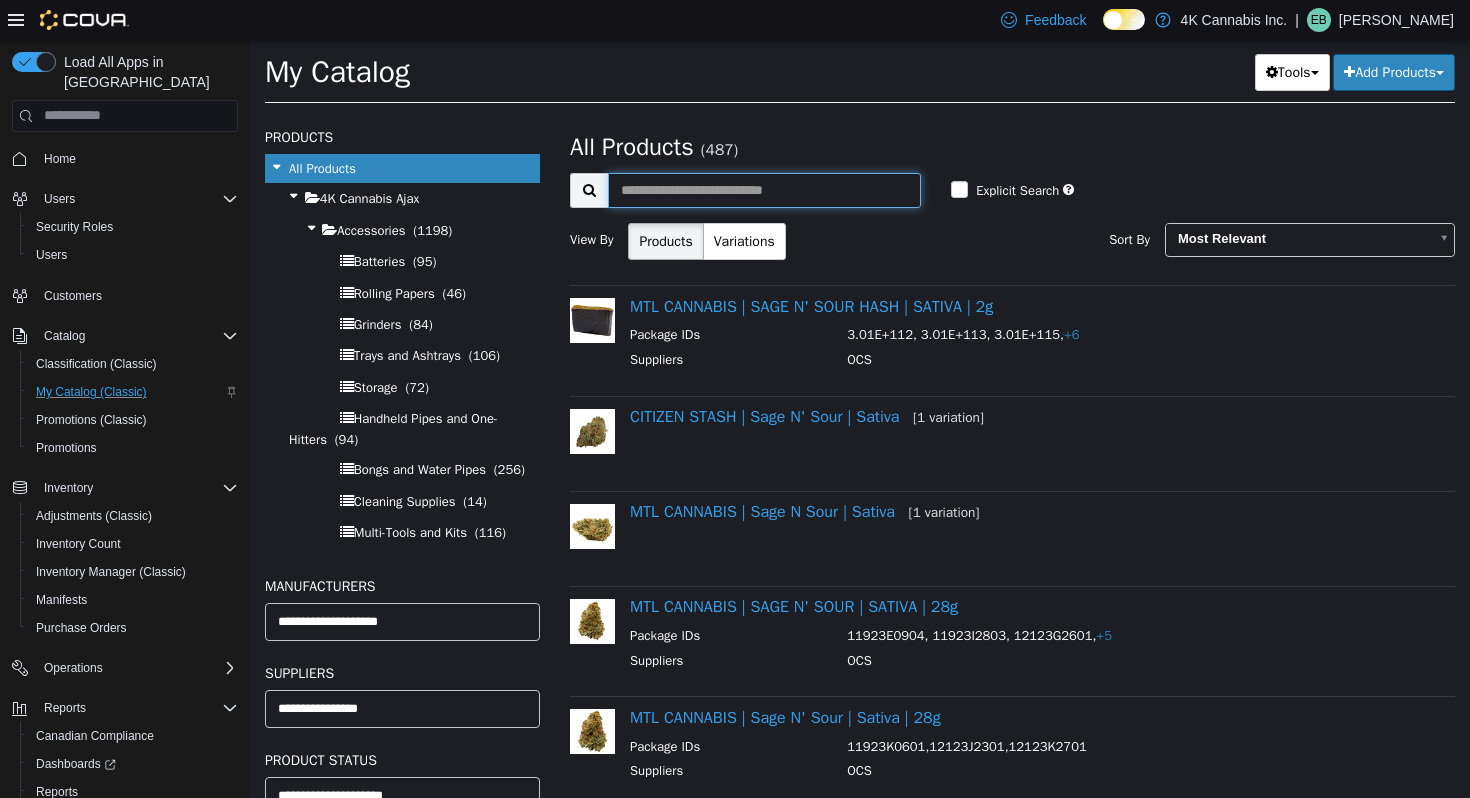 click at bounding box center (764, 189) 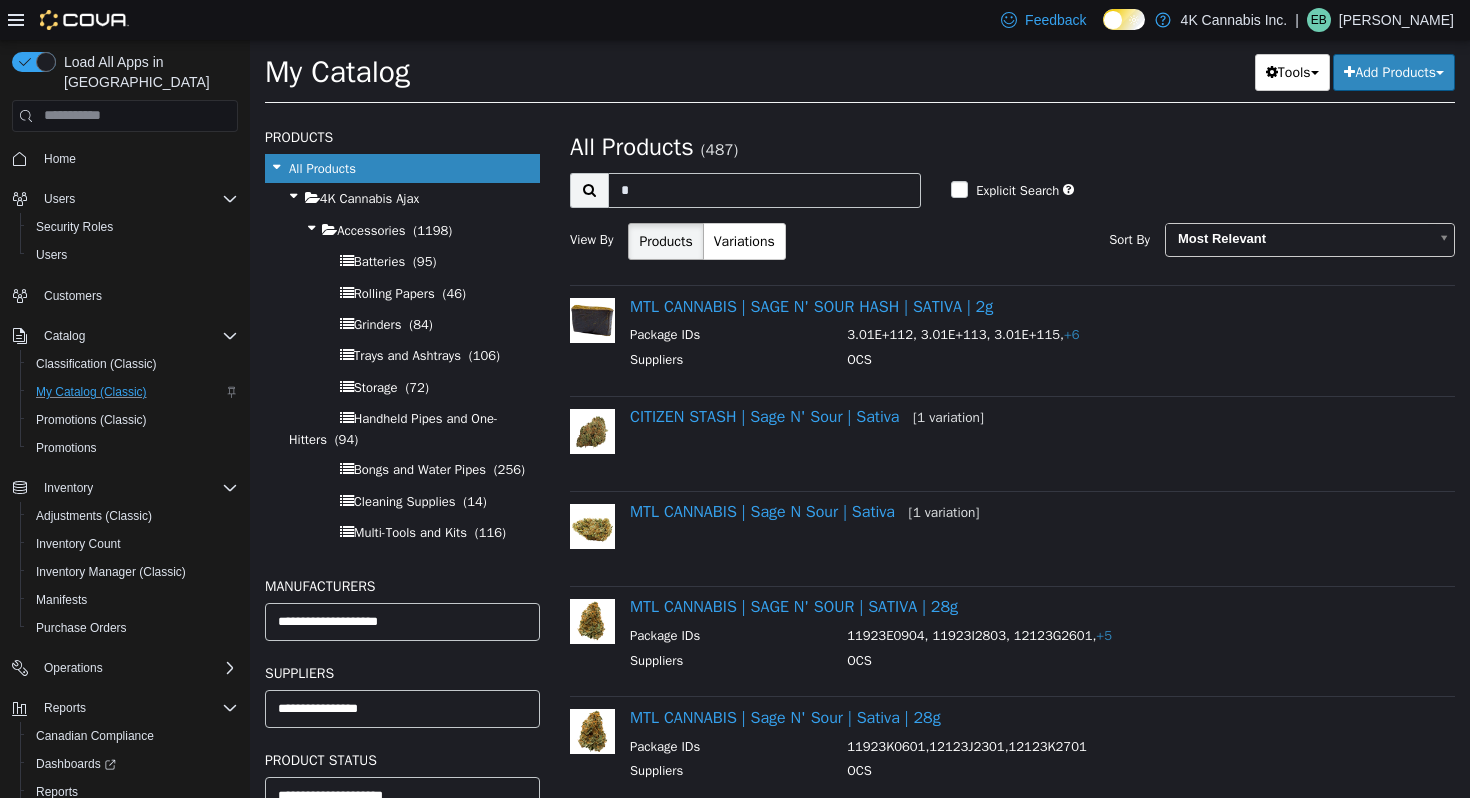 select on "**********" 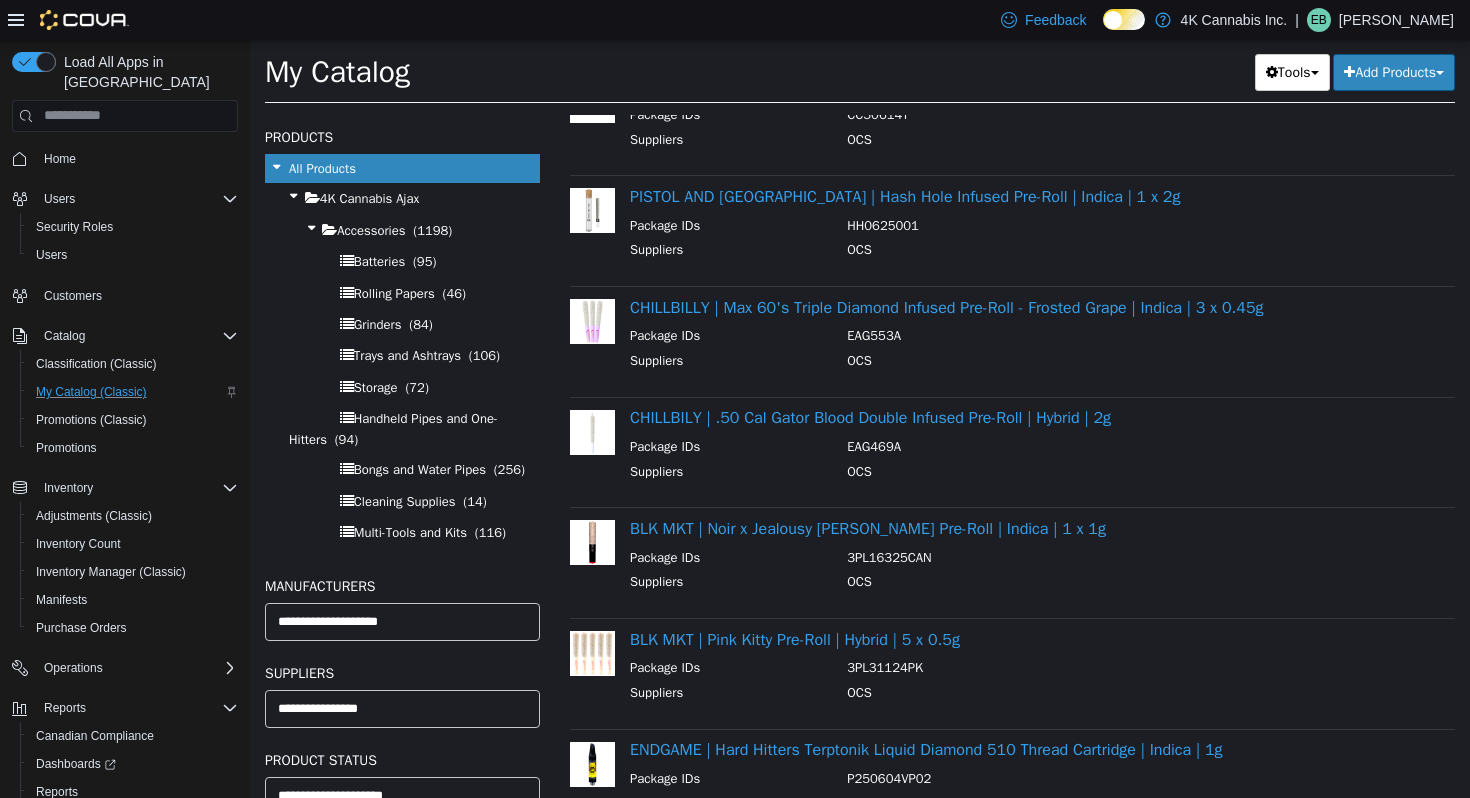 scroll, scrollTop: 0, scrollLeft: 0, axis: both 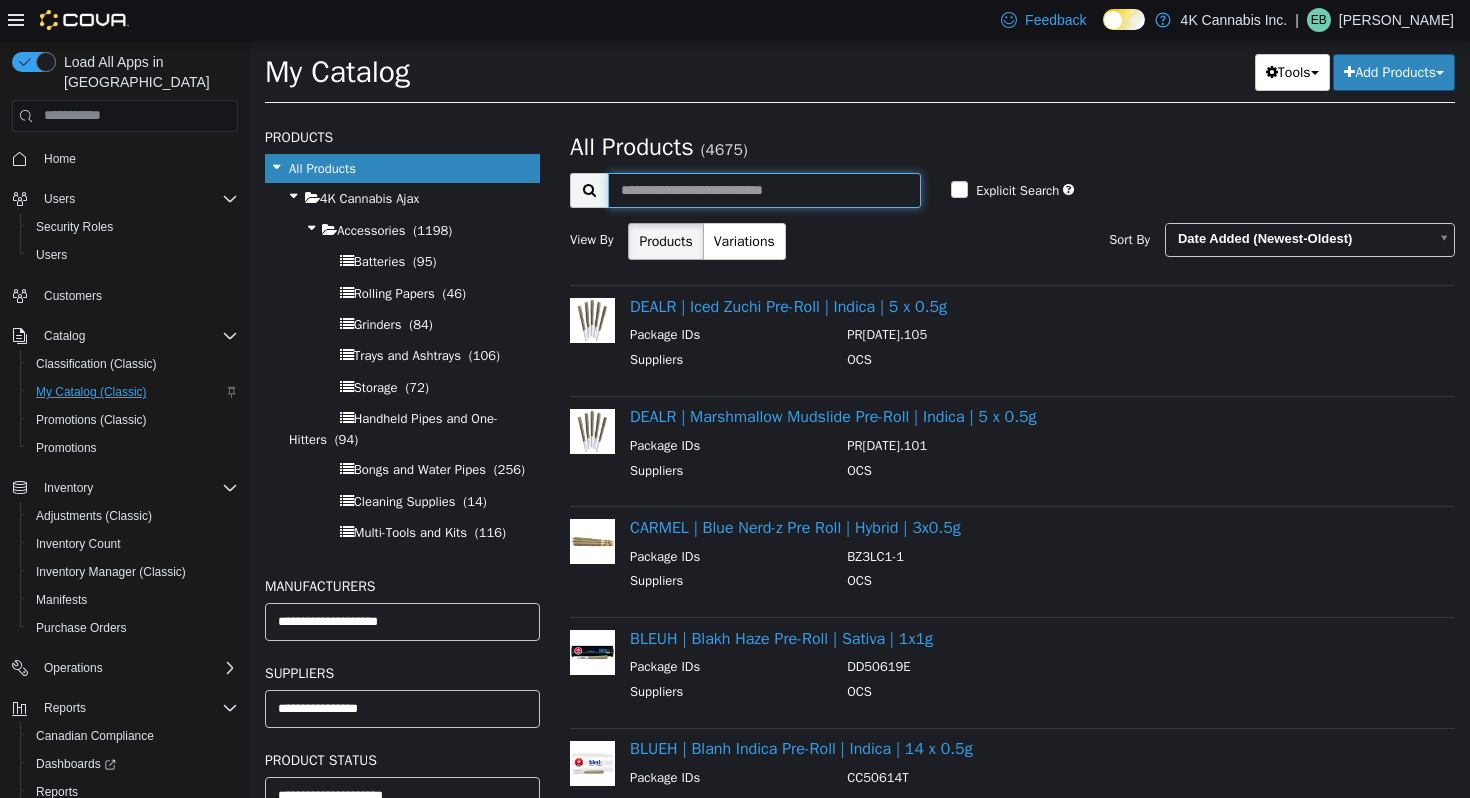 click at bounding box center [764, 189] 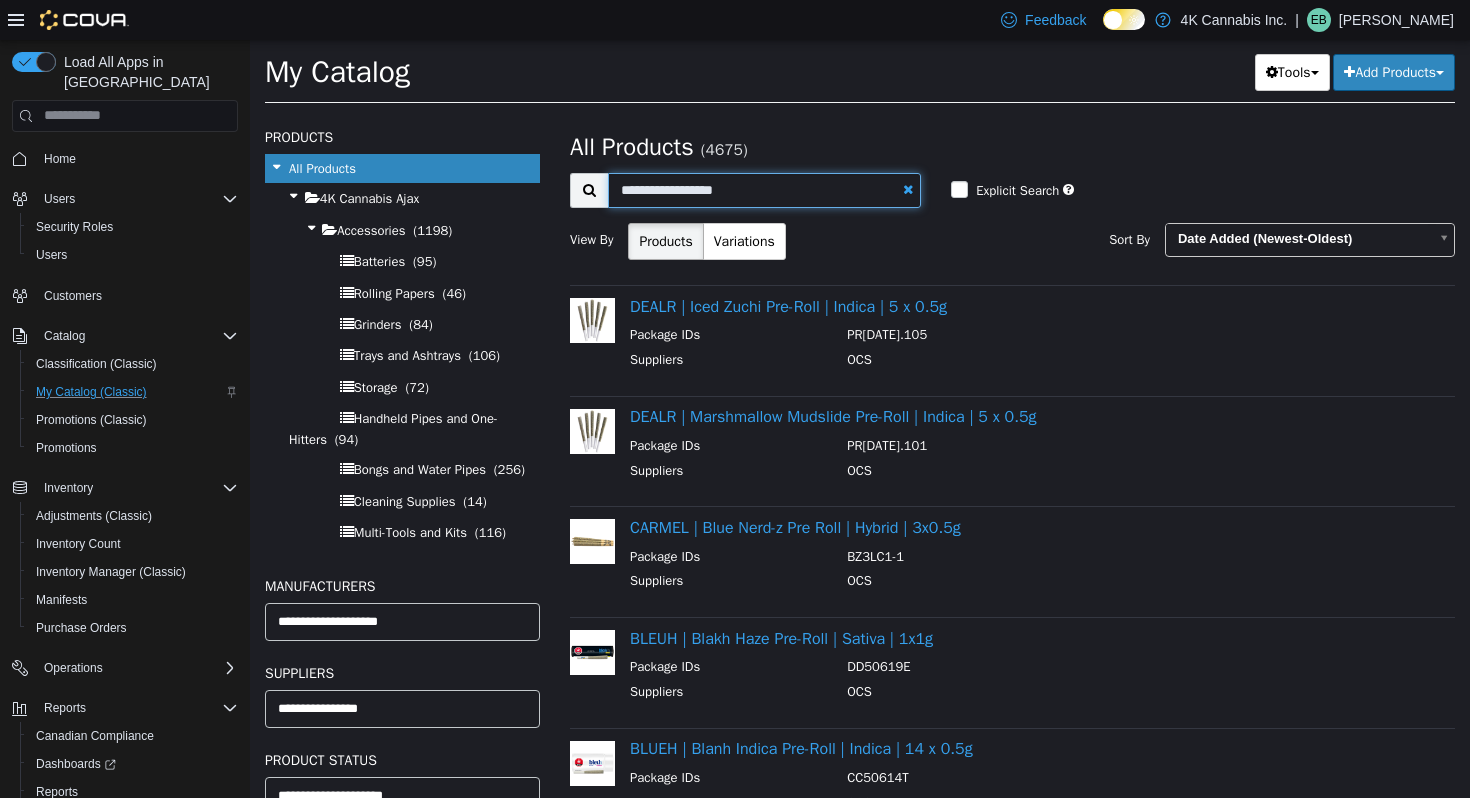 type on "**********" 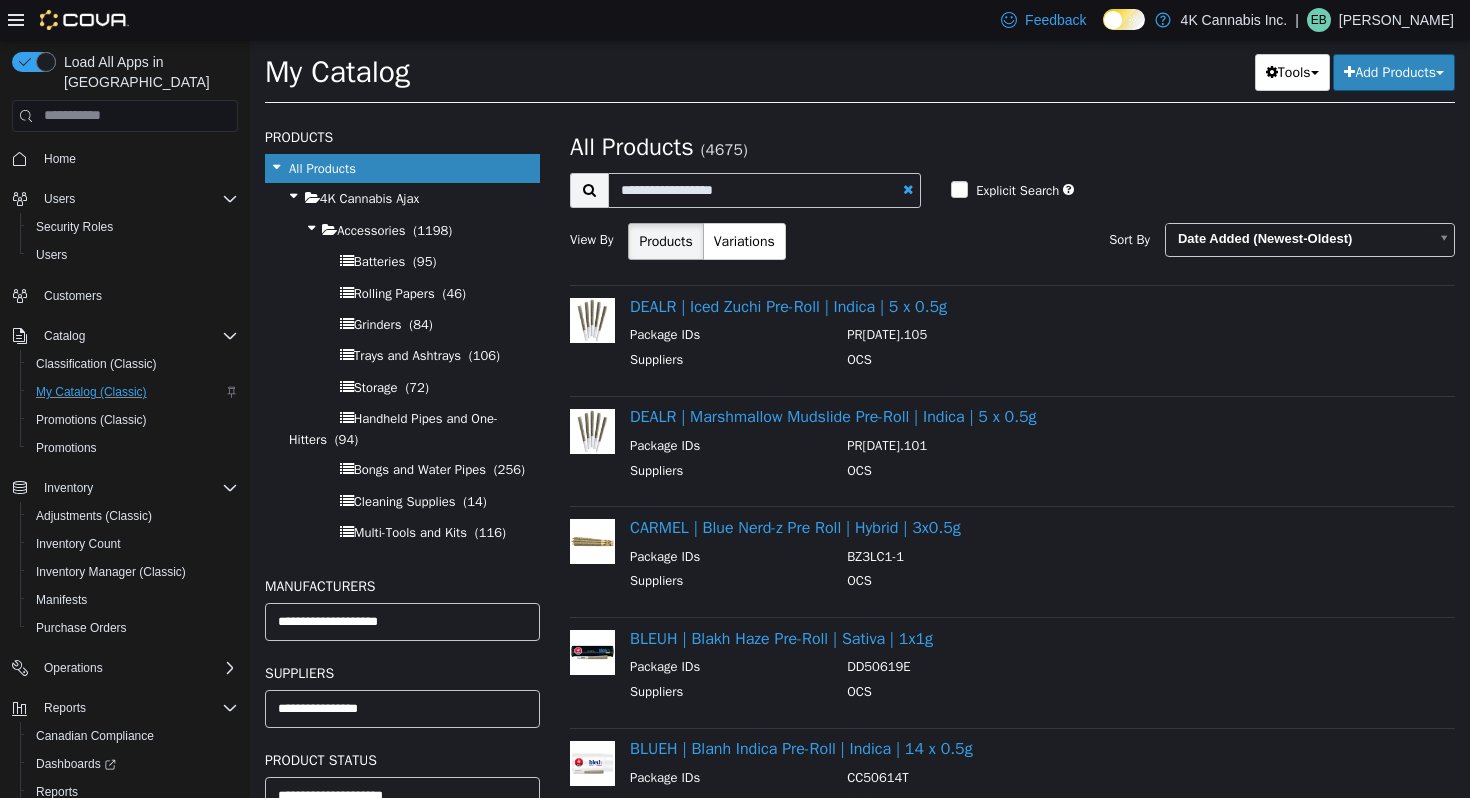 select on "**********" 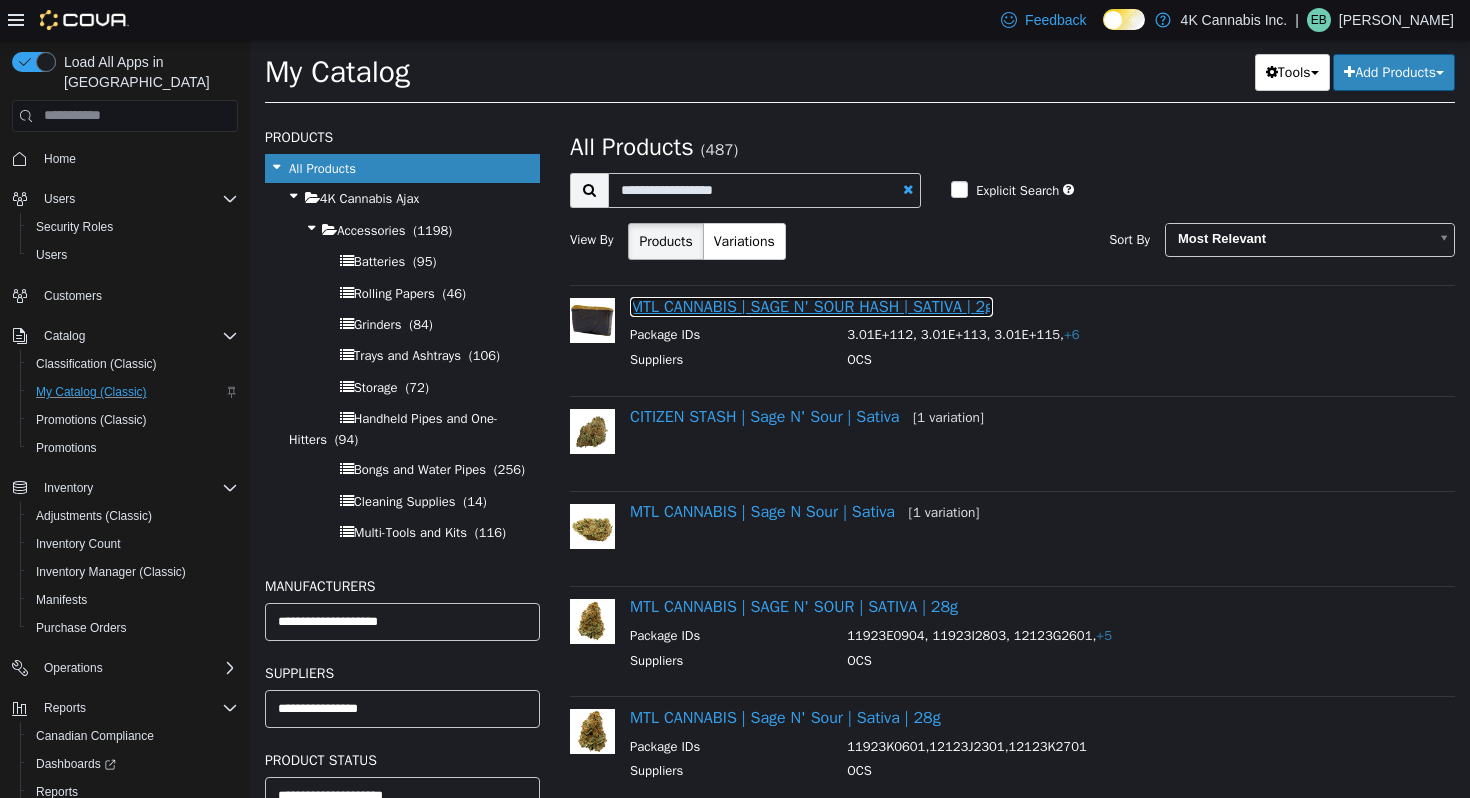click on "MTL CANNABIS | SAGE N' SOUR HASH | SATIVA | 2g" at bounding box center (811, 306) 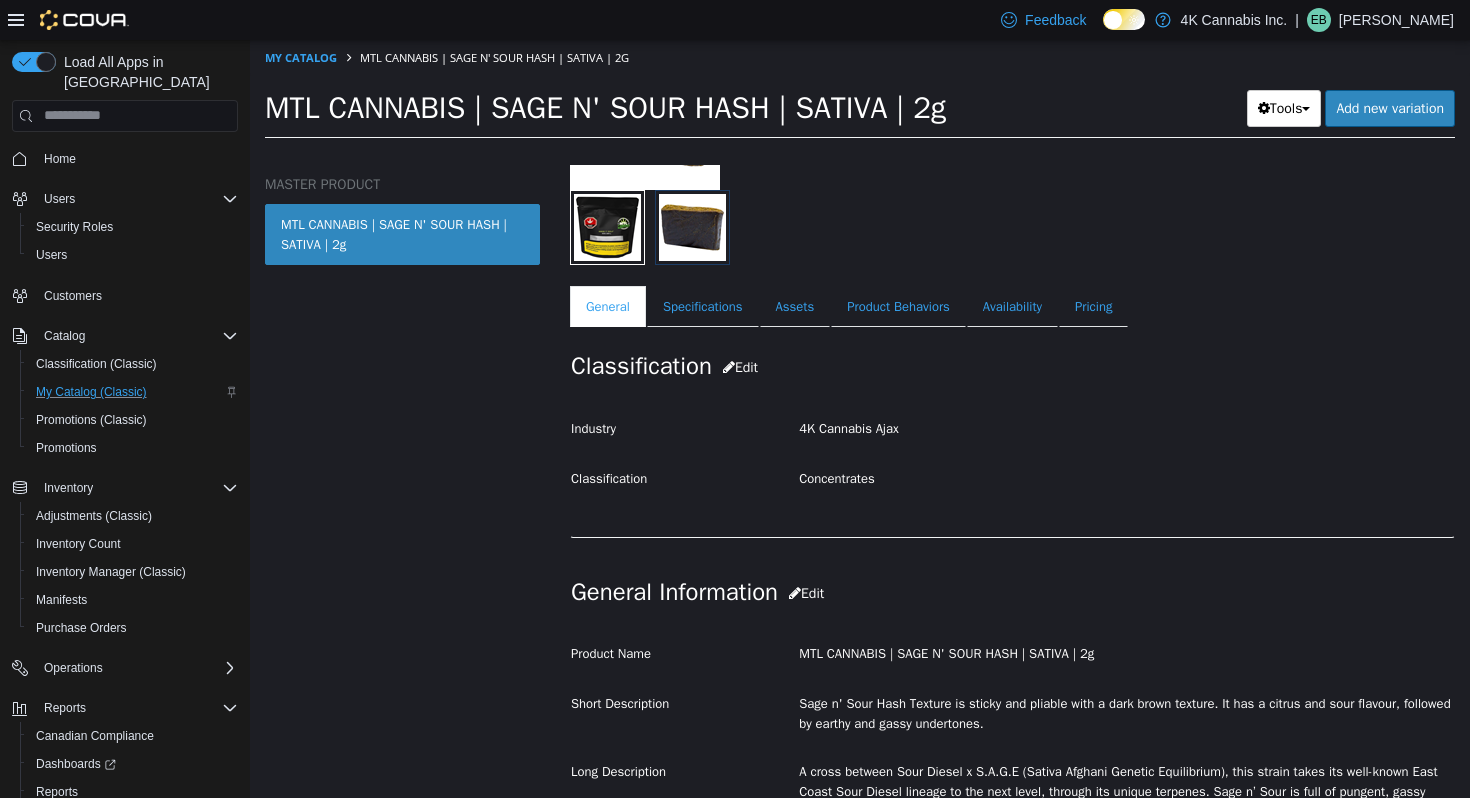 scroll, scrollTop: 270, scrollLeft: 0, axis: vertical 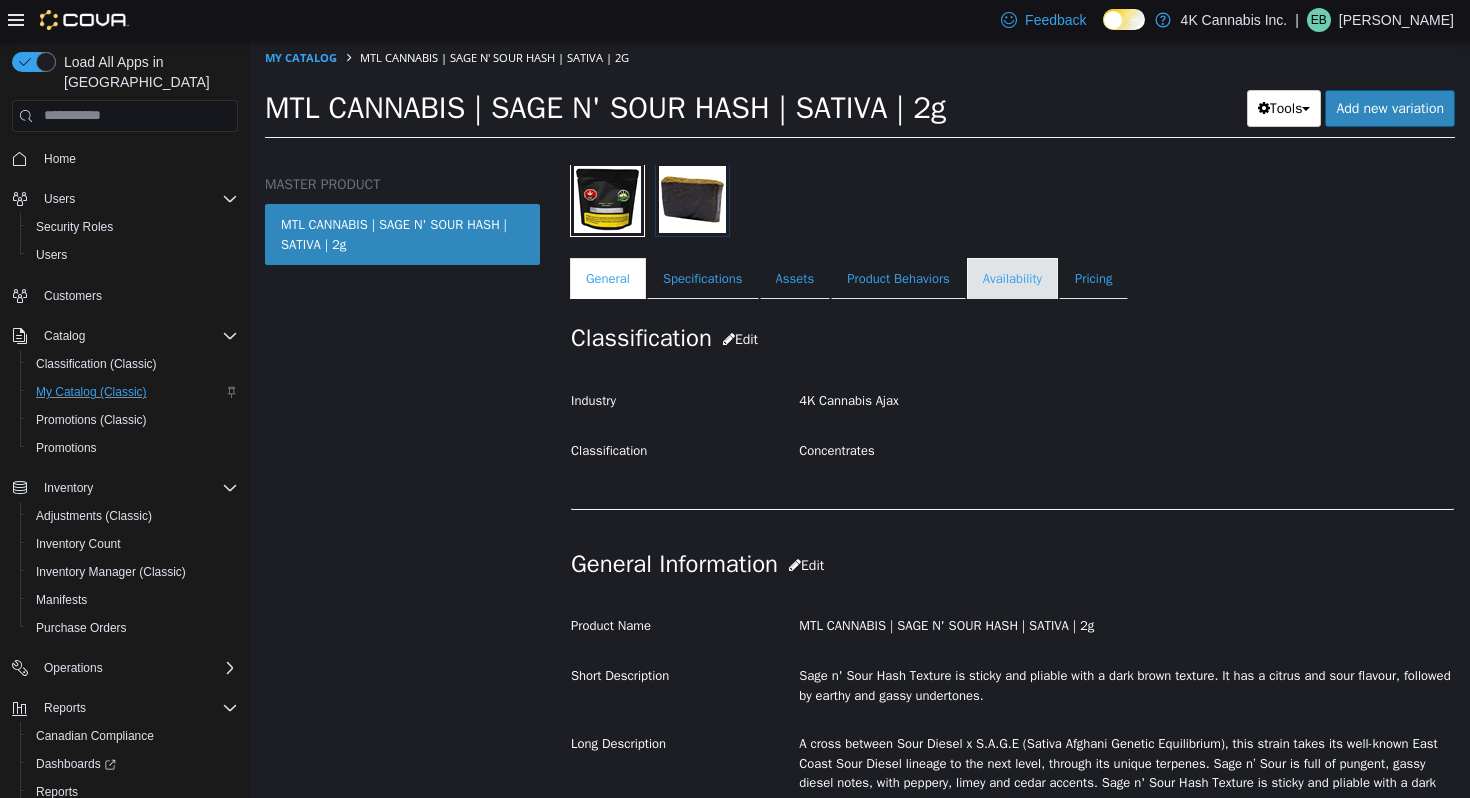click on "Availability" at bounding box center (1012, 278) 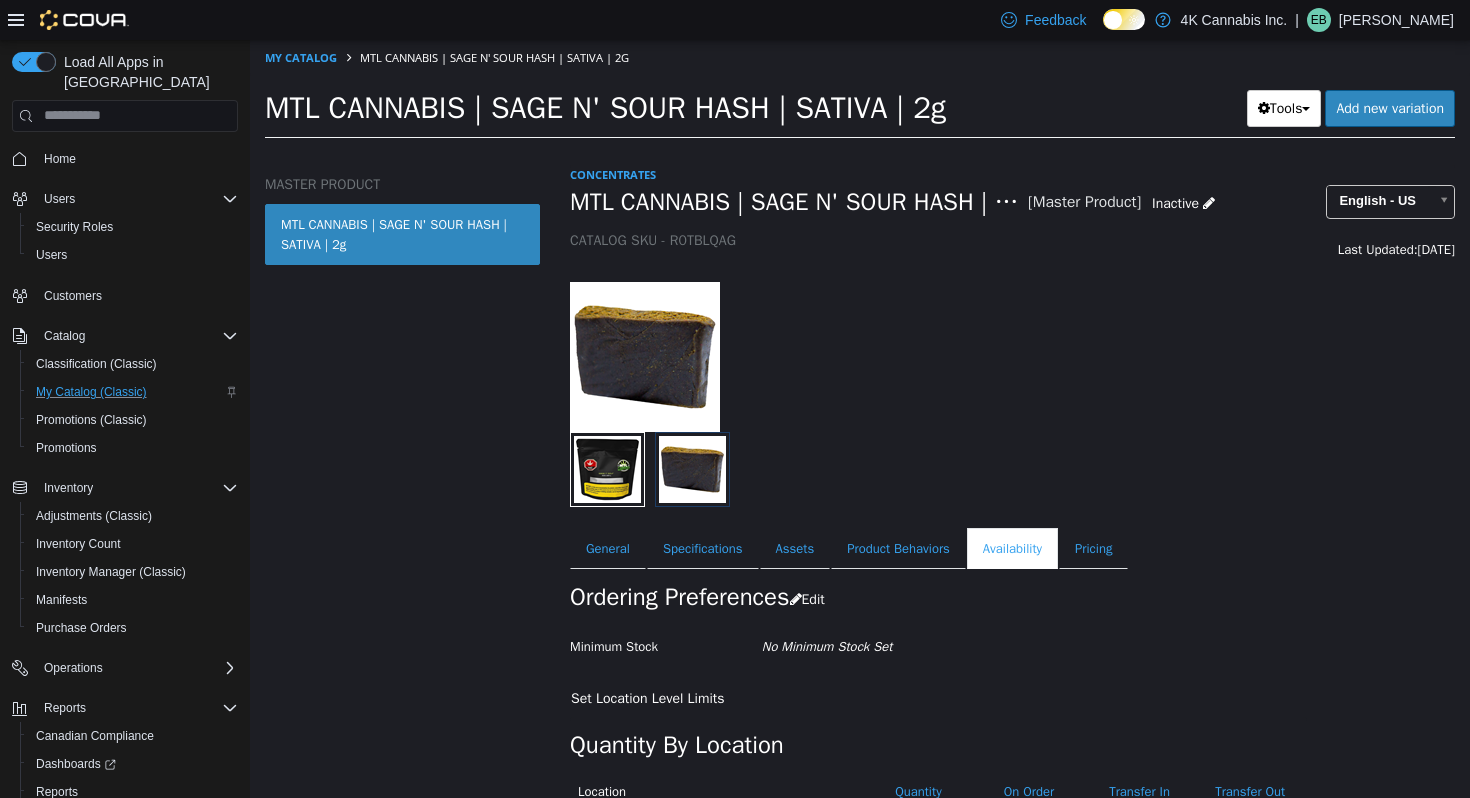 scroll, scrollTop: 88, scrollLeft: 0, axis: vertical 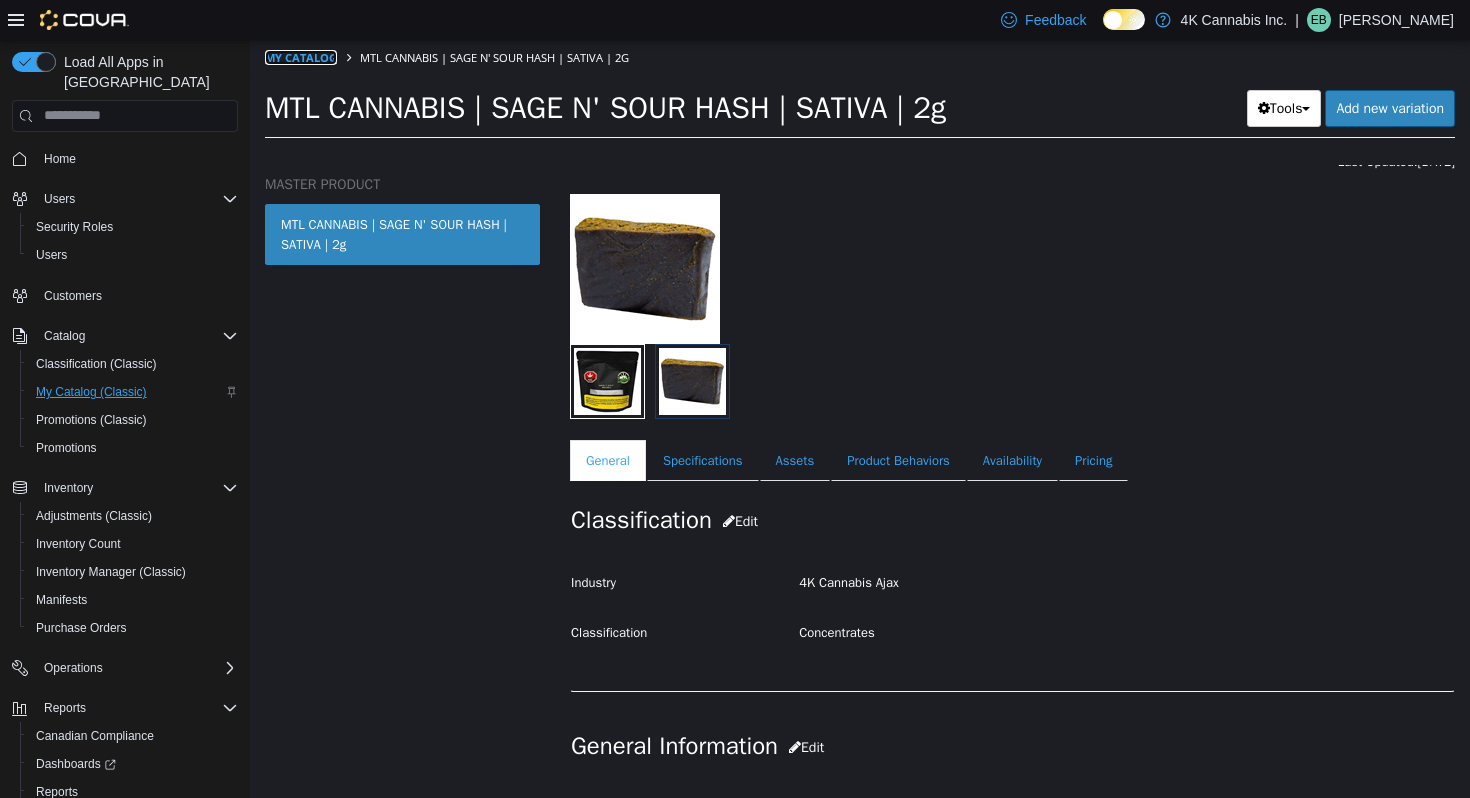 click on "My Catalog" at bounding box center [301, 56] 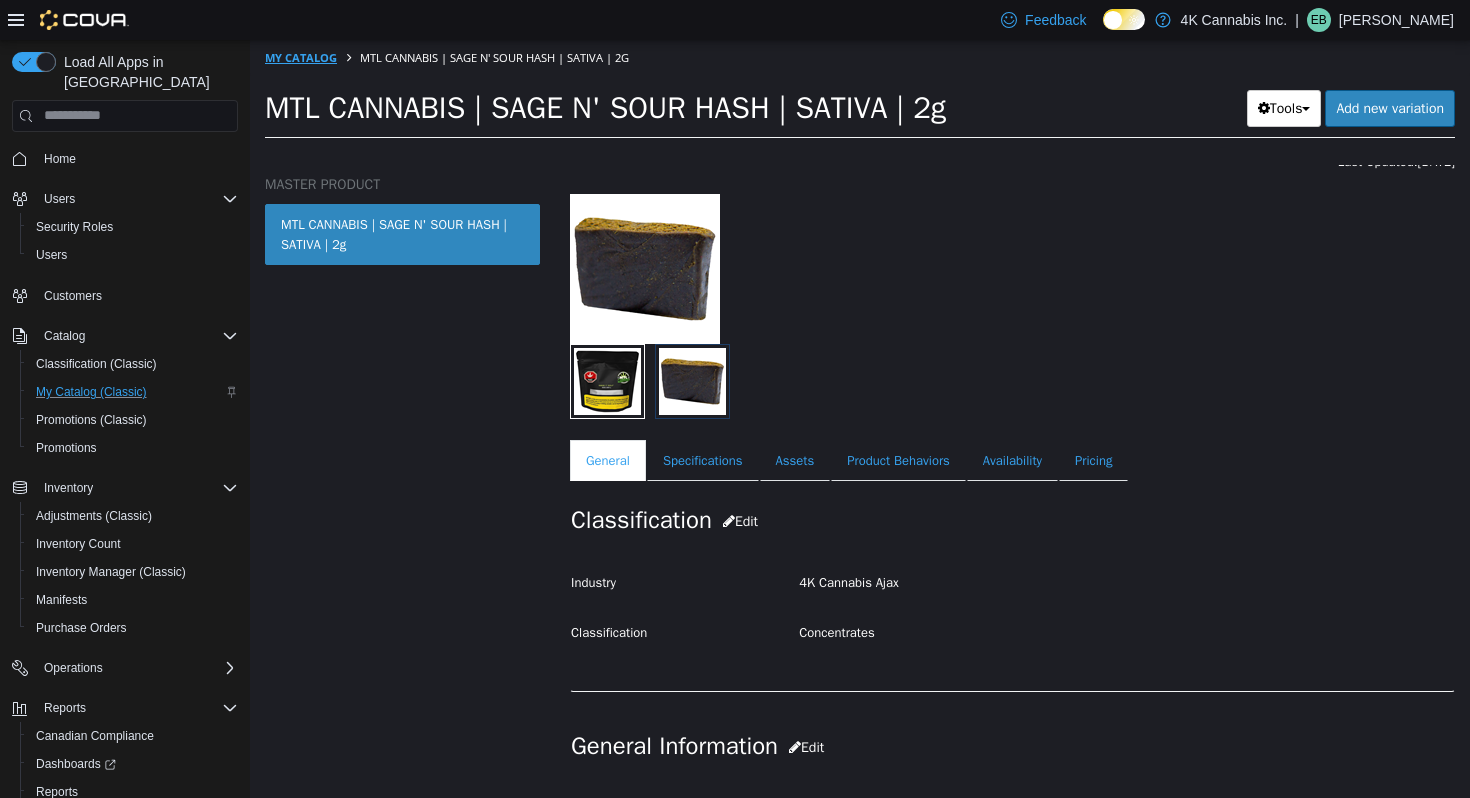 select on "**********" 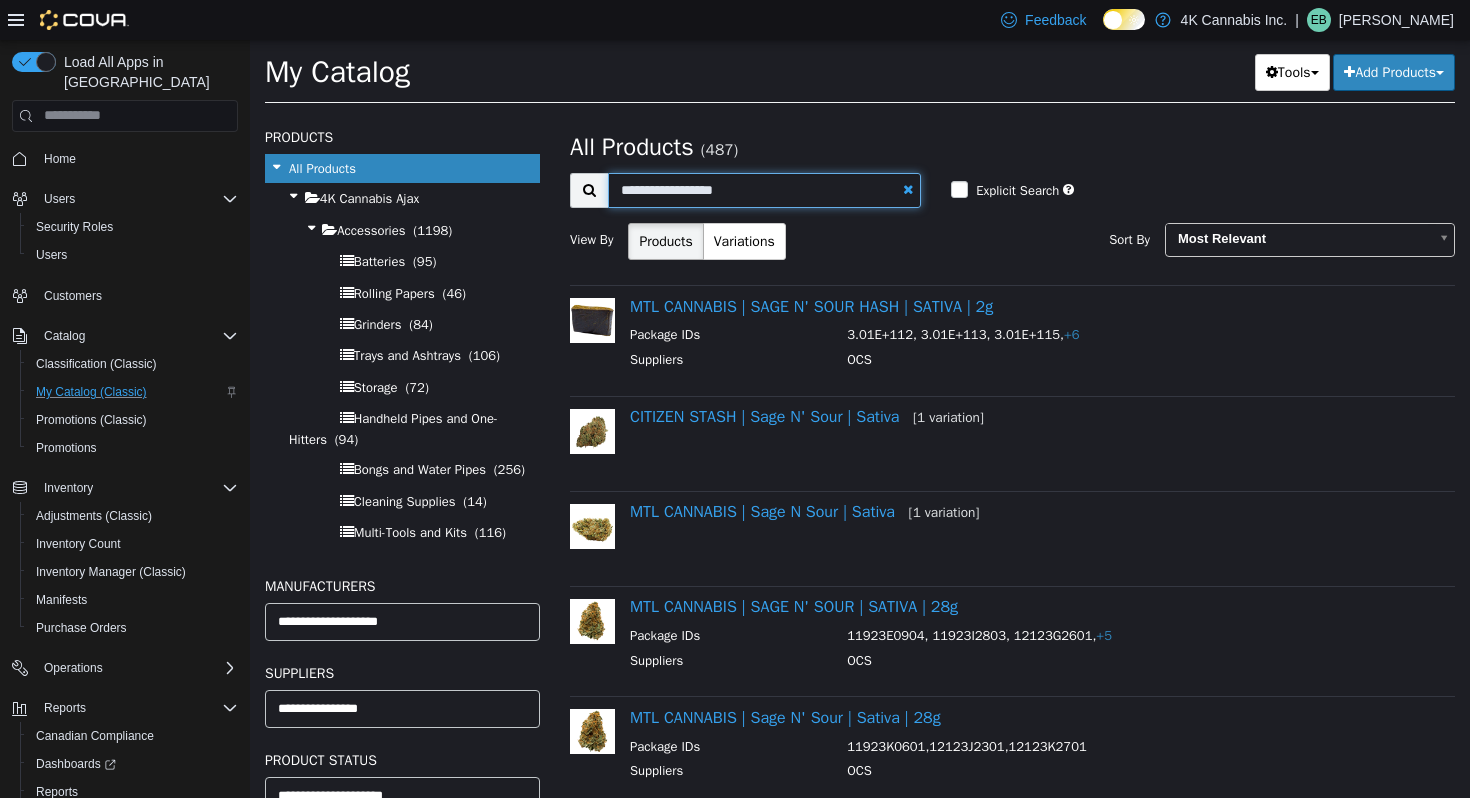 click on "**********" at bounding box center [764, 189] 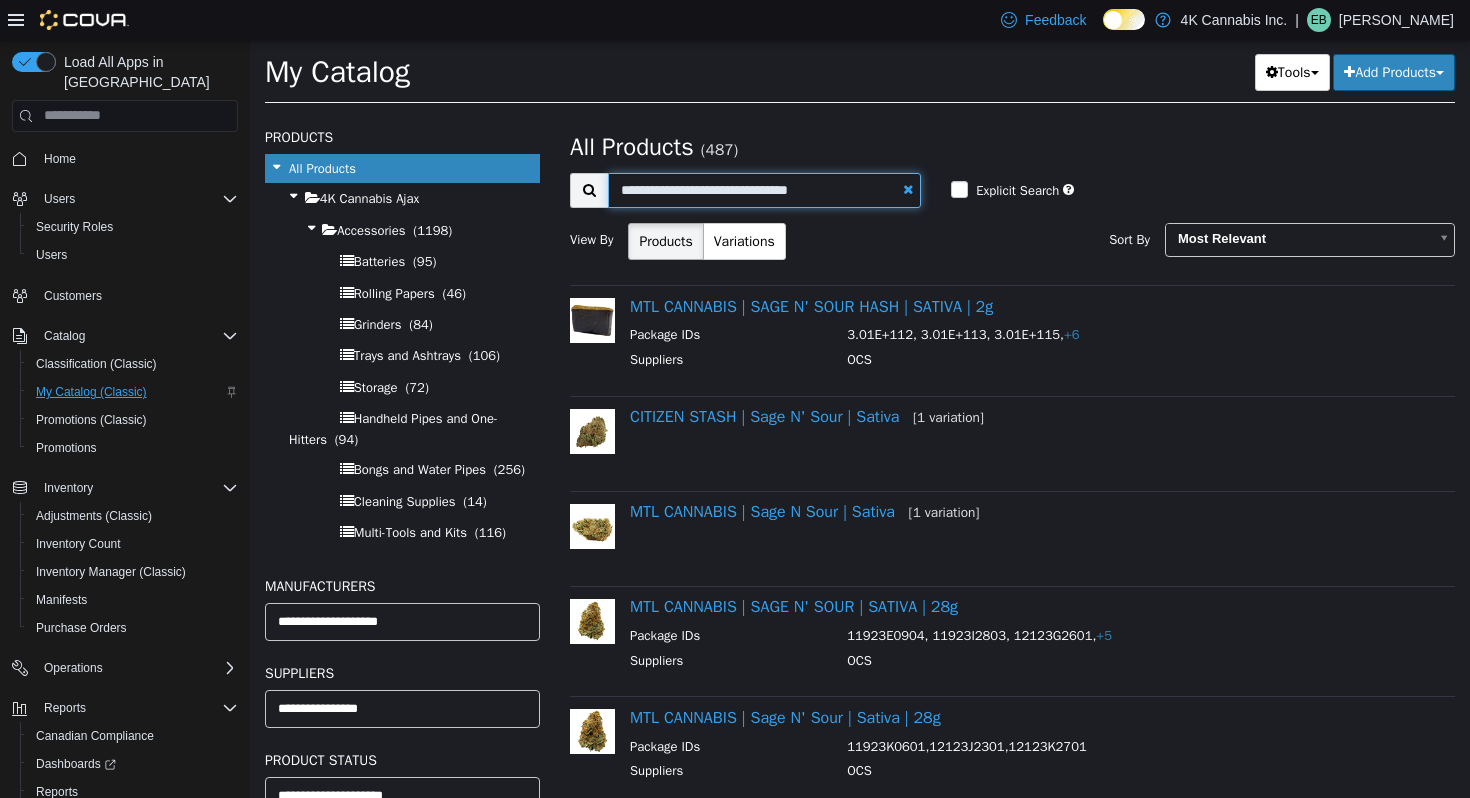type on "**********" 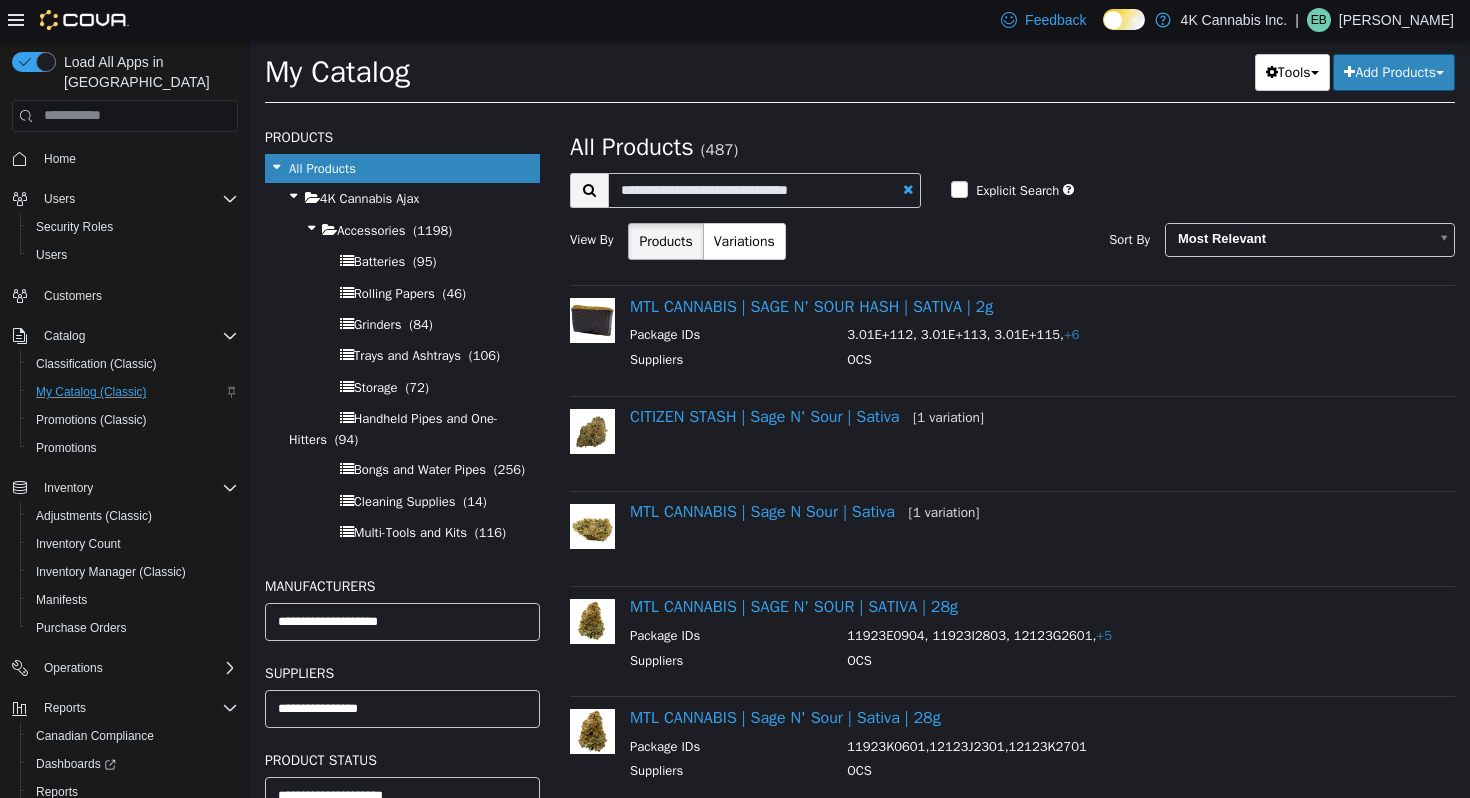 select on "**********" 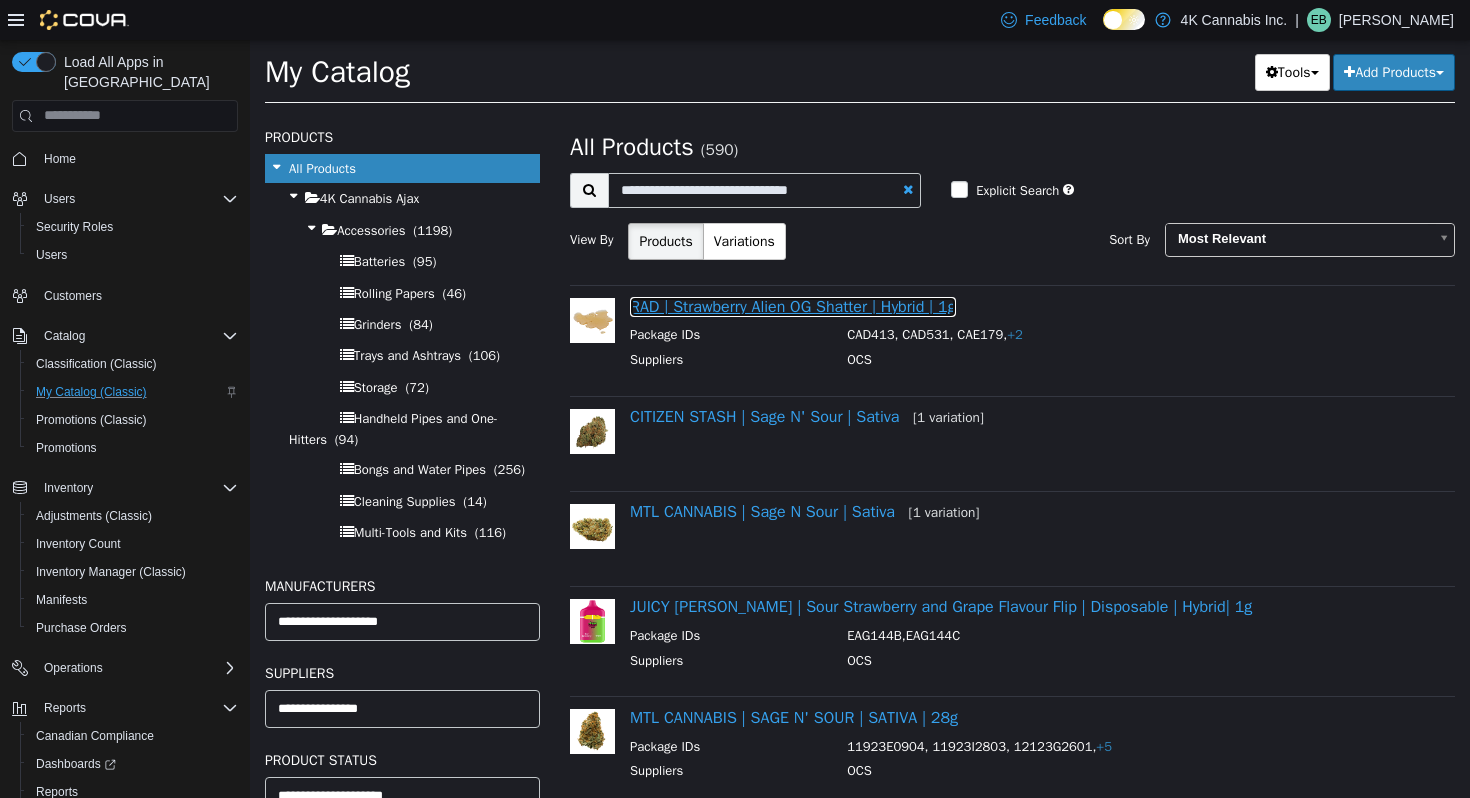 click on "RAD | Strawberry Alien OG Shatter | Hybrid | 1g" at bounding box center [793, 306] 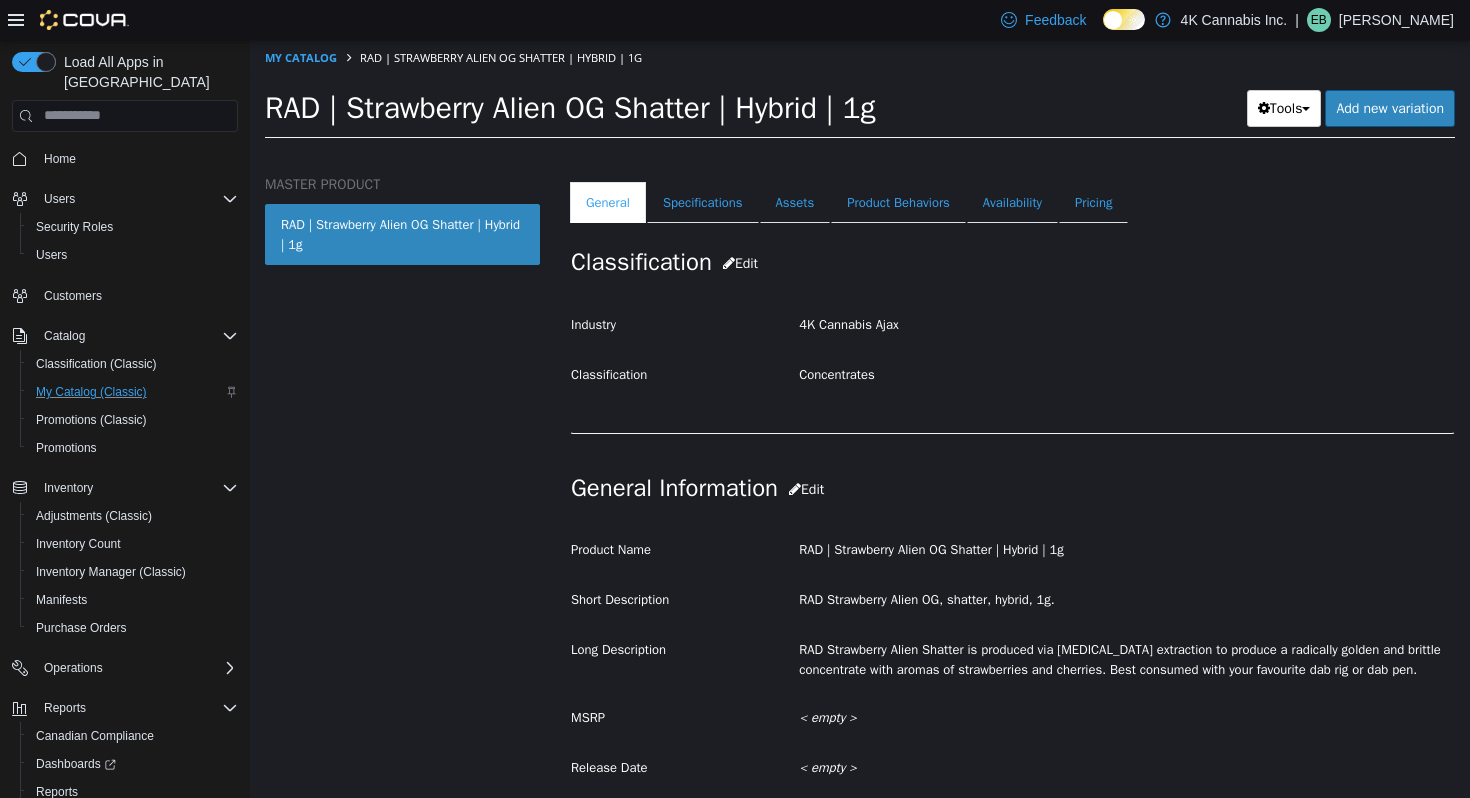 scroll, scrollTop: 0, scrollLeft: 0, axis: both 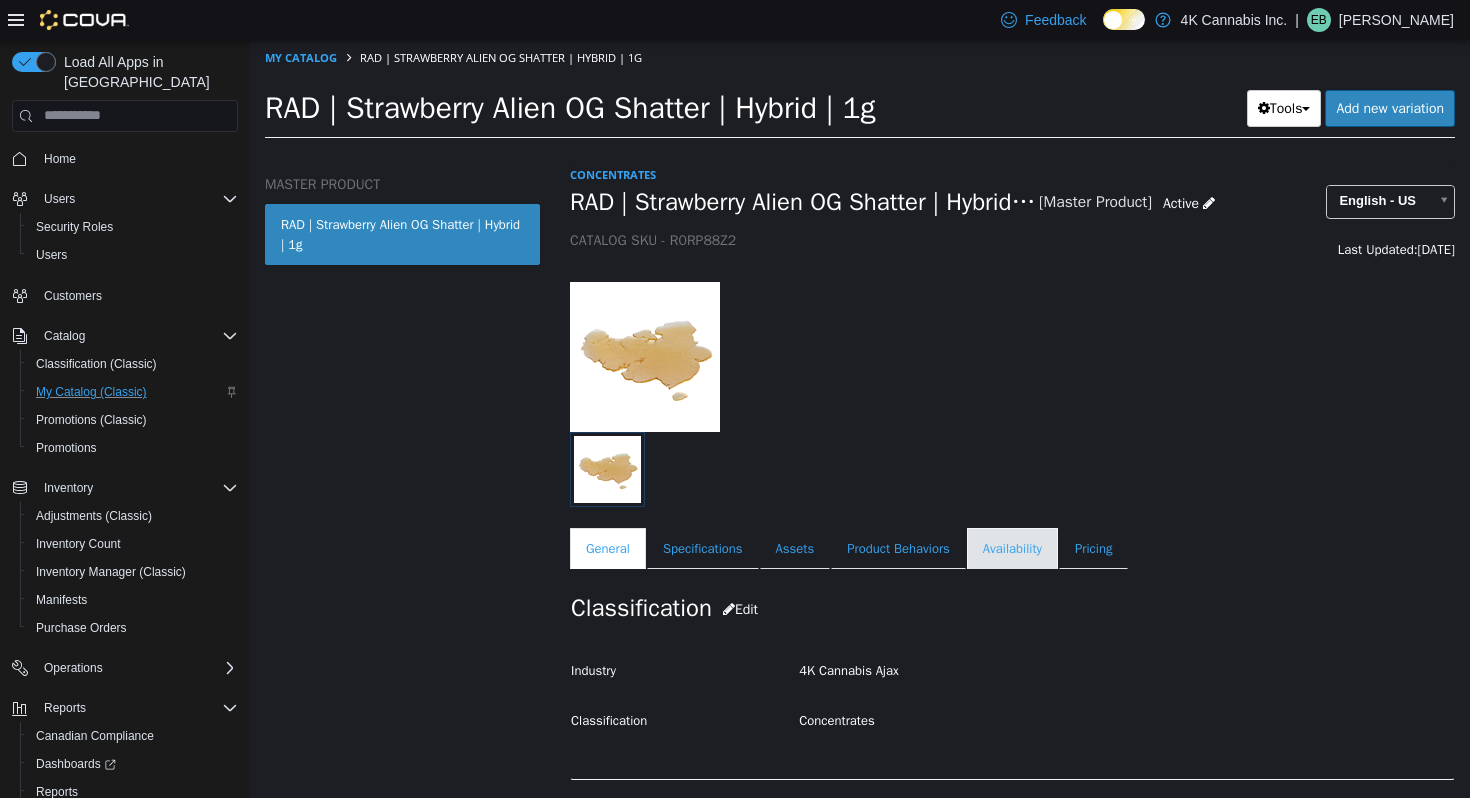click on "Availability" at bounding box center [1012, 548] 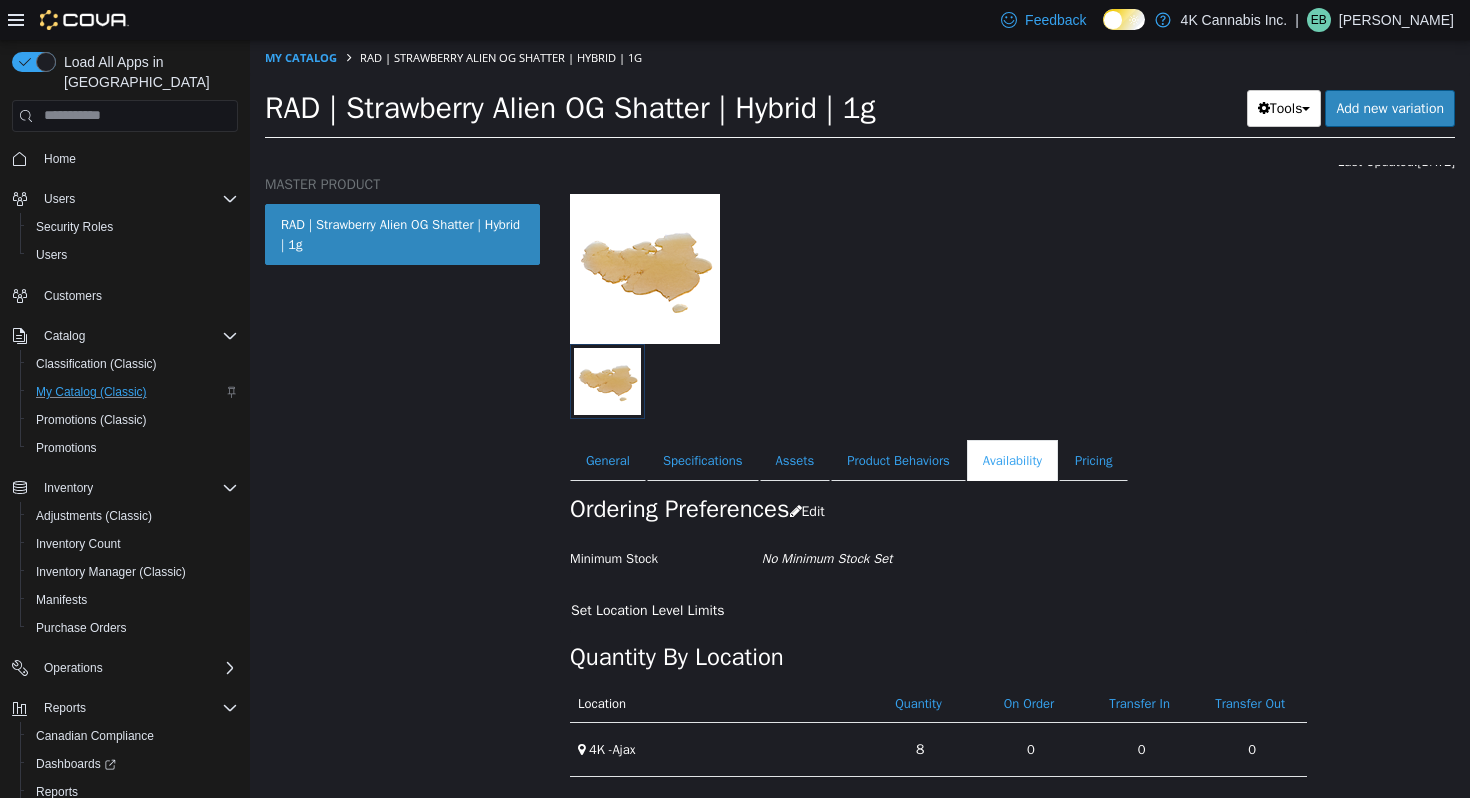 scroll, scrollTop: 103, scrollLeft: 0, axis: vertical 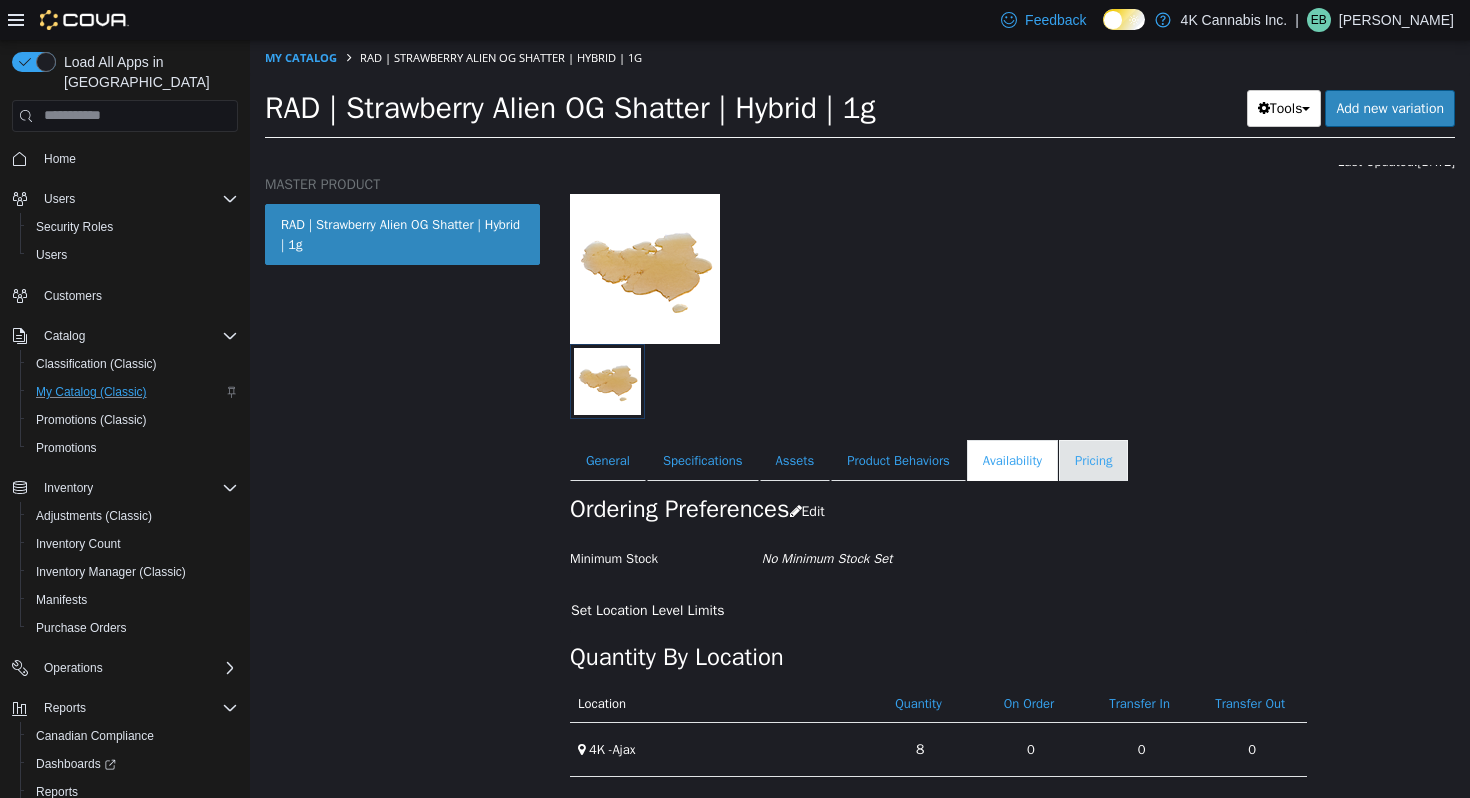 click on "Pricing" at bounding box center [1093, 460] 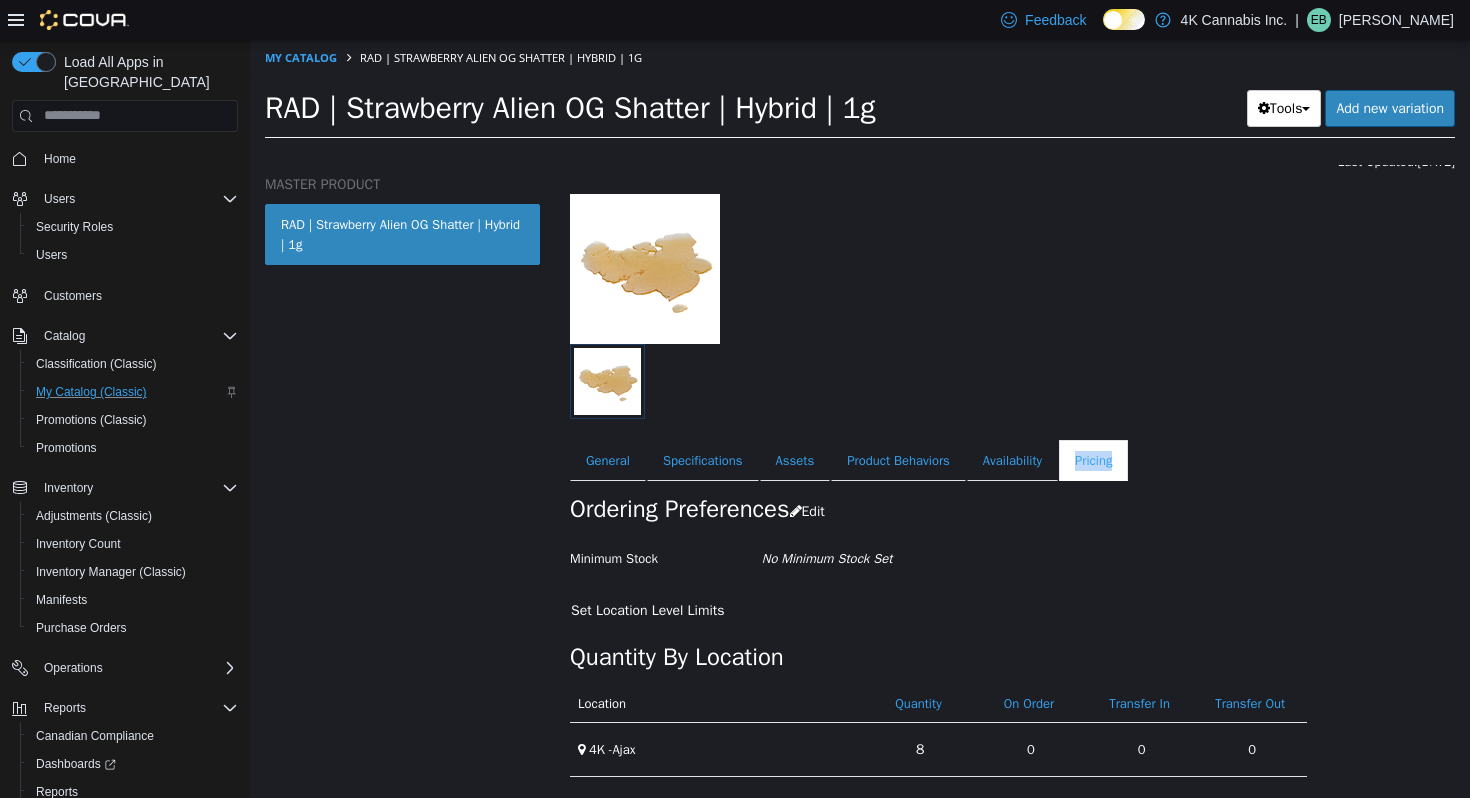 click on "Pricing" at bounding box center [1093, 460] 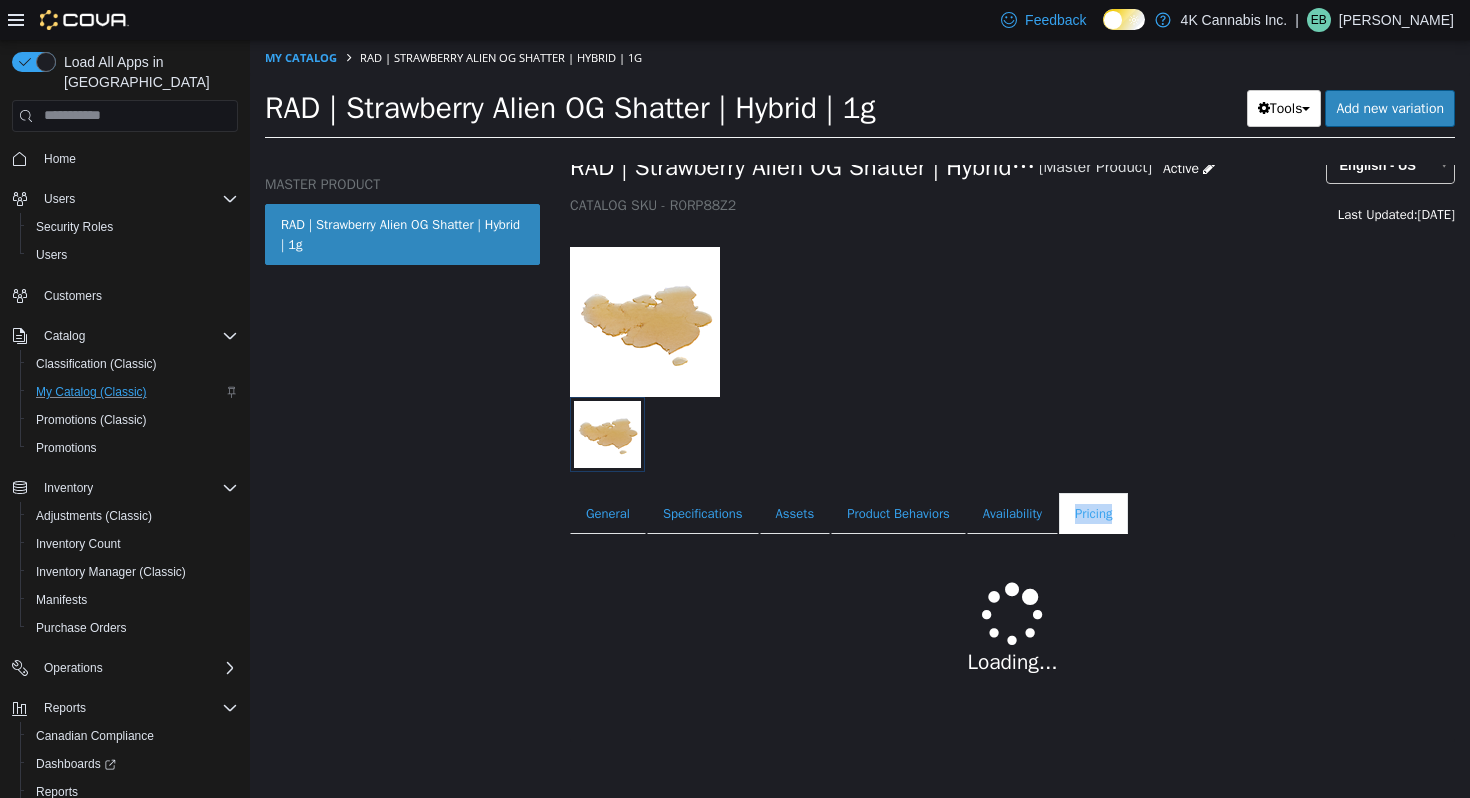 scroll, scrollTop: 98, scrollLeft: 0, axis: vertical 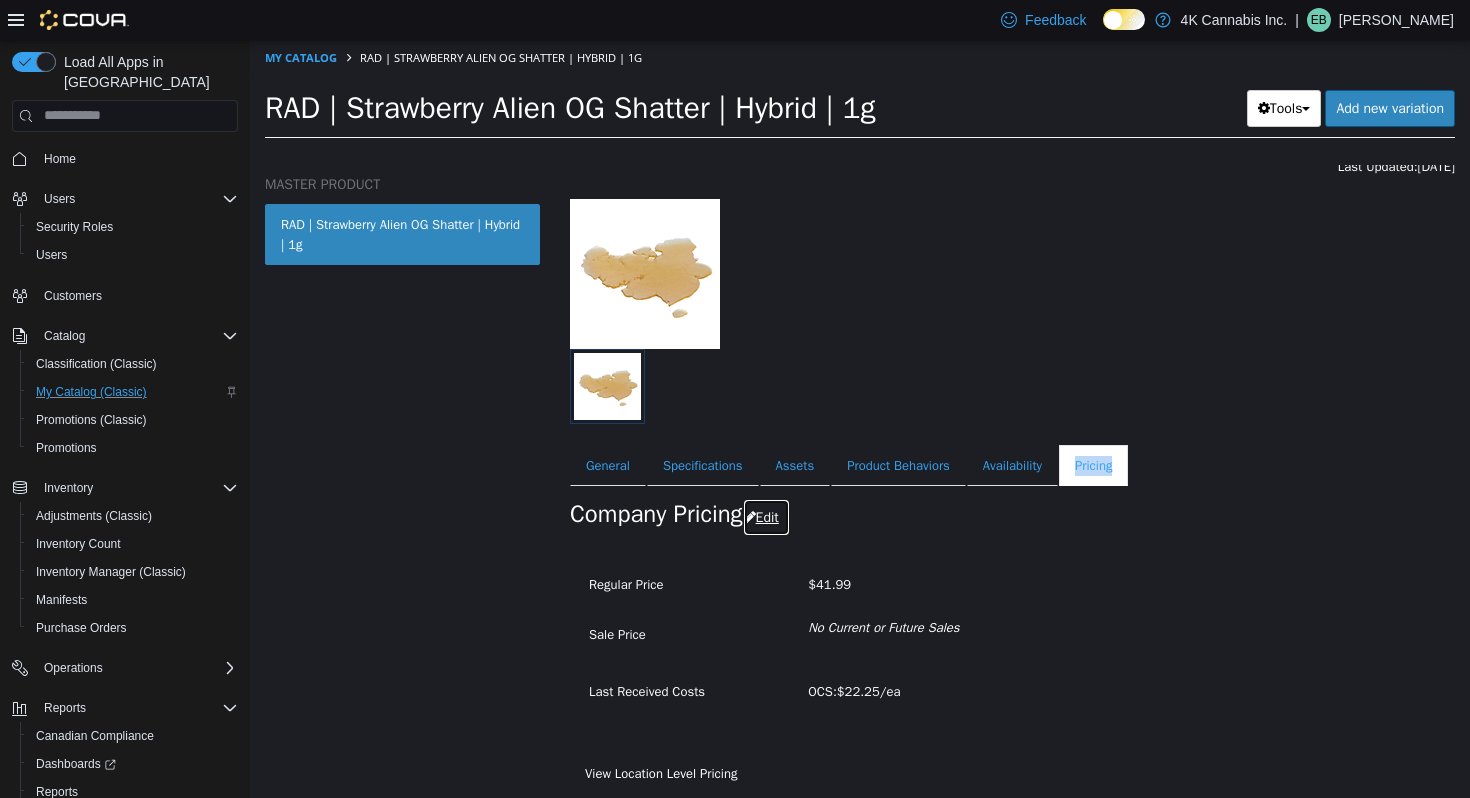 click on "Edit" at bounding box center [766, 516] 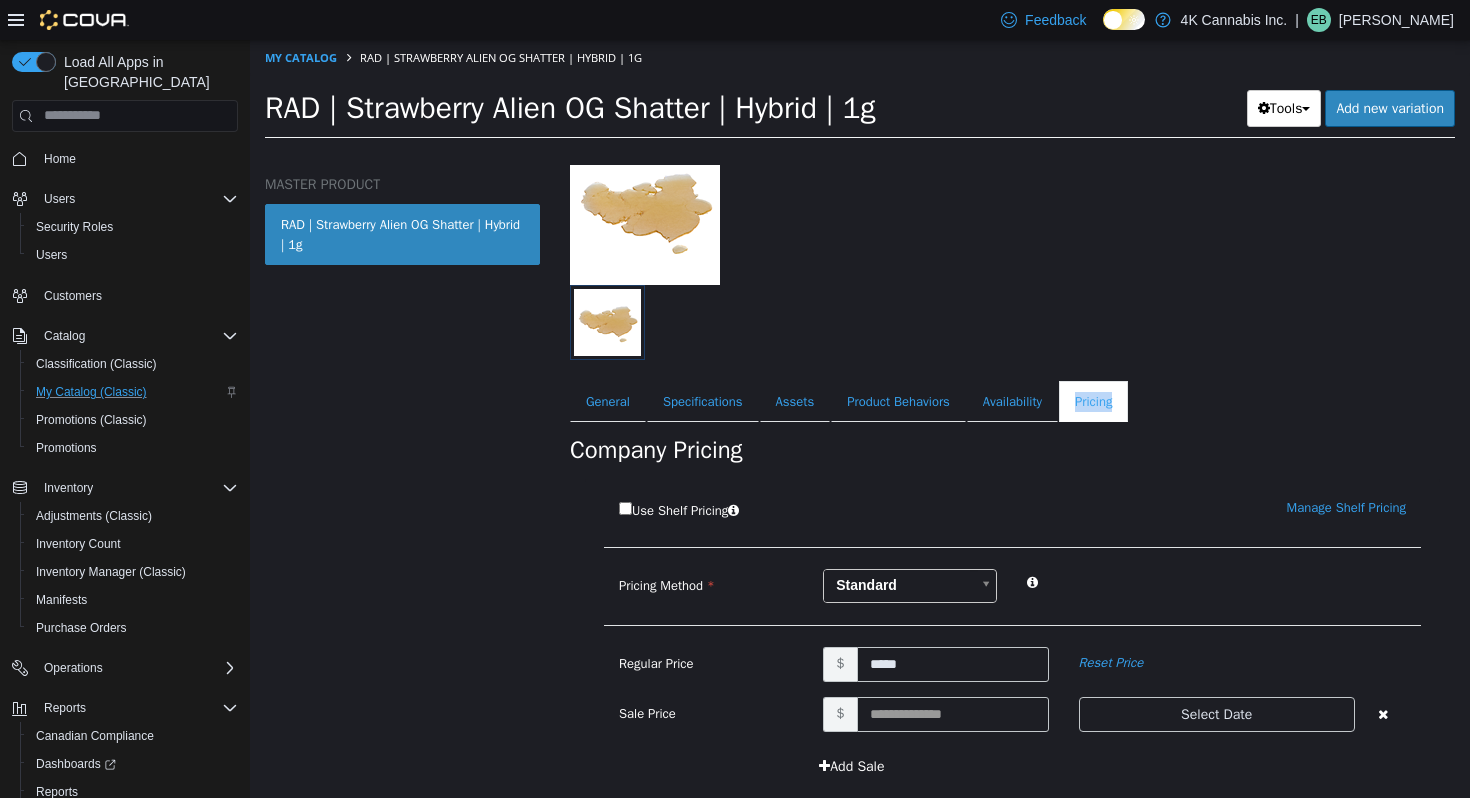 scroll, scrollTop: 288, scrollLeft: 0, axis: vertical 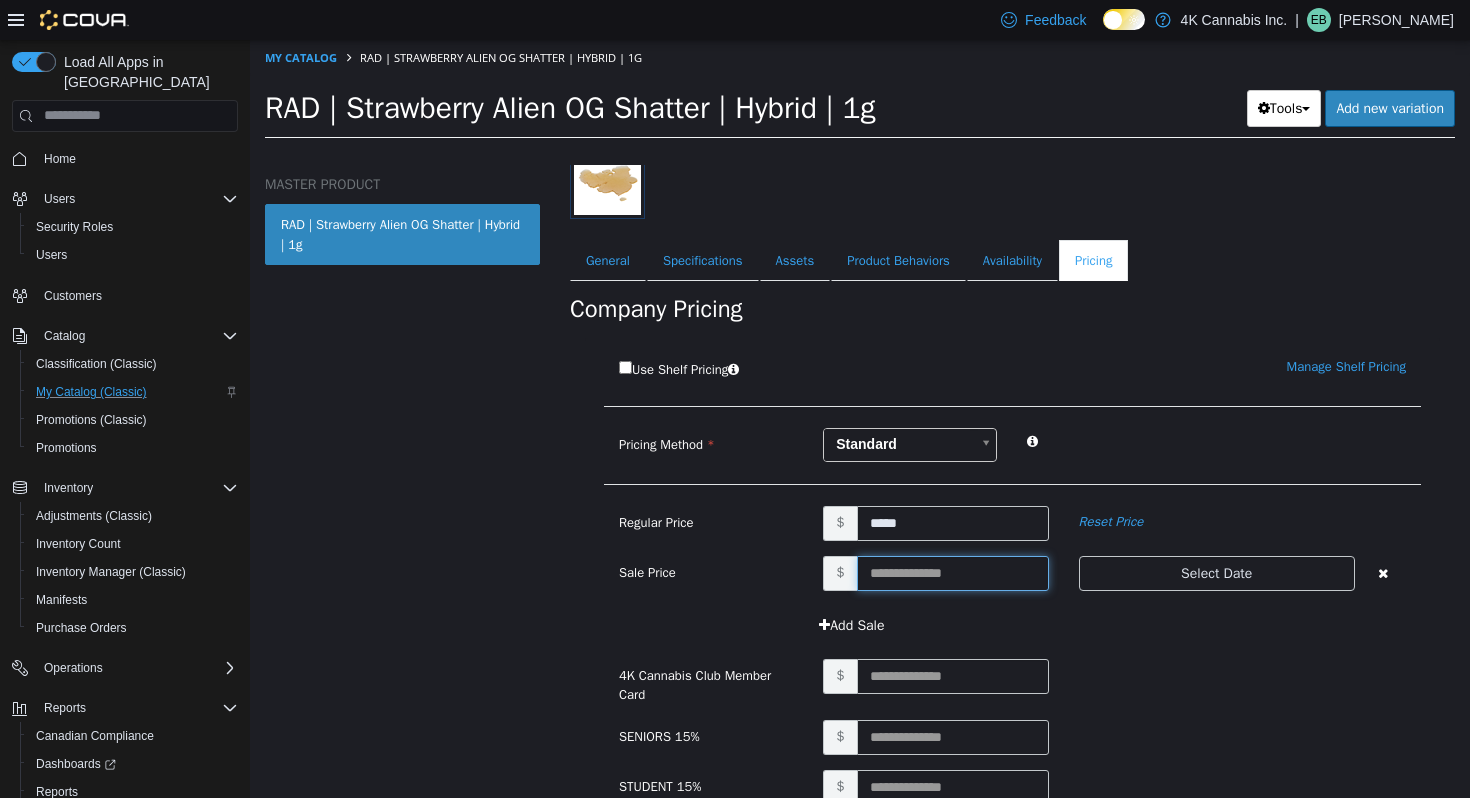 click at bounding box center [953, 572] 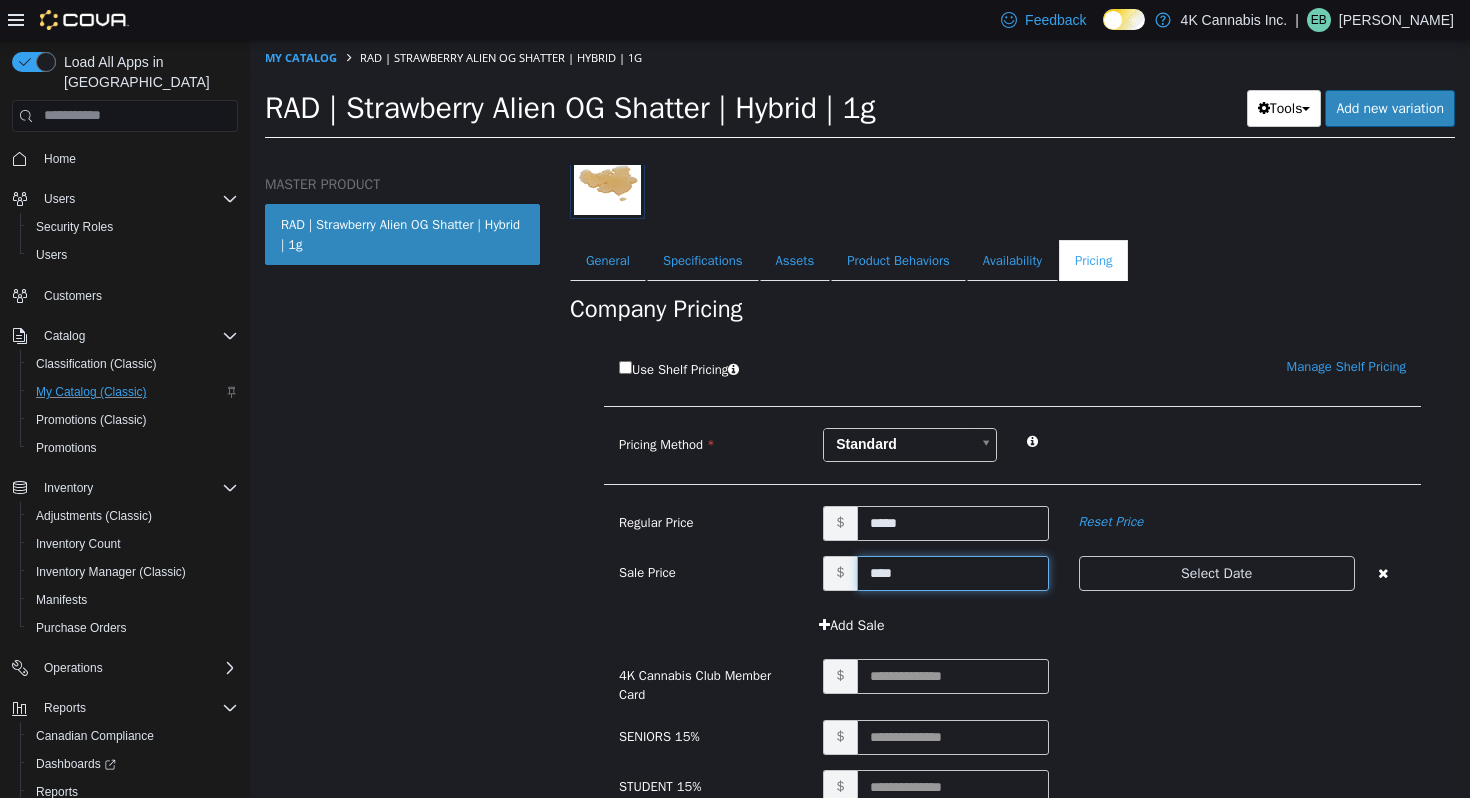 type on "*****" 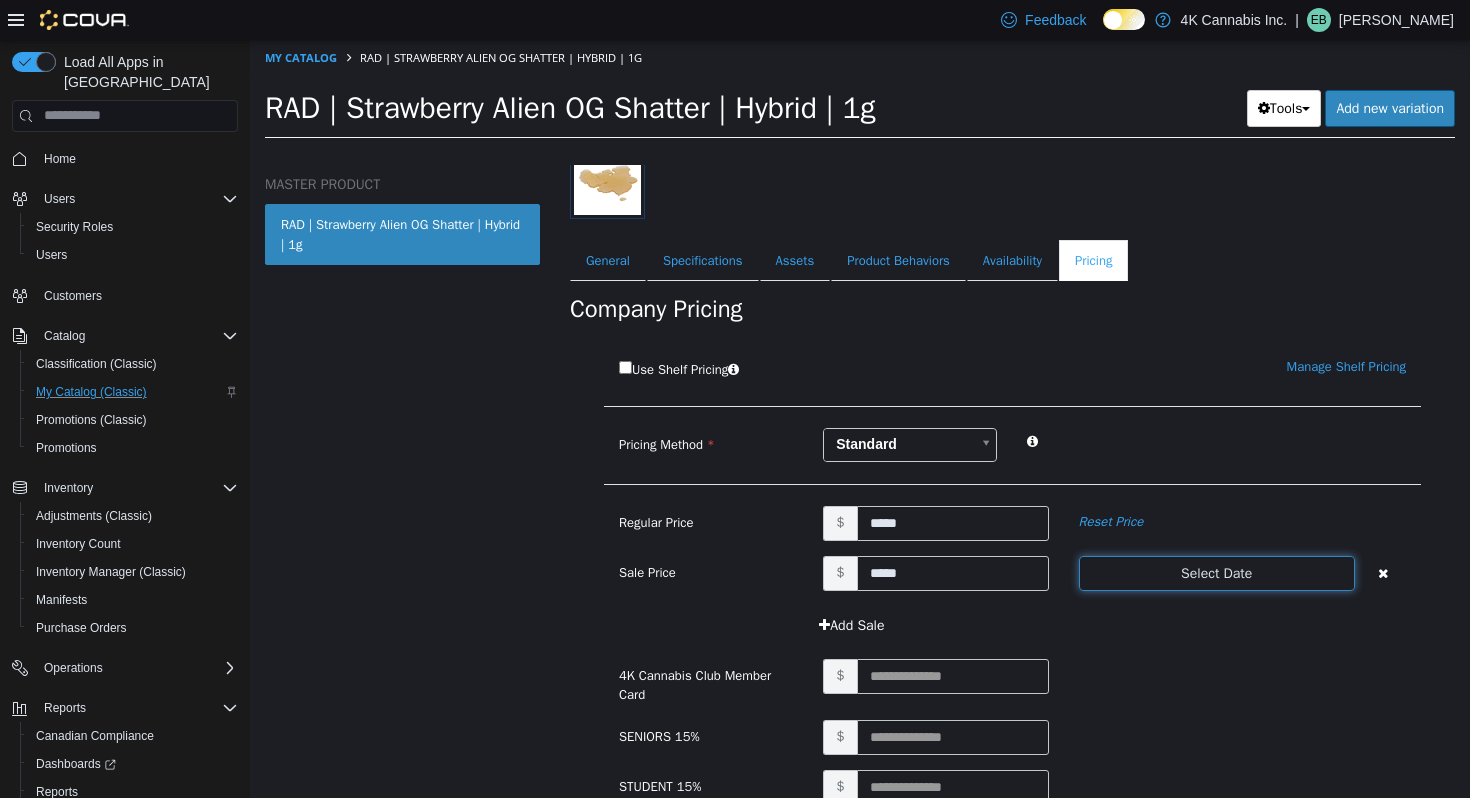 click on "Select Date" at bounding box center [1217, 572] 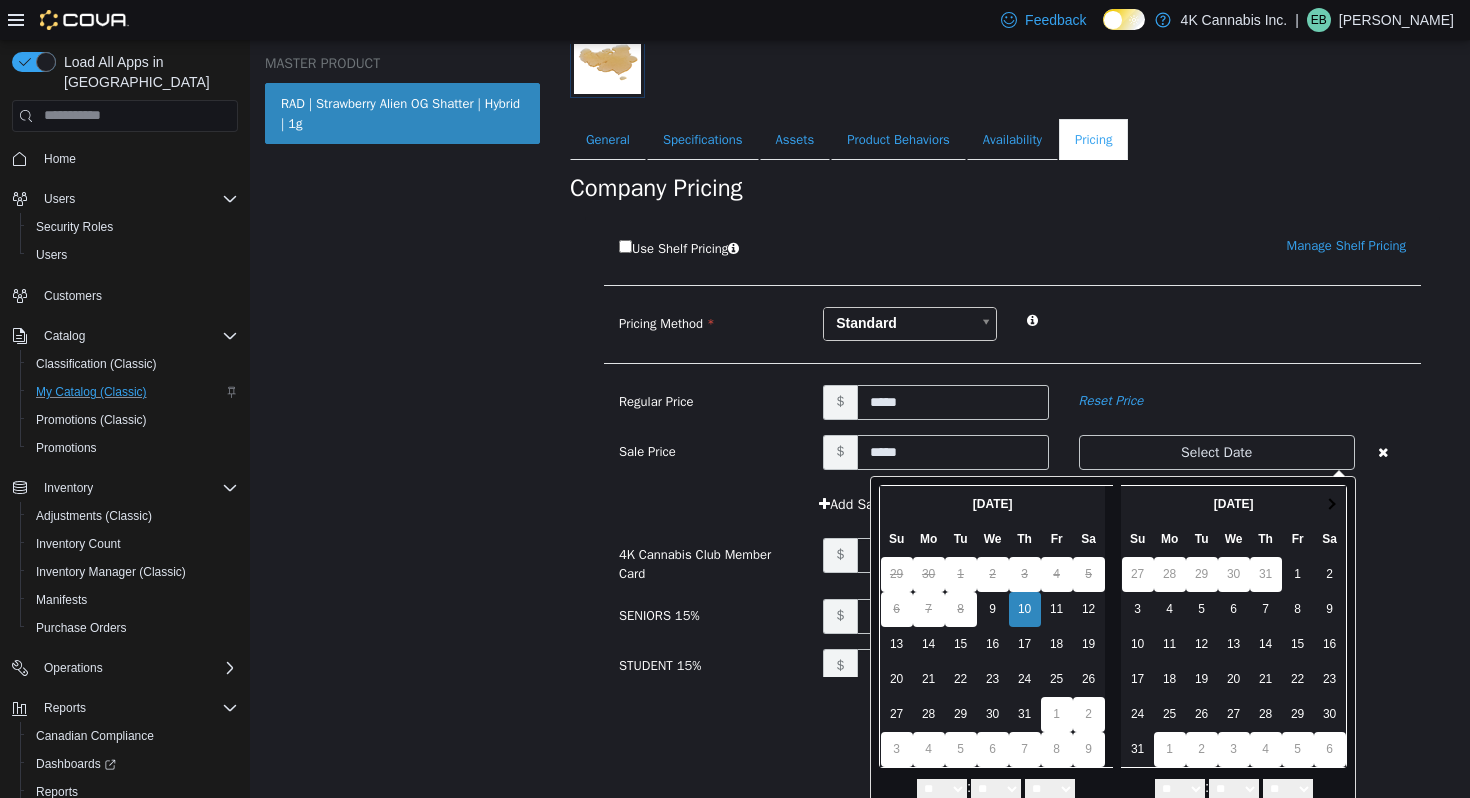 scroll, scrollTop: 179, scrollLeft: 0, axis: vertical 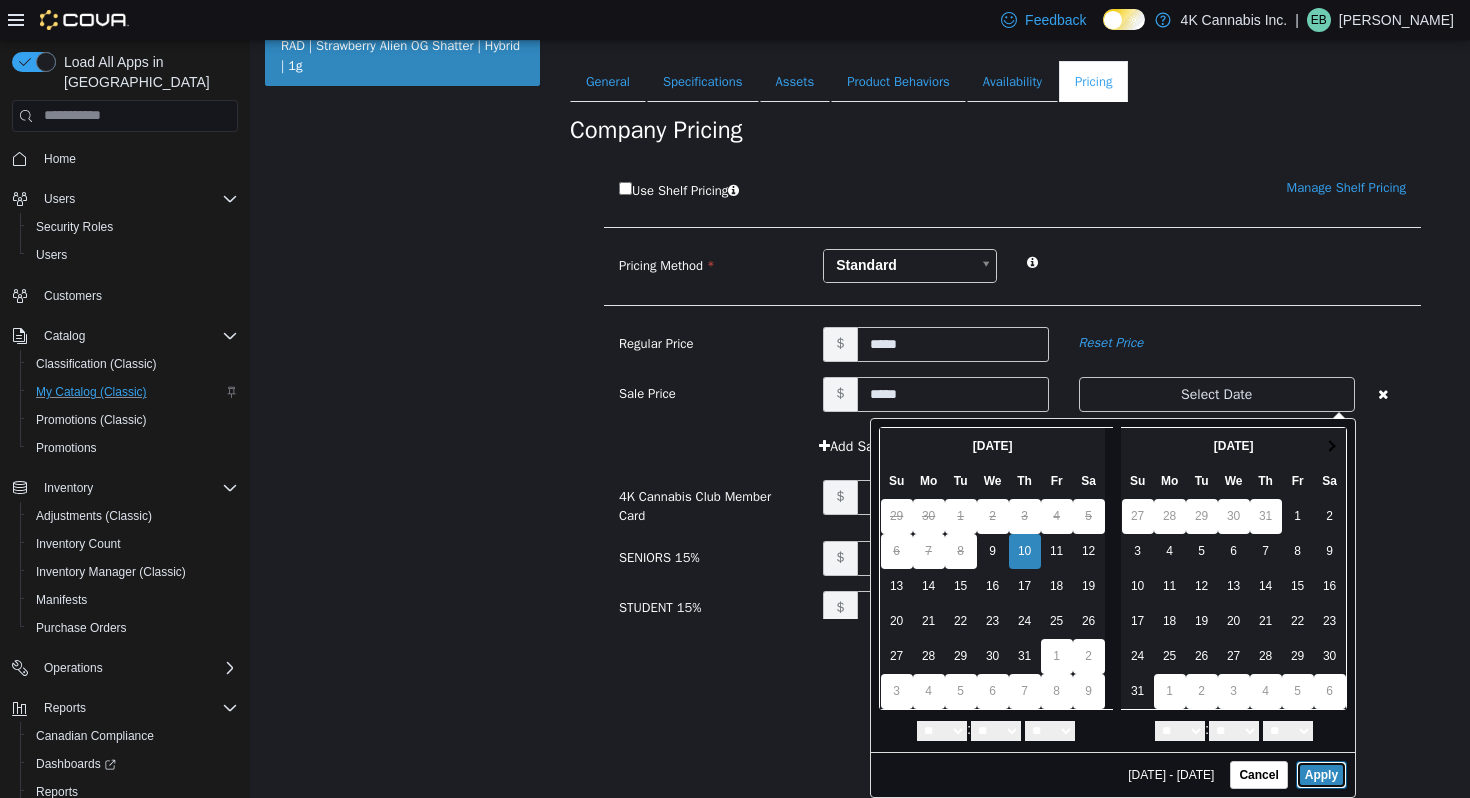 click on "Apply" at bounding box center [1321, 774] 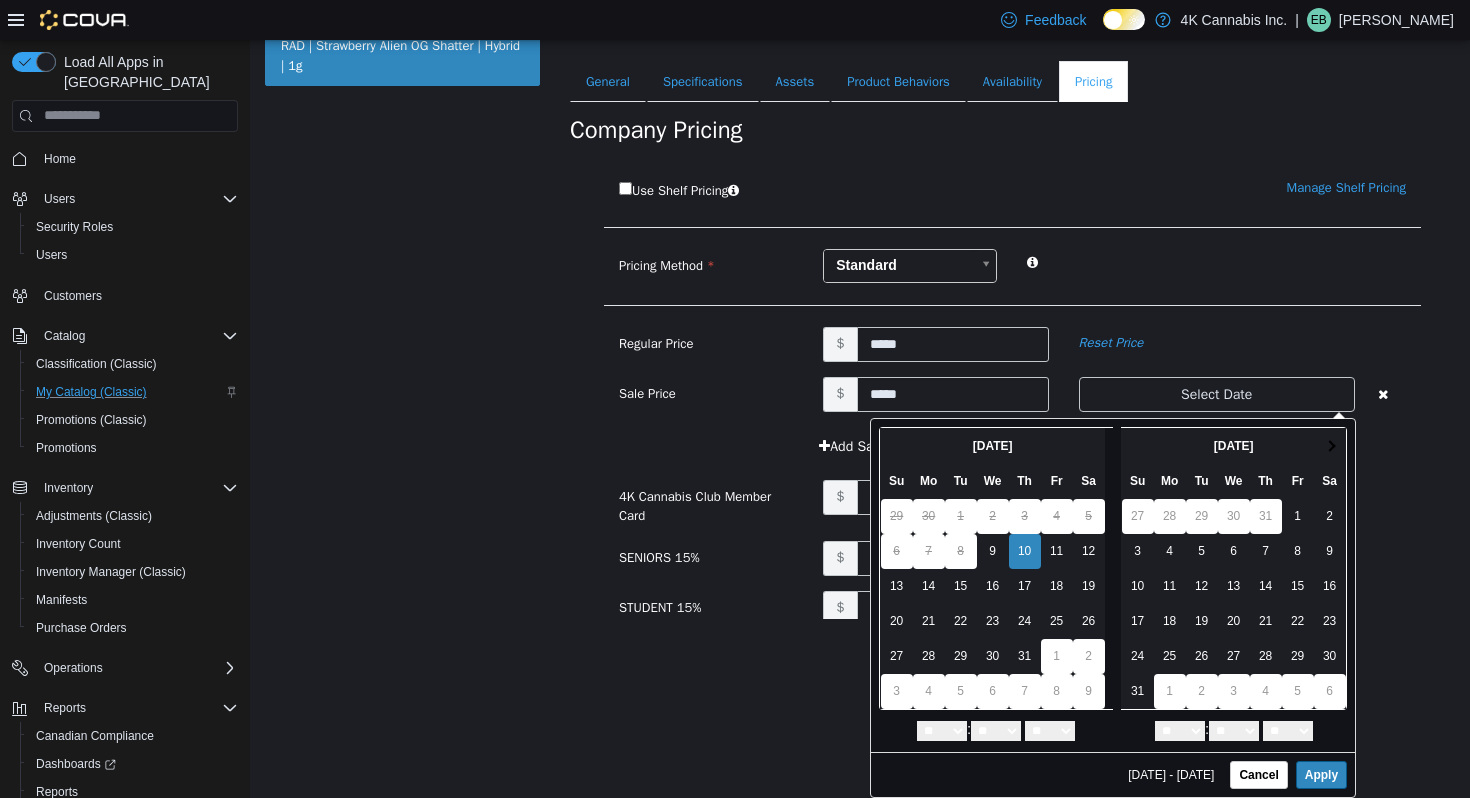 scroll, scrollTop: 0, scrollLeft: 0, axis: both 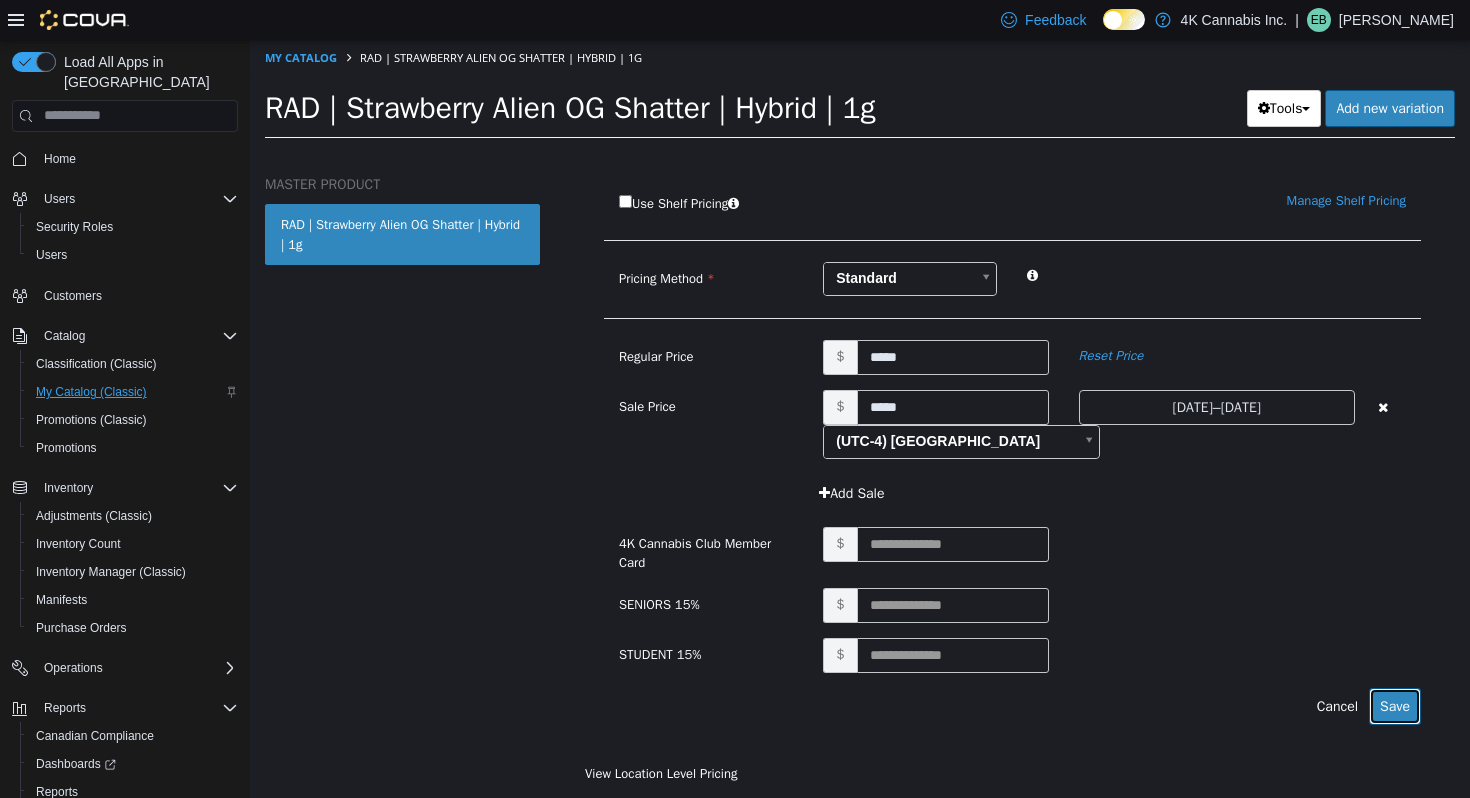 click on "Save" at bounding box center (1395, 705) 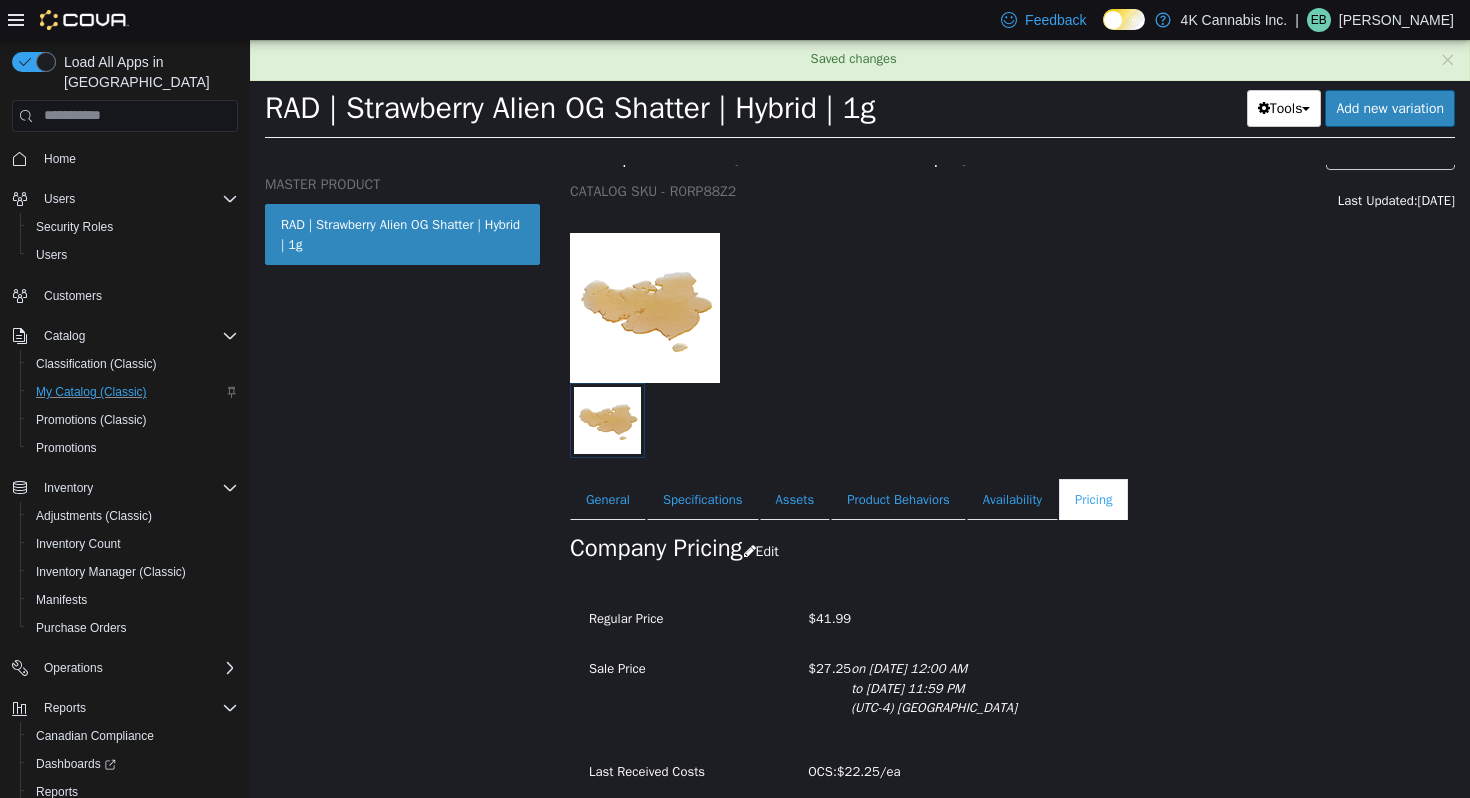 scroll, scrollTop: 144, scrollLeft: 0, axis: vertical 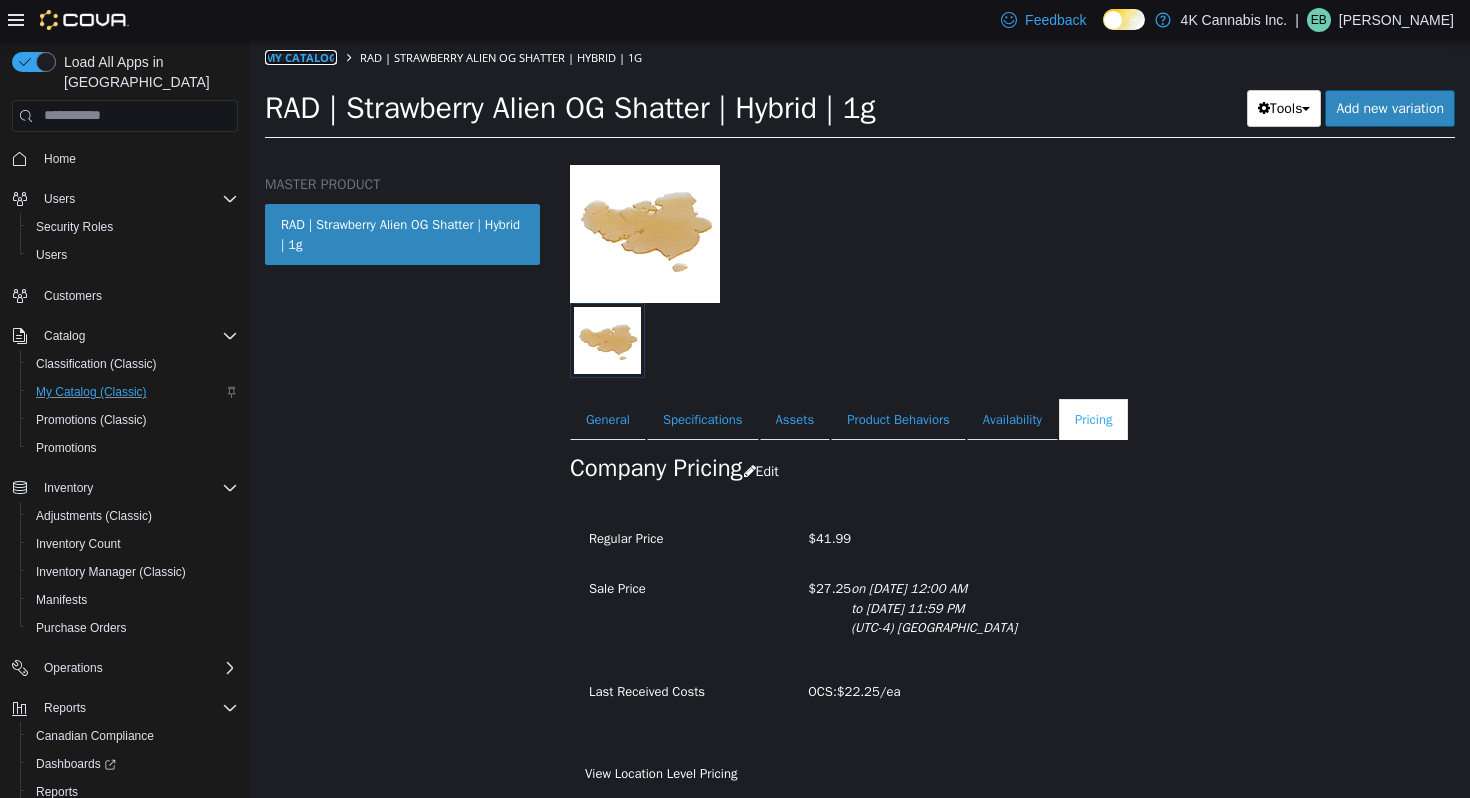 click on "My Catalog" at bounding box center [301, 56] 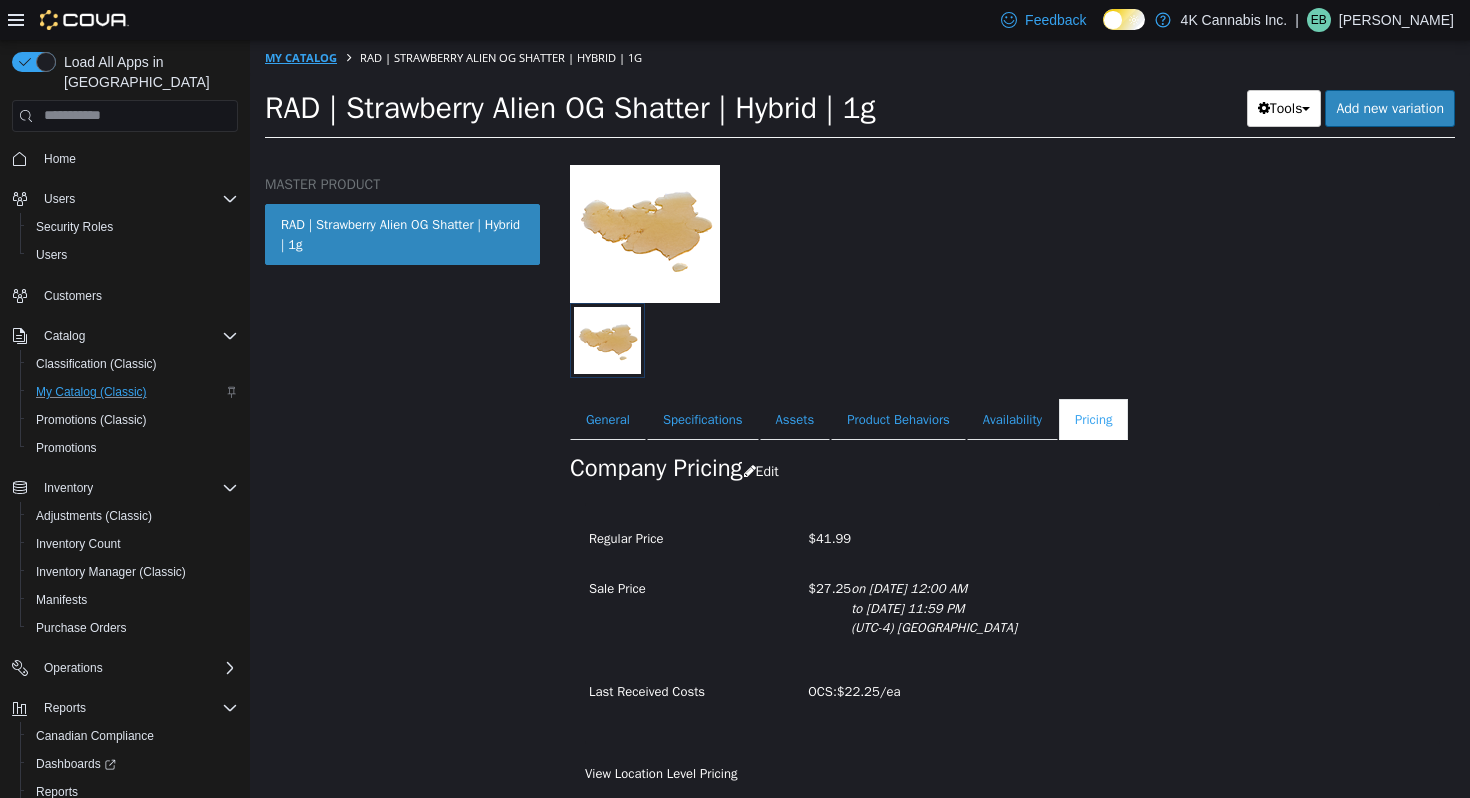select on "**********" 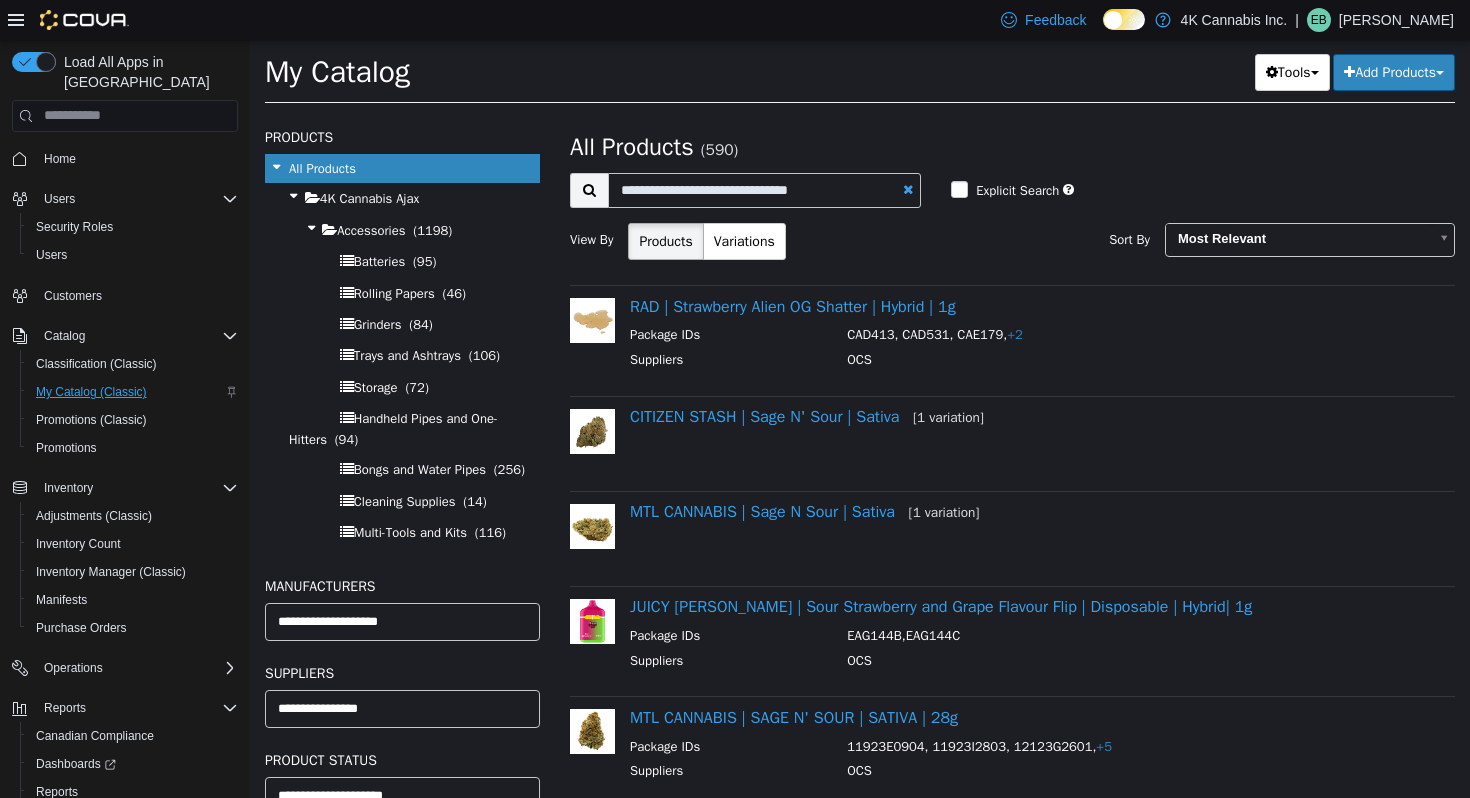 click at bounding box center [908, 188] 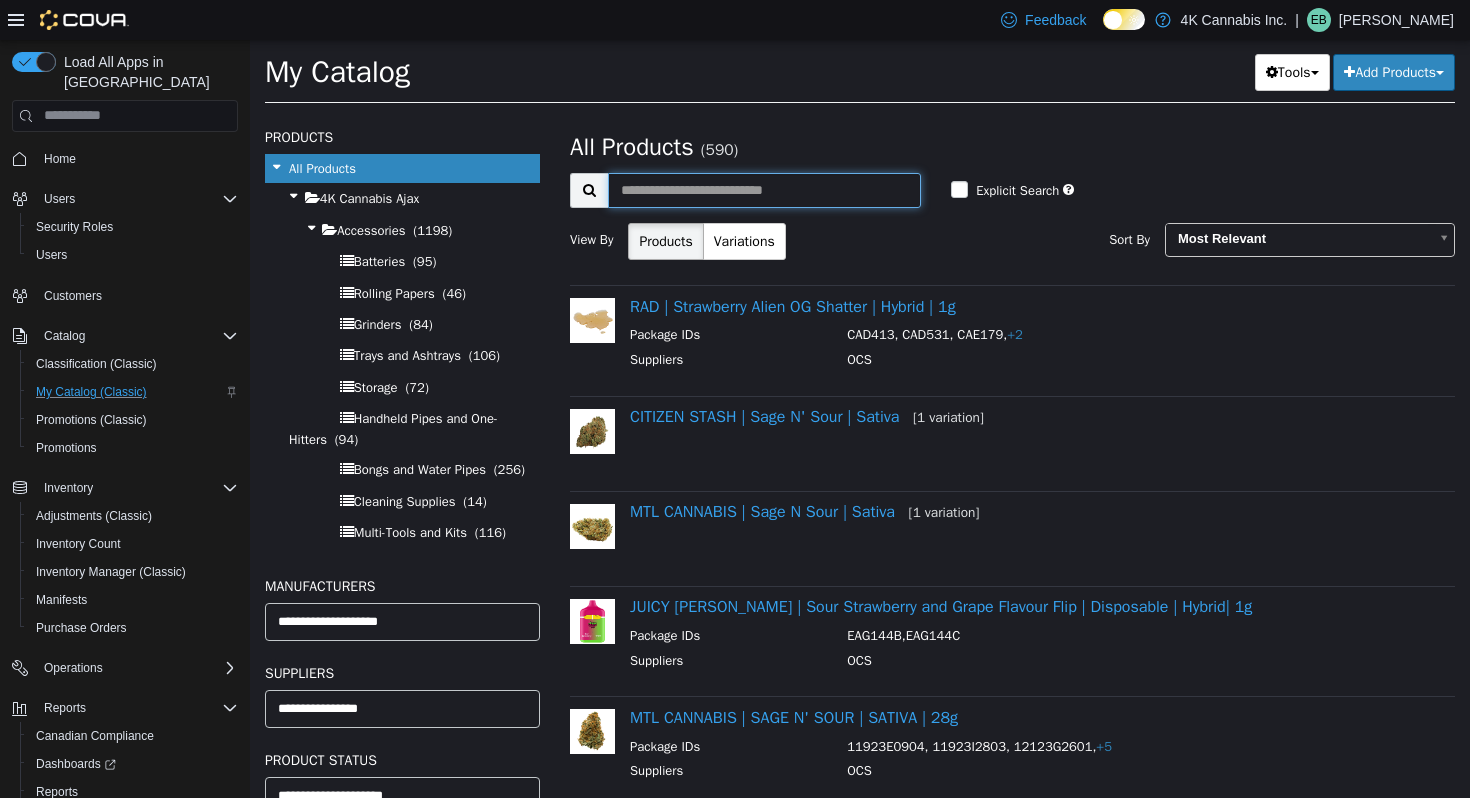 click at bounding box center (764, 189) 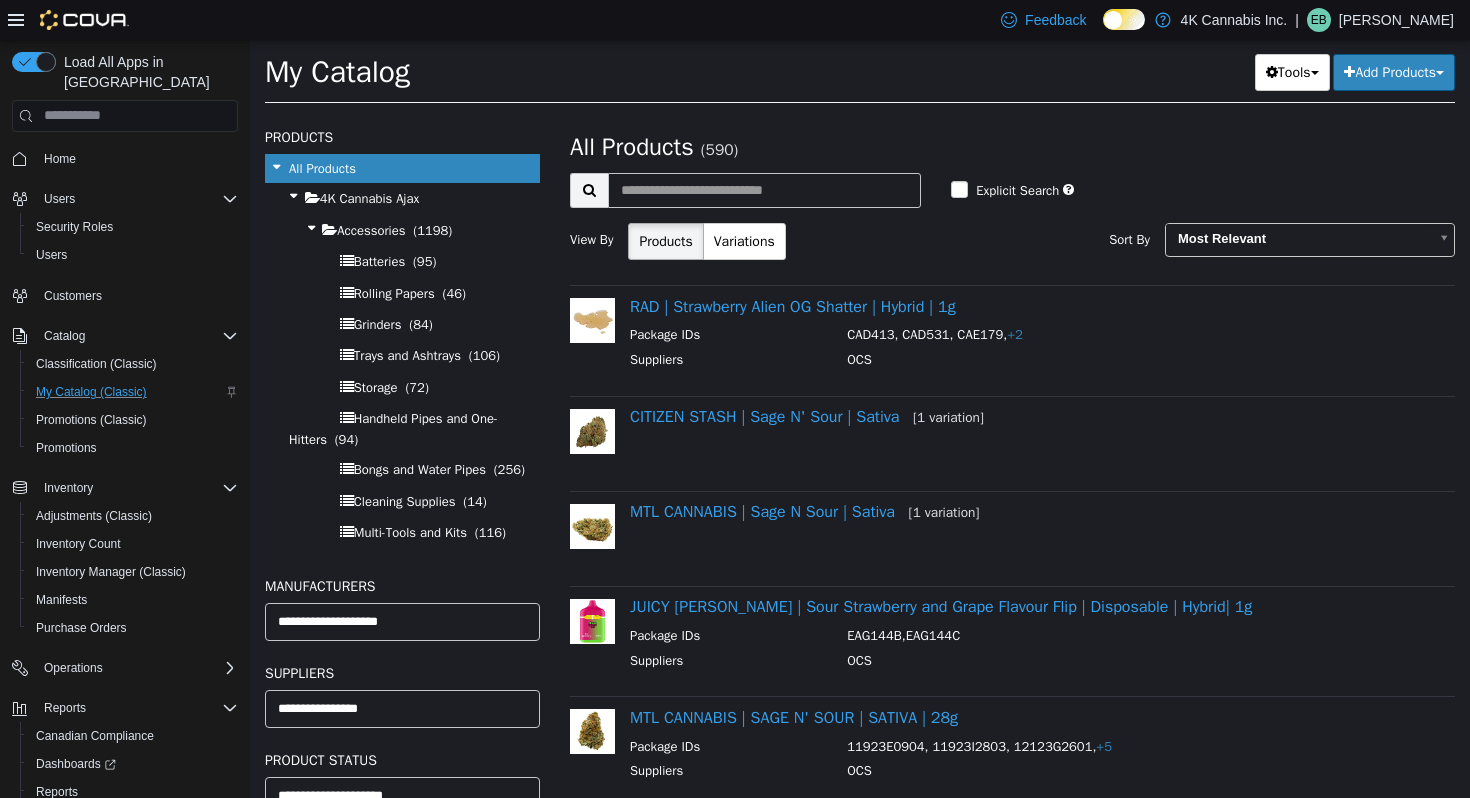 select on "**********" 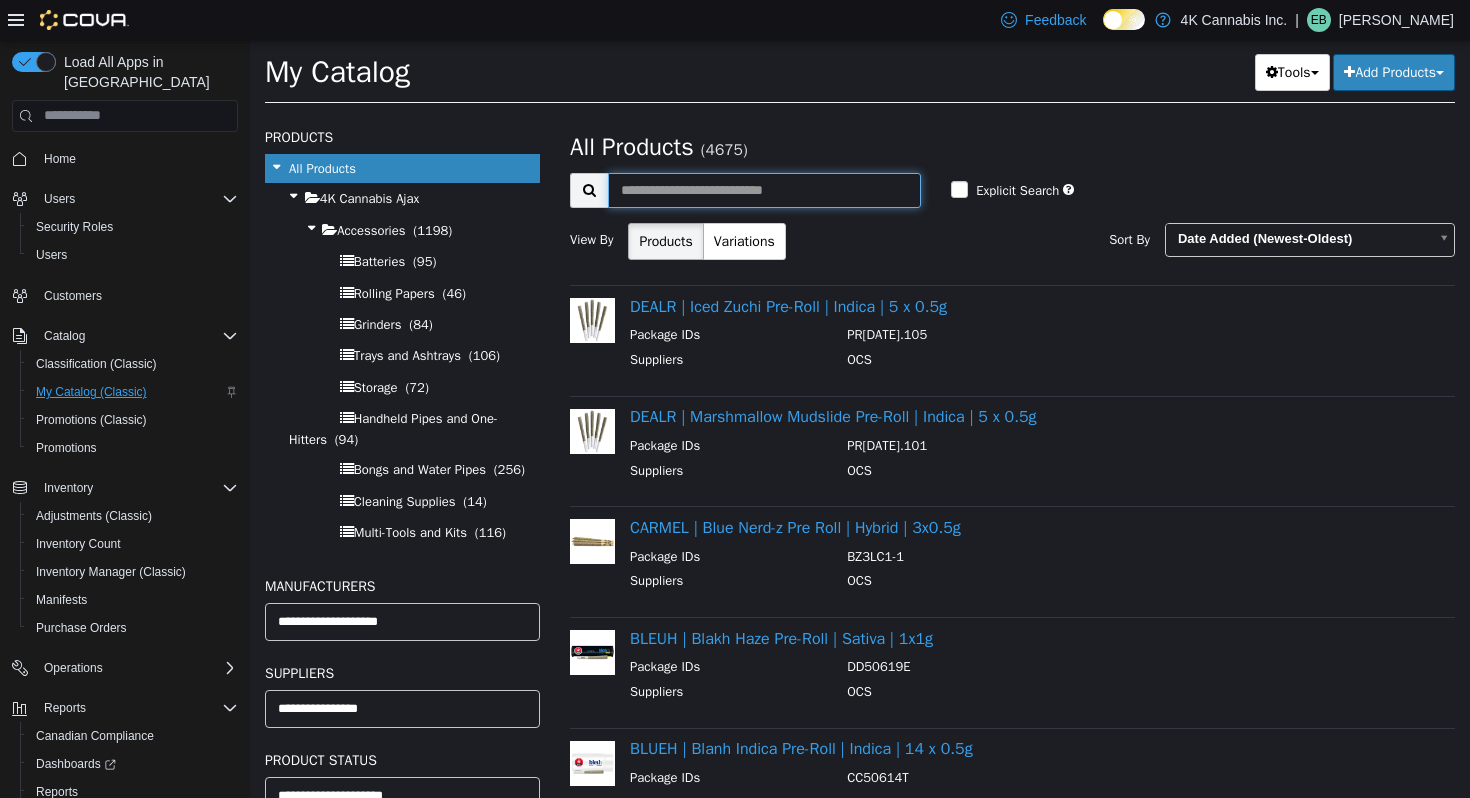 click at bounding box center (764, 189) 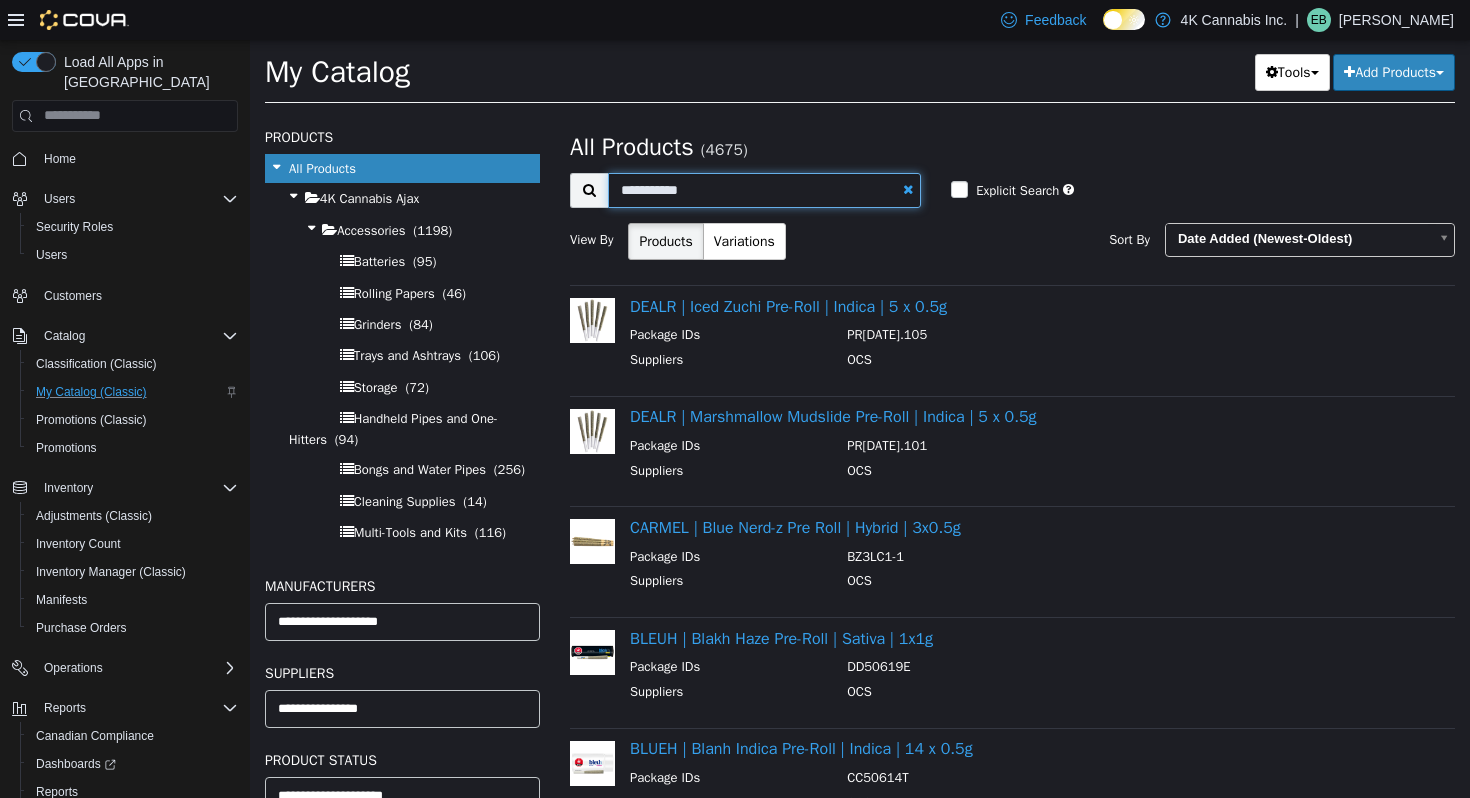 type on "**********" 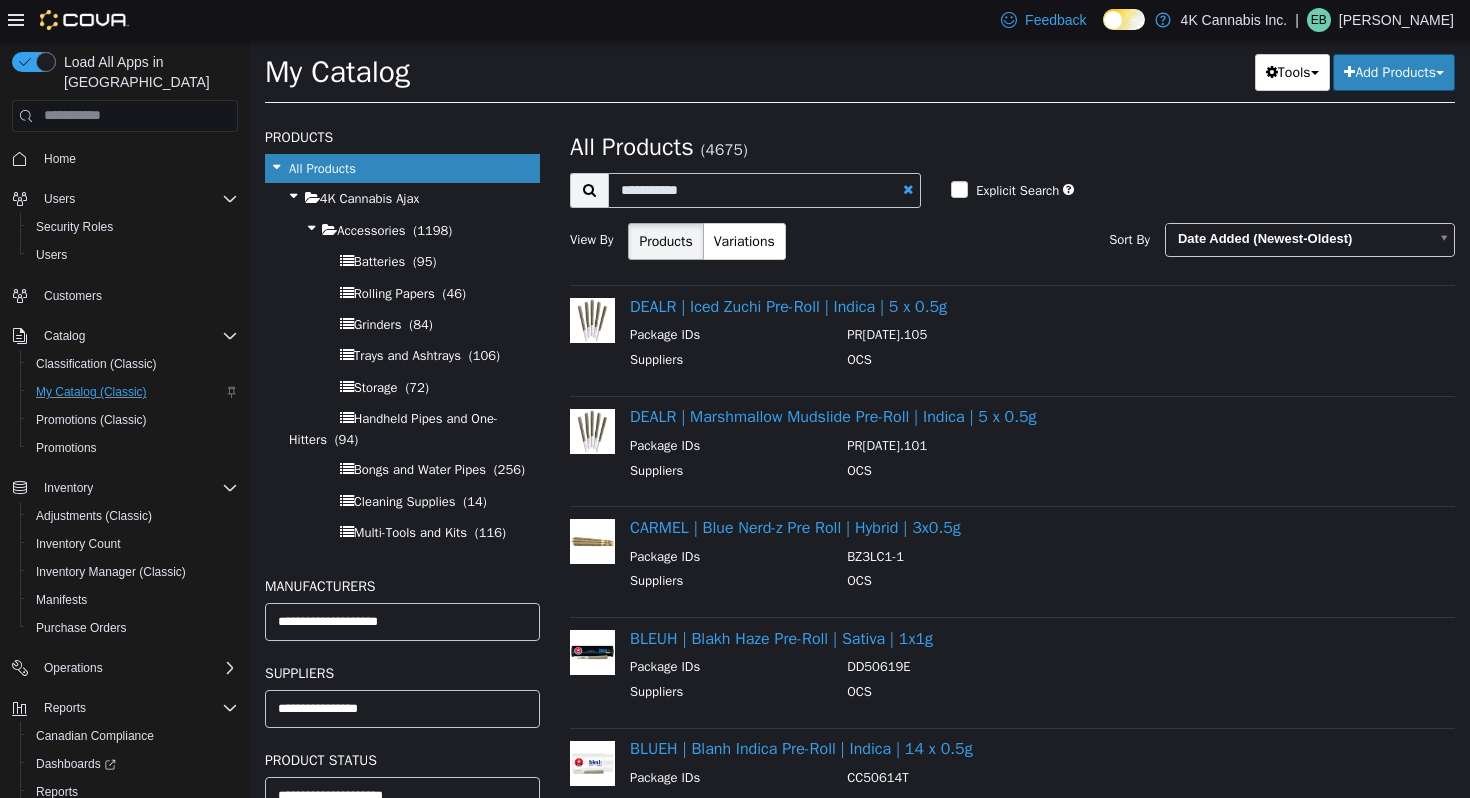 select on "**********" 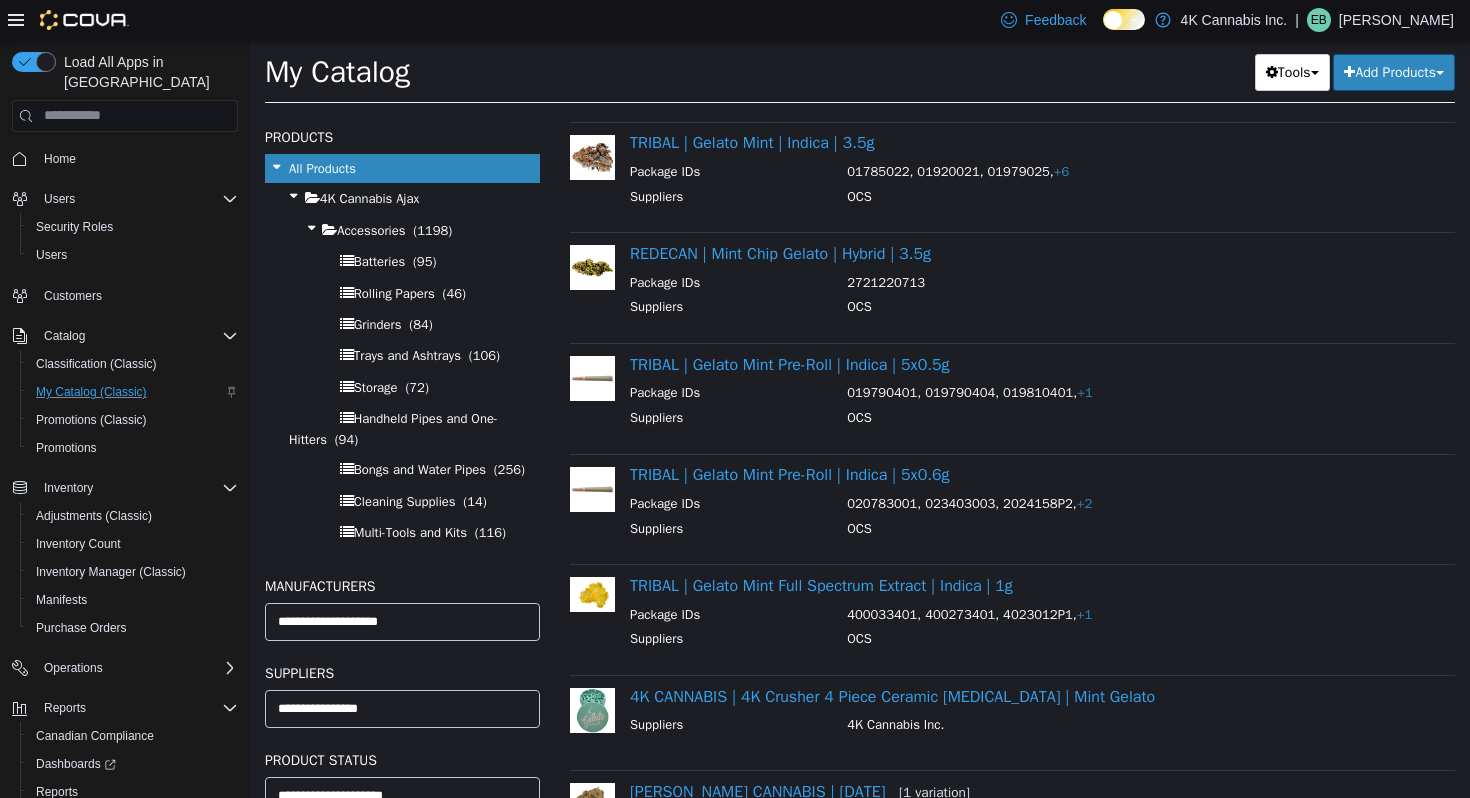 scroll, scrollTop: 667, scrollLeft: 0, axis: vertical 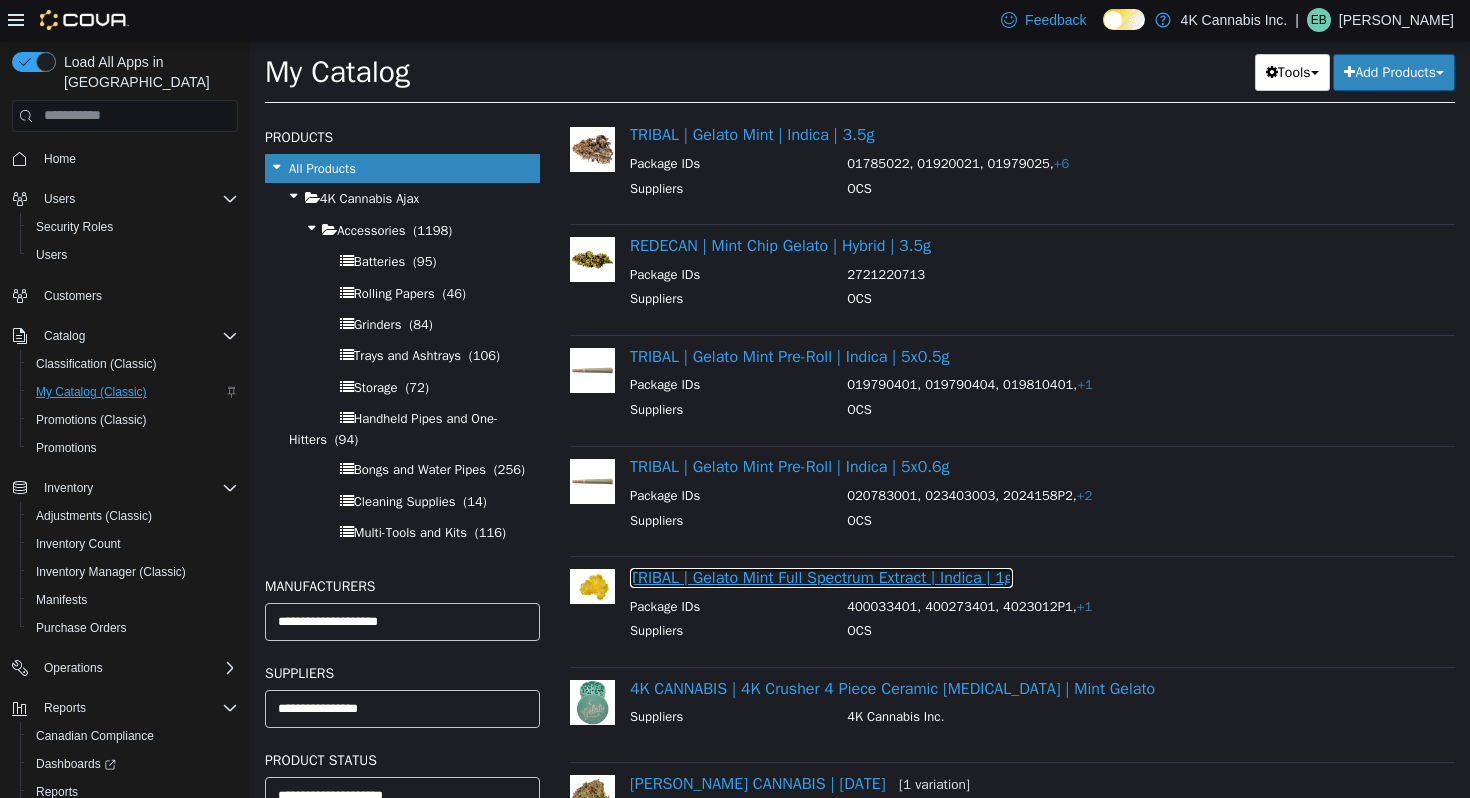 click on "TRIBAL | Gelato Mint Full Spectrum Extract | Indica | 1g" at bounding box center (821, 577) 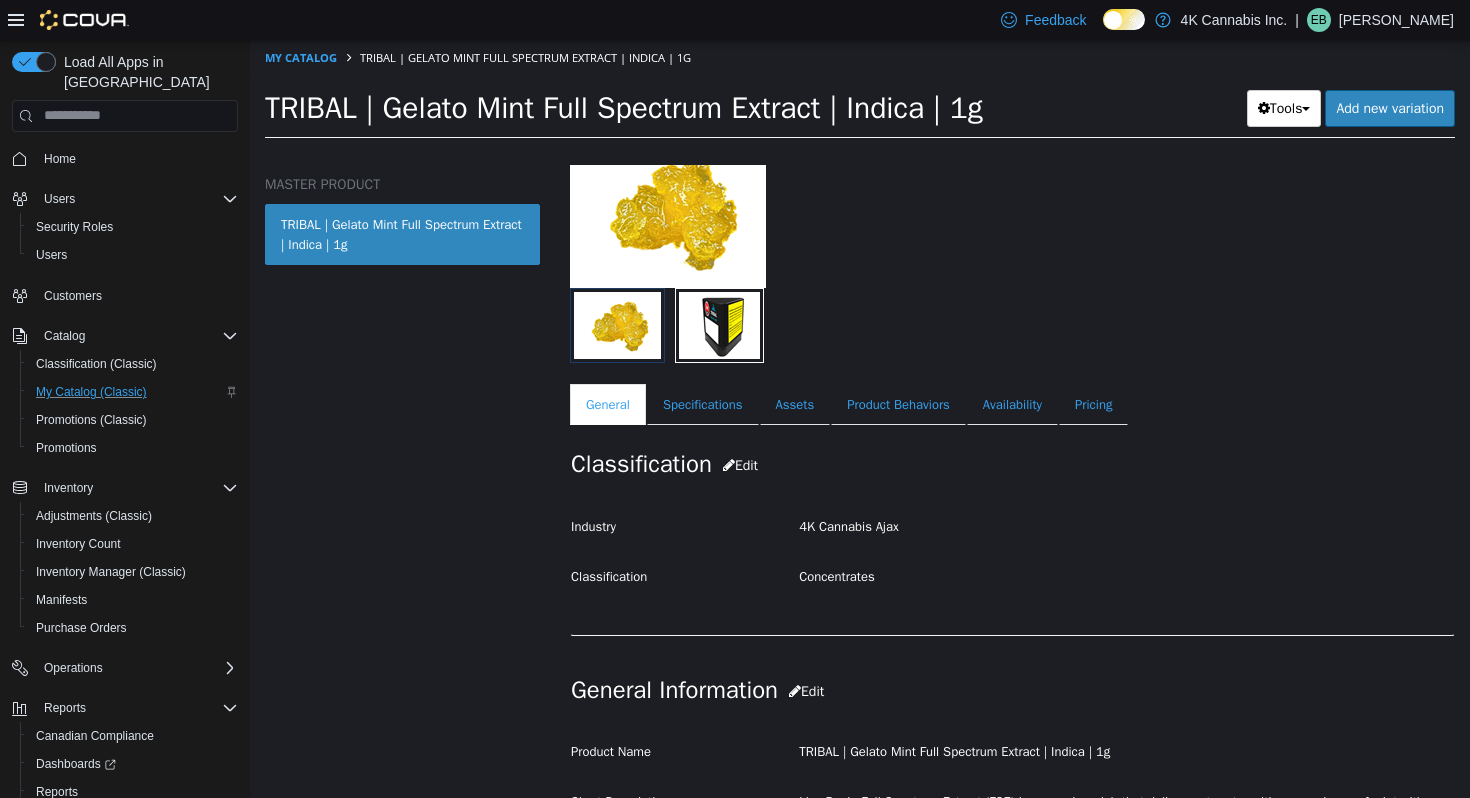 scroll, scrollTop: 211, scrollLeft: 0, axis: vertical 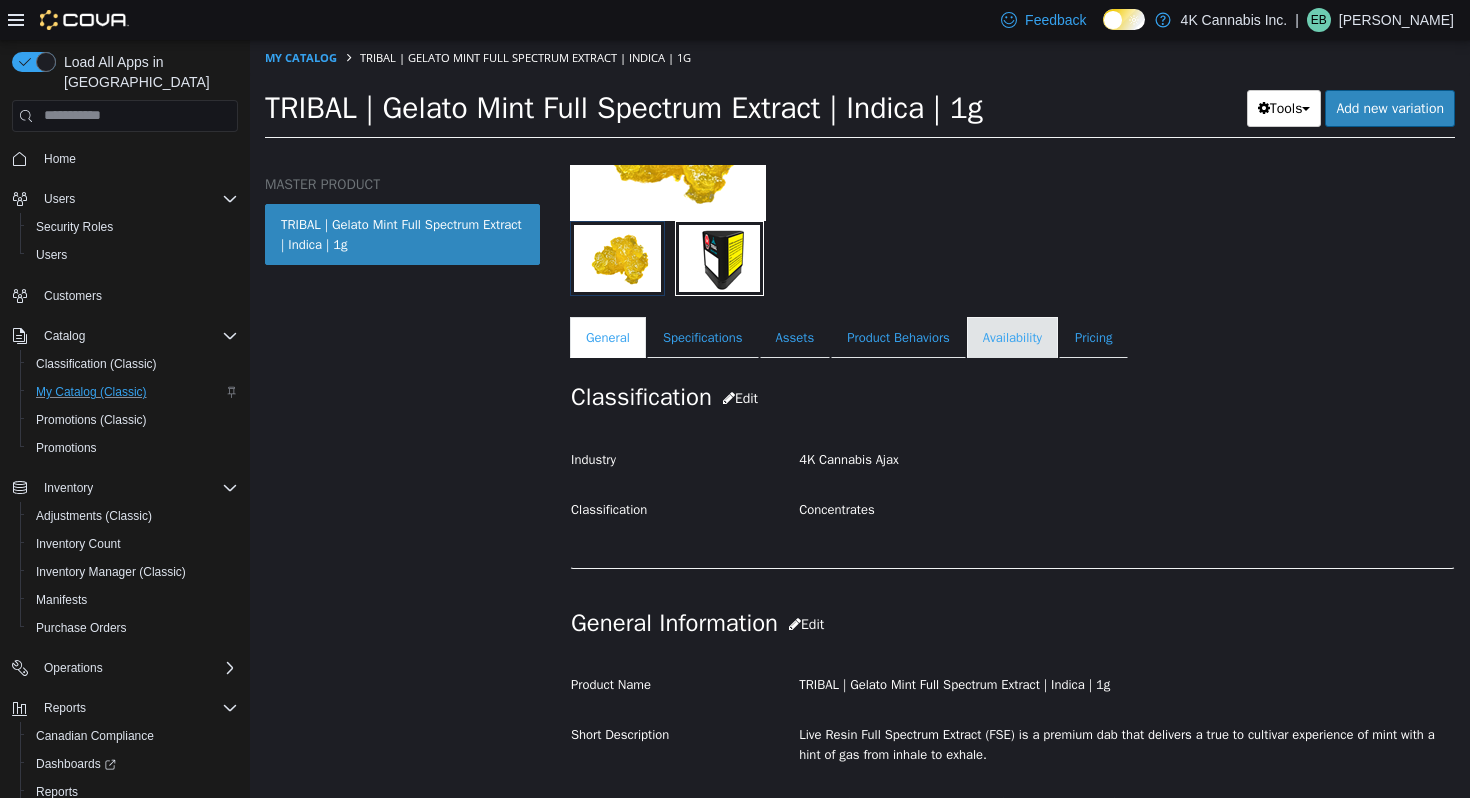click on "Availability" at bounding box center (1012, 337) 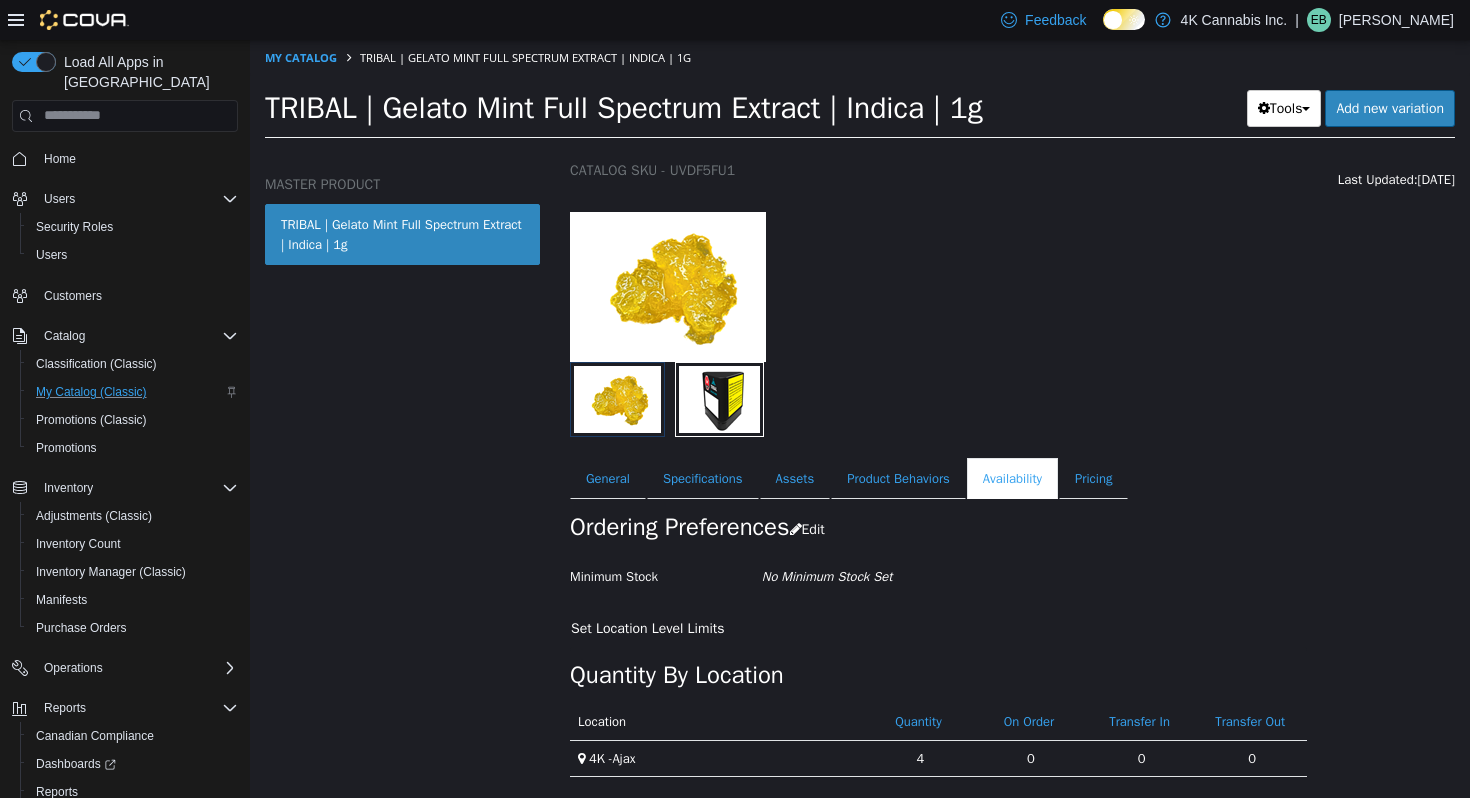 scroll, scrollTop: 88, scrollLeft: 0, axis: vertical 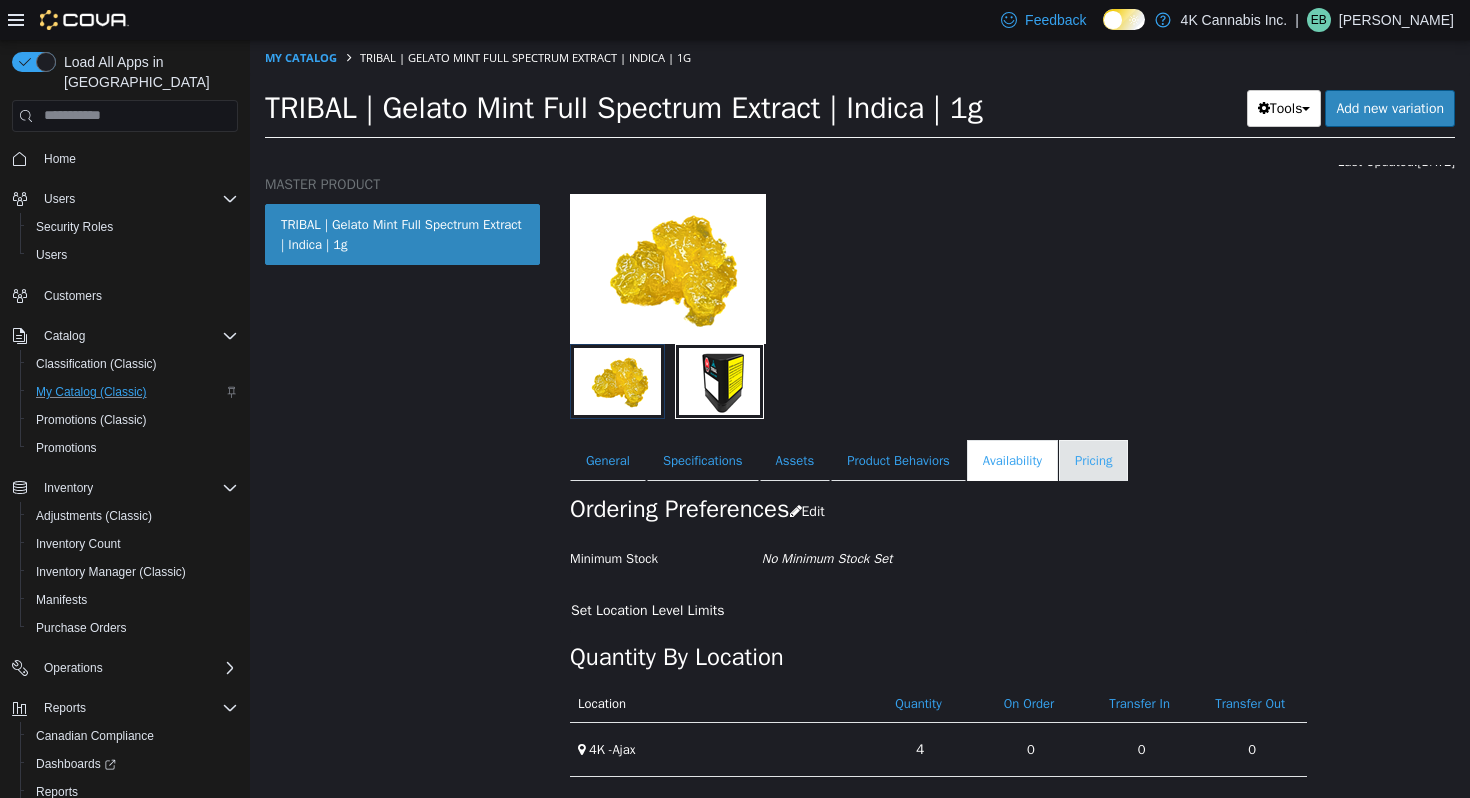 click on "Pricing" at bounding box center [1093, 460] 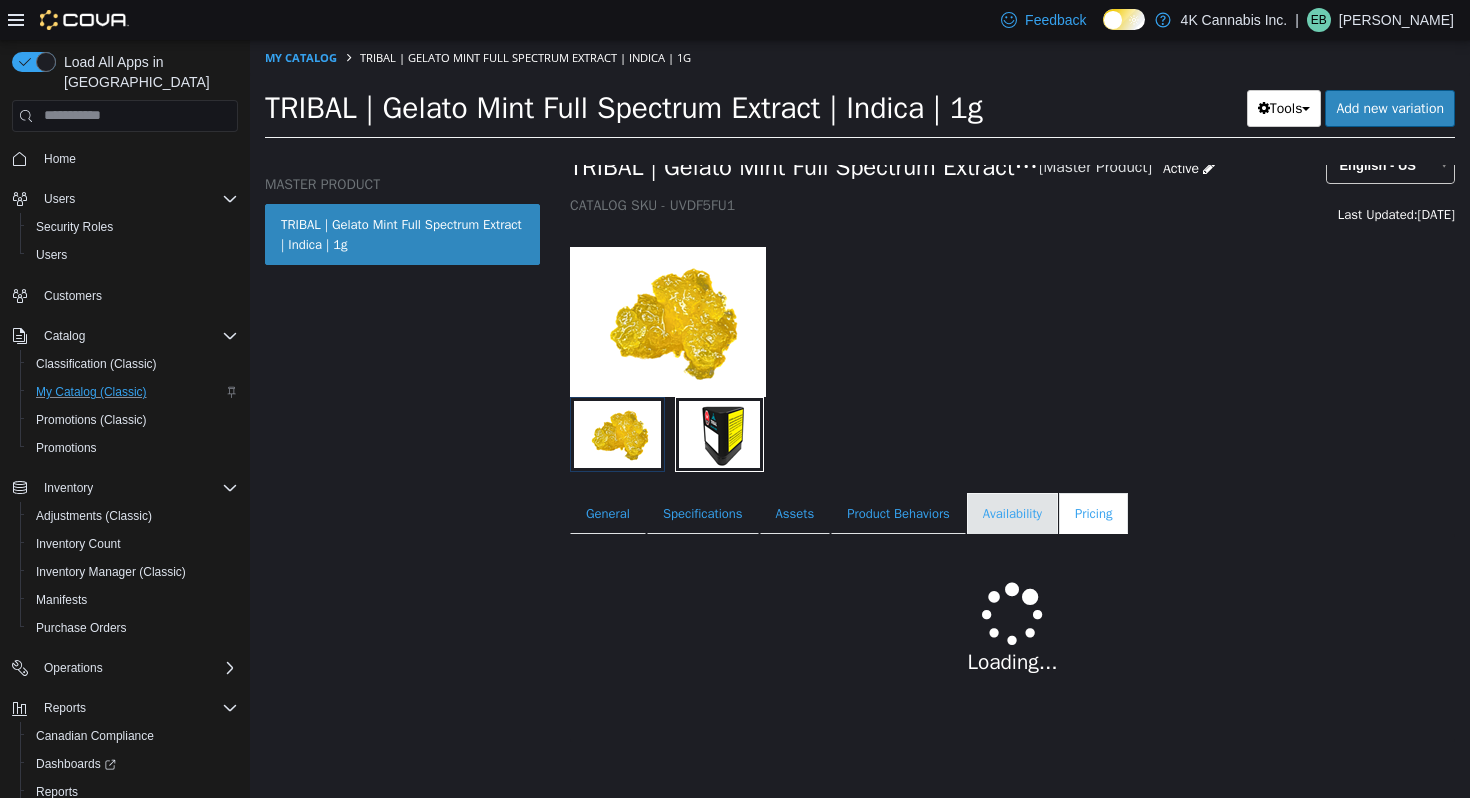 scroll, scrollTop: 91, scrollLeft: 0, axis: vertical 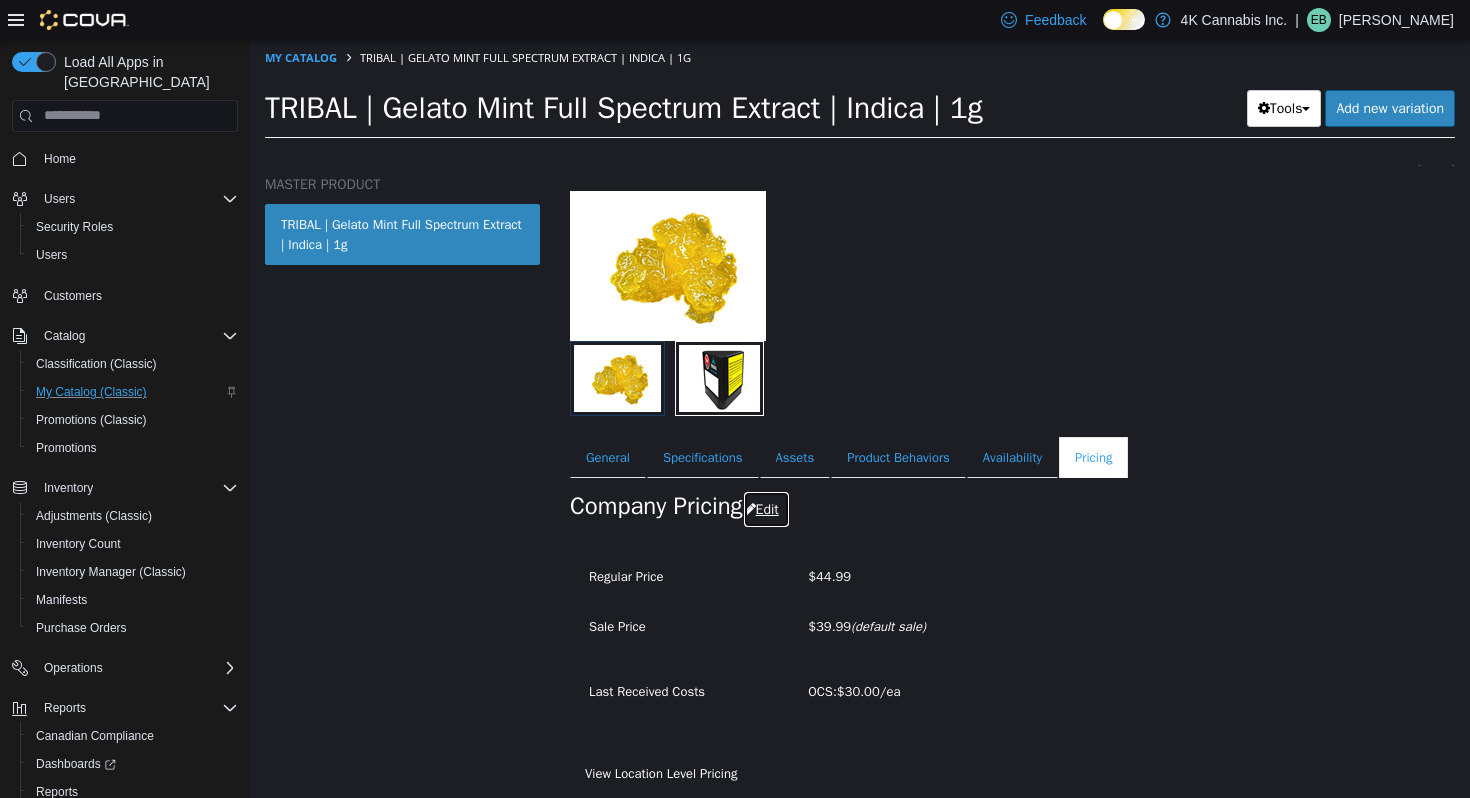click on "Edit" at bounding box center [766, 508] 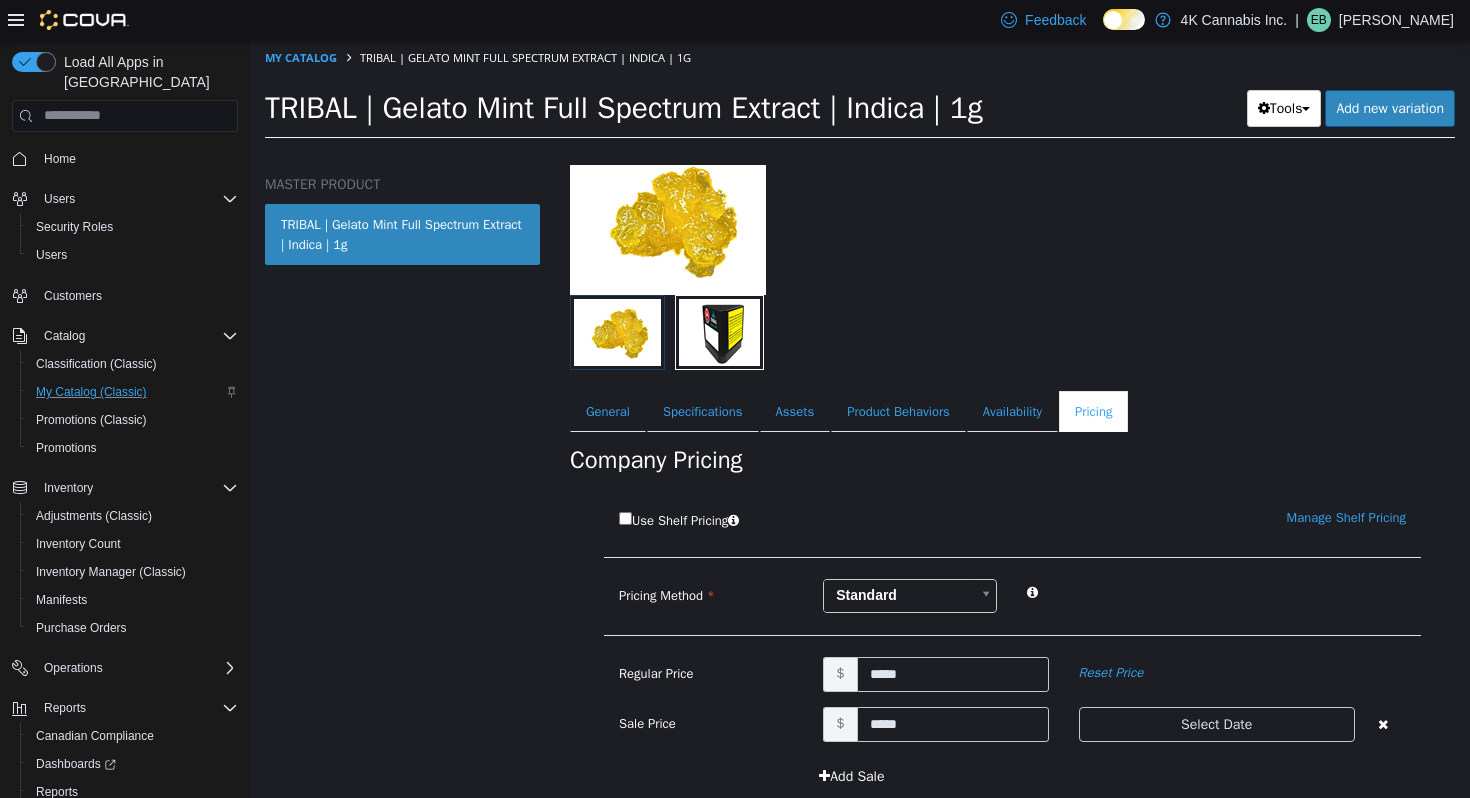 scroll, scrollTop: 420, scrollLeft: 0, axis: vertical 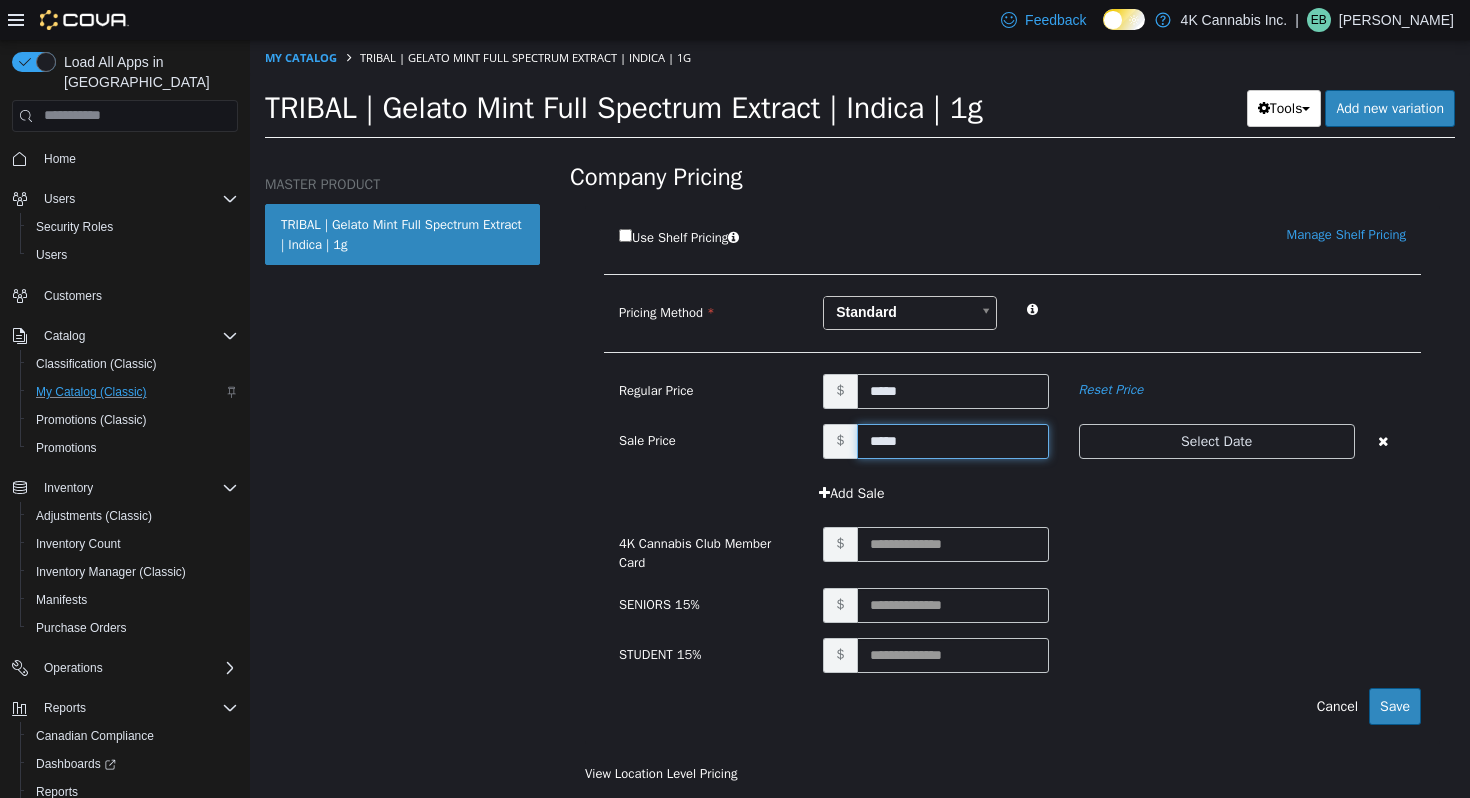 click on "*****" at bounding box center (953, 440) 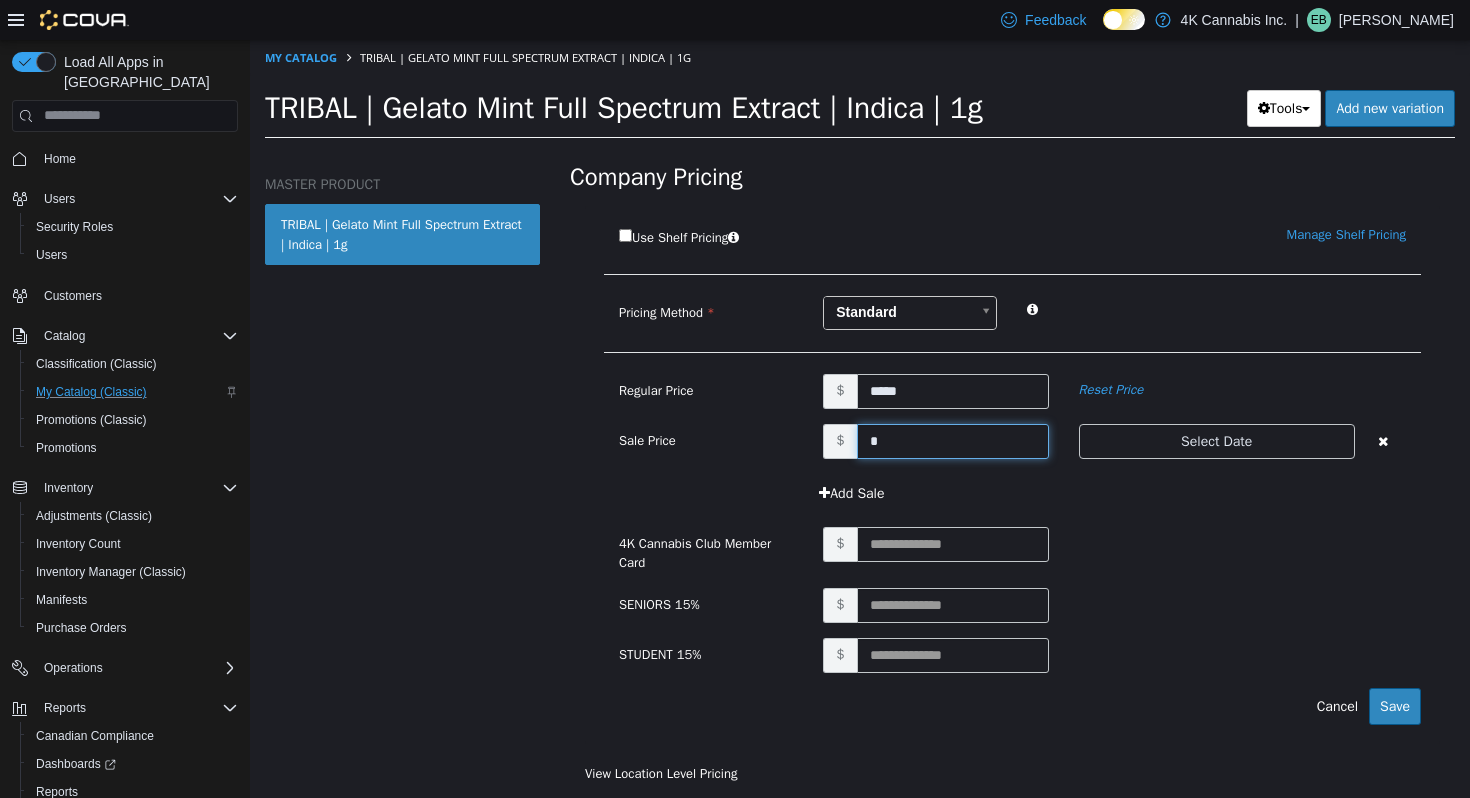 type on "**" 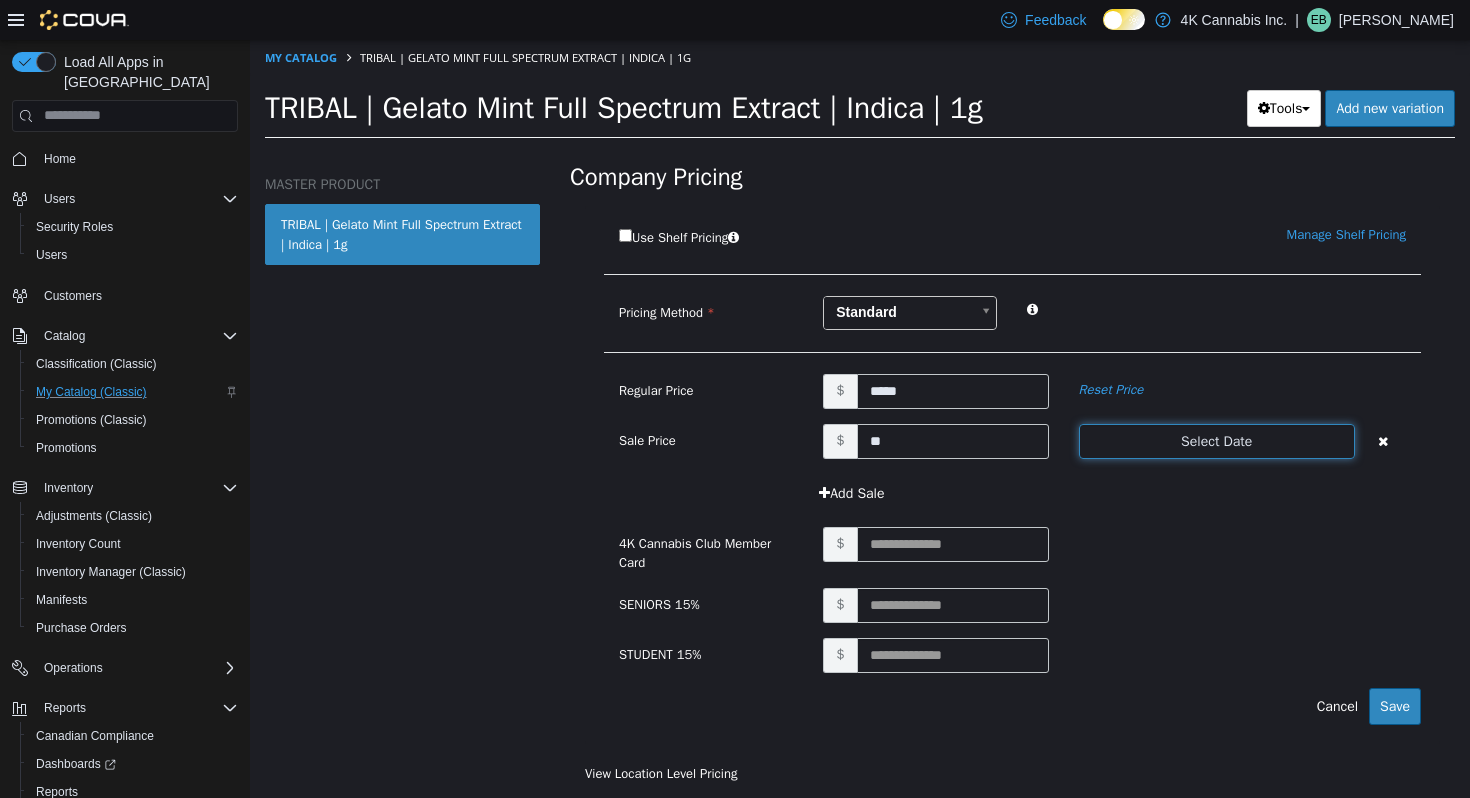 click on "Select Date" at bounding box center (1217, 440) 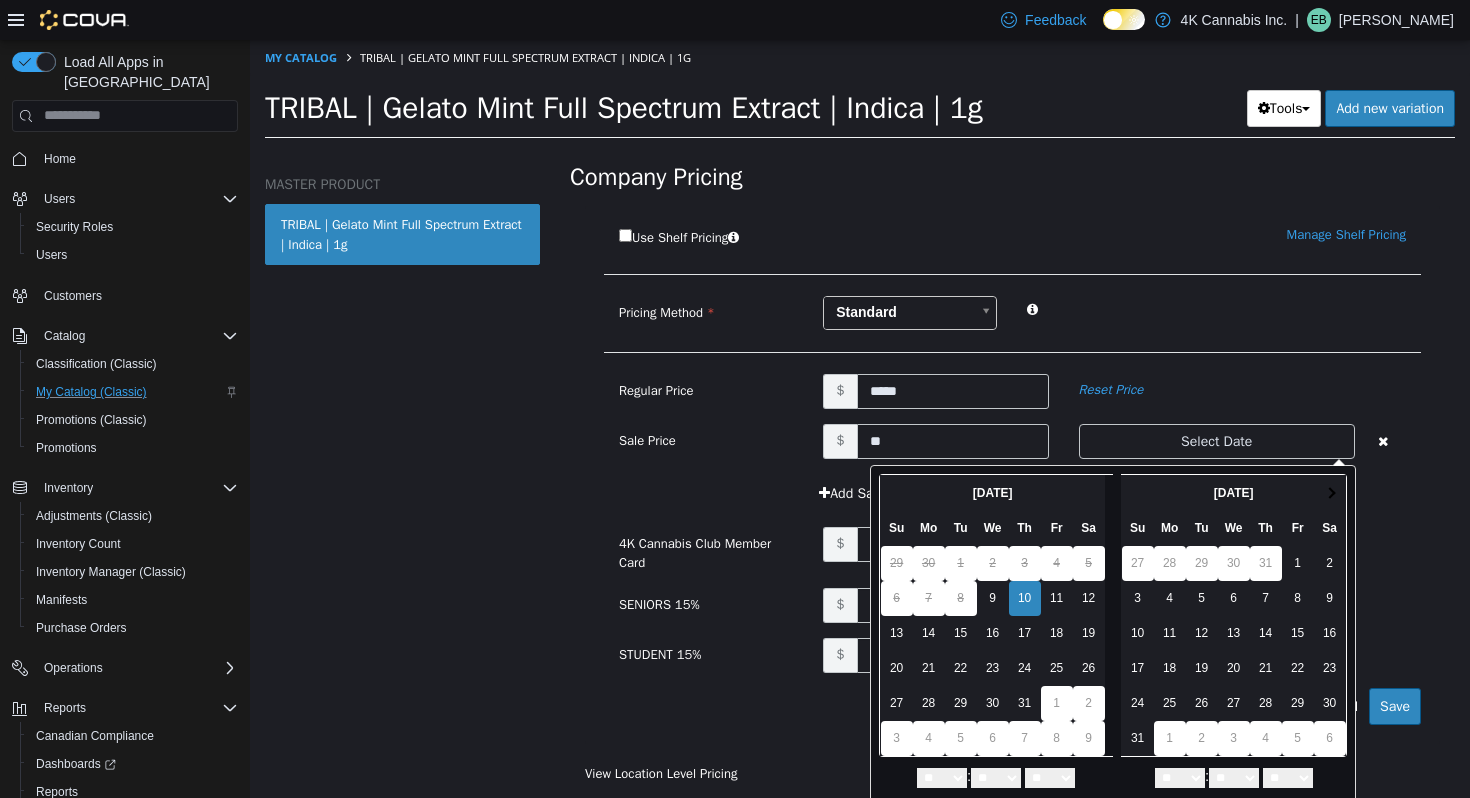 scroll, scrollTop: 47, scrollLeft: 0, axis: vertical 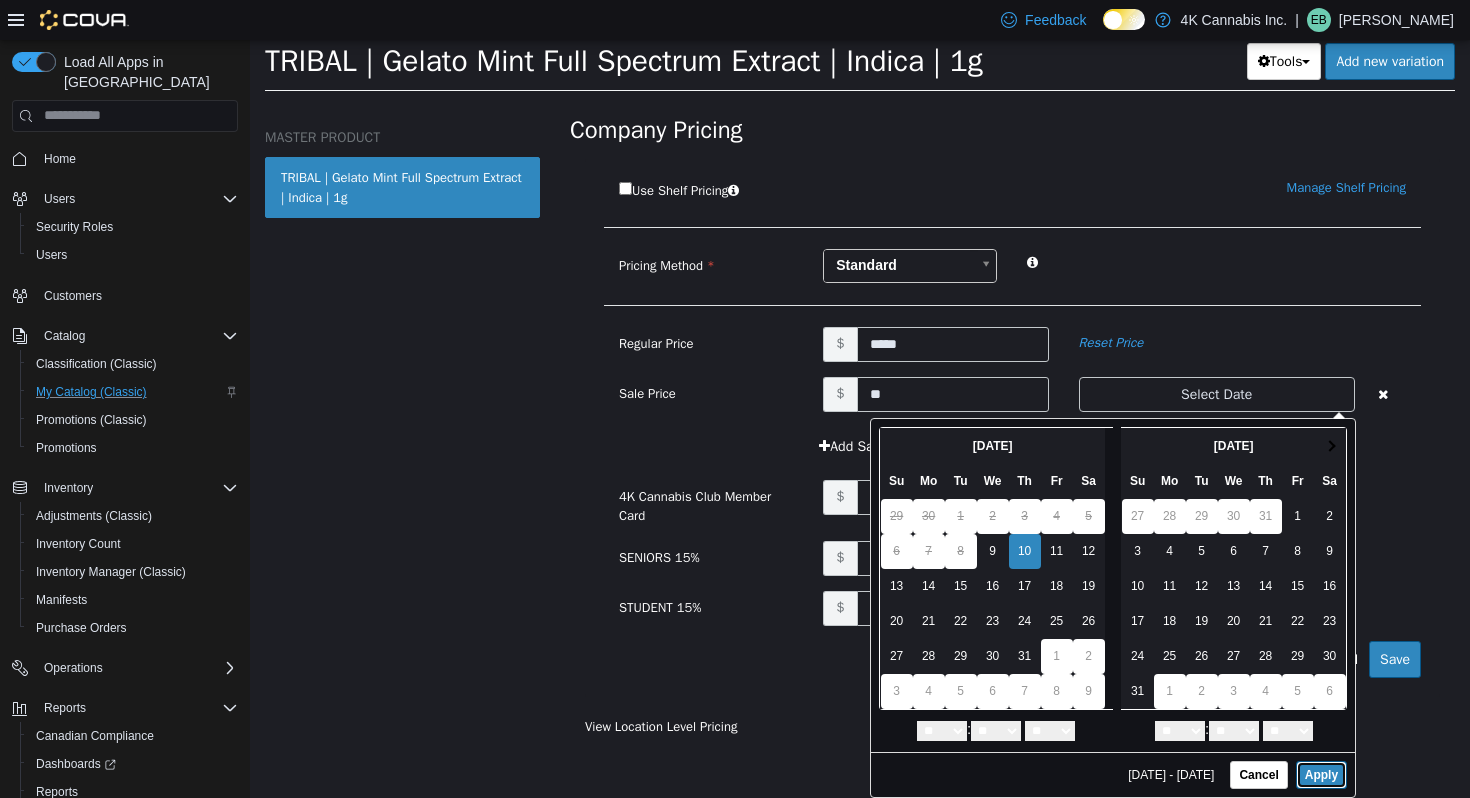 click on "Apply" at bounding box center (1321, 774) 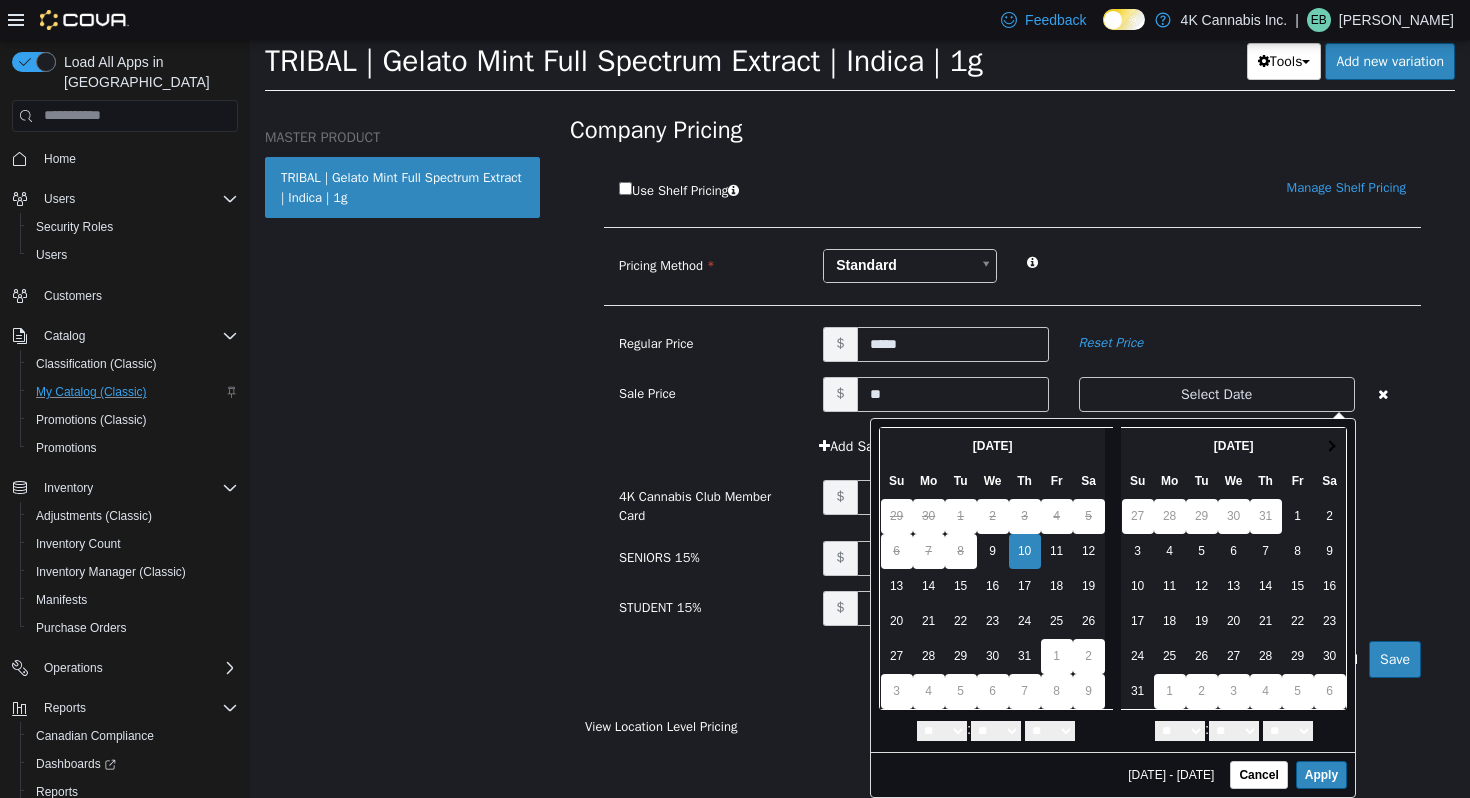 scroll, scrollTop: 0, scrollLeft: 0, axis: both 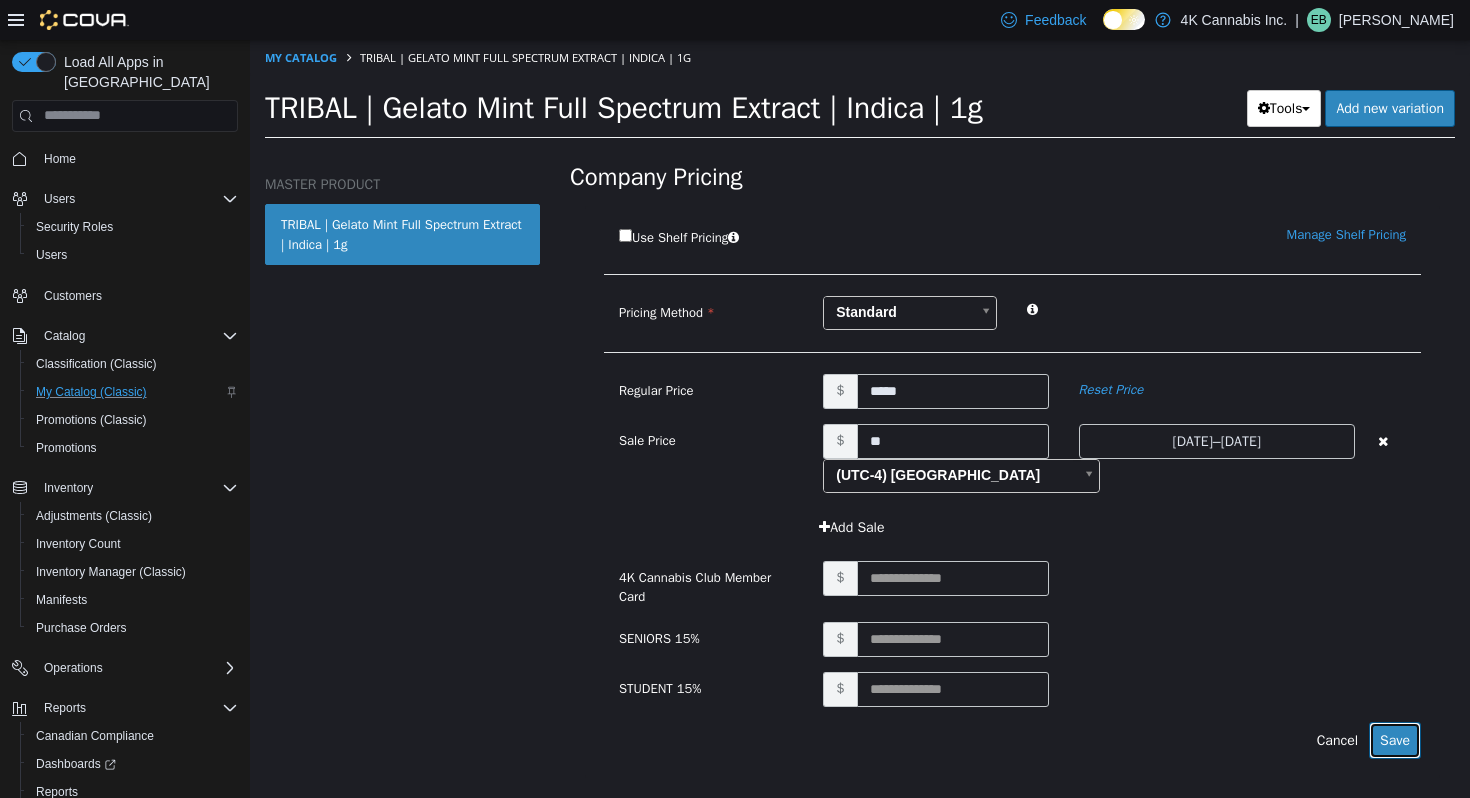 click on "Save" at bounding box center (1395, 739) 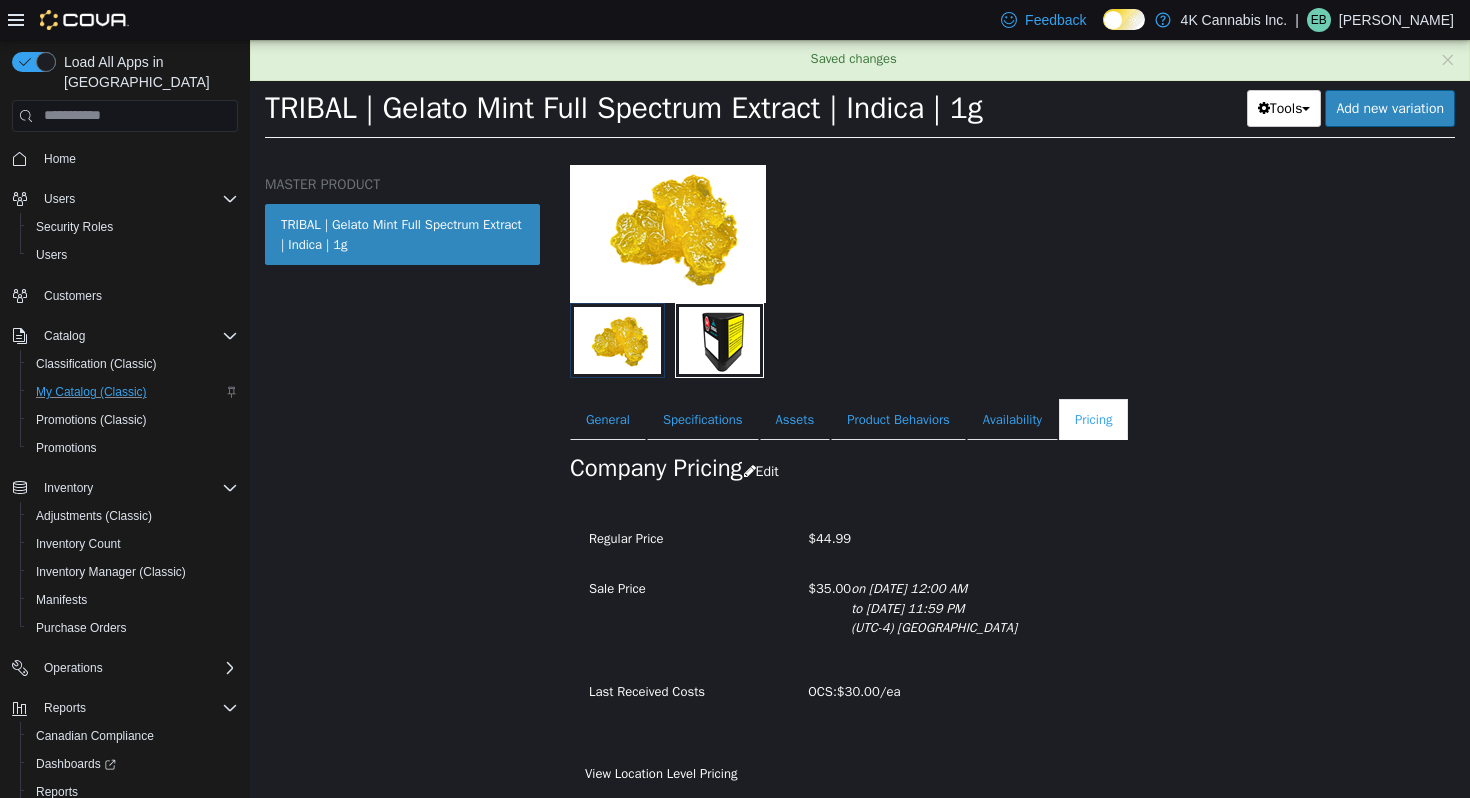 scroll, scrollTop: 129, scrollLeft: 0, axis: vertical 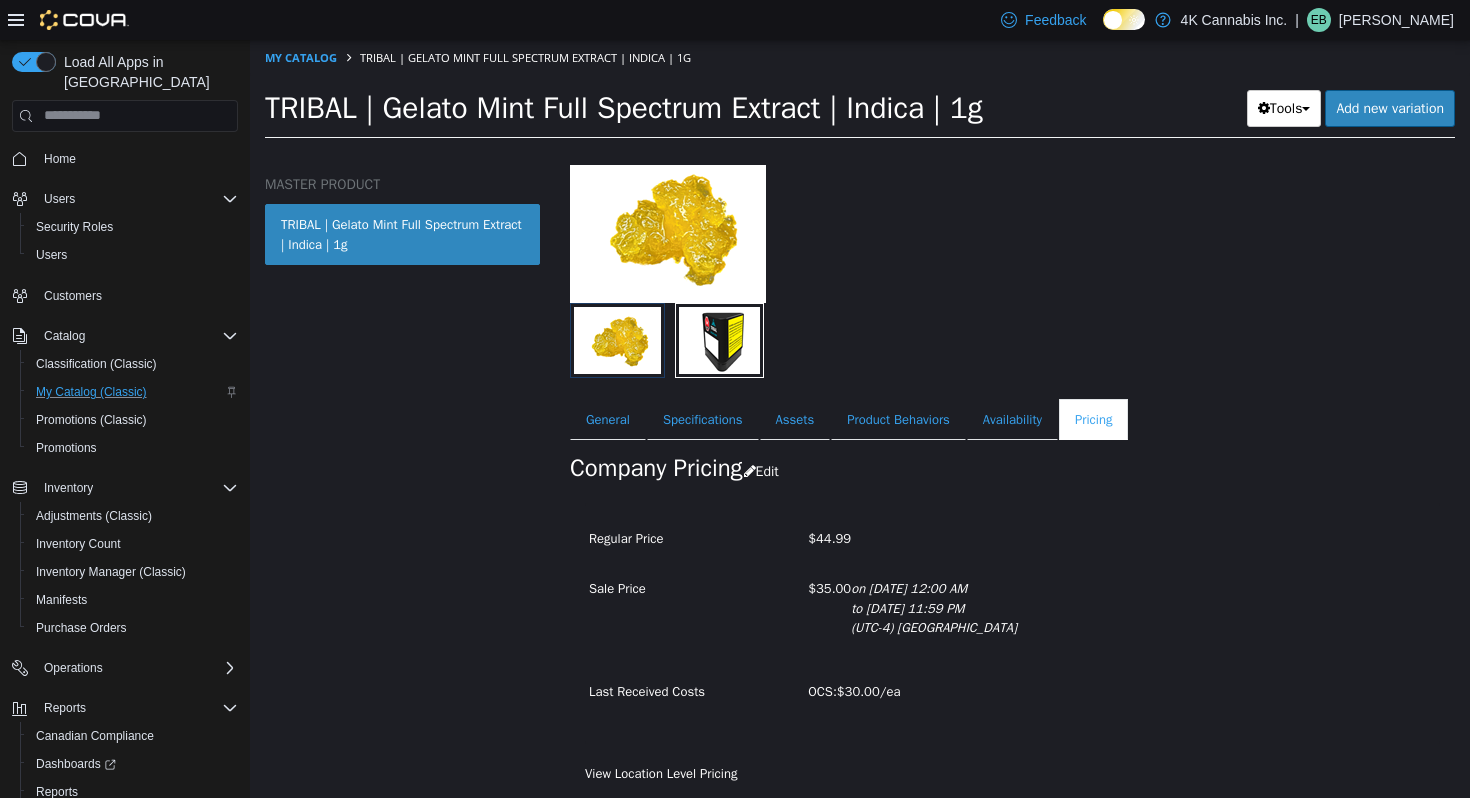 click on "My Catalog
TRIBAL | Gelato Mint Full Spectrum Extract | Indica | 1g" at bounding box center (860, 57) 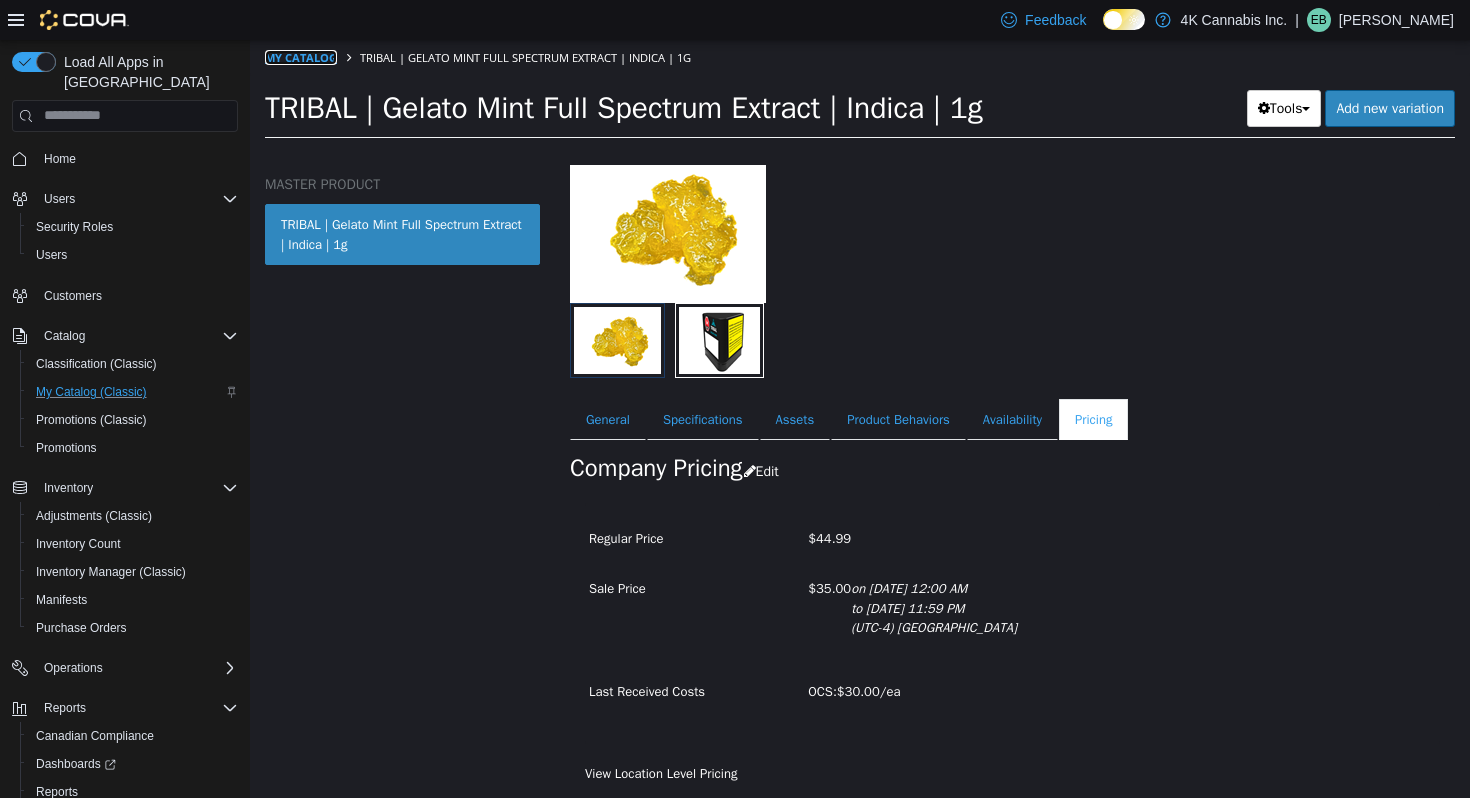 click on "My Catalog" at bounding box center (301, 56) 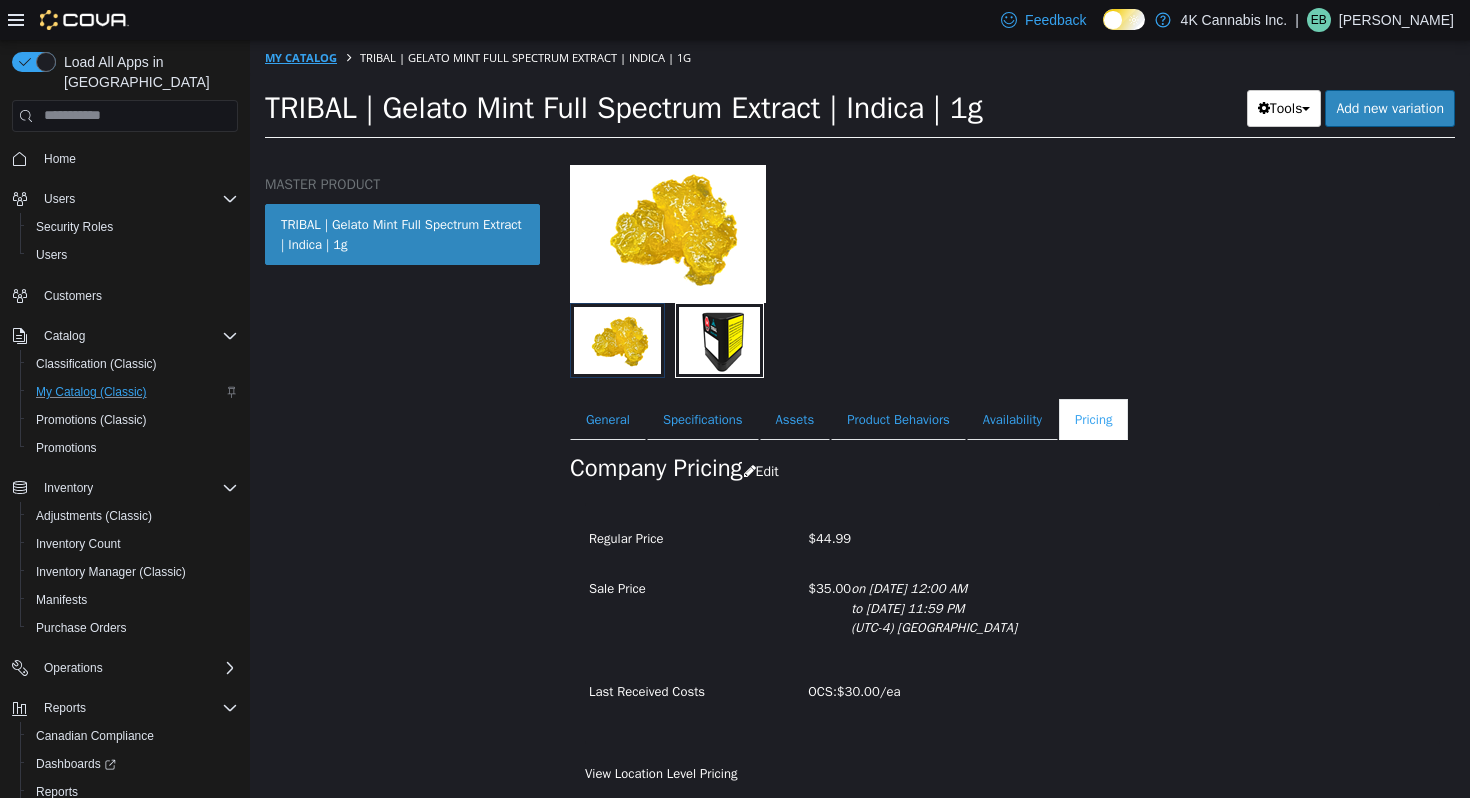 select on "**********" 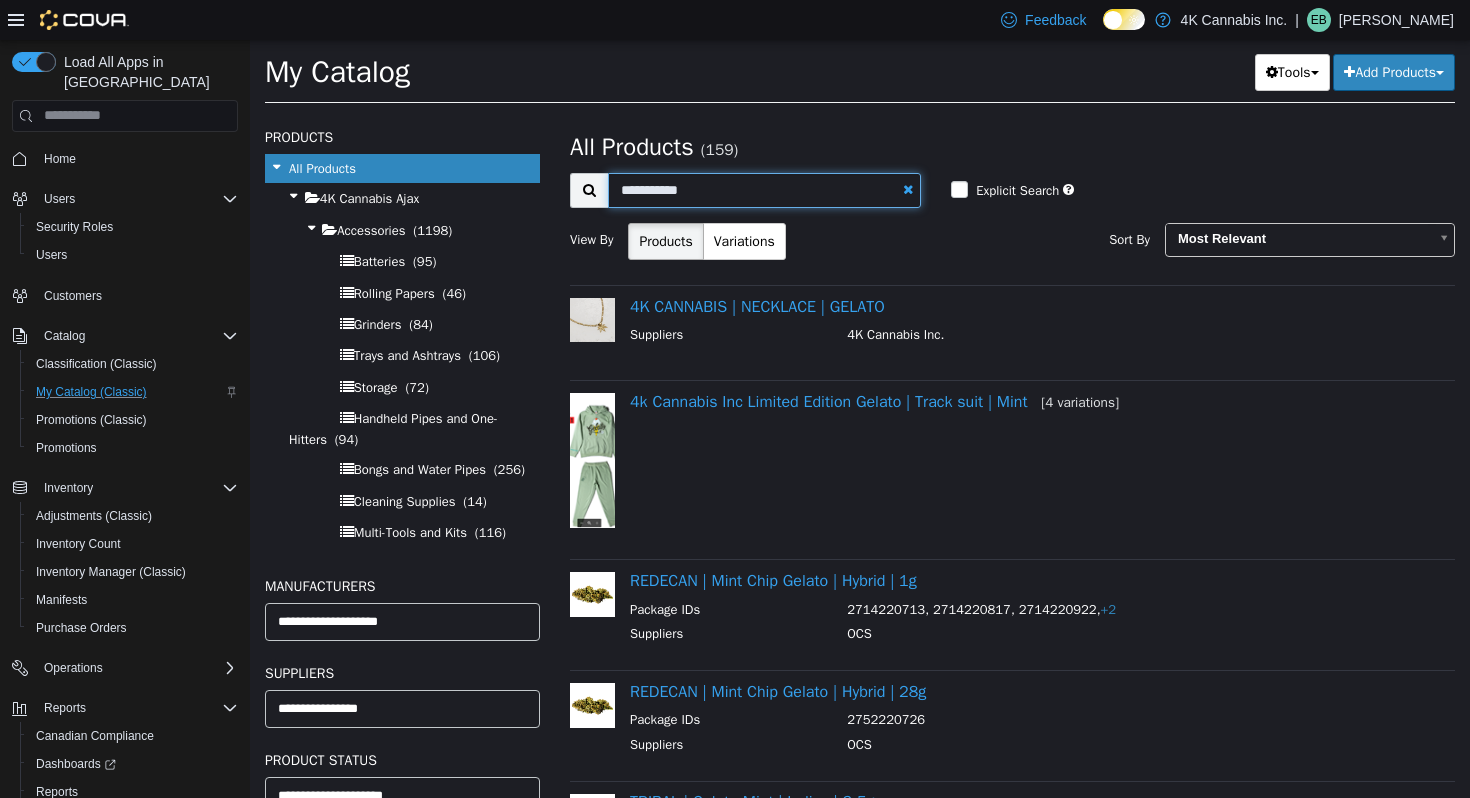drag, startPoint x: 695, startPoint y: 188, endPoint x: 582, endPoint y: 188, distance: 113 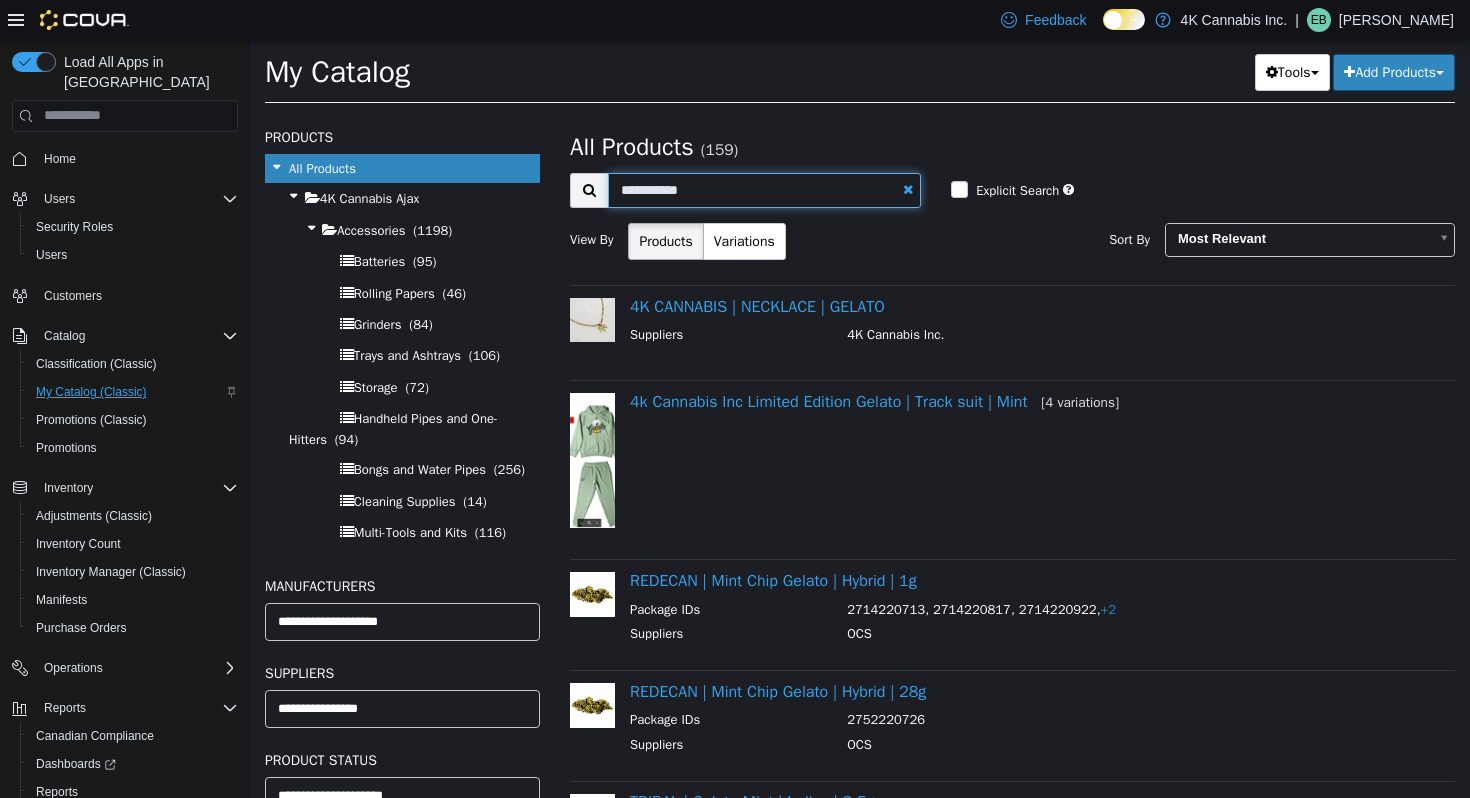 type on "**********" 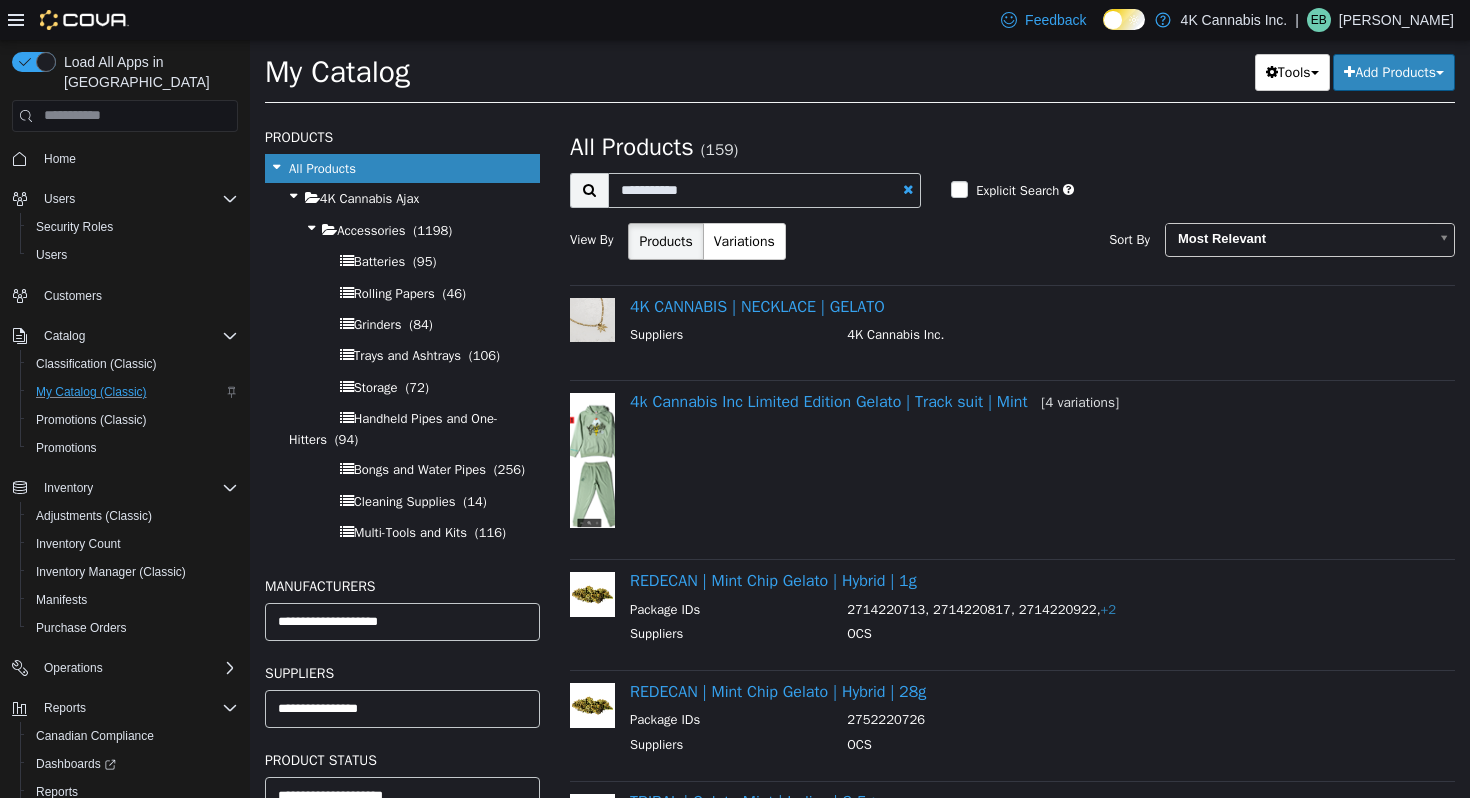 select on "**********" 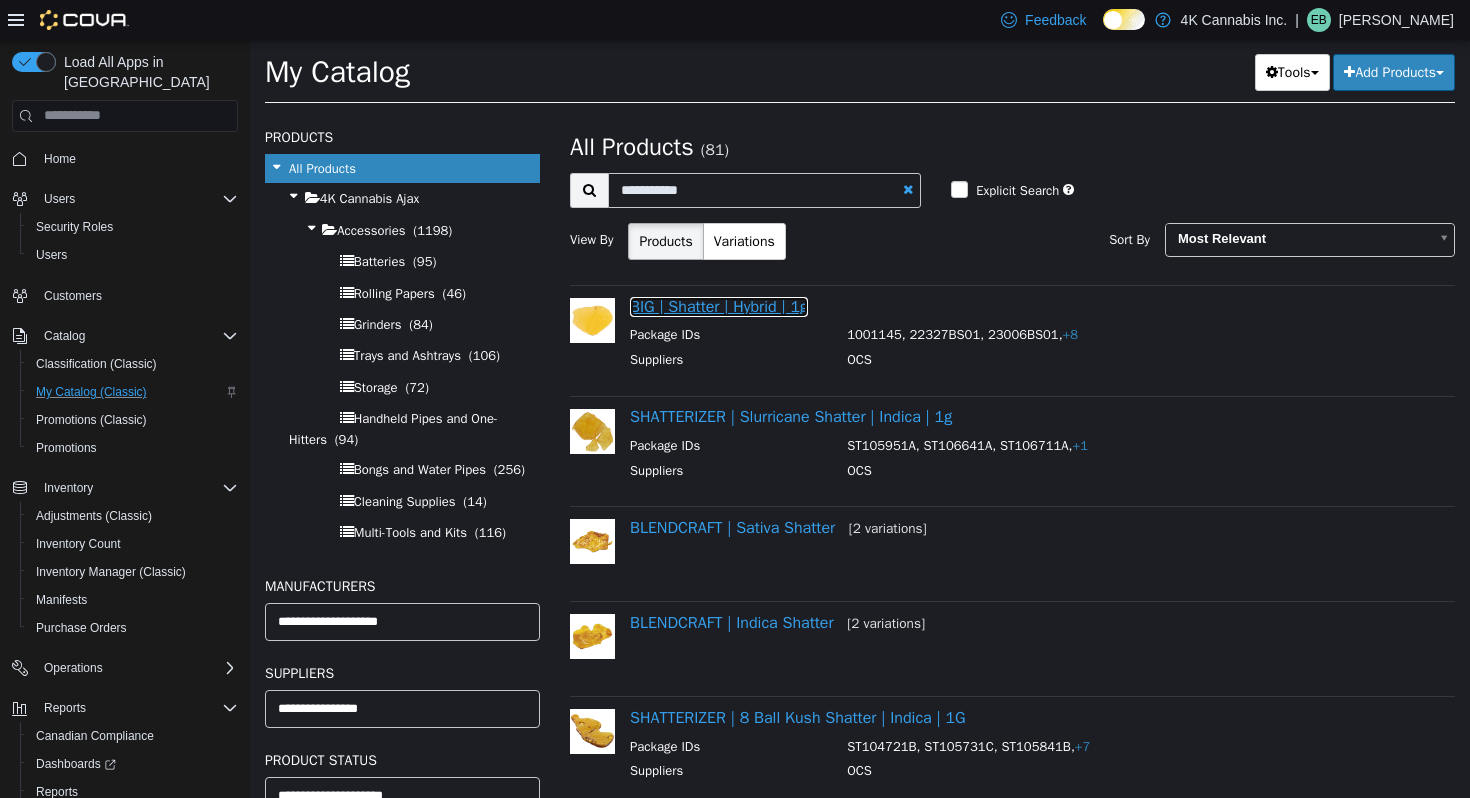 click on "BIG | Shatter | Hybrid | 1g" at bounding box center (719, 306) 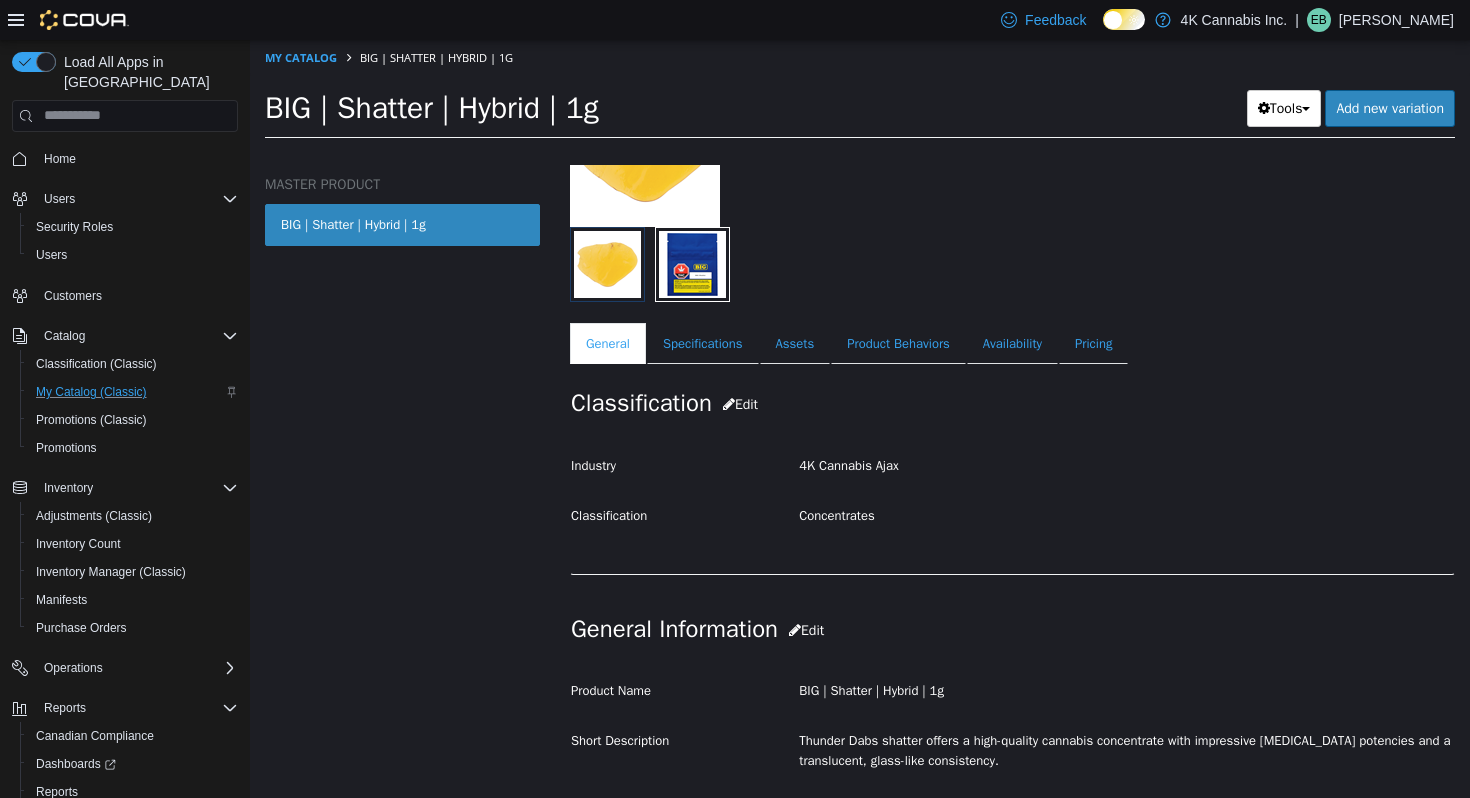 scroll, scrollTop: 262, scrollLeft: 0, axis: vertical 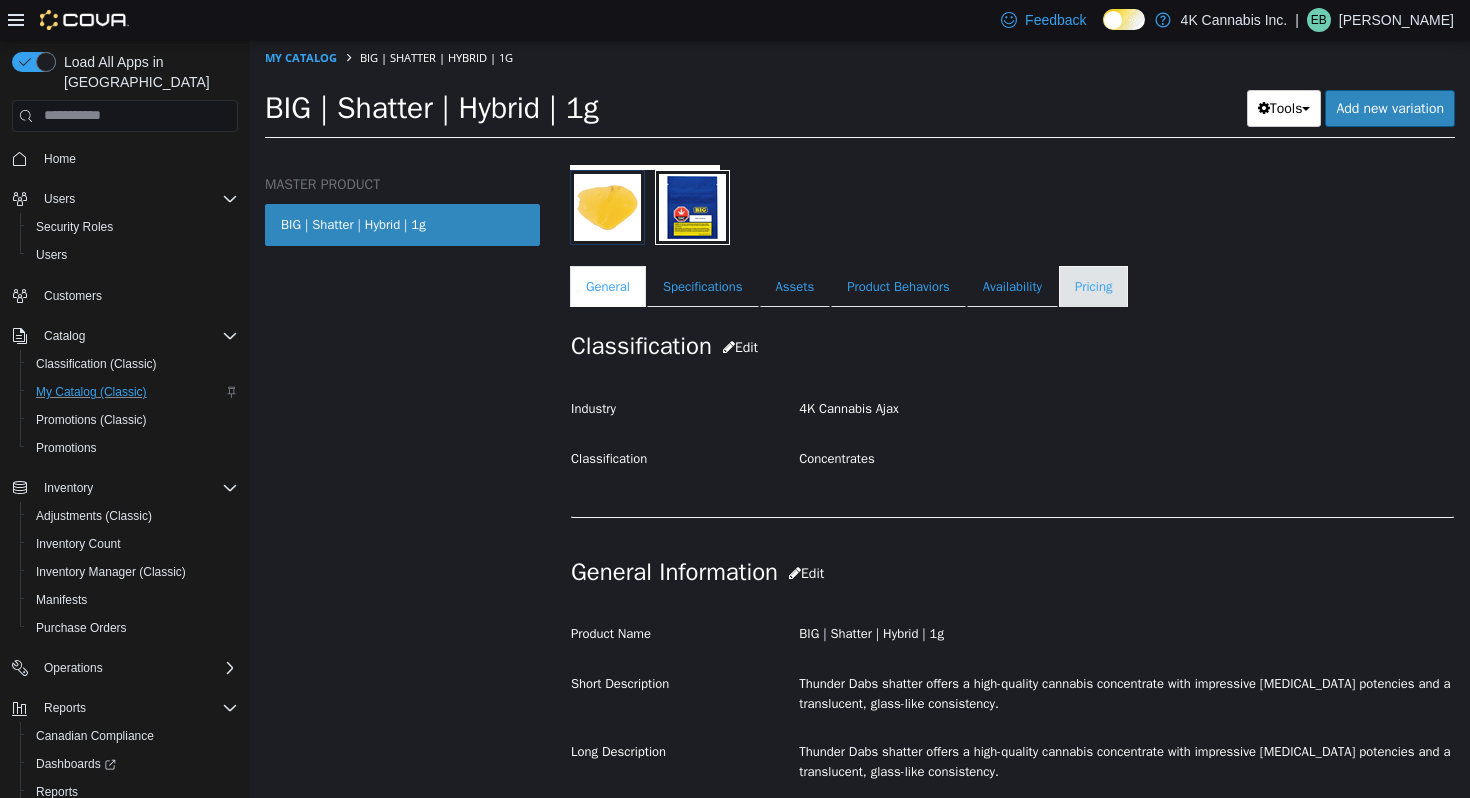 click on "Pricing" at bounding box center [1093, 286] 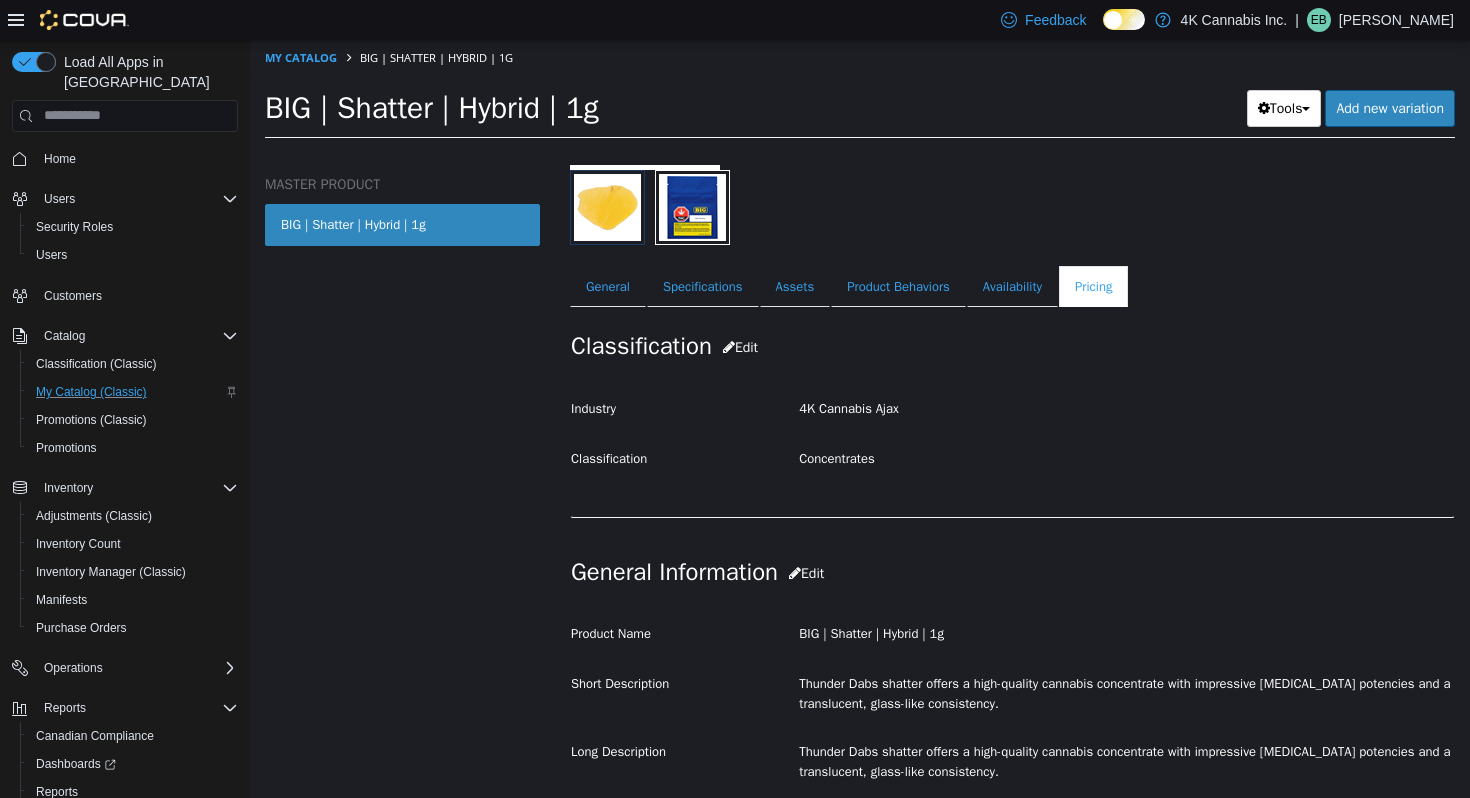 scroll, scrollTop: 83, scrollLeft: 0, axis: vertical 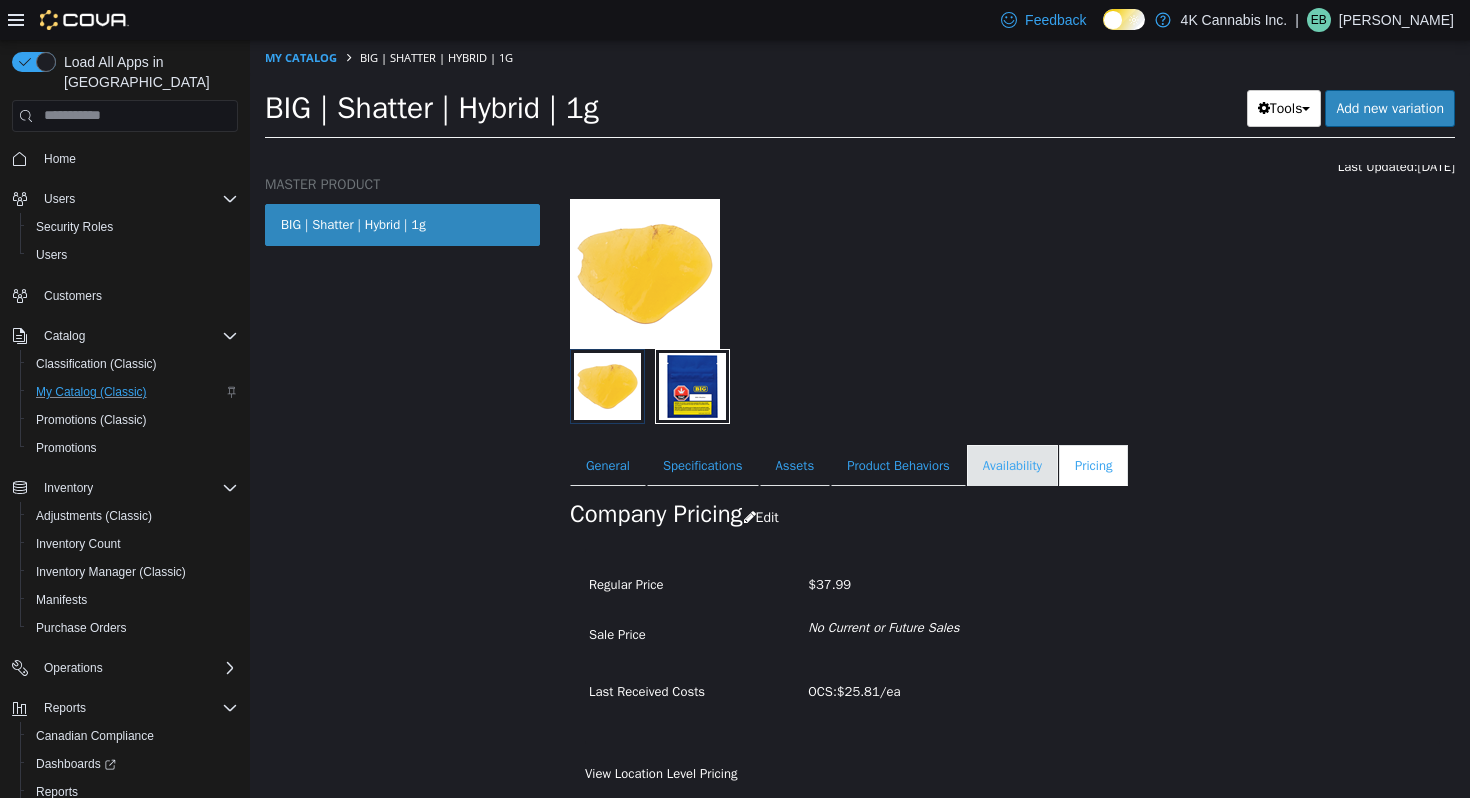 click on "Availability" at bounding box center (1012, 465) 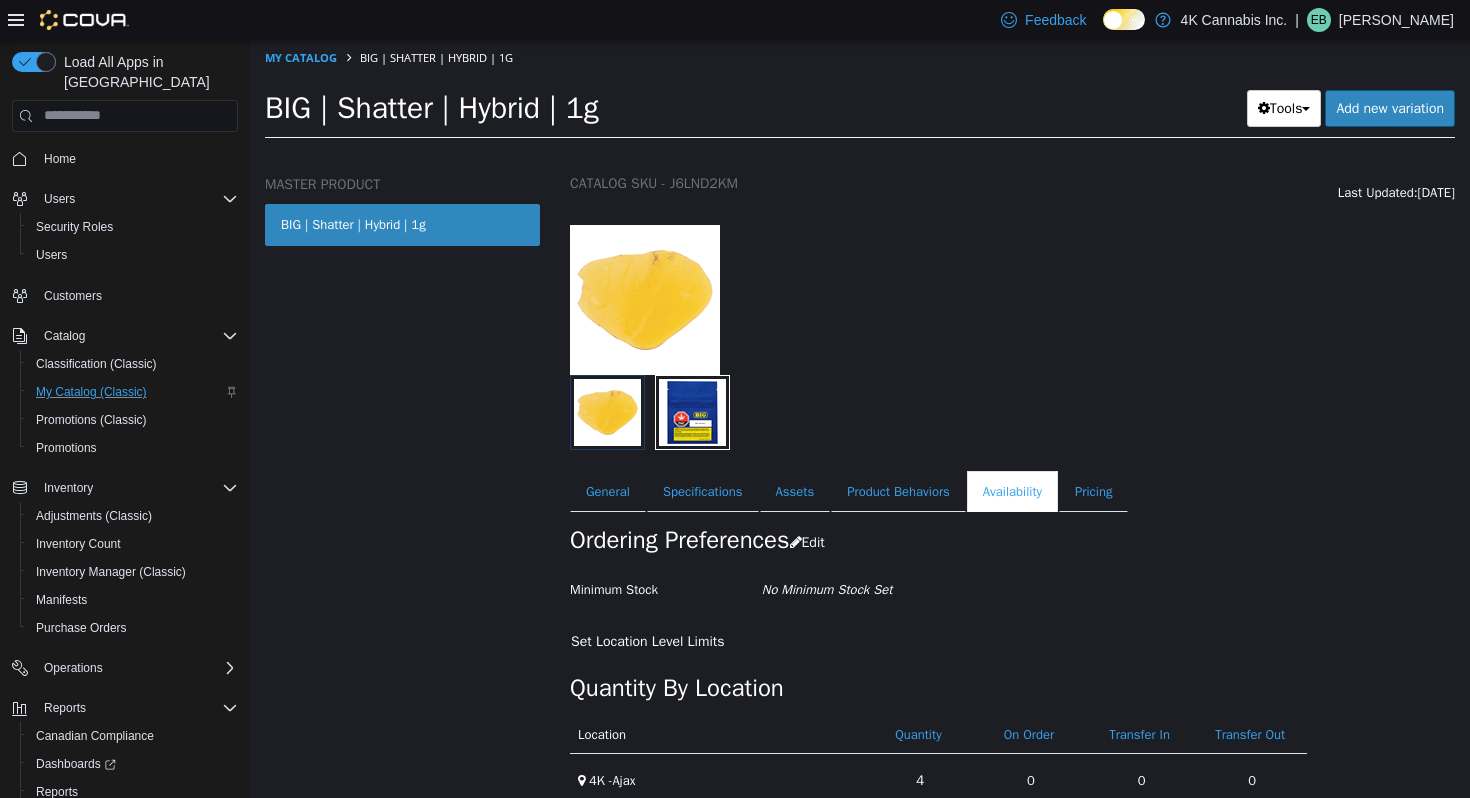 scroll, scrollTop: 59, scrollLeft: 0, axis: vertical 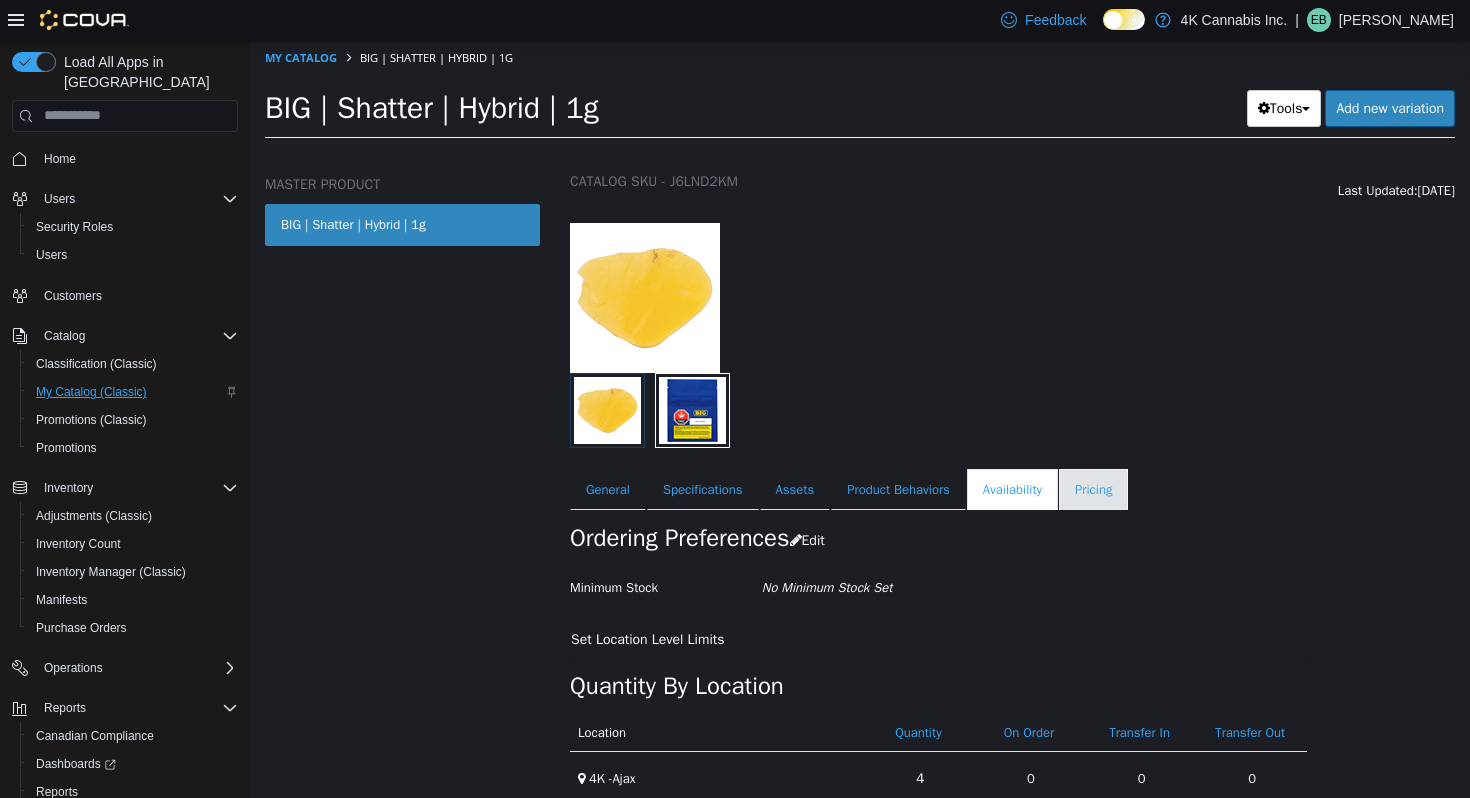 click on "Pricing" at bounding box center (1093, 489) 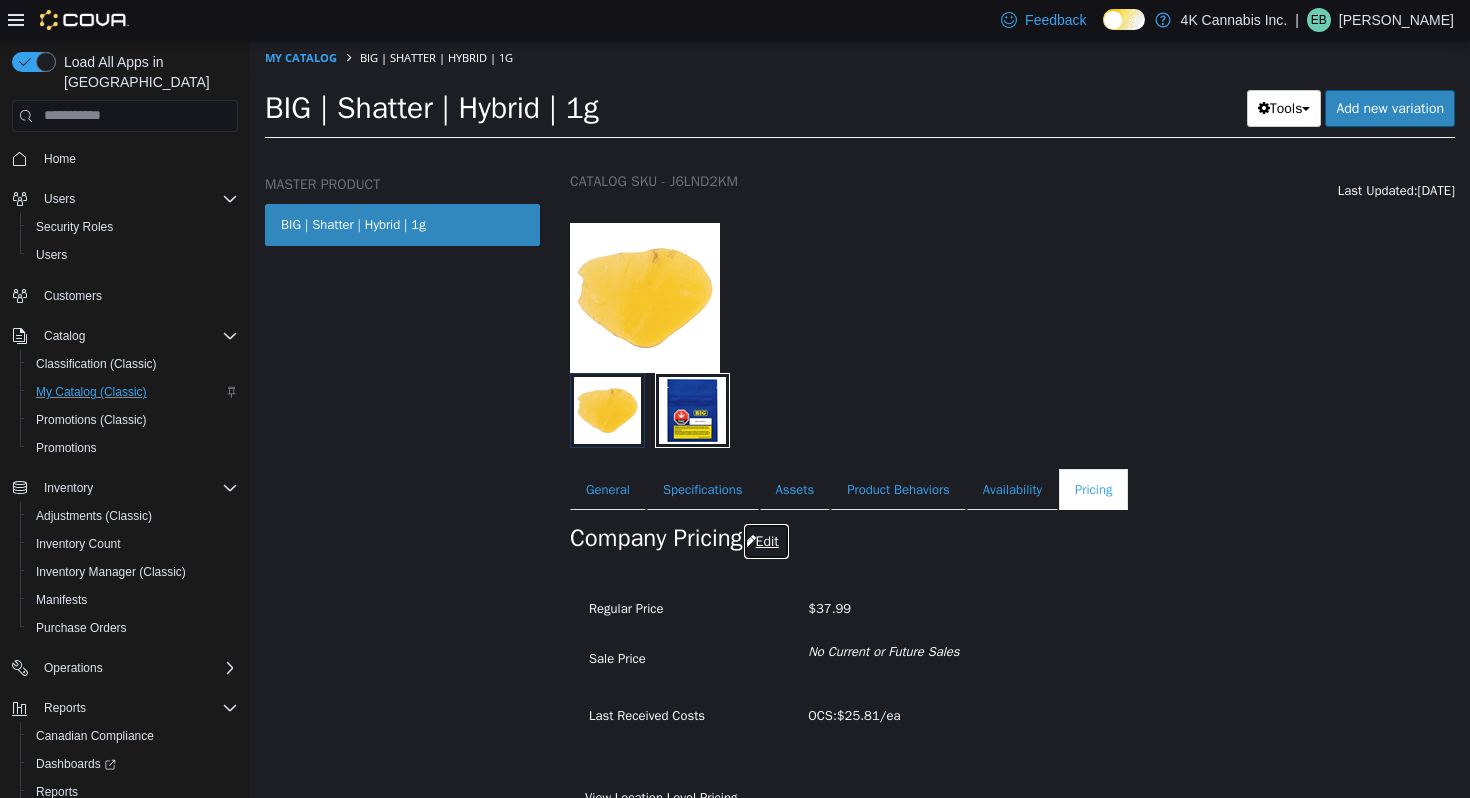 click on "Edit" at bounding box center (766, 540) 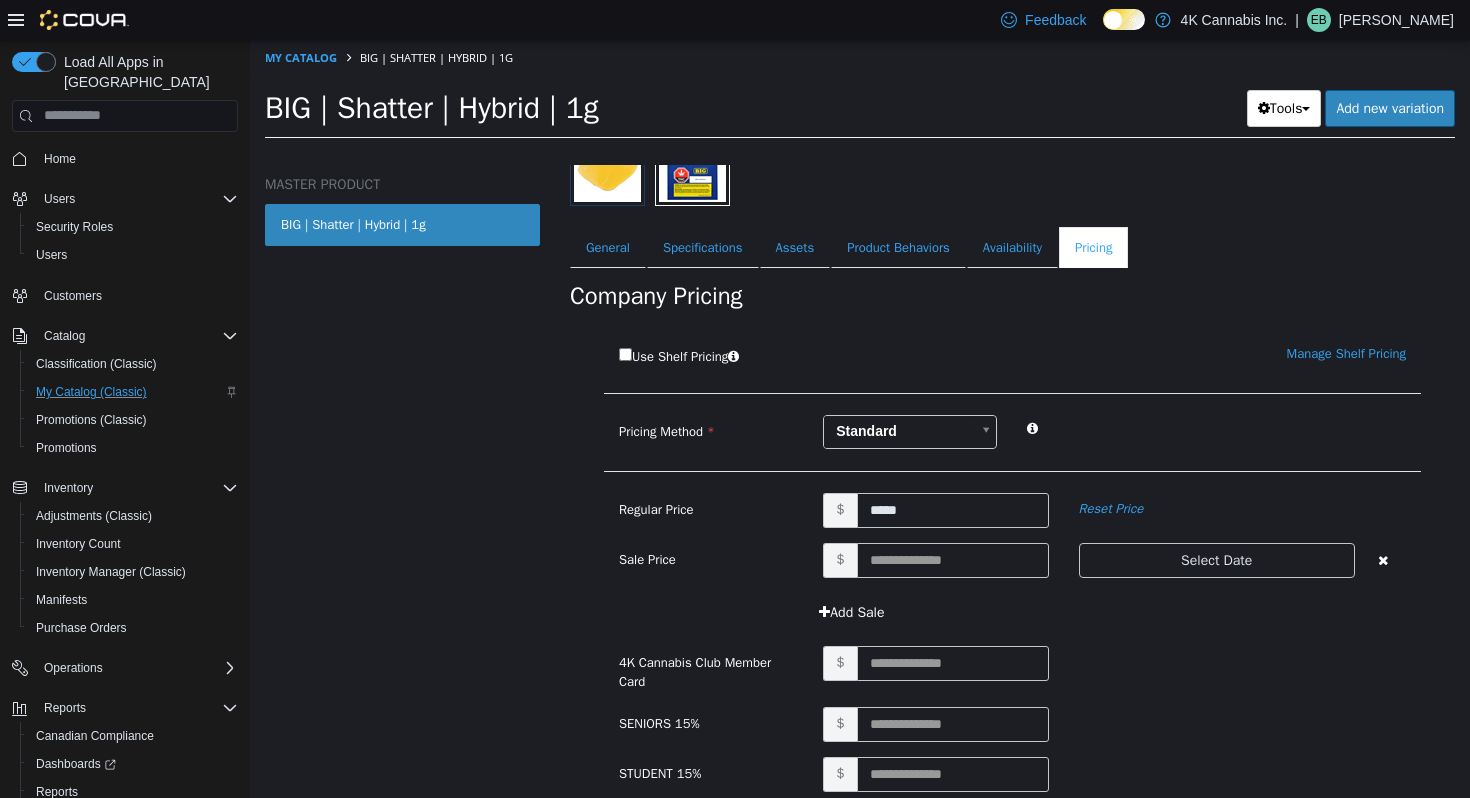 scroll, scrollTop: 335, scrollLeft: 0, axis: vertical 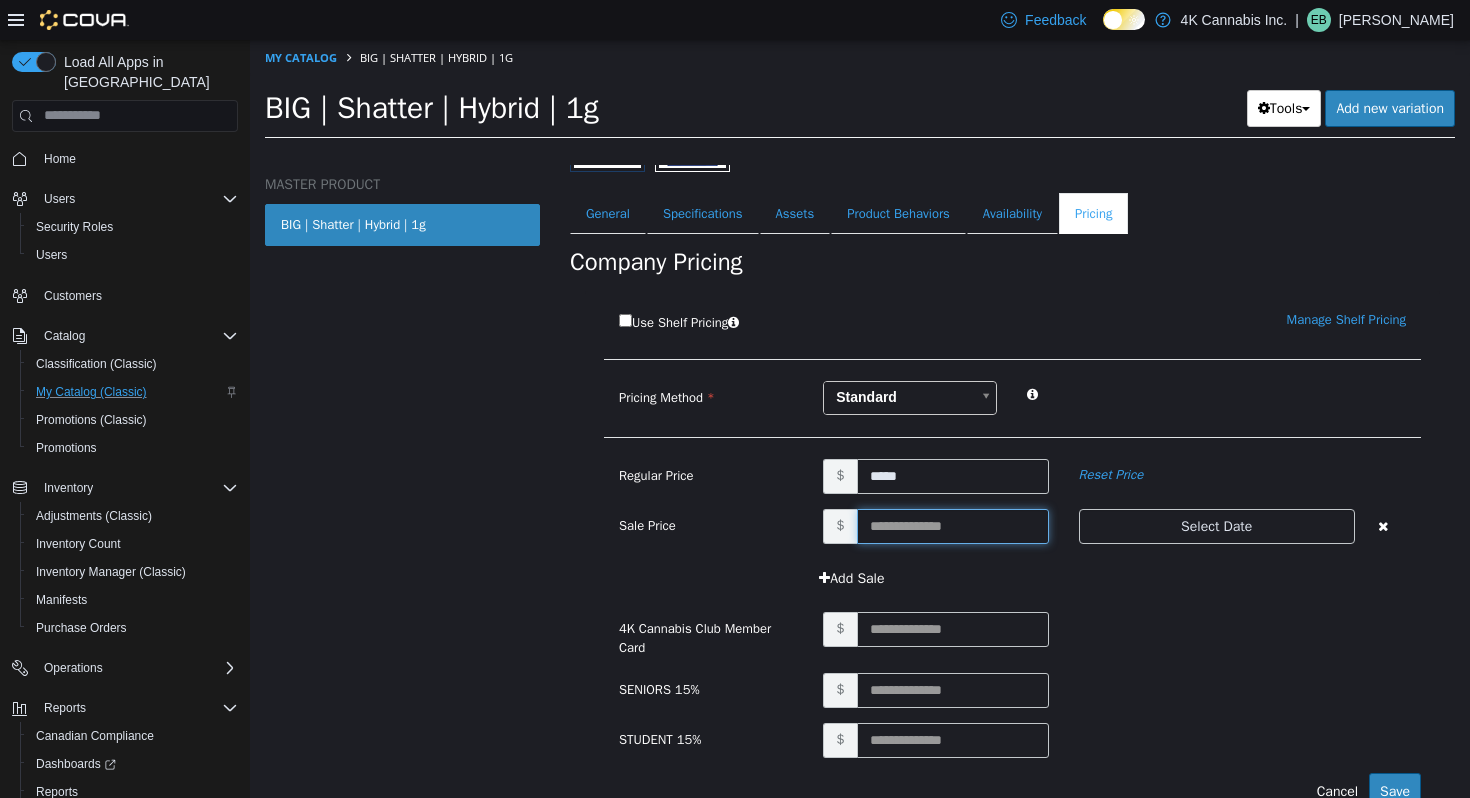 click at bounding box center [953, 525] 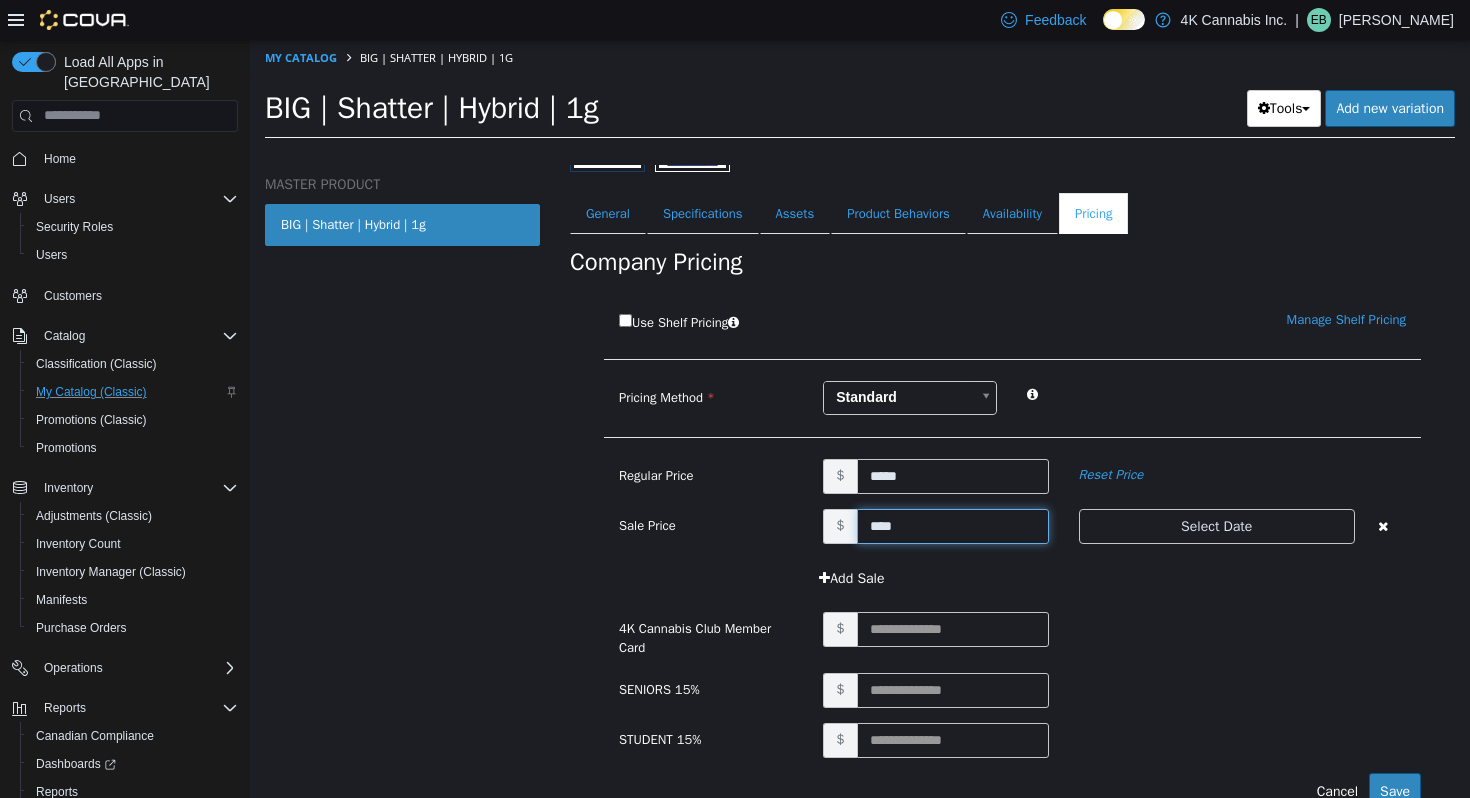 type on "*****" 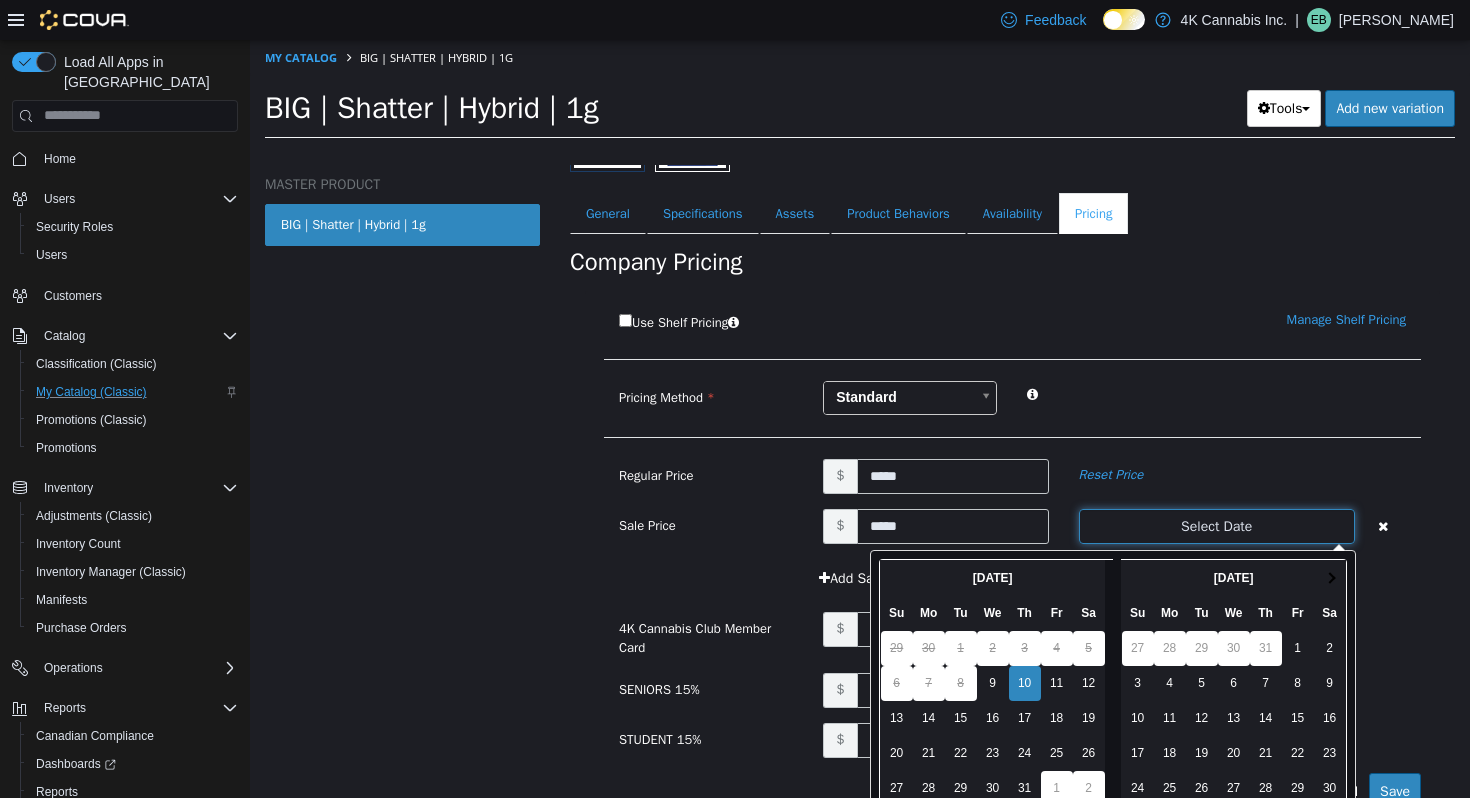 click on "Select Date" at bounding box center [1217, 525] 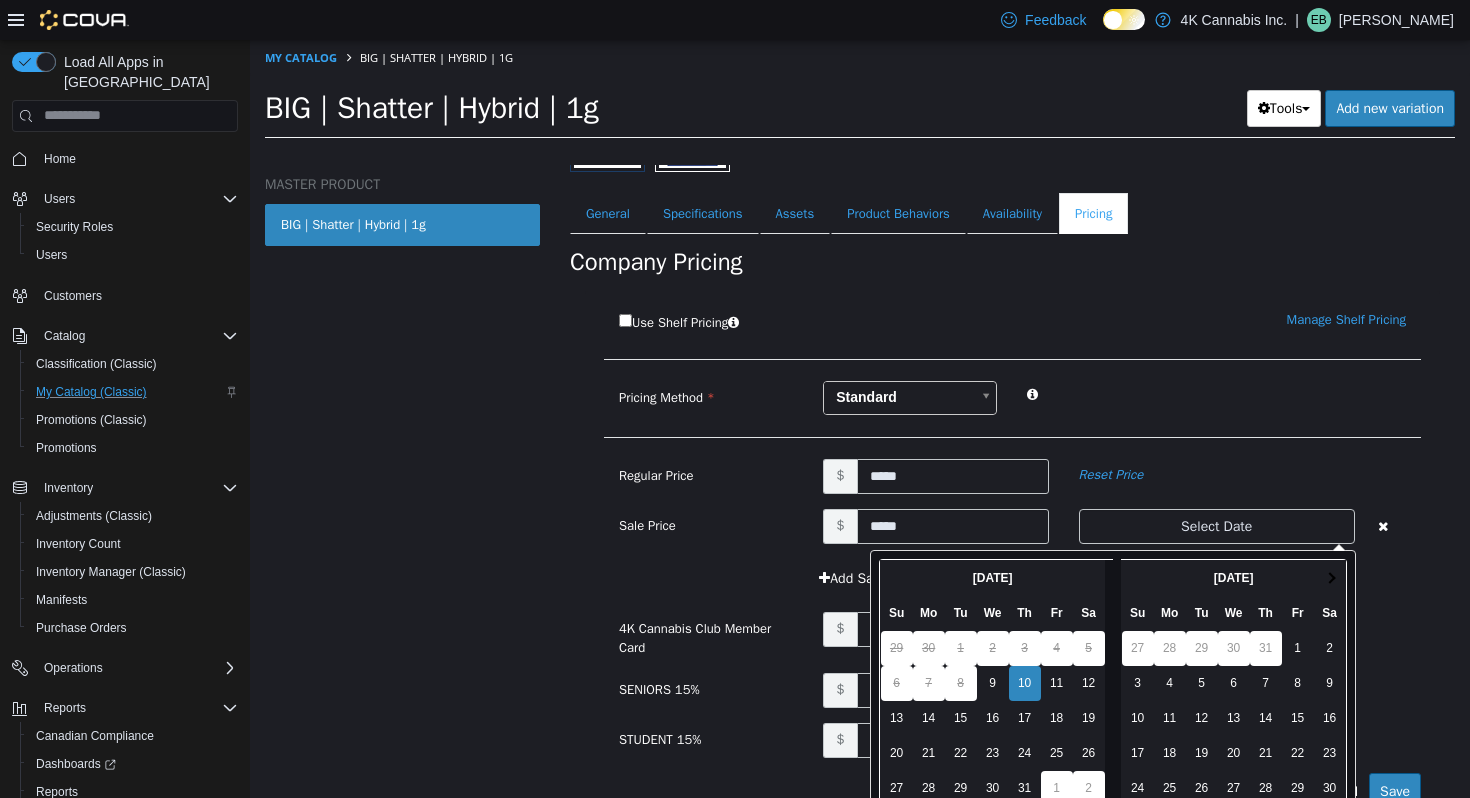 scroll, scrollTop: 132, scrollLeft: 0, axis: vertical 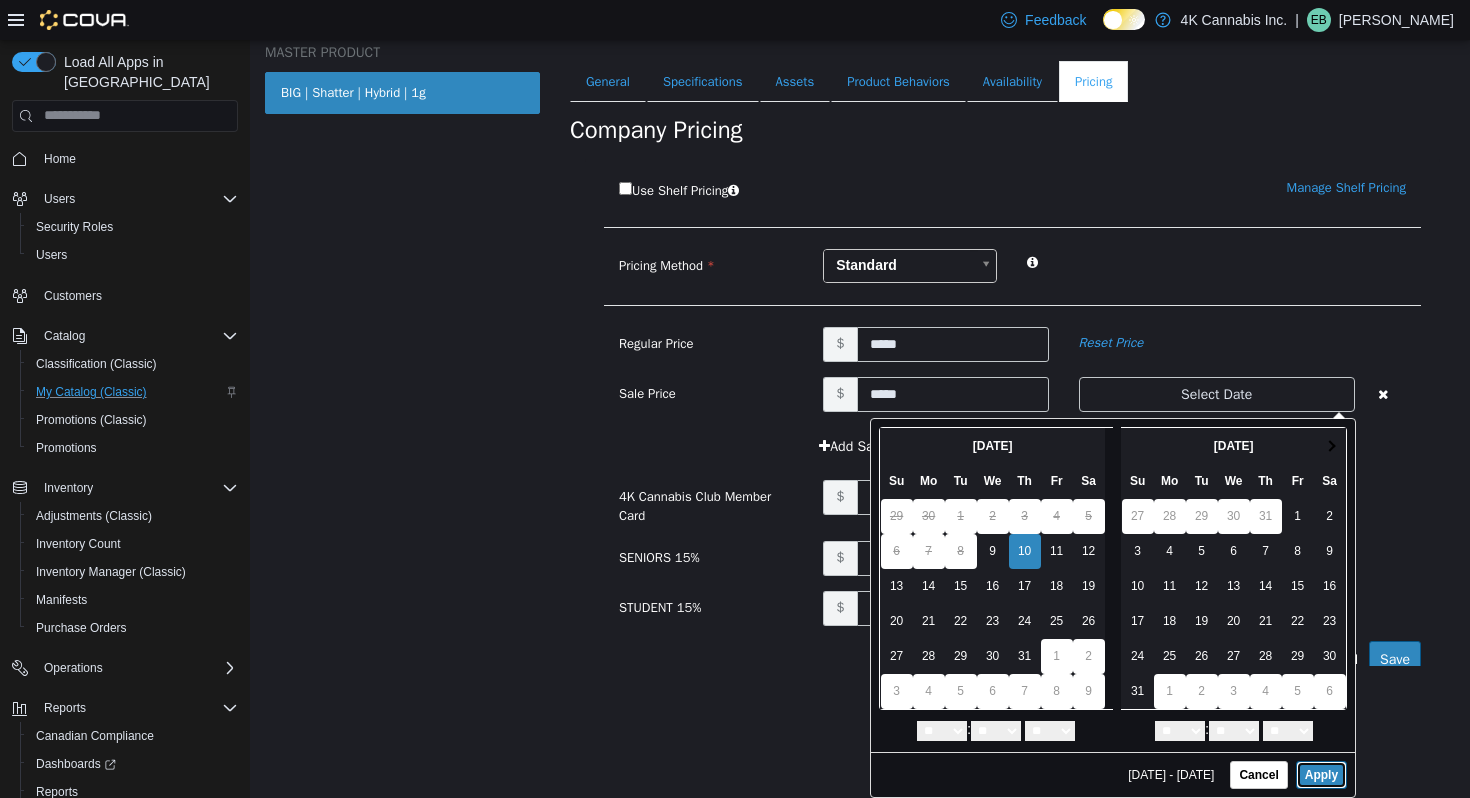 click on "Apply" at bounding box center [1321, 774] 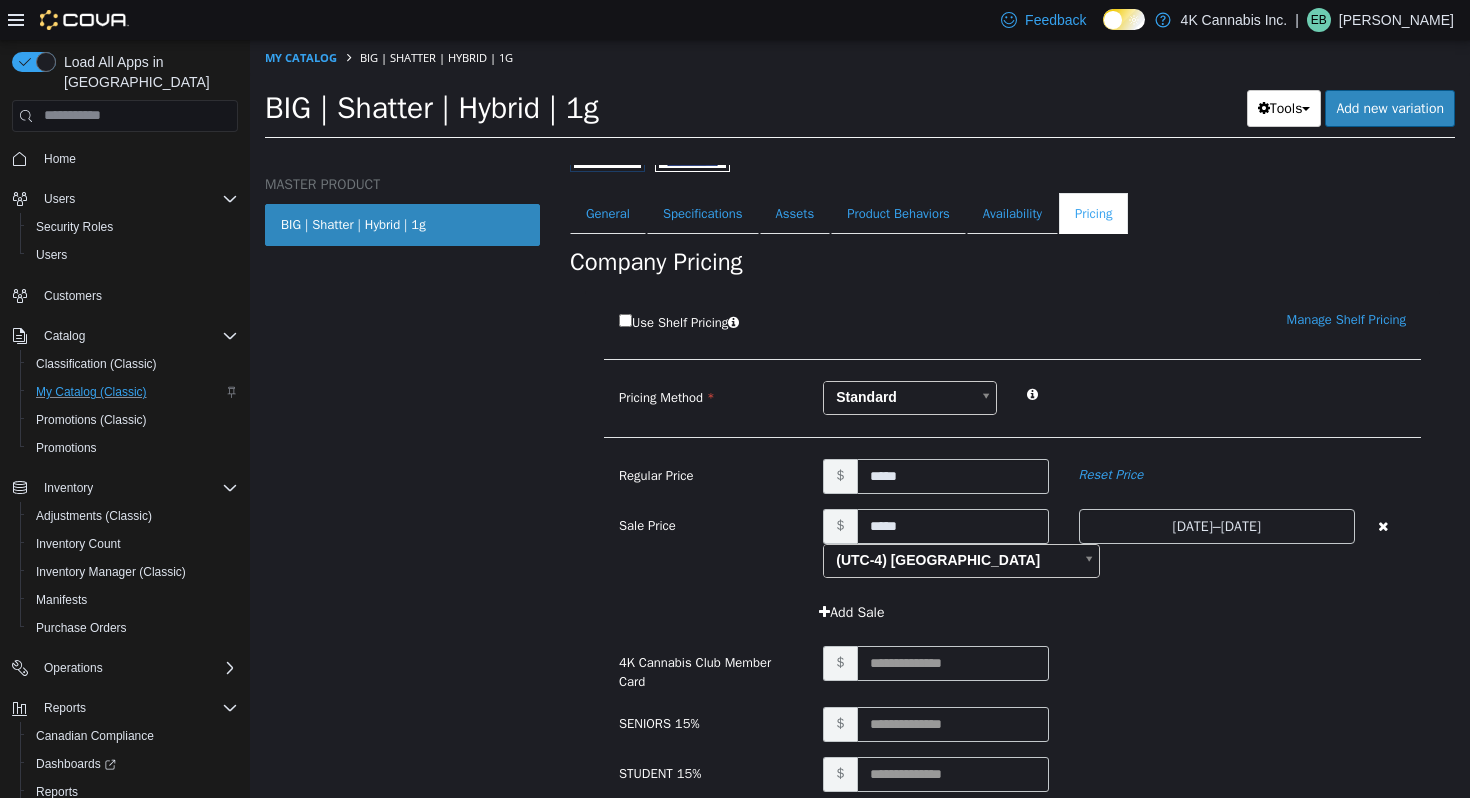 scroll, scrollTop: 0, scrollLeft: 0, axis: both 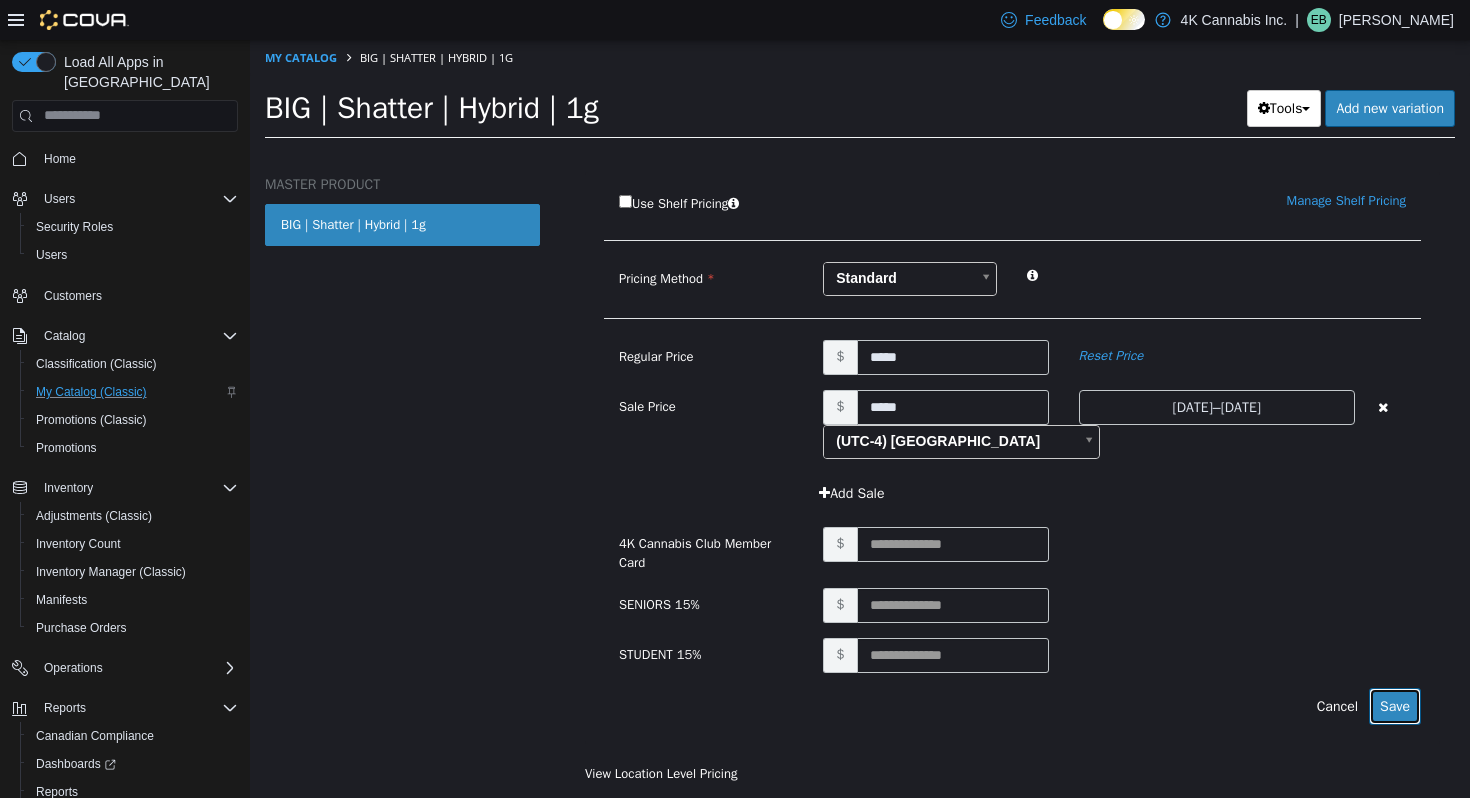 click on "Save" at bounding box center [1395, 705] 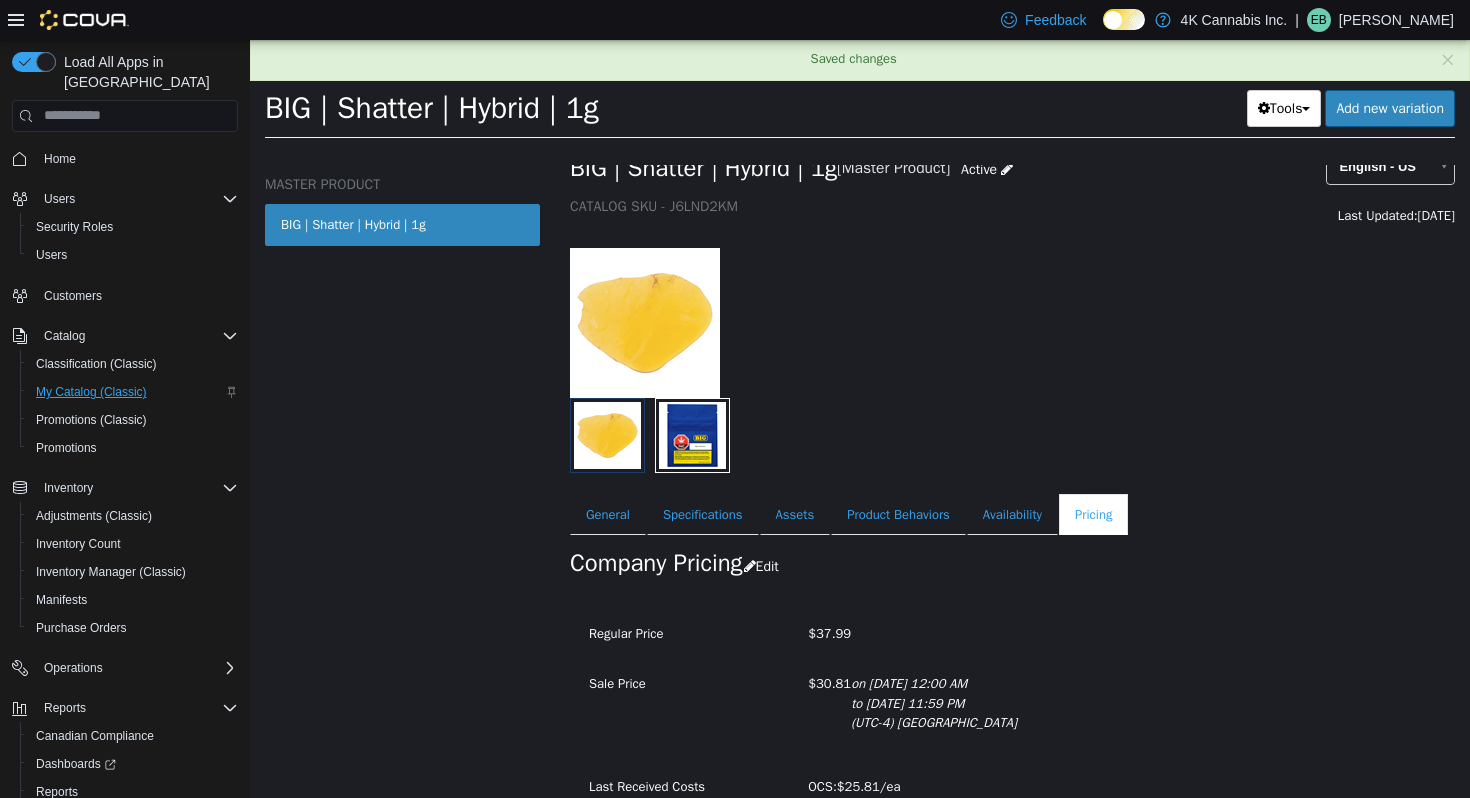 scroll, scrollTop: 129, scrollLeft: 0, axis: vertical 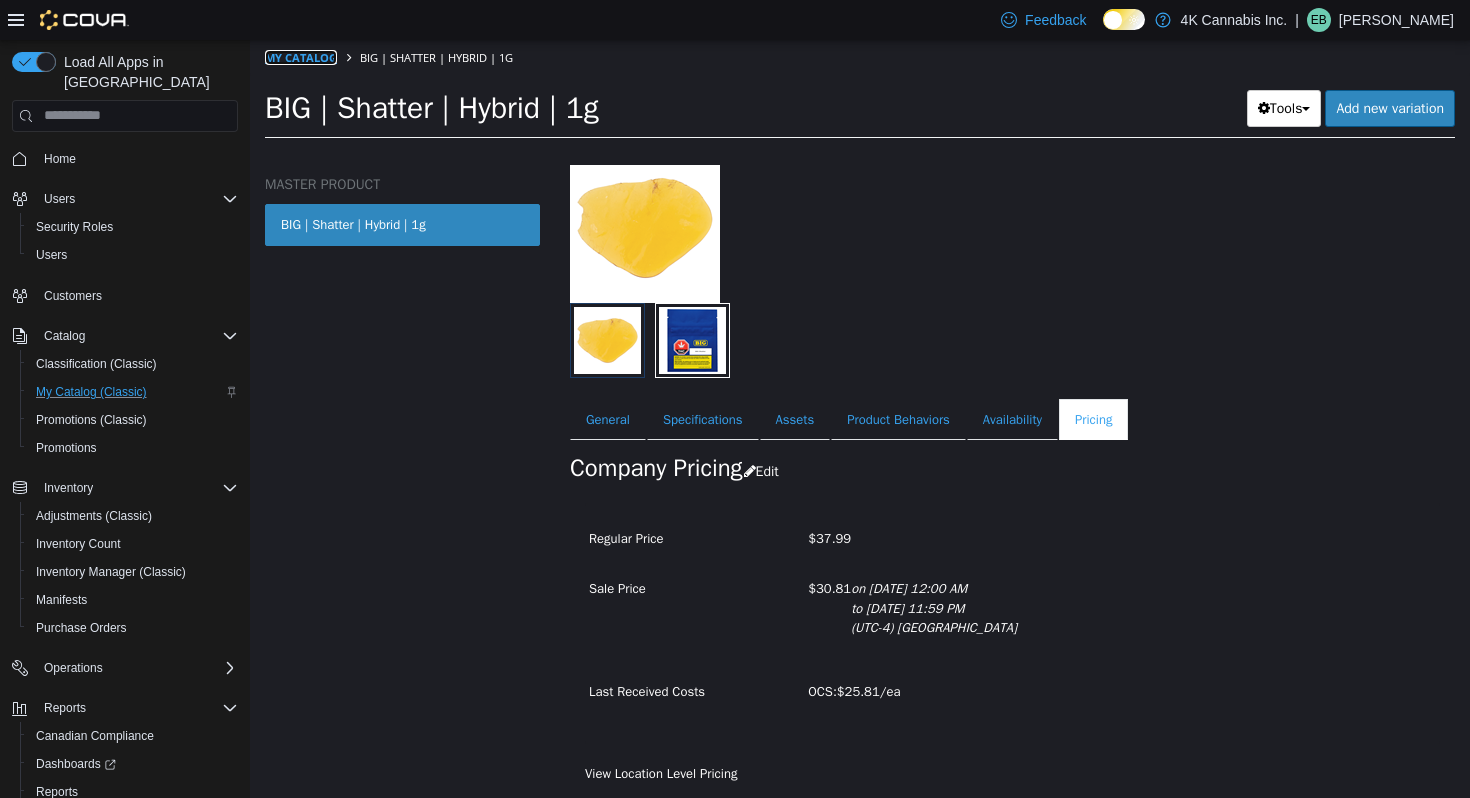 click on "My Catalog" at bounding box center [301, 56] 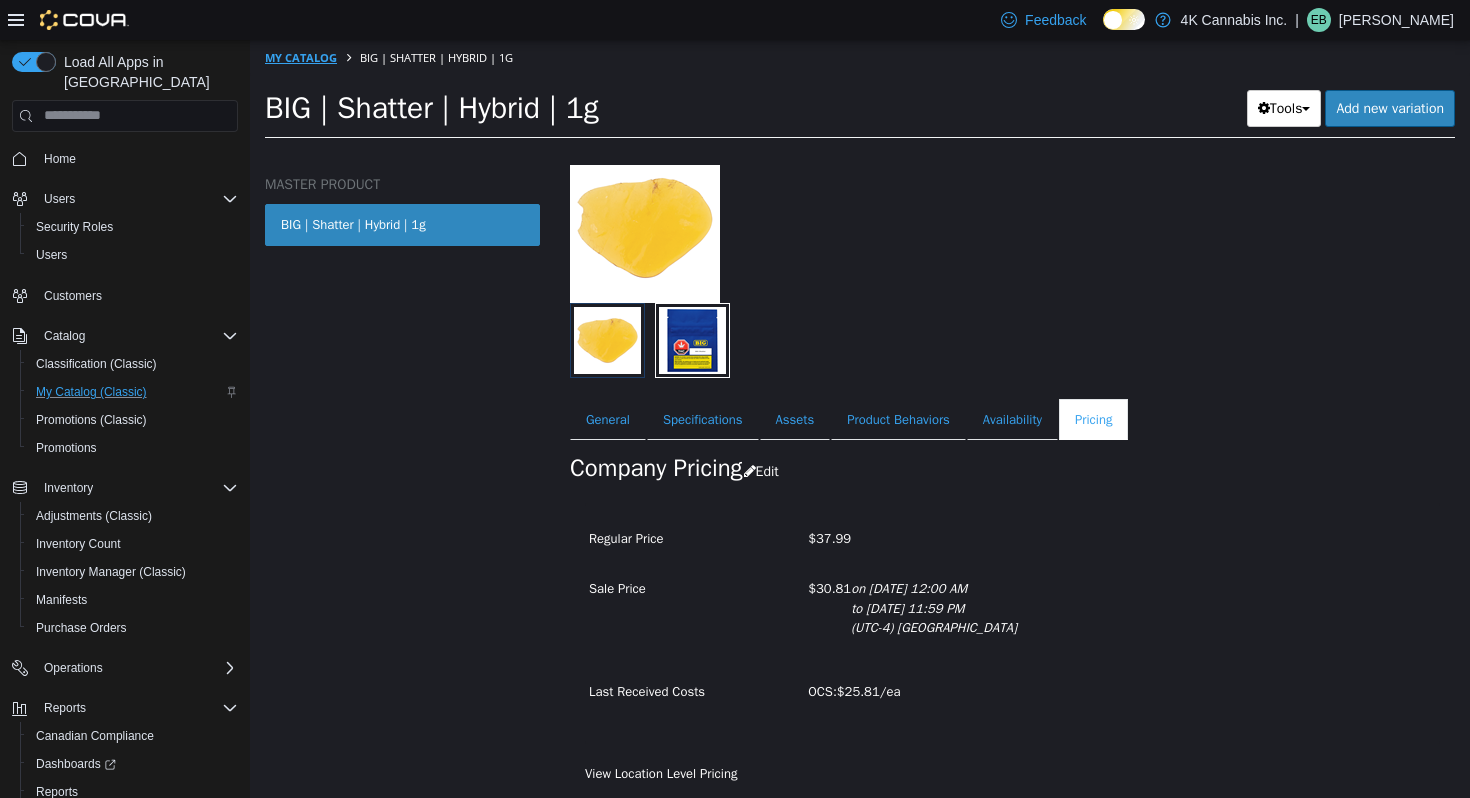 select on "**********" 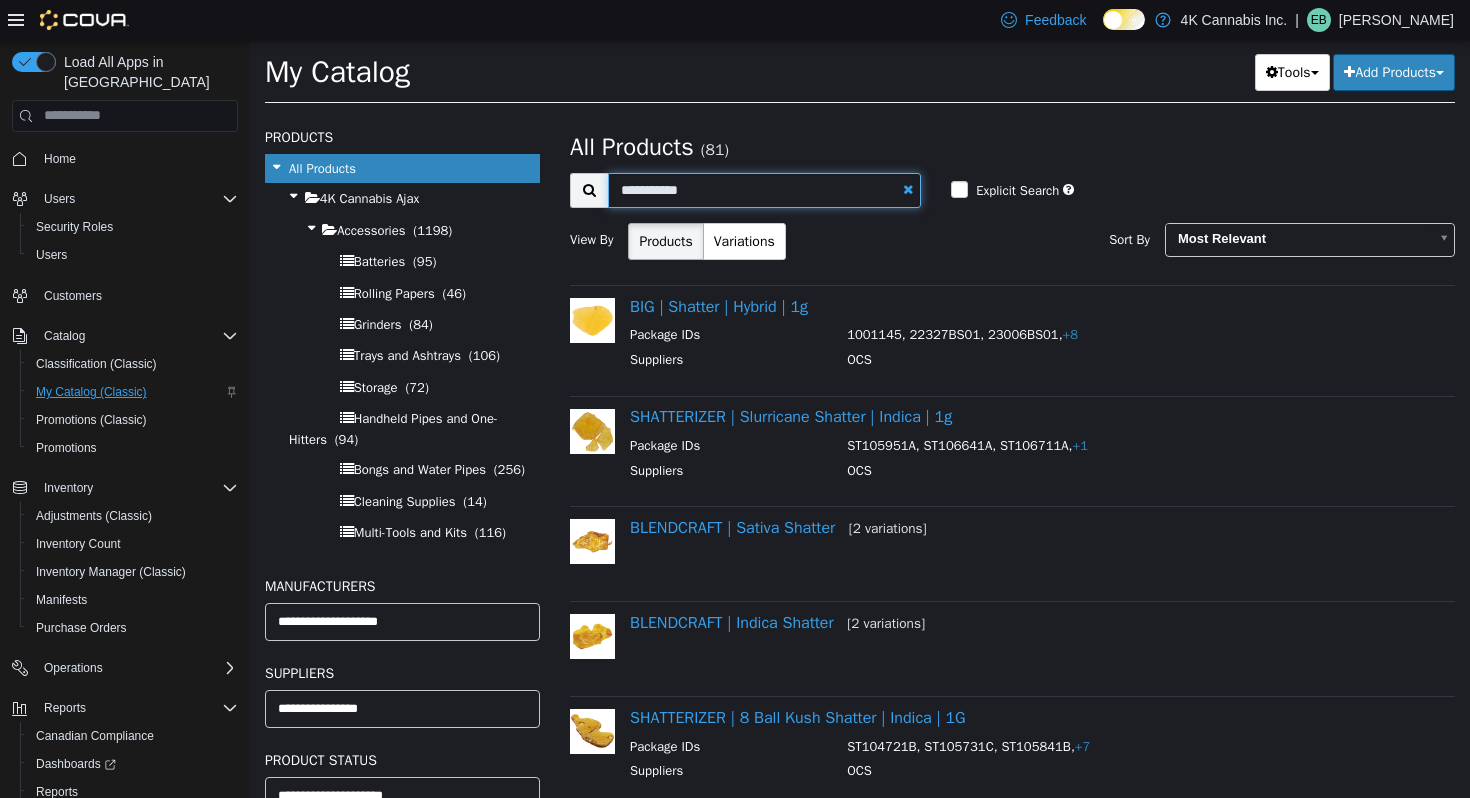 drag, startPoint x: 717, startPoint y: 196, endPoint x: 610, endPoint y: 195, distance: 107.00467 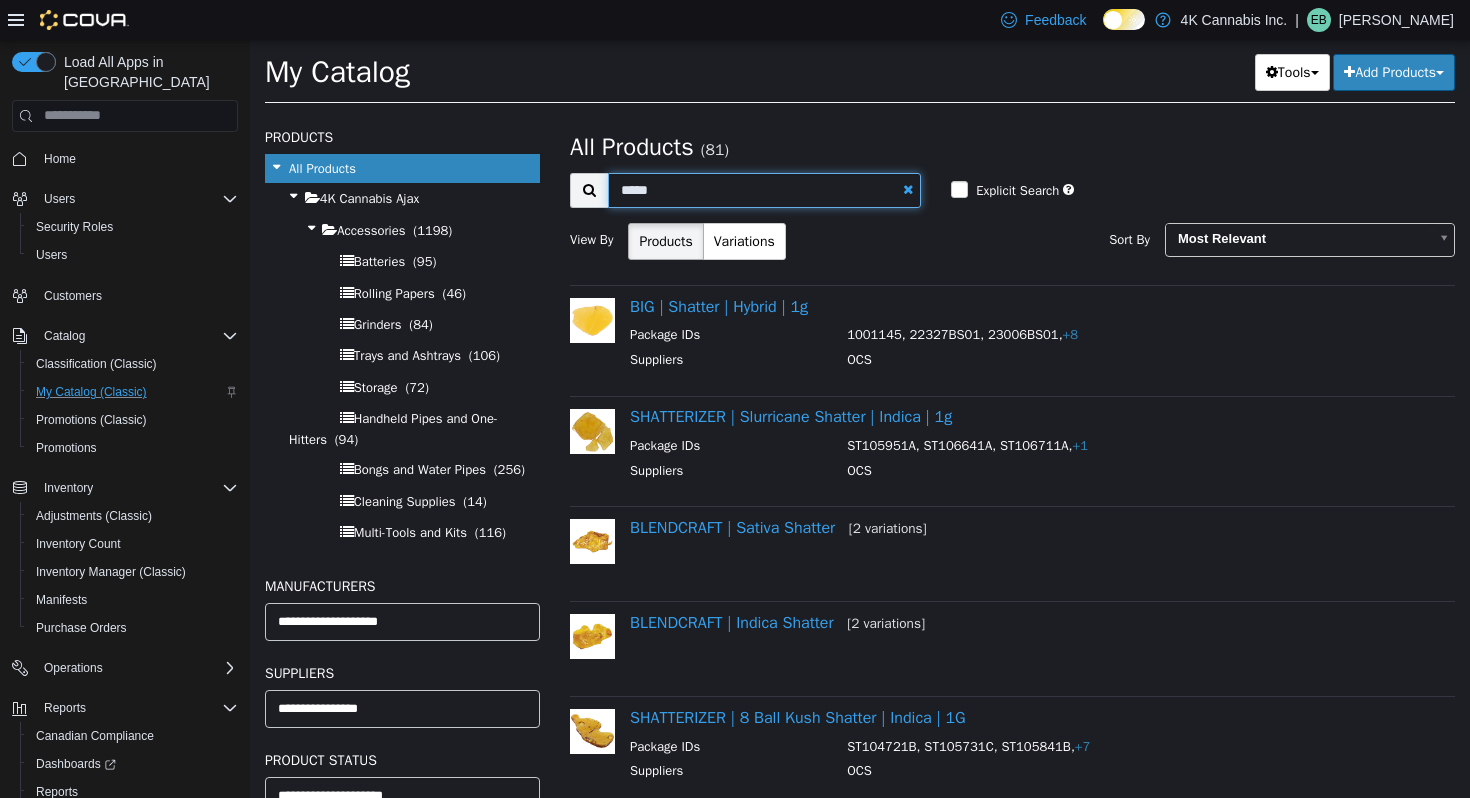 type on "*****" 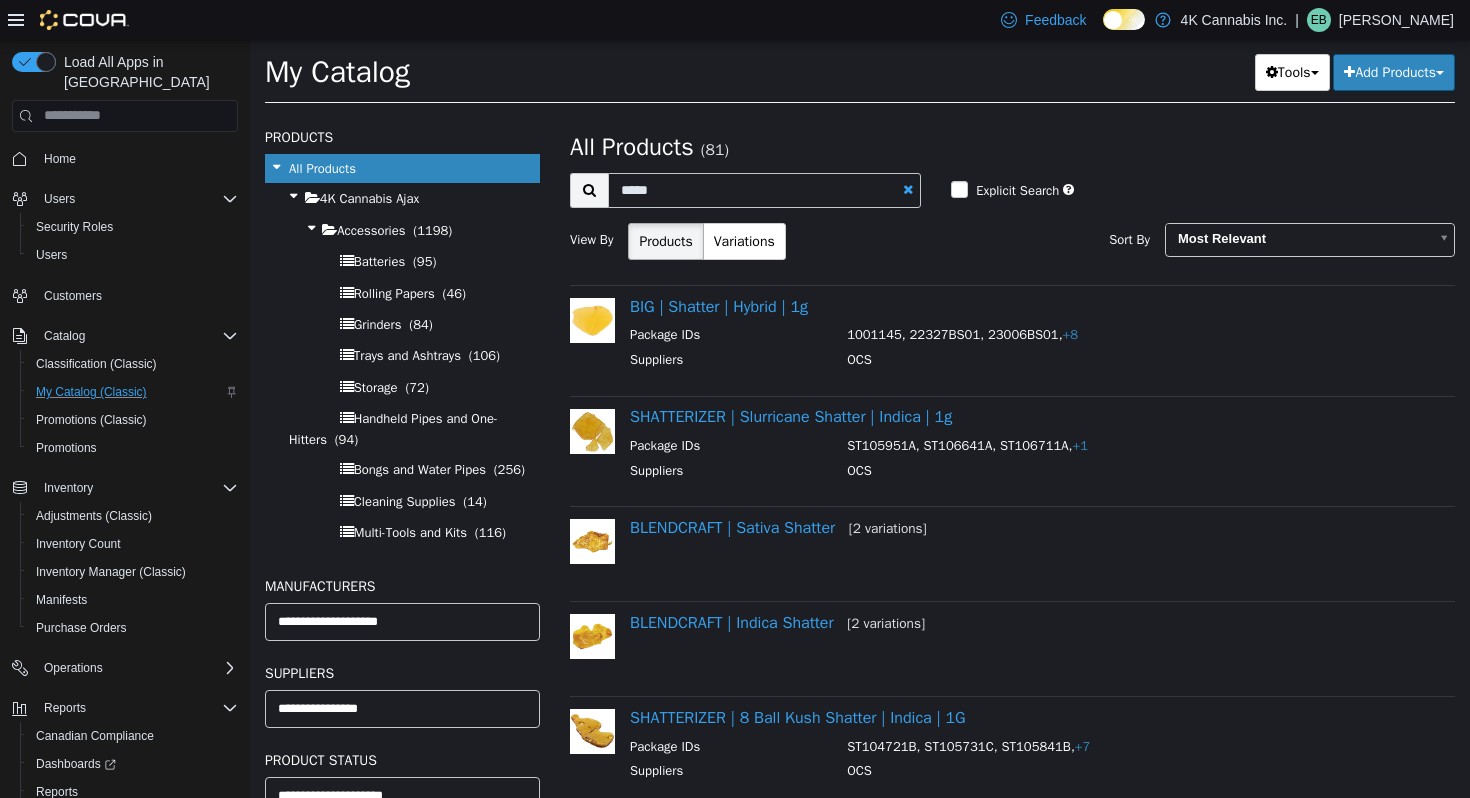 select on "**********" 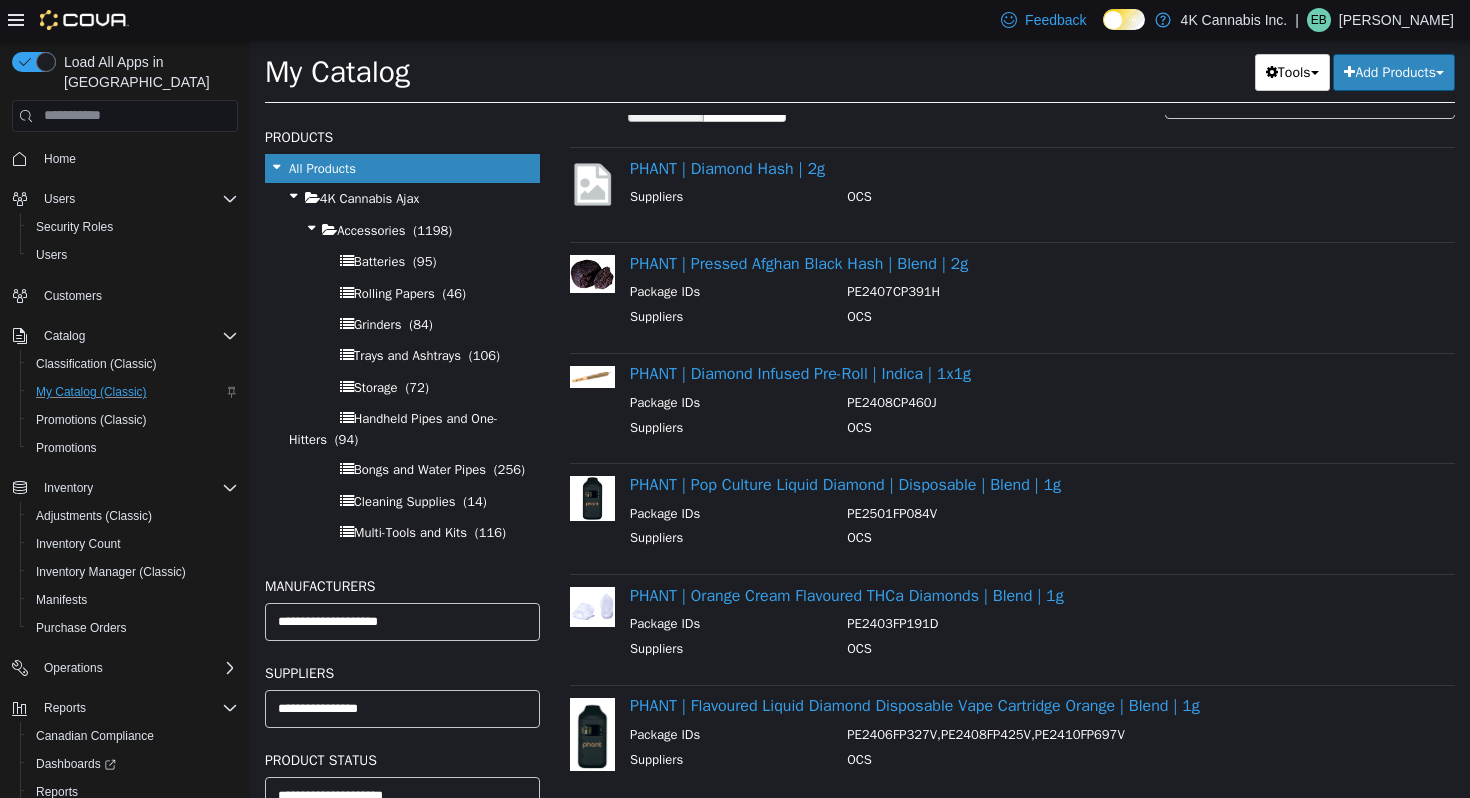scroll, scrollTop: 332, scrollLeft: 0, axis: vertical 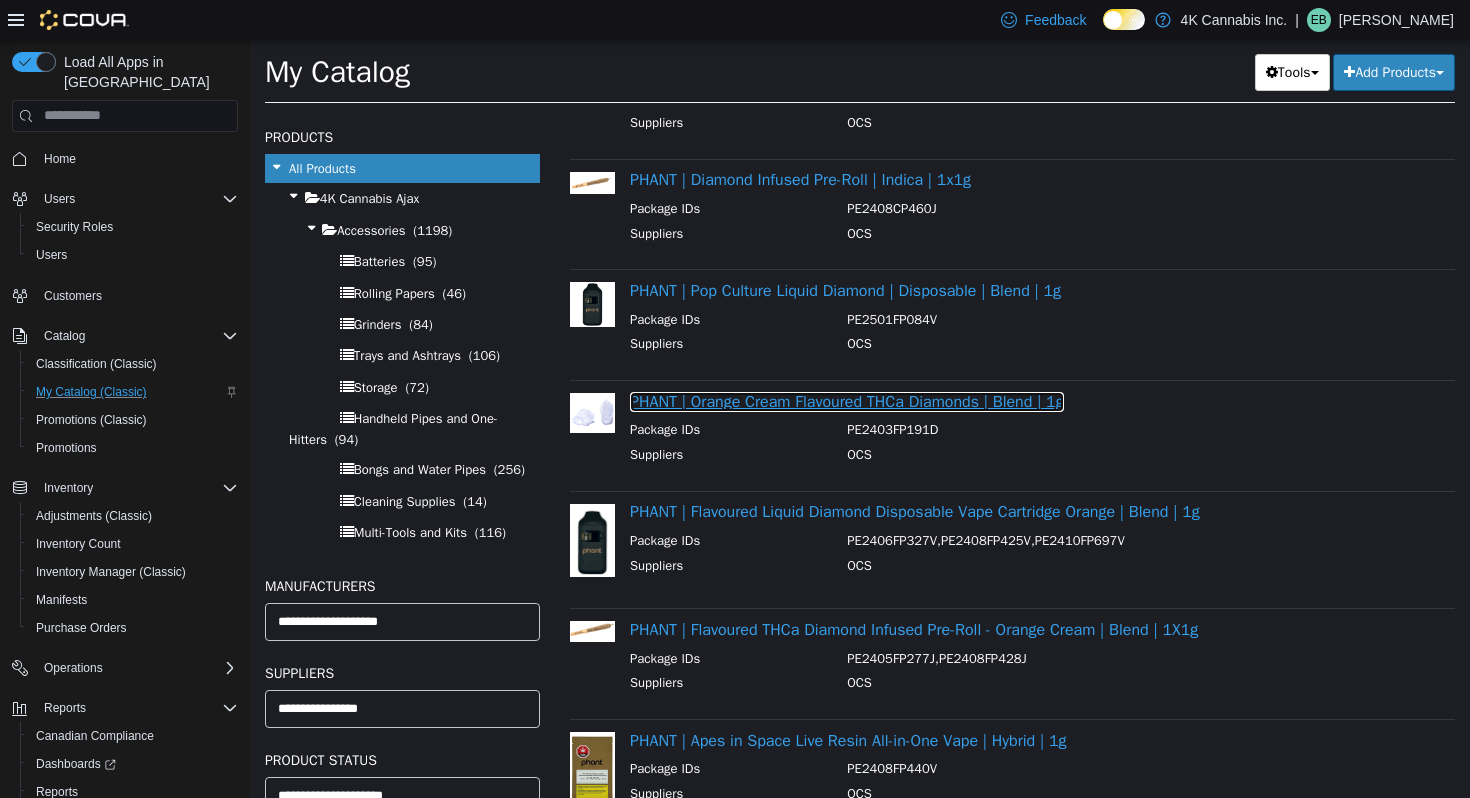 click on "PHANT | Orange Cream Flavoured THCa Diamonds  | Blend | 1g" at bounding box center [847, 401] 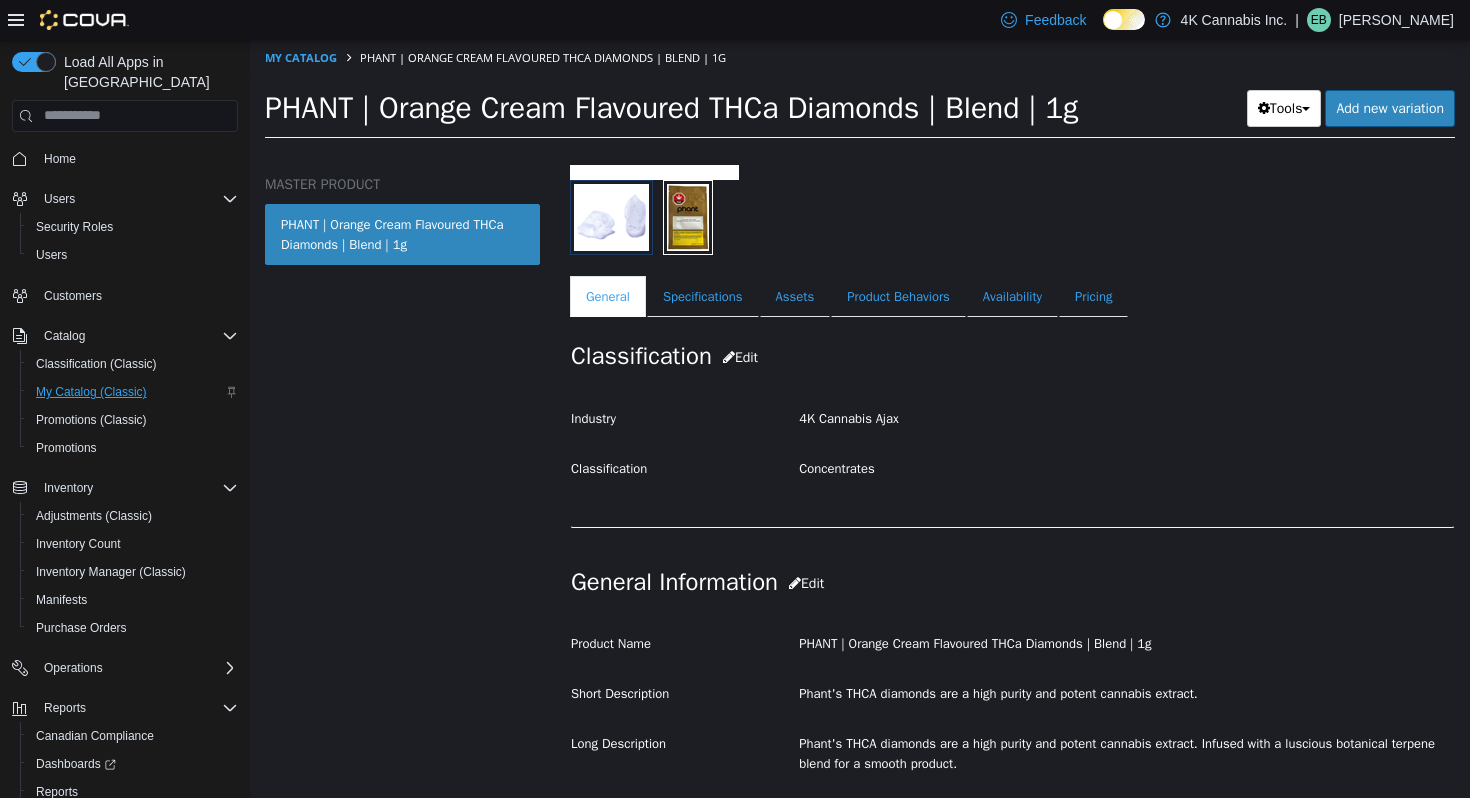 scroll, scrollTop: 251, scrollLeft: 0, axis: vertical 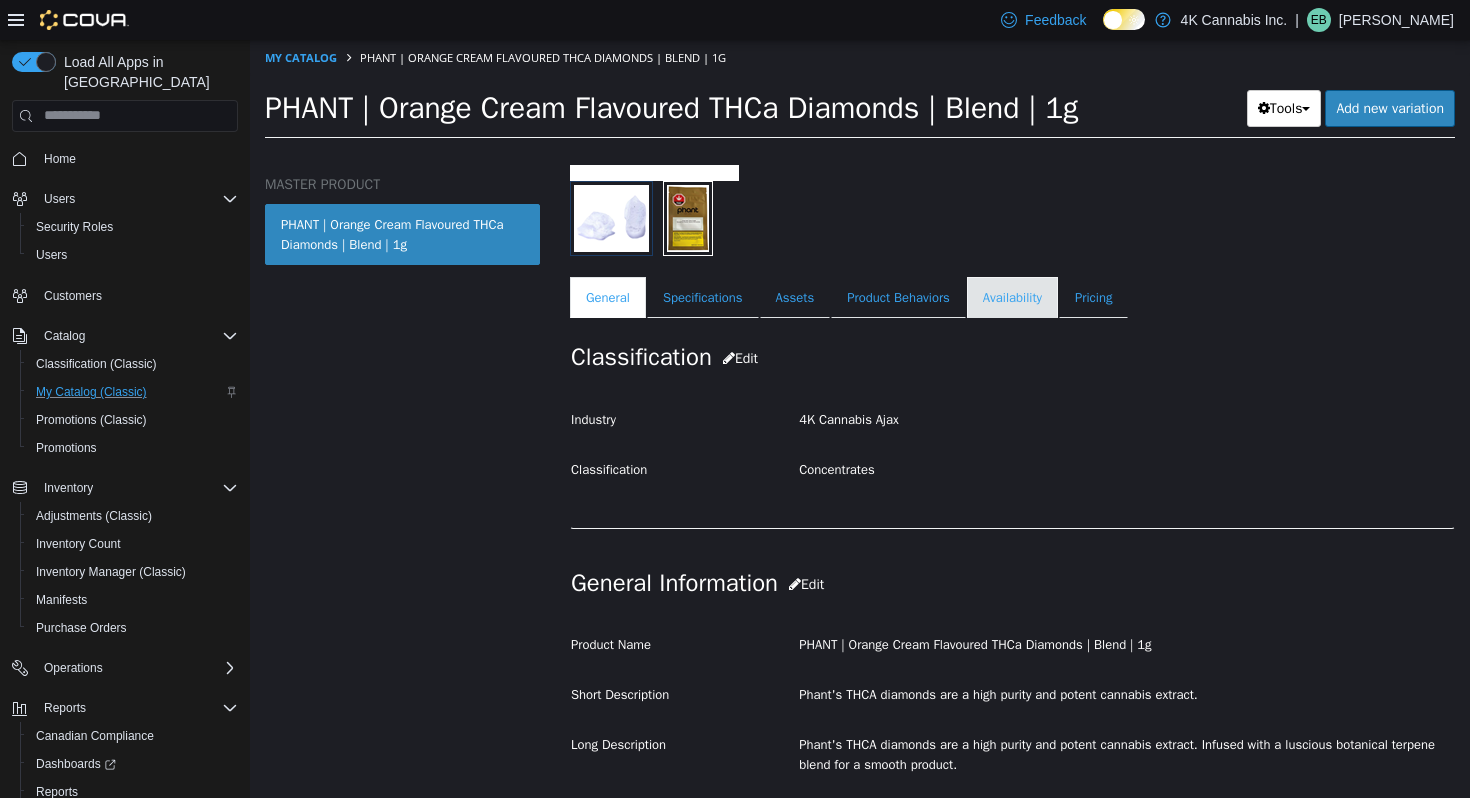 click on "Availability" at bounding box center (1012, 297) 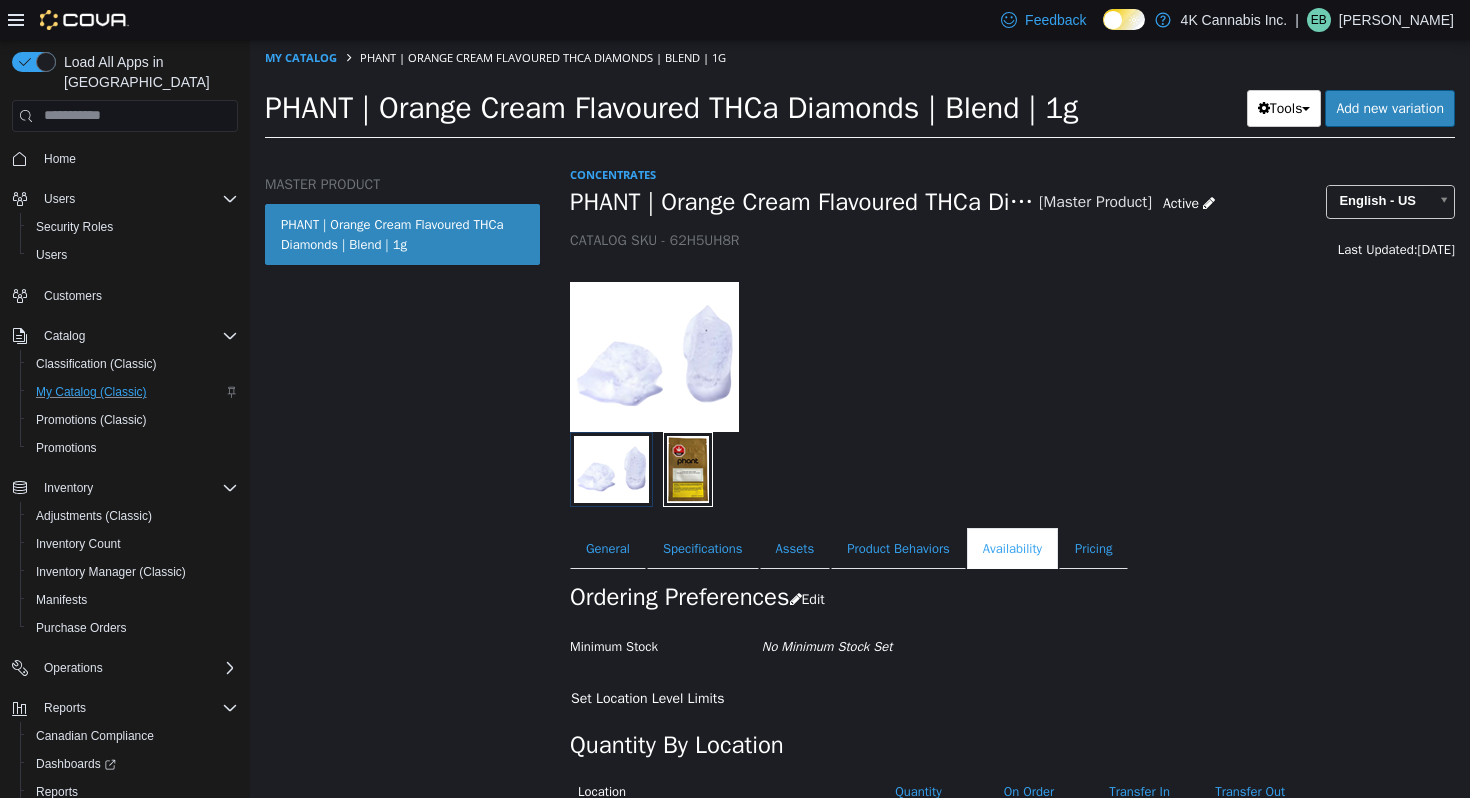 scroll, scrollTop: 88, scrollLeft: 0, axis: vertical 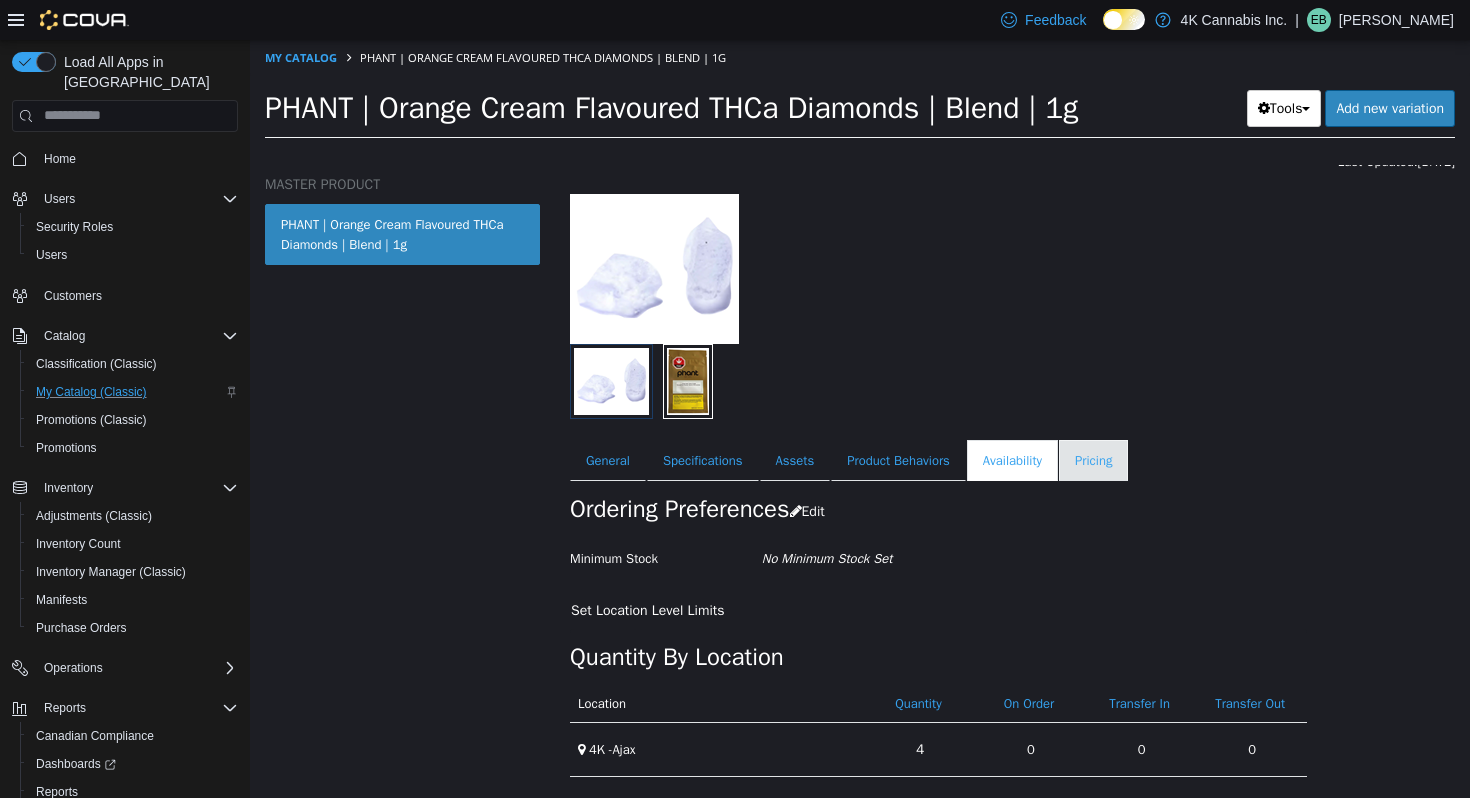 click on "Pricing" at bounding box center [1093, 460] 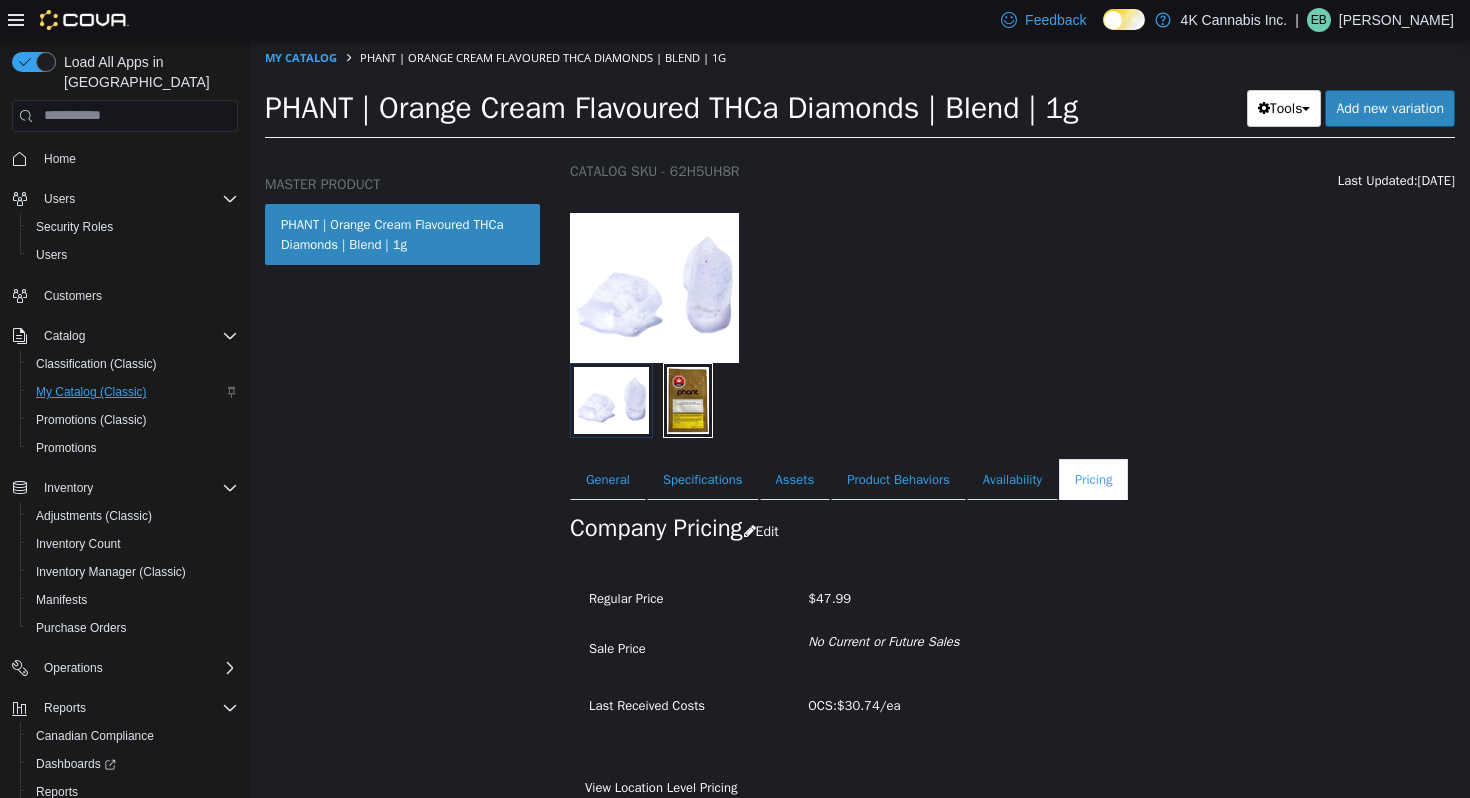 scroll, scrollTop: 83, scrollLeft: 0, axis: vertical 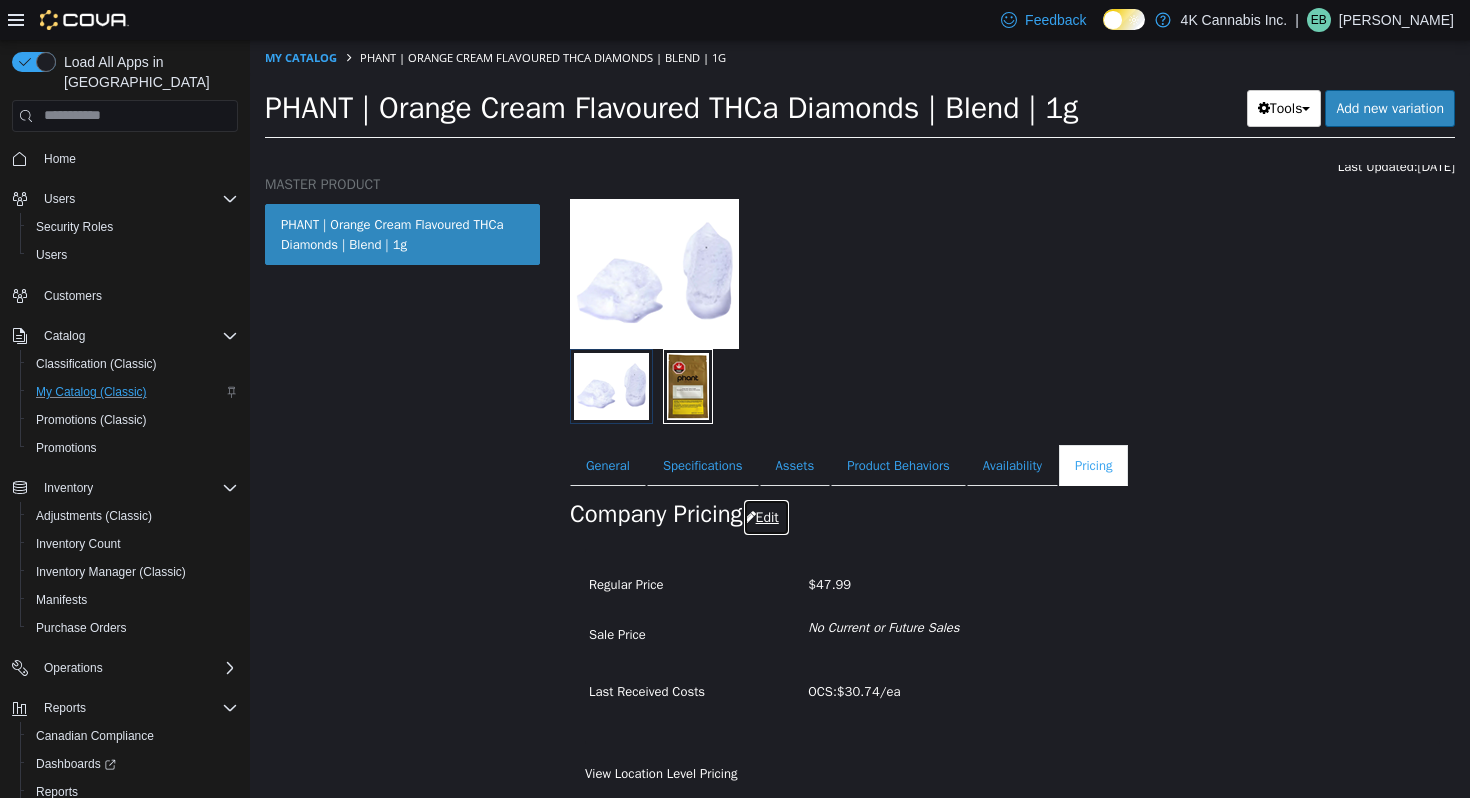 click on "Edit" at bounding box center [766, 516] 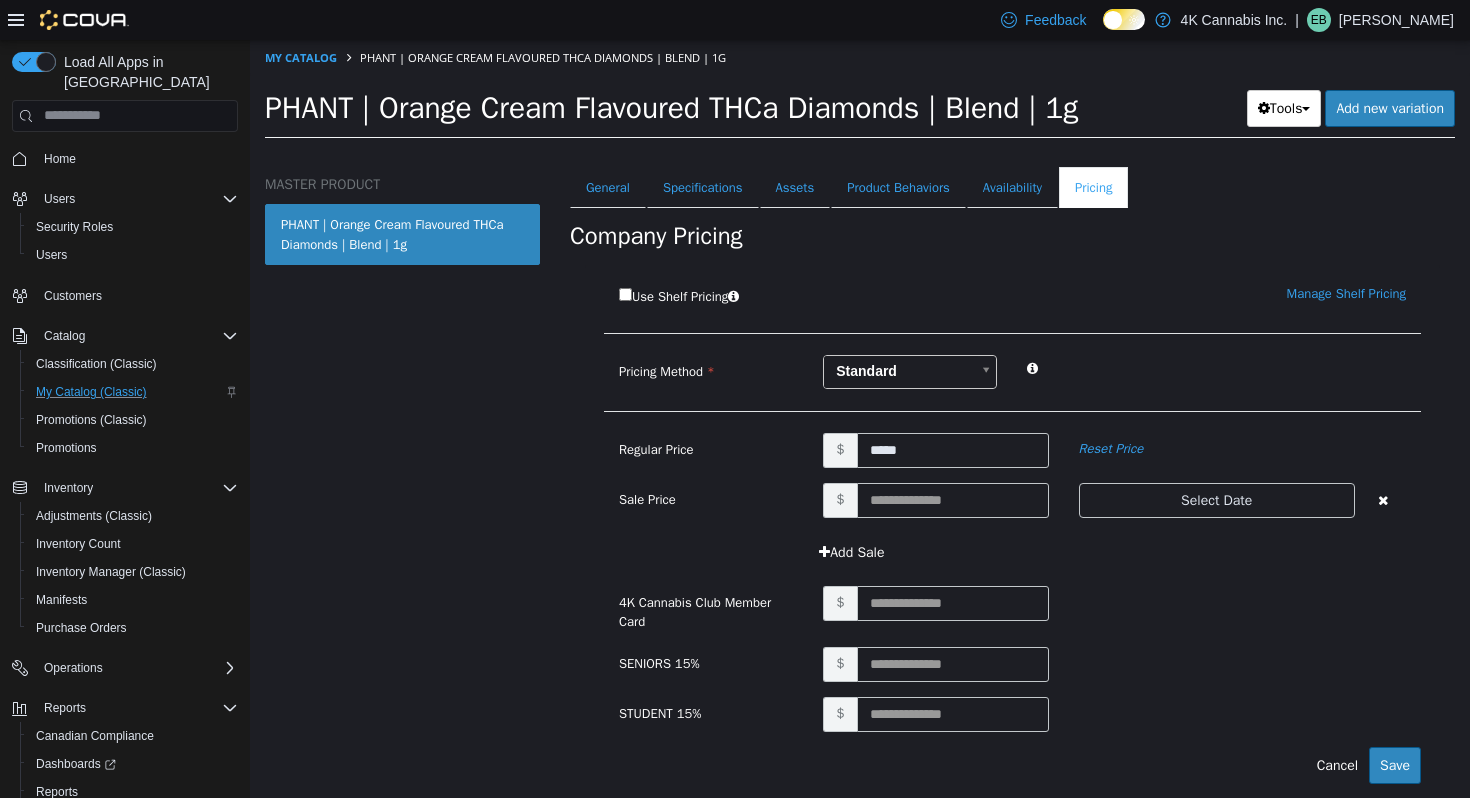 scroll, scrollTop: 420, scrollLeft: 0, axis: vertical 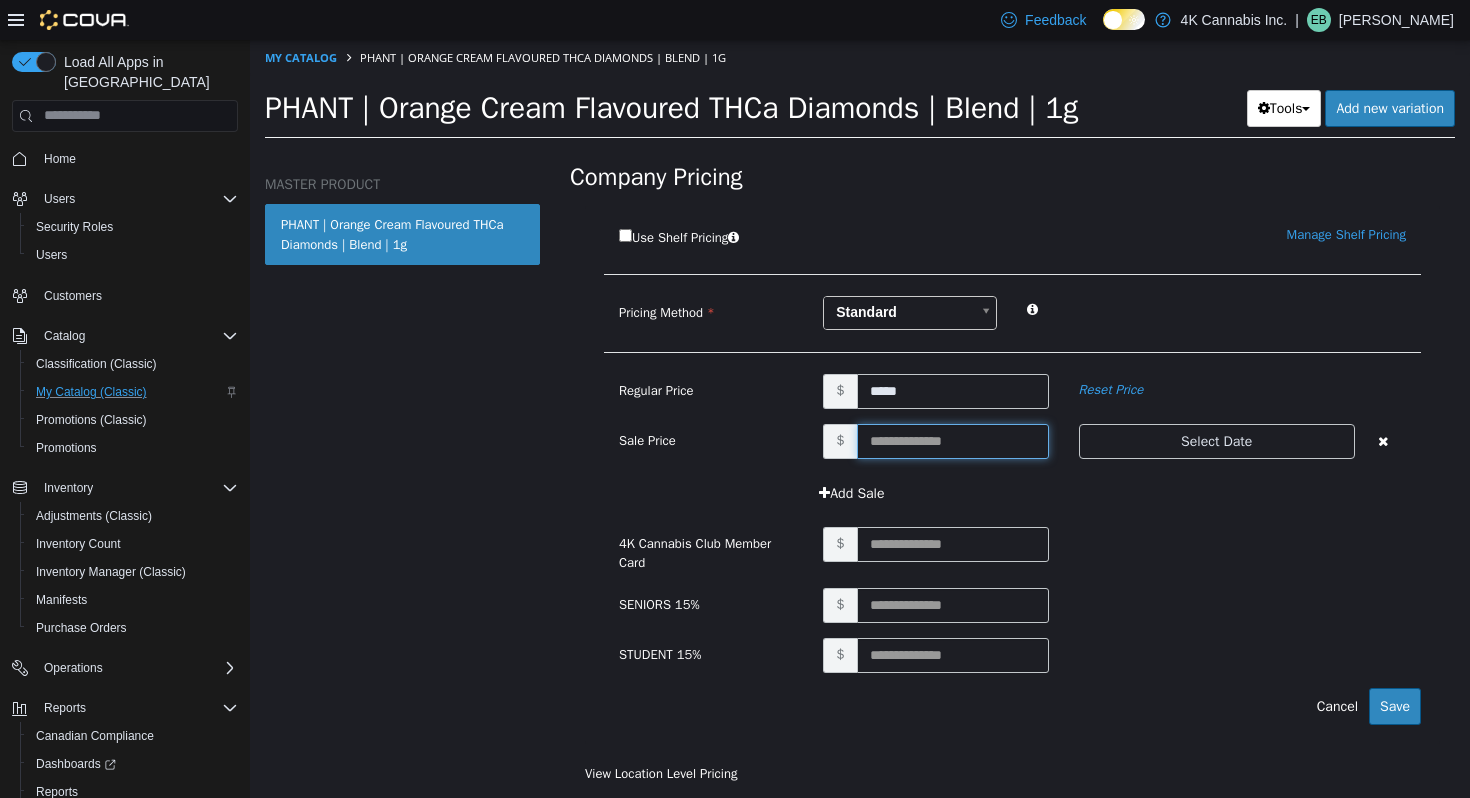 click at bounding box center [953, 440] 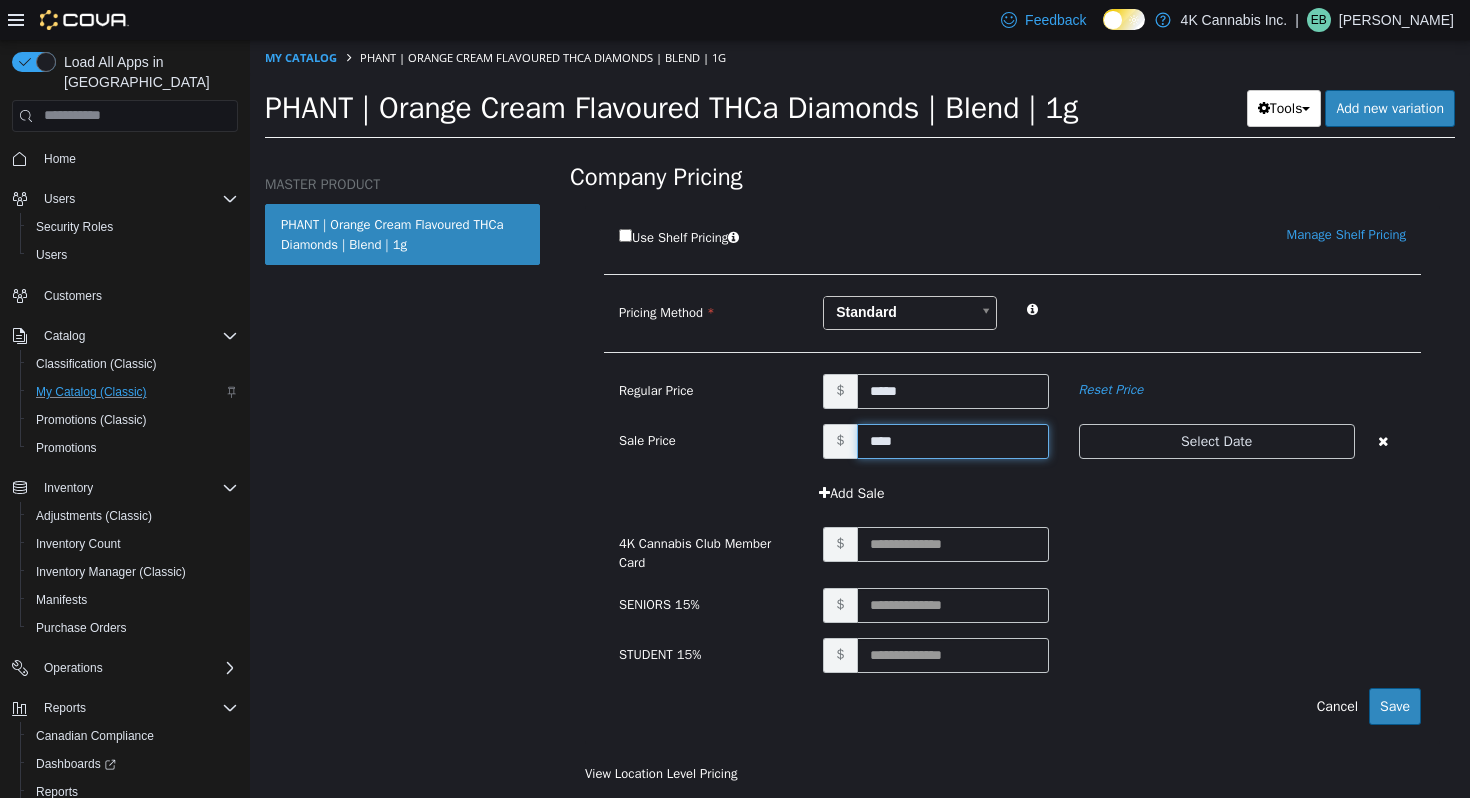 type on "*****" 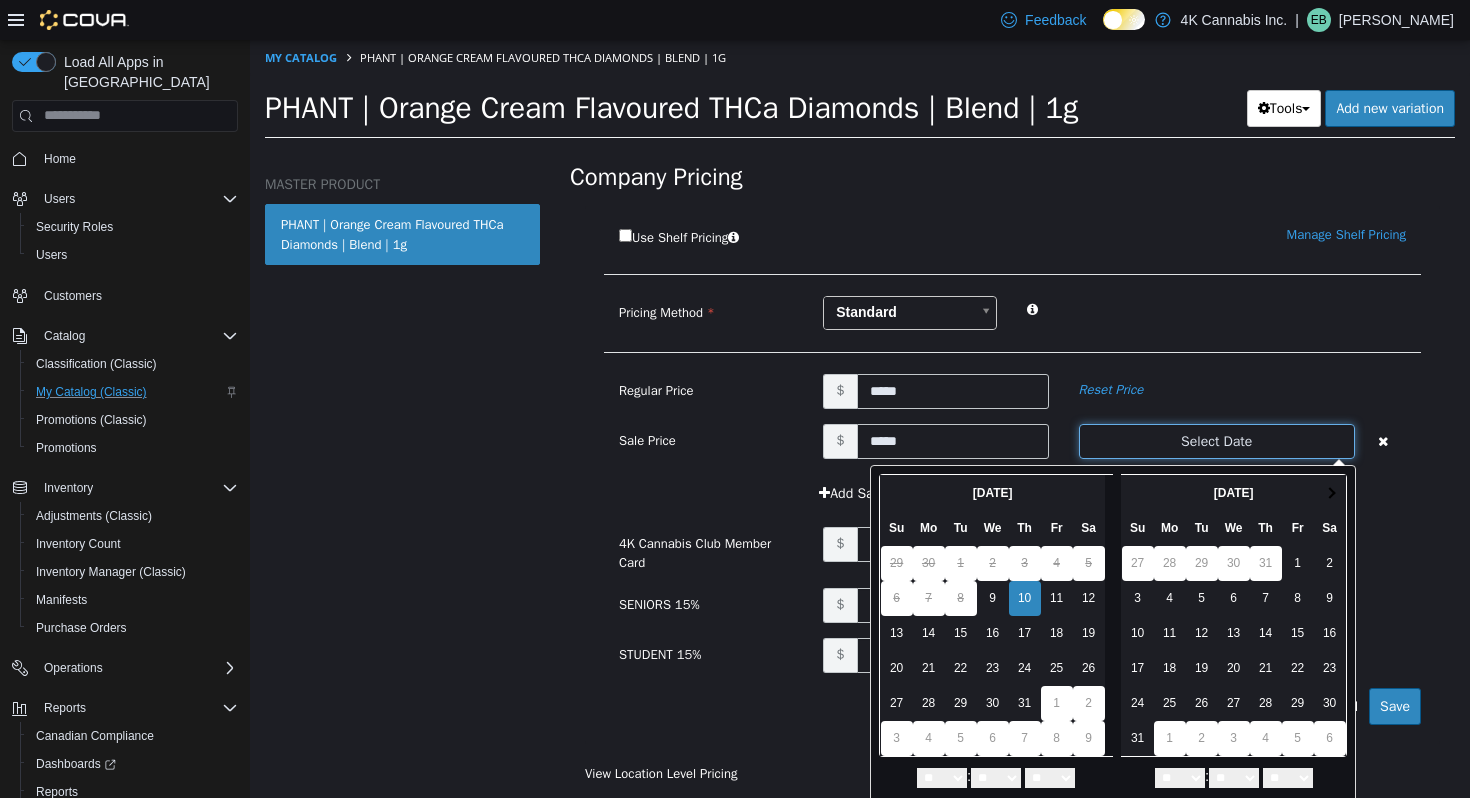 click on "Select Date" at bounding box center [1217, 440] 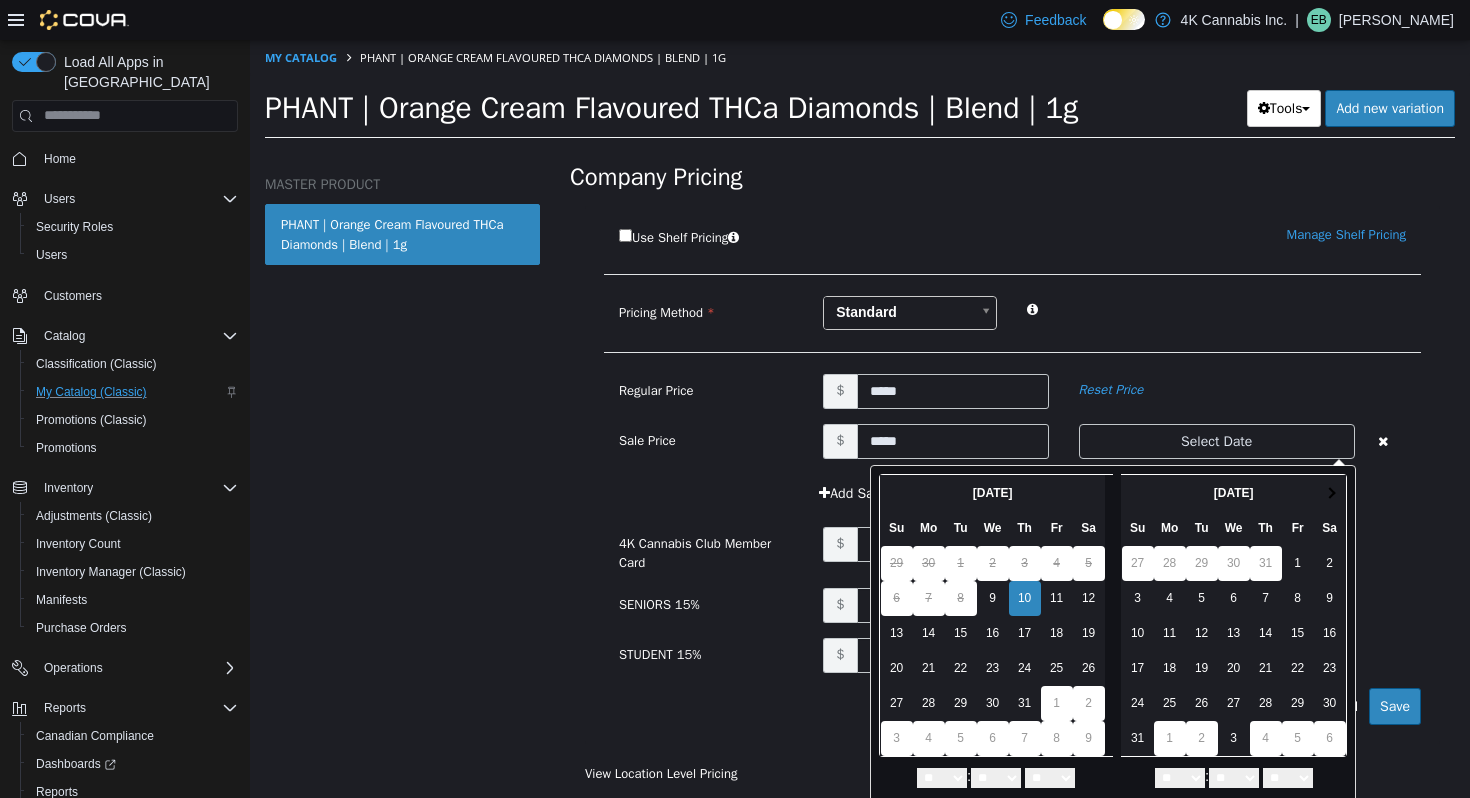 scroll, scrollTop: 47, scrollLeft: 0, axis: vertical 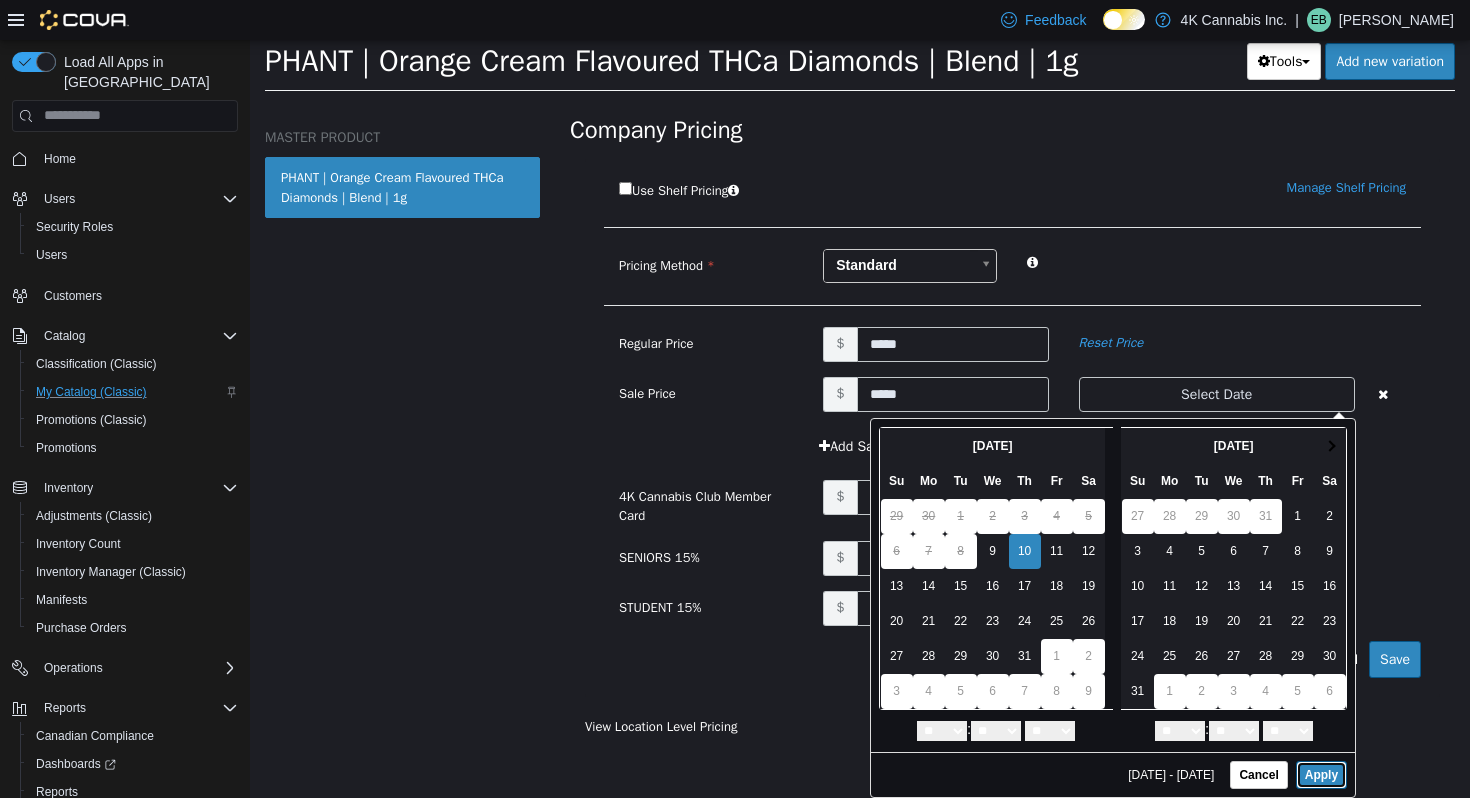 click on "Apply" at bounding box center (1321, 774) 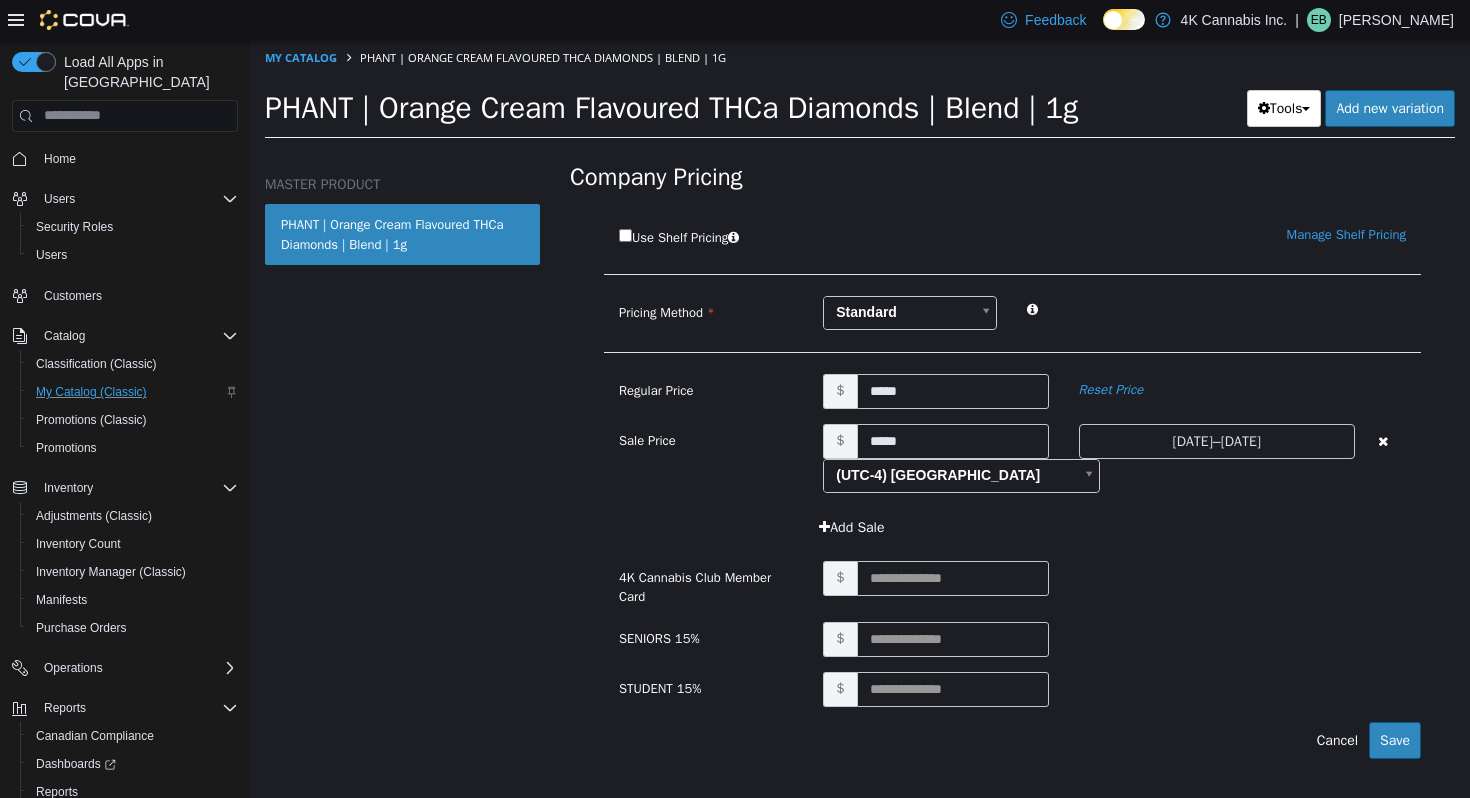 scroll, scrollTop: 0, scrollLeft: 0, axis: both 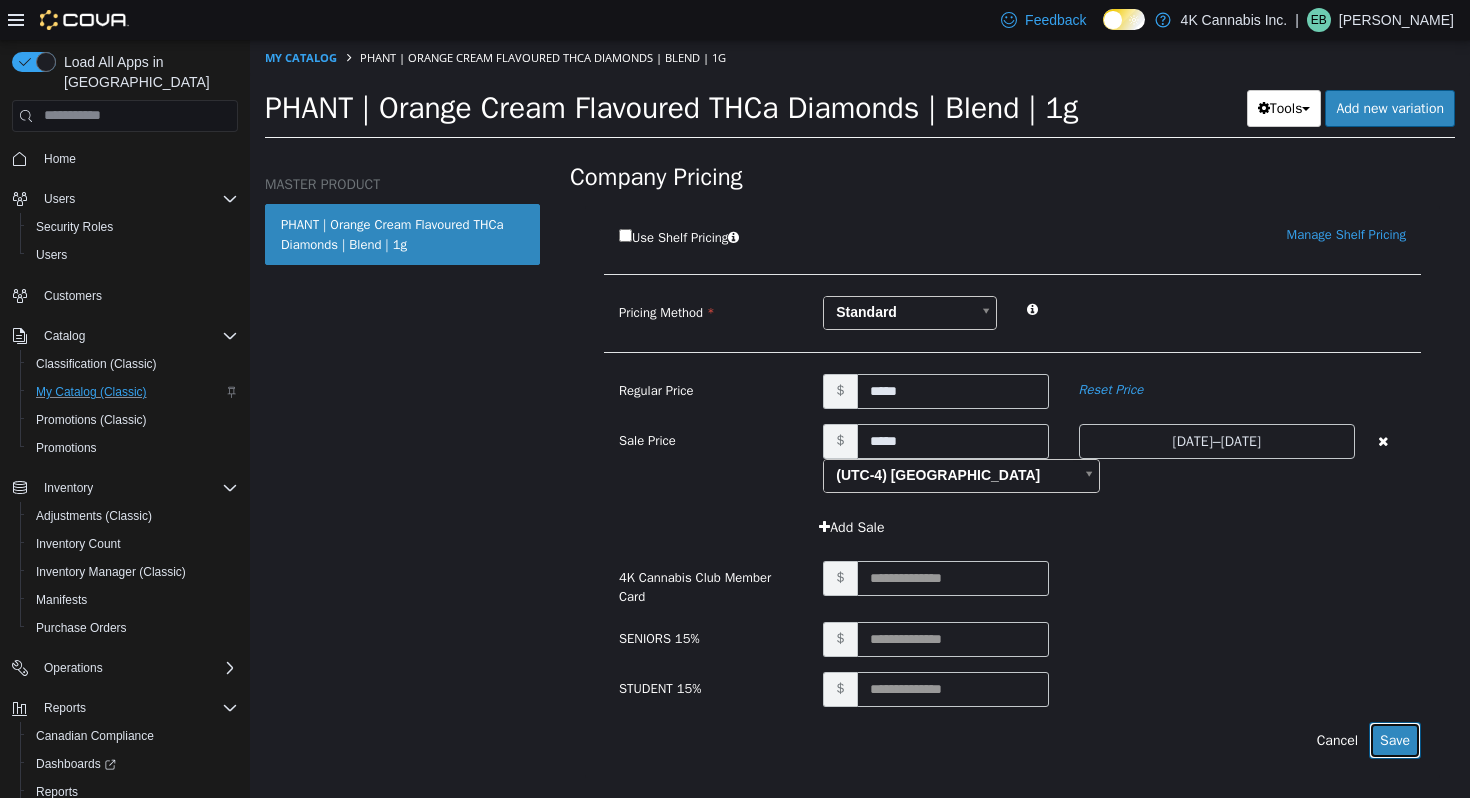click on "Save" at bounding box center (1395, 739) 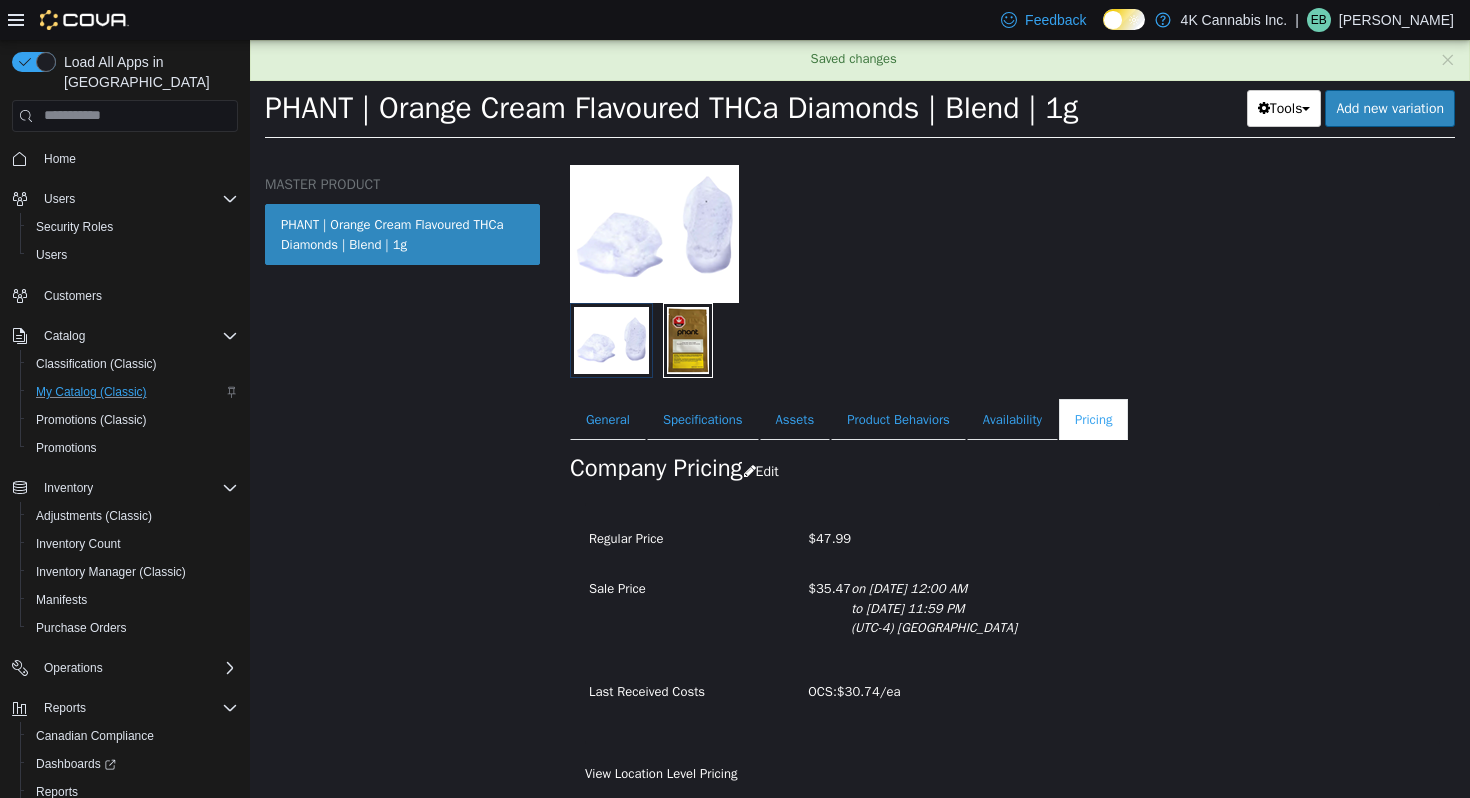 scroll, scrollTop: 129, scrollLeft: 0, axis: vertical 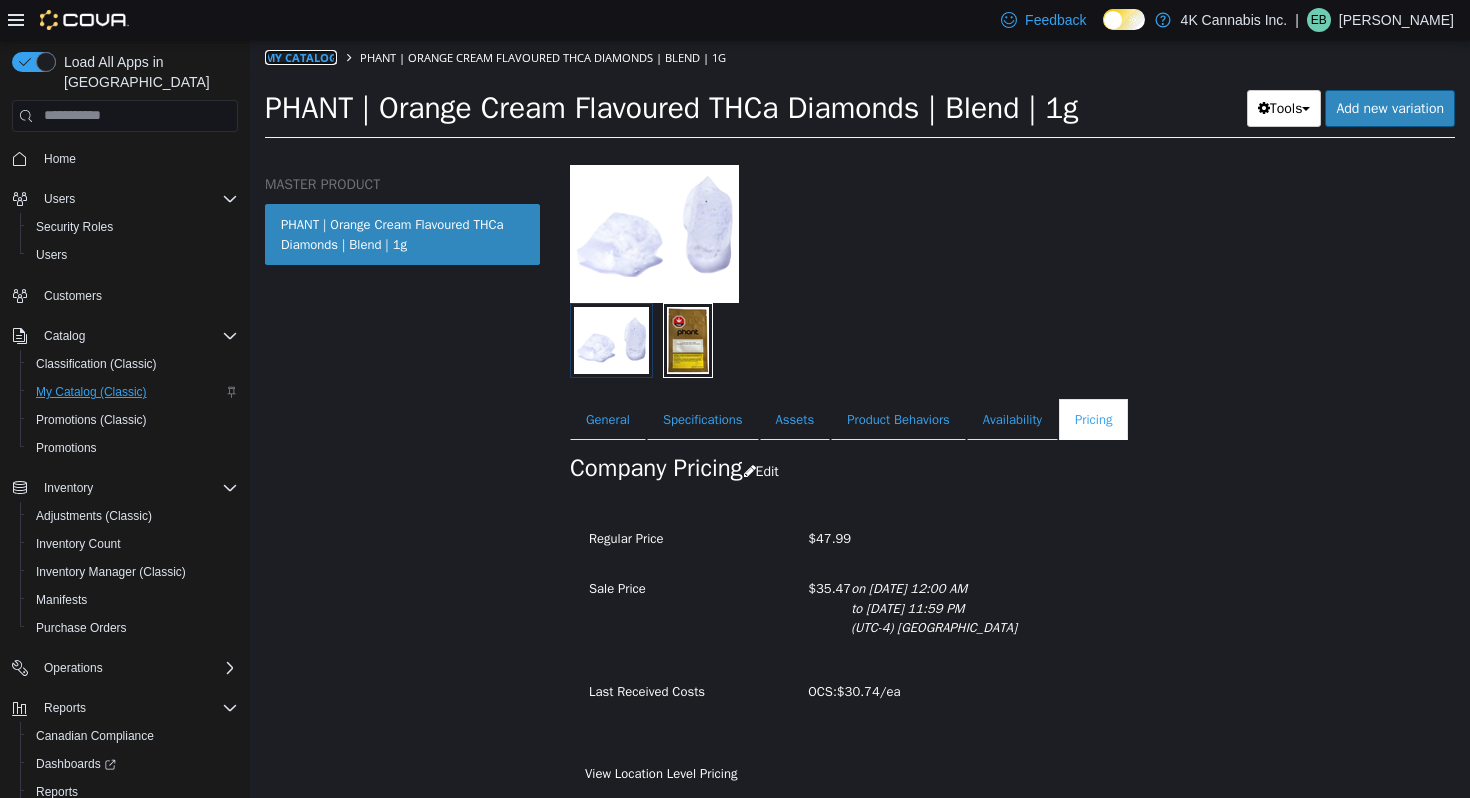 click on "My Catalog" at bounding box center (301, 56) 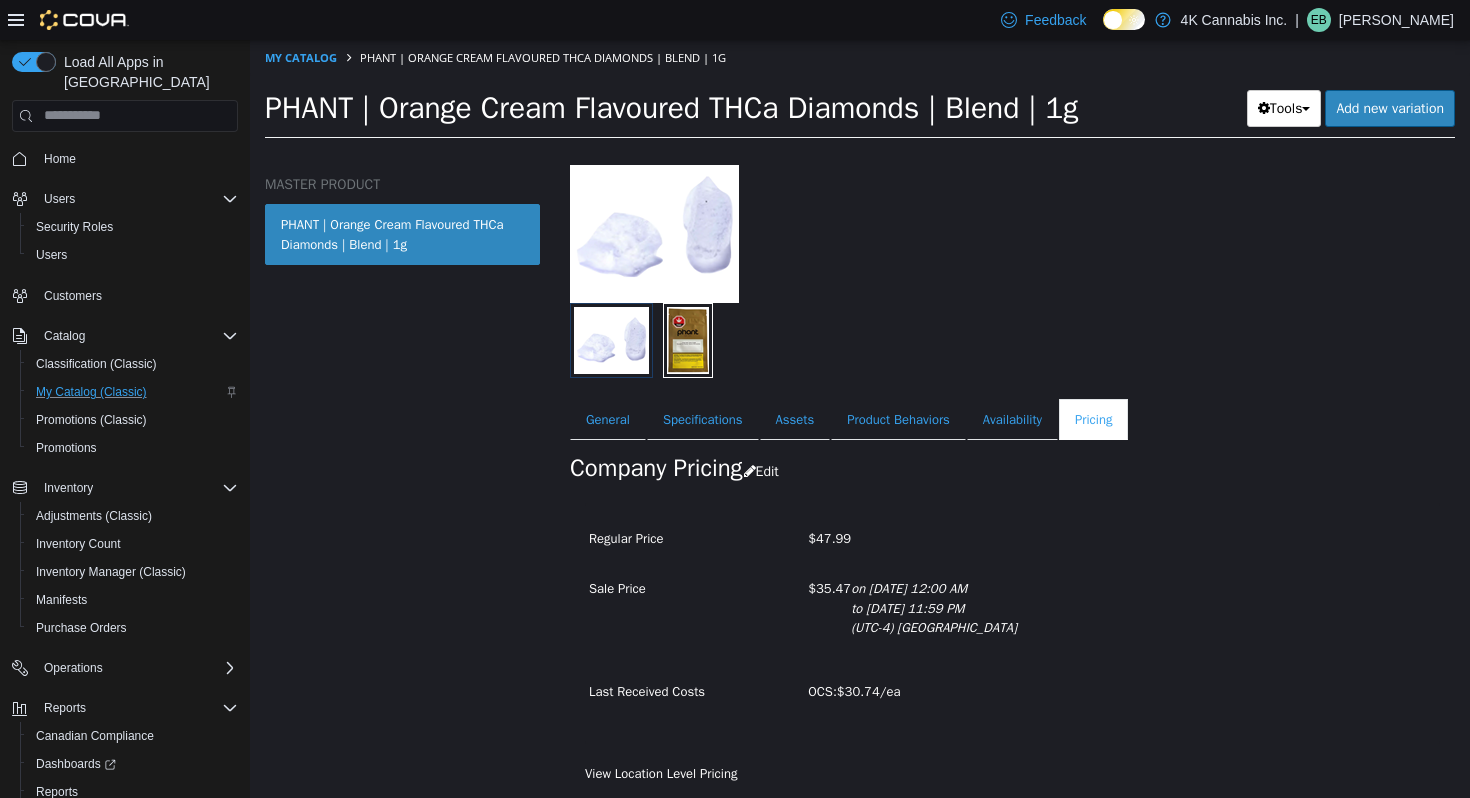 select on "**********" 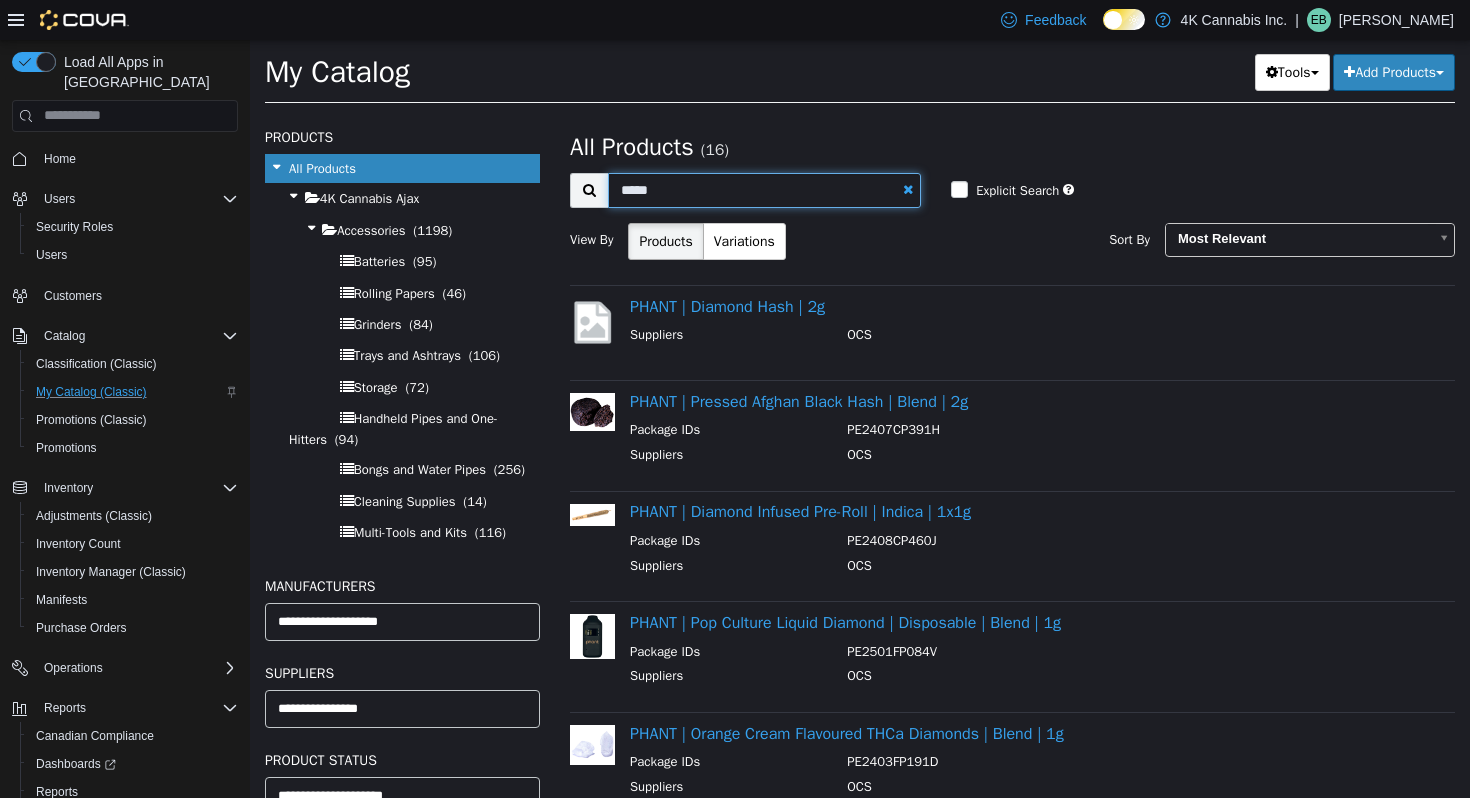 drag, startPoint x: 680, startPoint y: 187, endPoint x: 617, endPoint y: 187, distance: 63 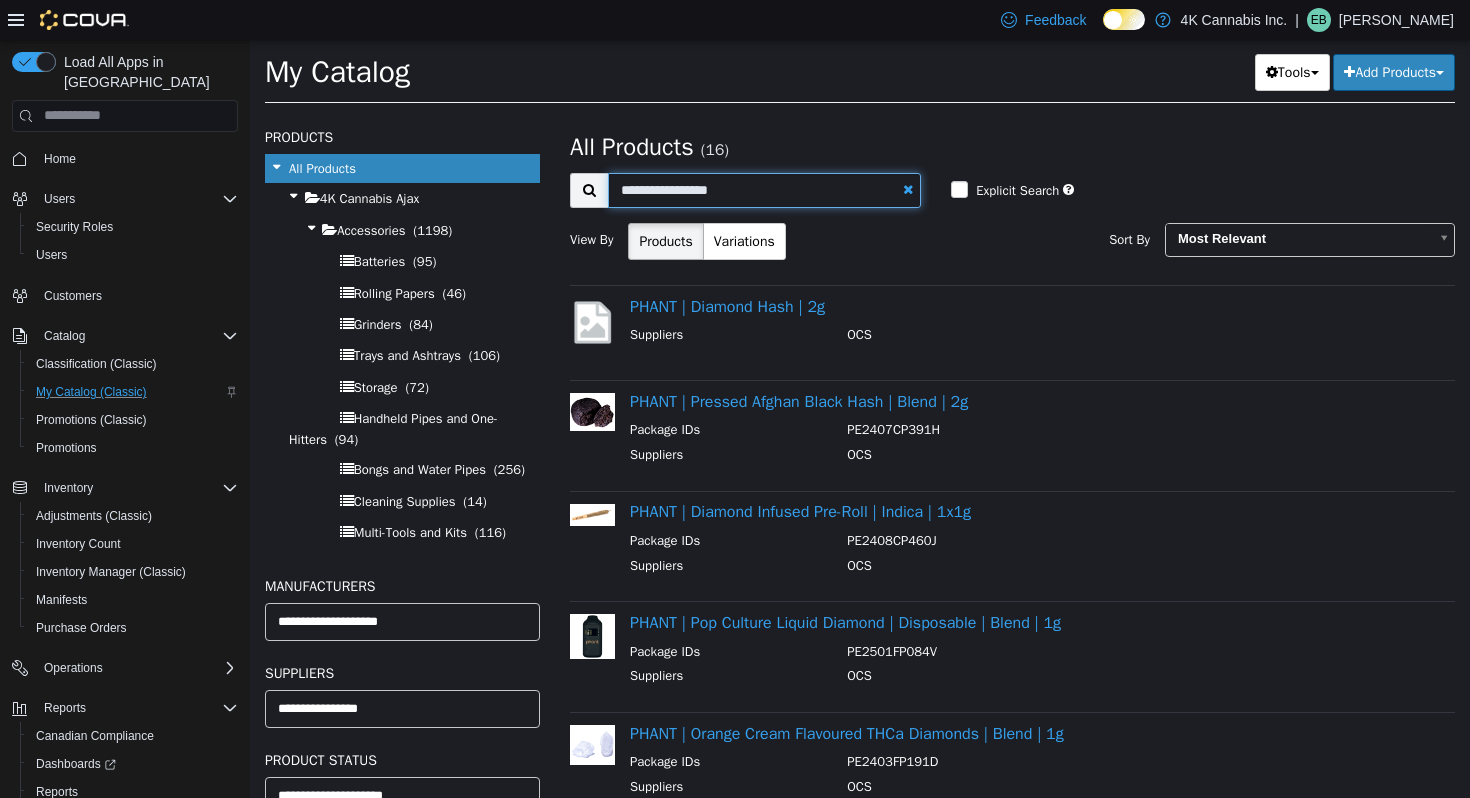 type on "**********" 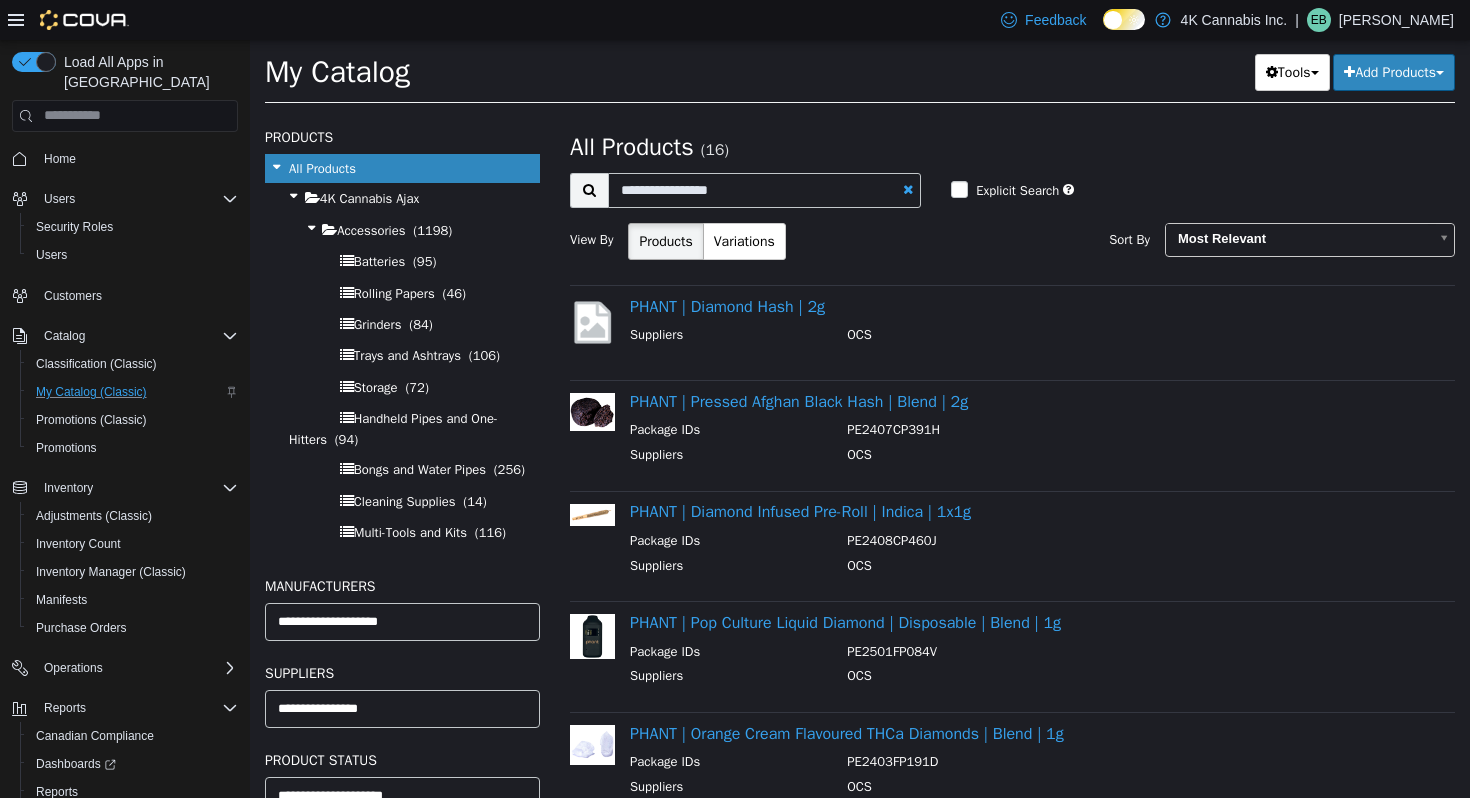 select on "**********" 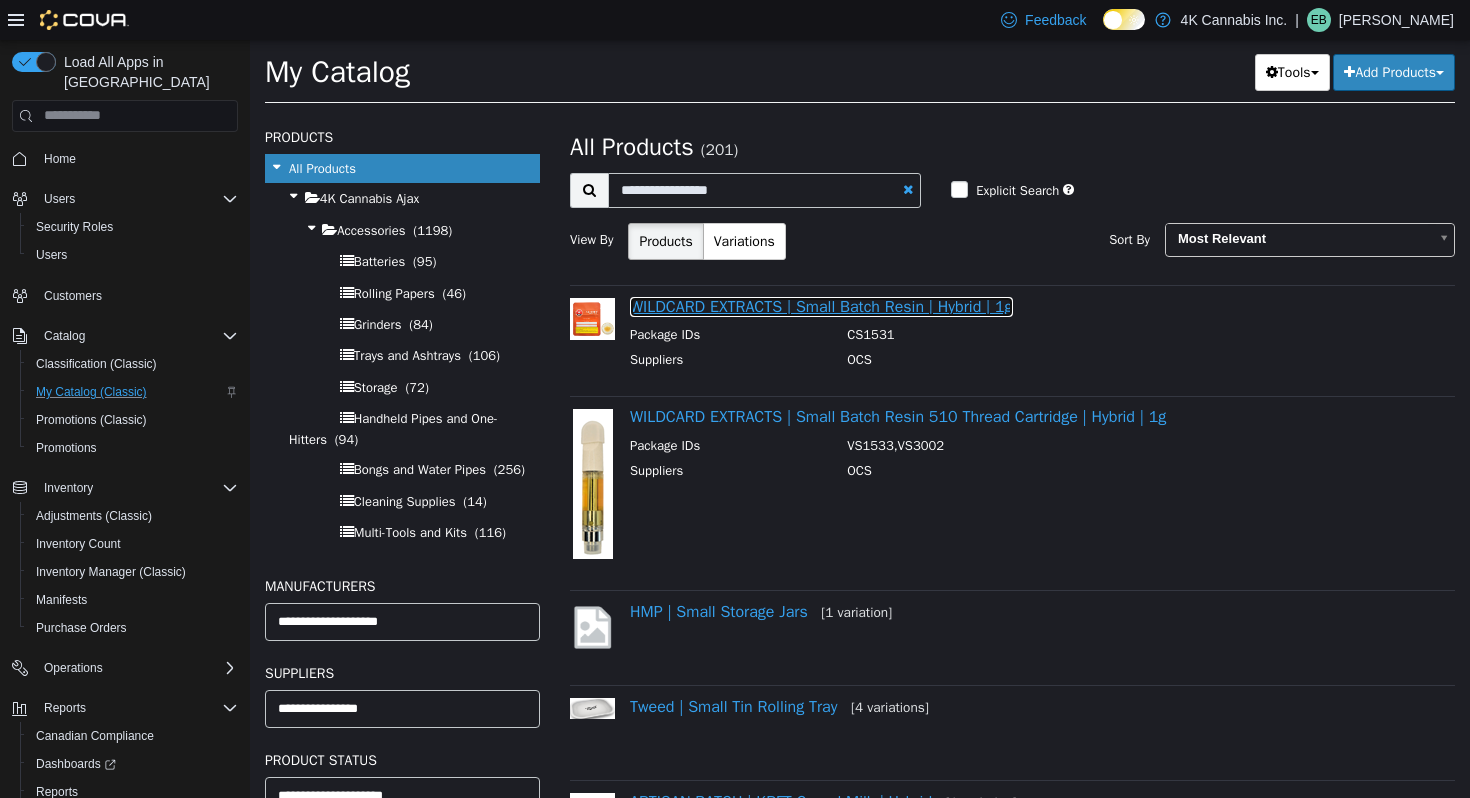click on "WILDCARD EXTRACTS | Small Batch Resin | Hybrid | 1g" at bounding box center [821, 306] 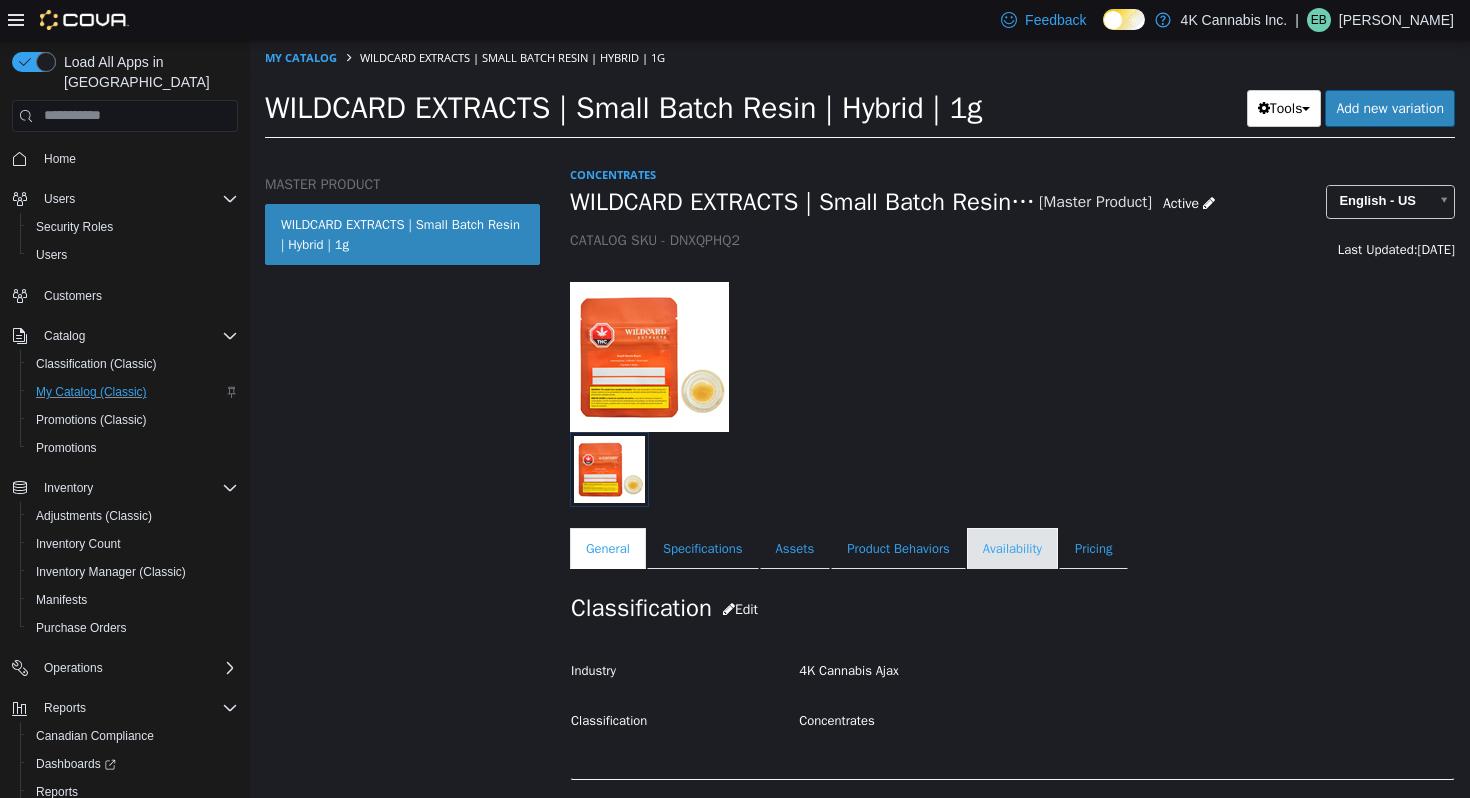 click on "Availability" at bounding box center [1012, 548] 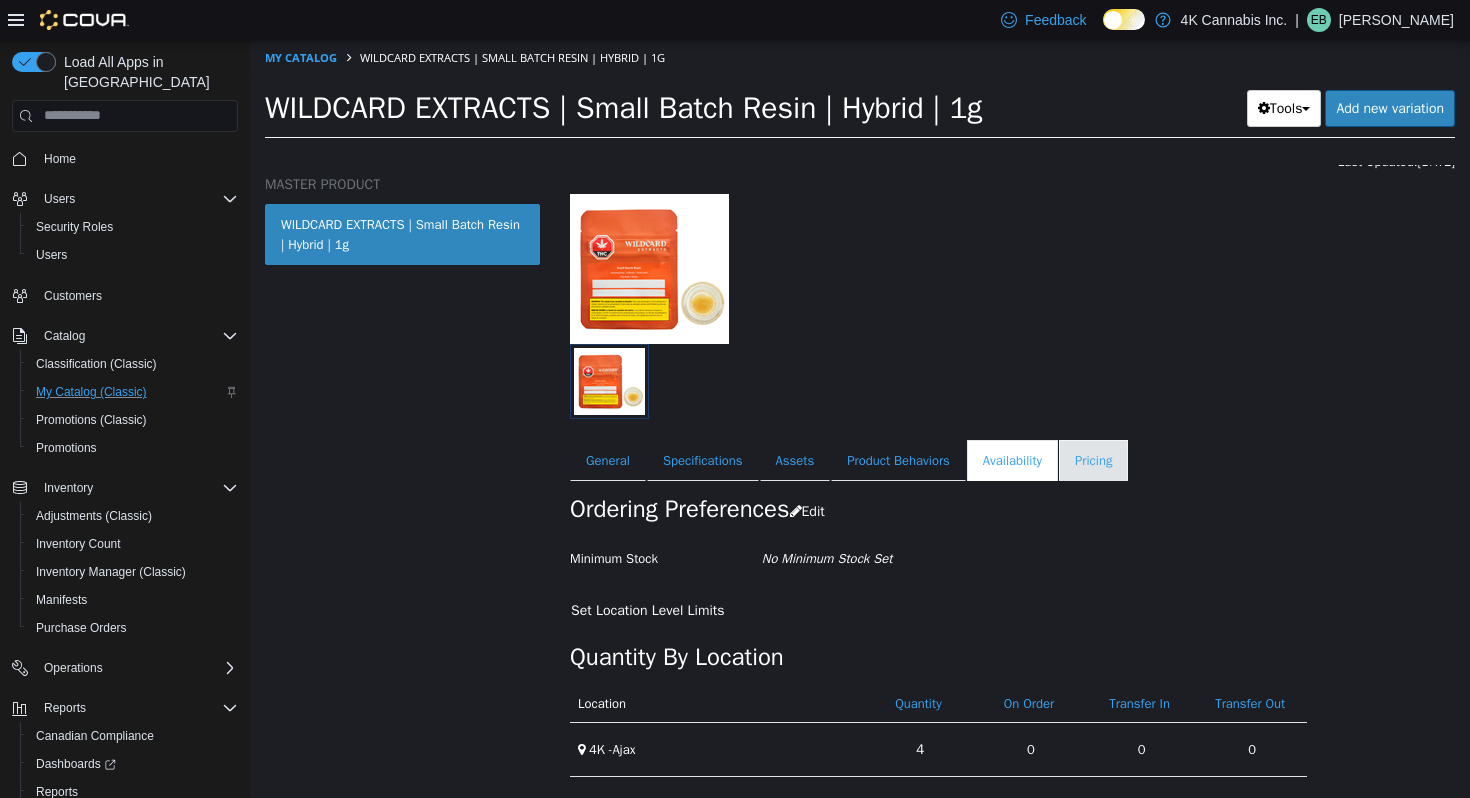 scroll, scrollTop: 0, scrollLeft: 0, axis: both 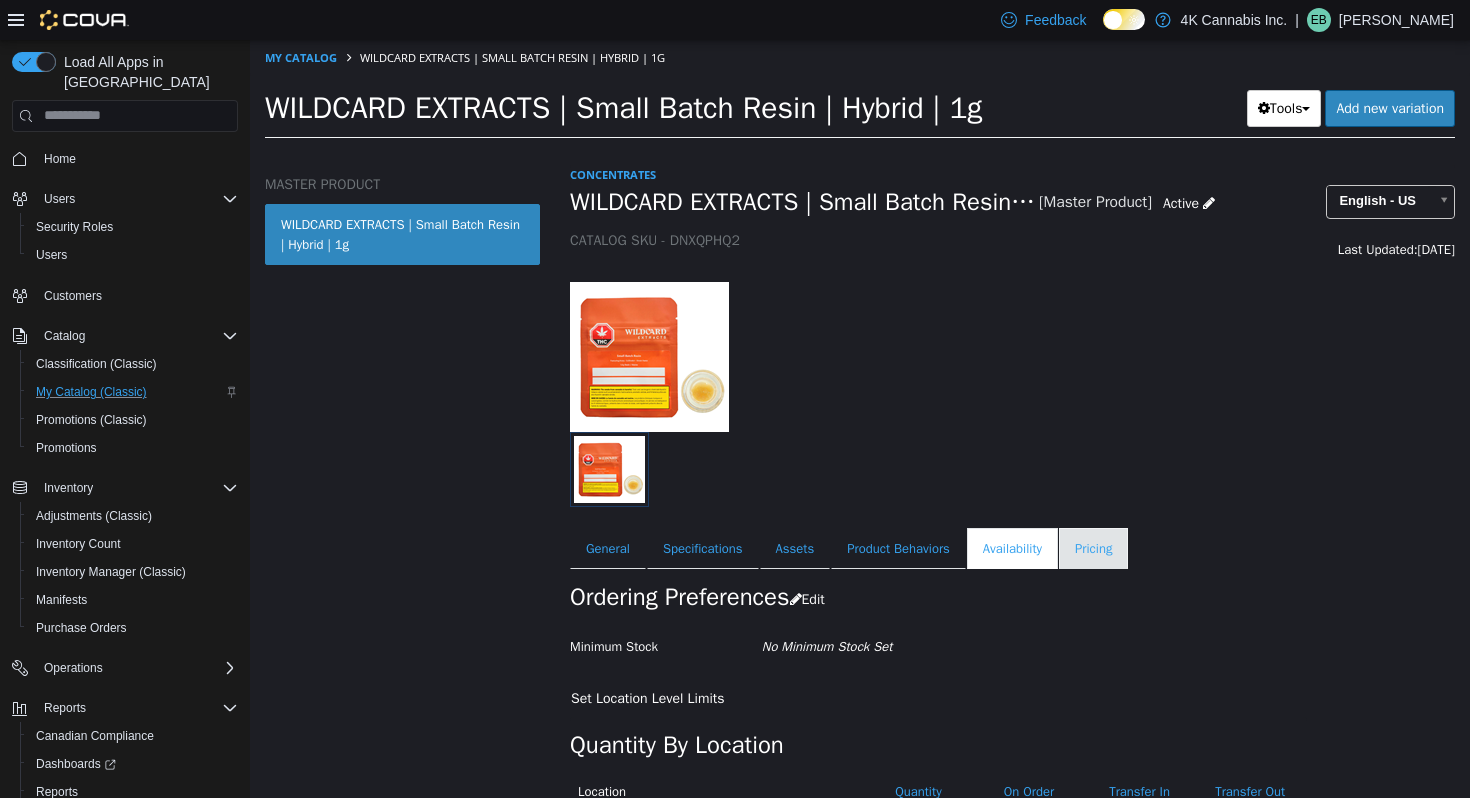 click on "Pricing" at bounding box center (1093, 548) 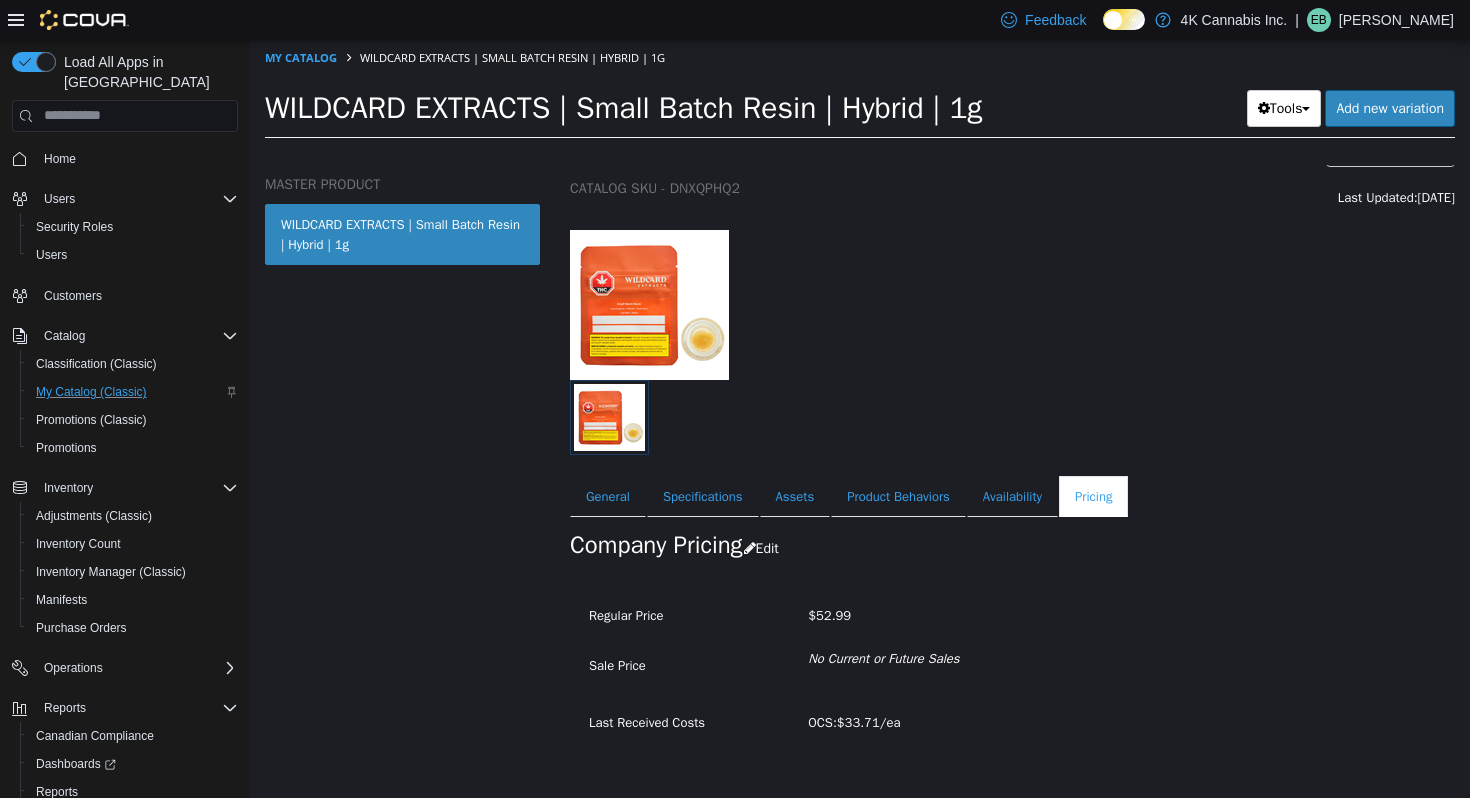 scroll, scrollTop: 83, scrollLeft: 0, axis: vertical 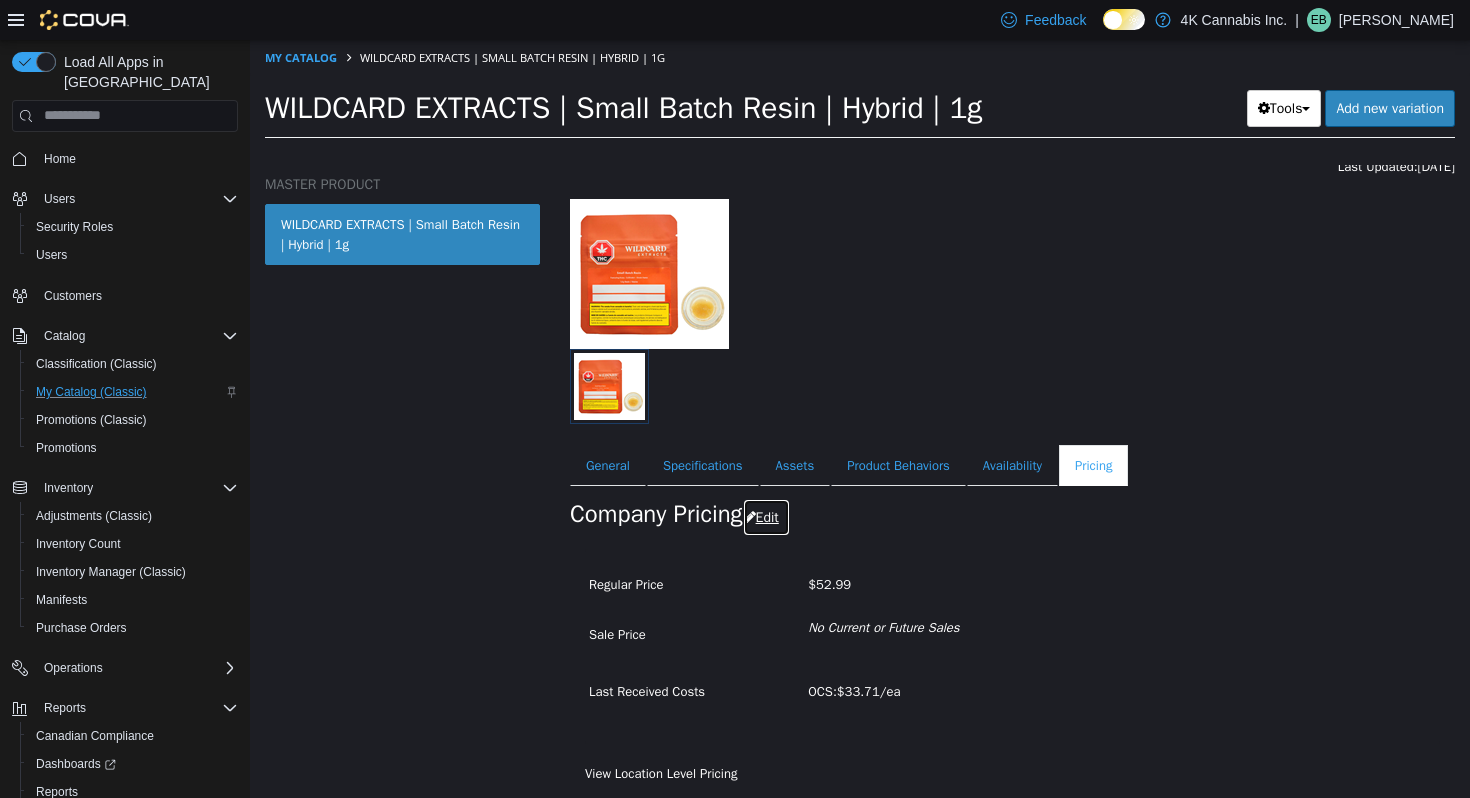 click on "Edit" at bounding box center (766, 516) 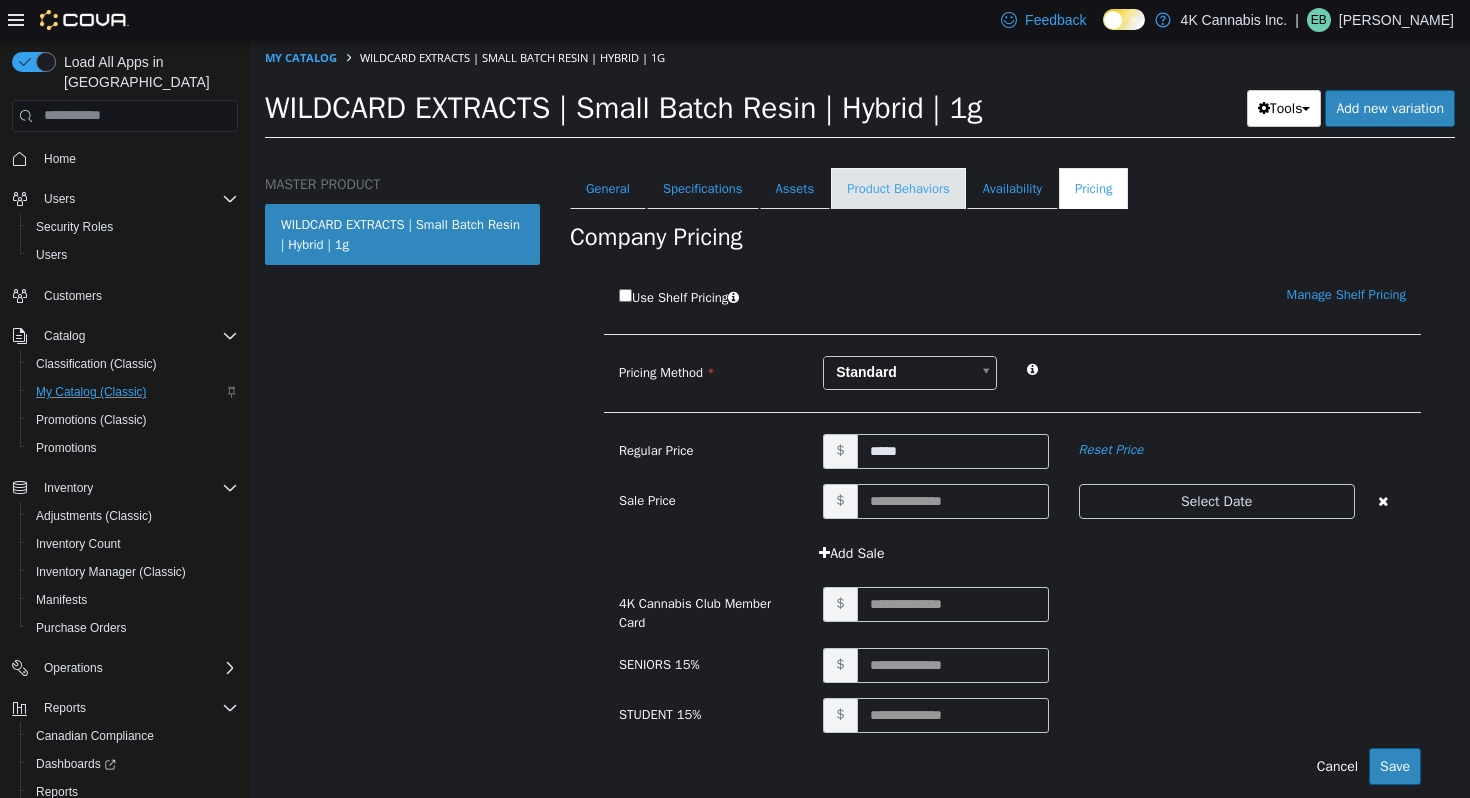 scroll, scrollTop: 420, scrollLeft: 0, axis: vertical 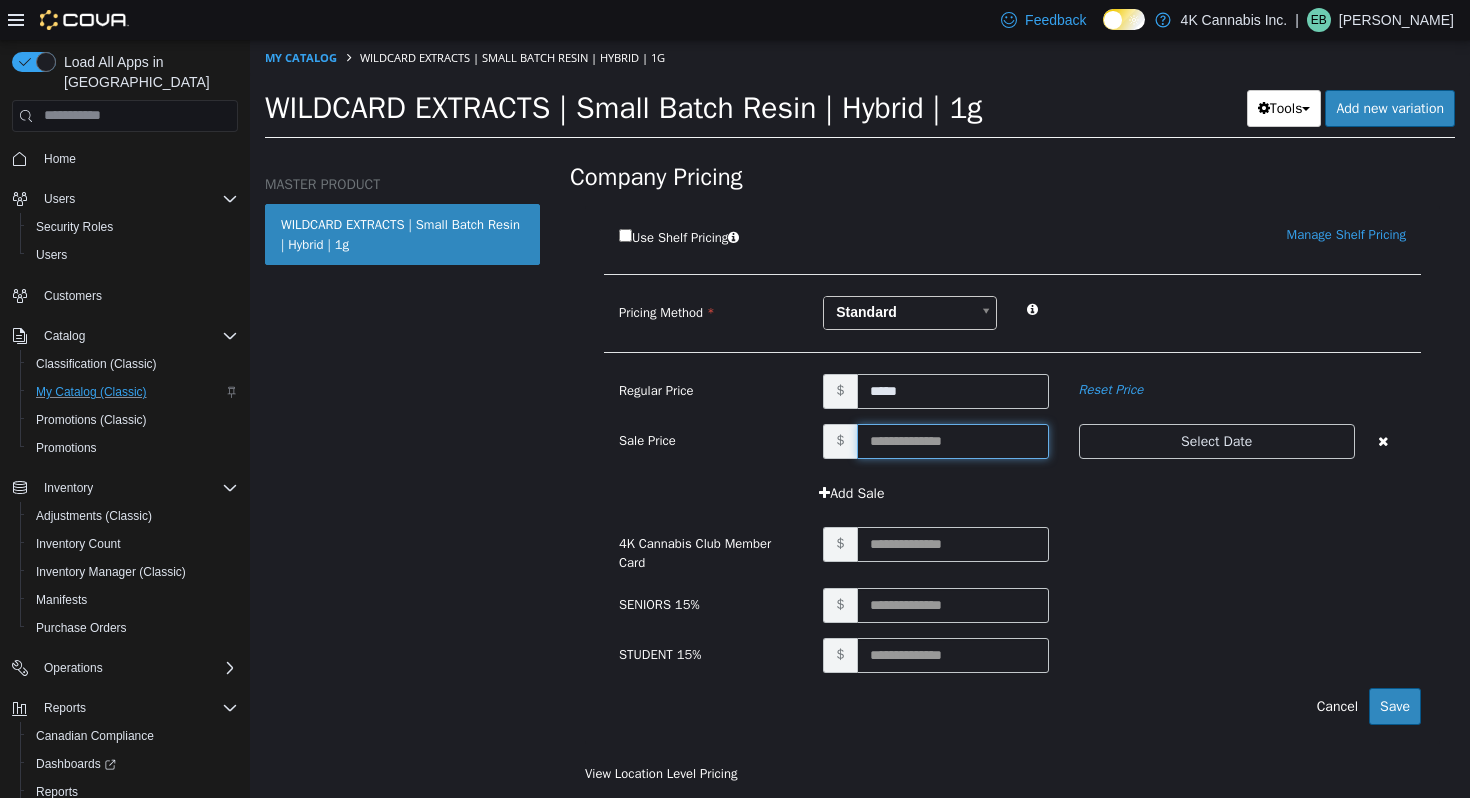 click at bounding box center [953, 440] 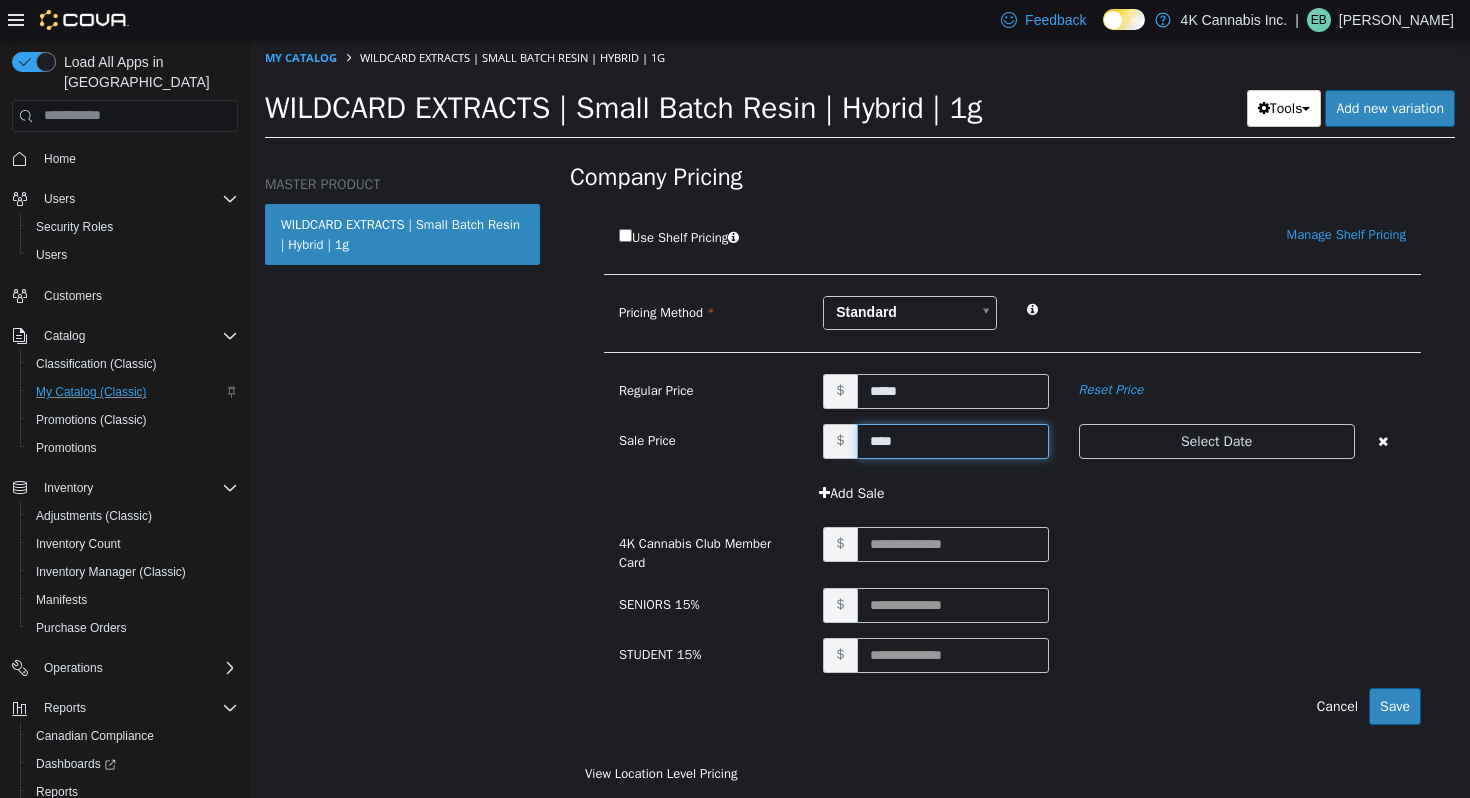 type on "*****" 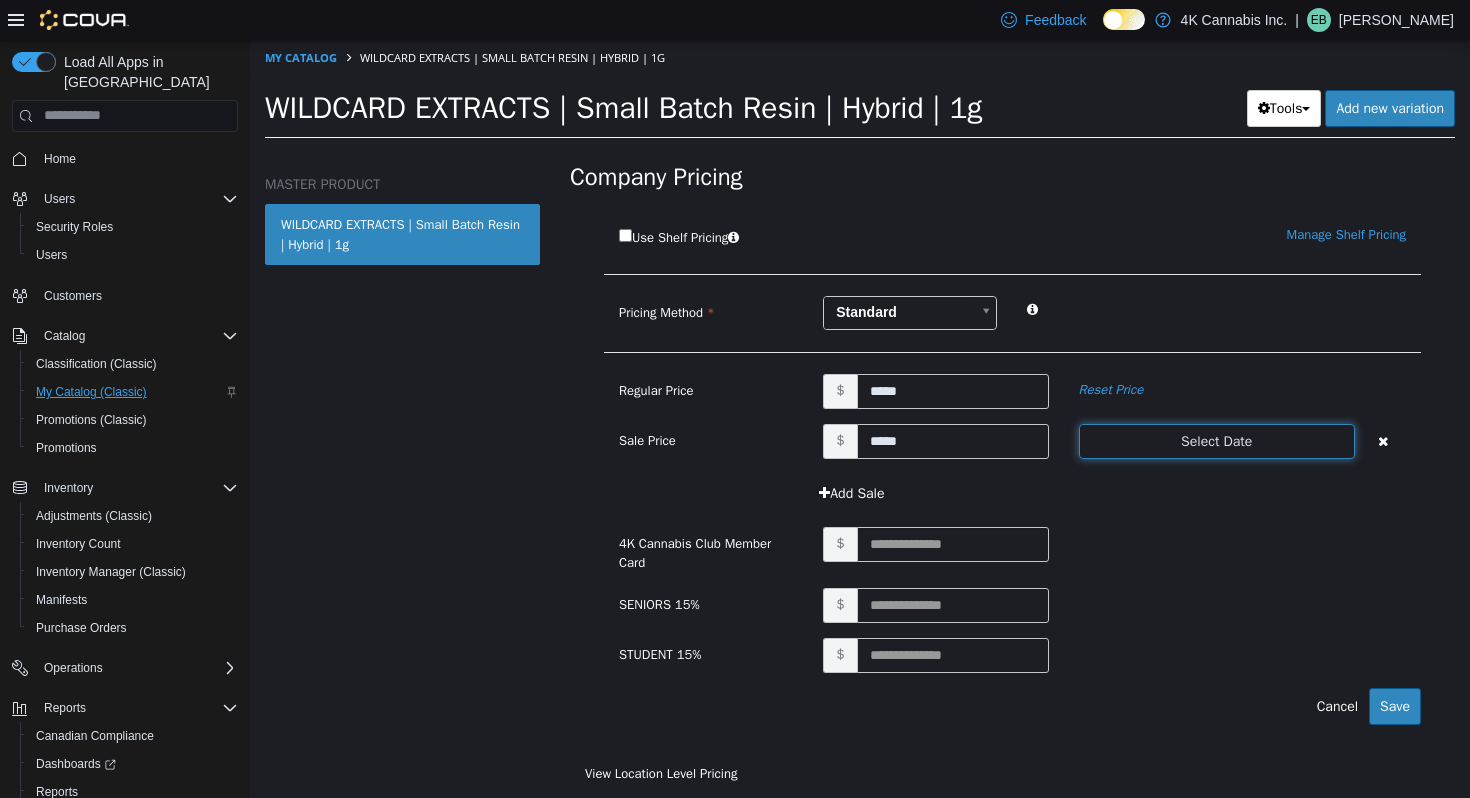 click on "Select Date" at bounding box center (1217, 440) 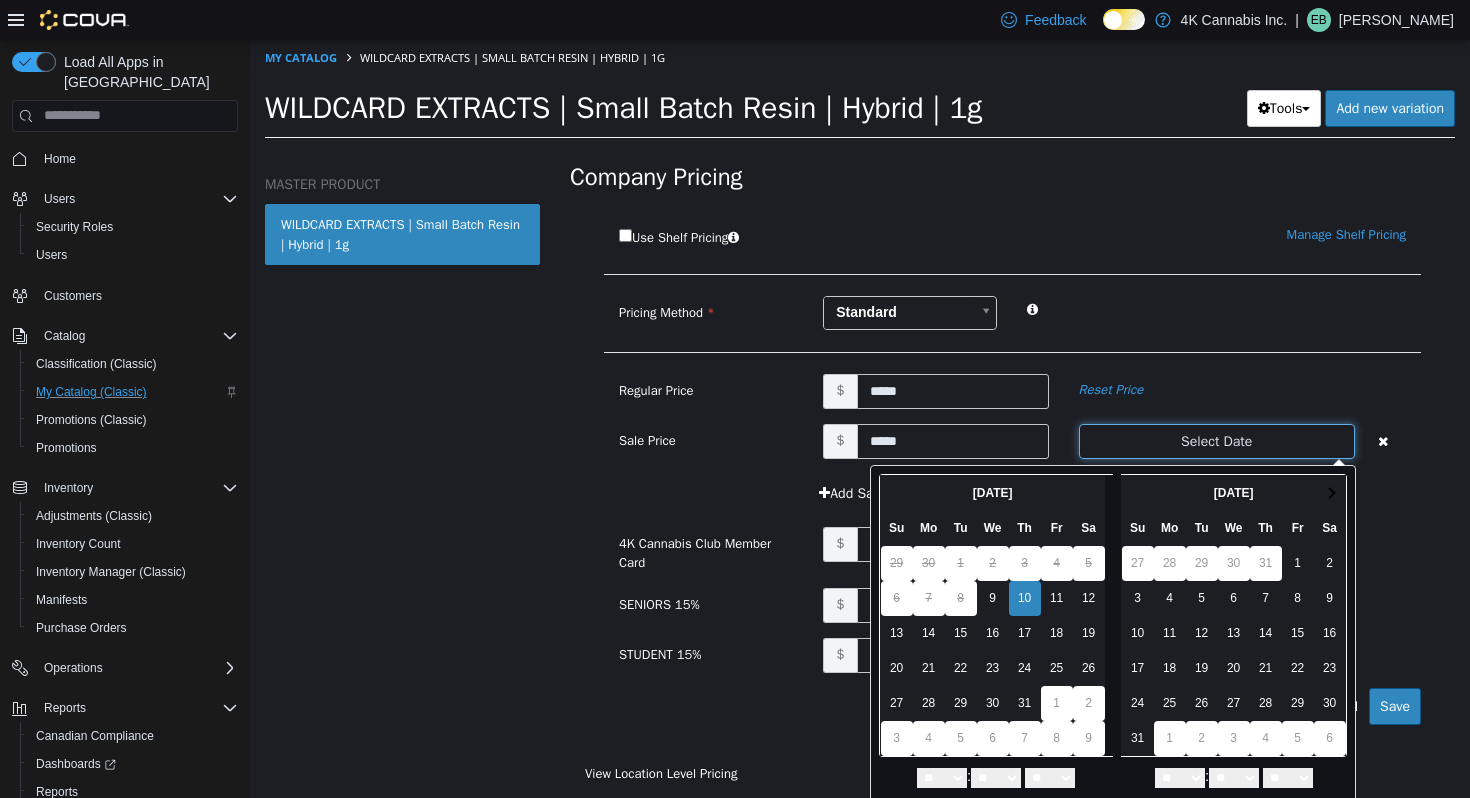 scroll, scrollTop: 47, scrollLeft: 0, axis: vertical 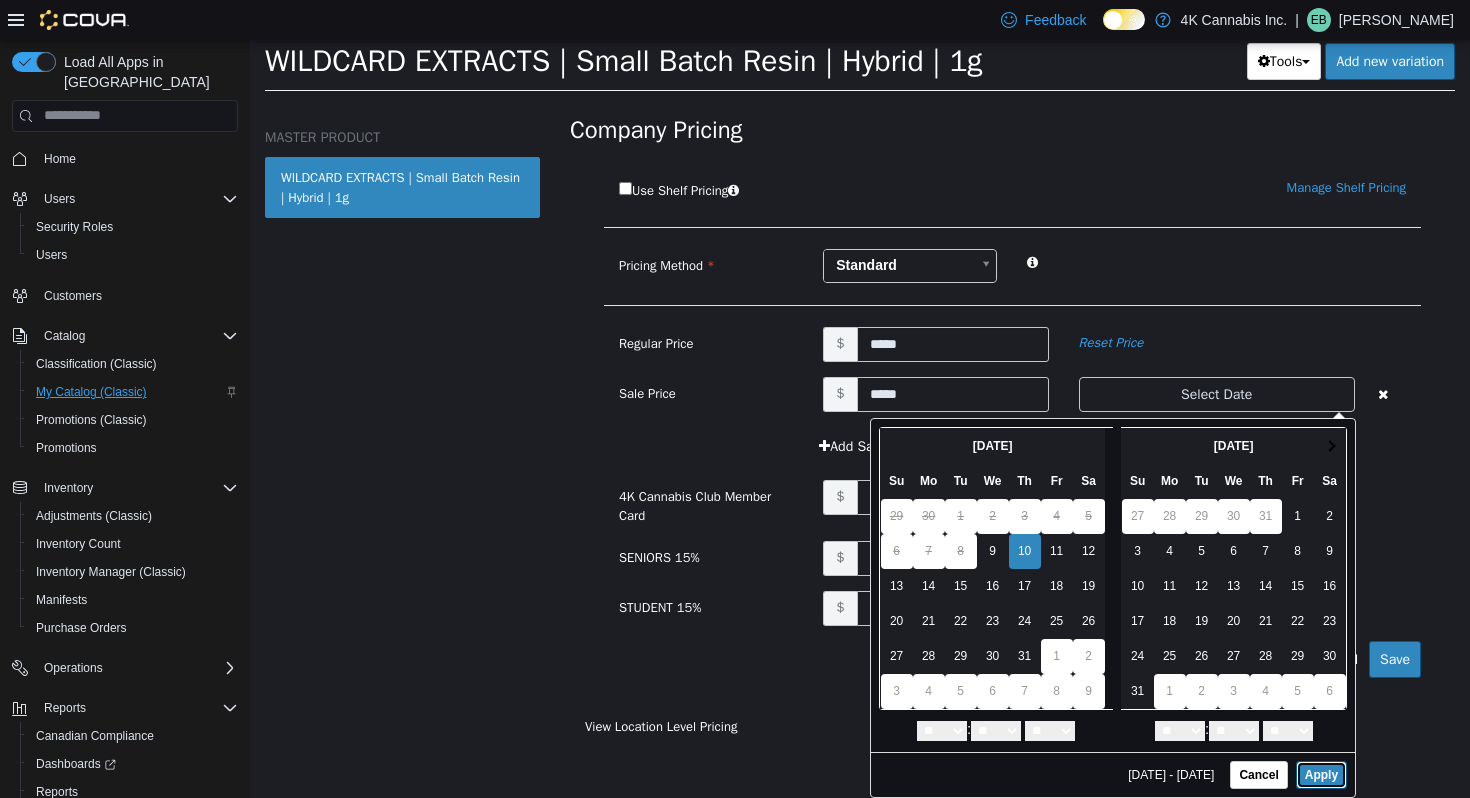 click on "Apply" at bounding box center [1321, 774] 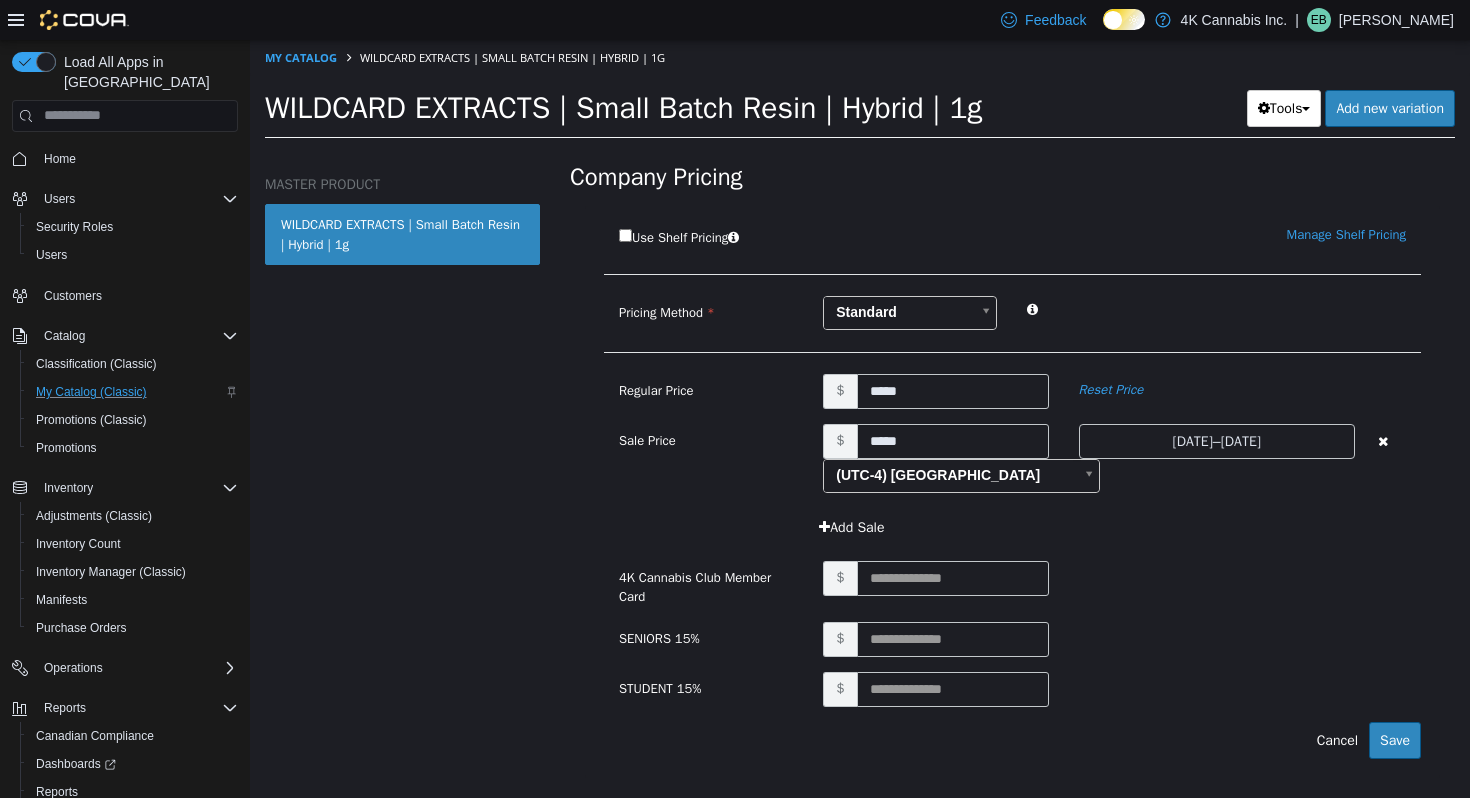 scroll, scrollTop: 0, scrollLeft: 0, axis: both 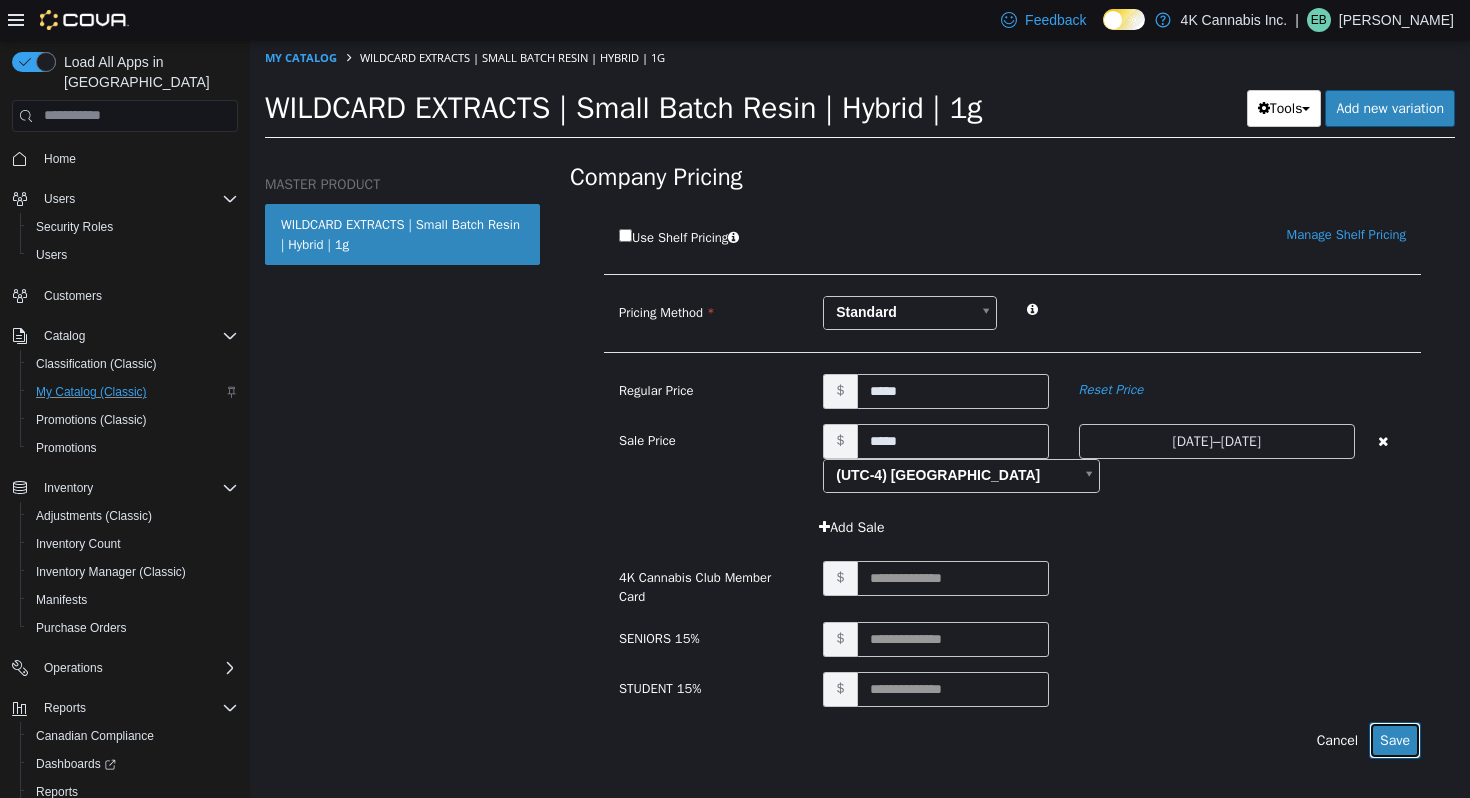 click on "Save" at bounding box center [1395, 739] 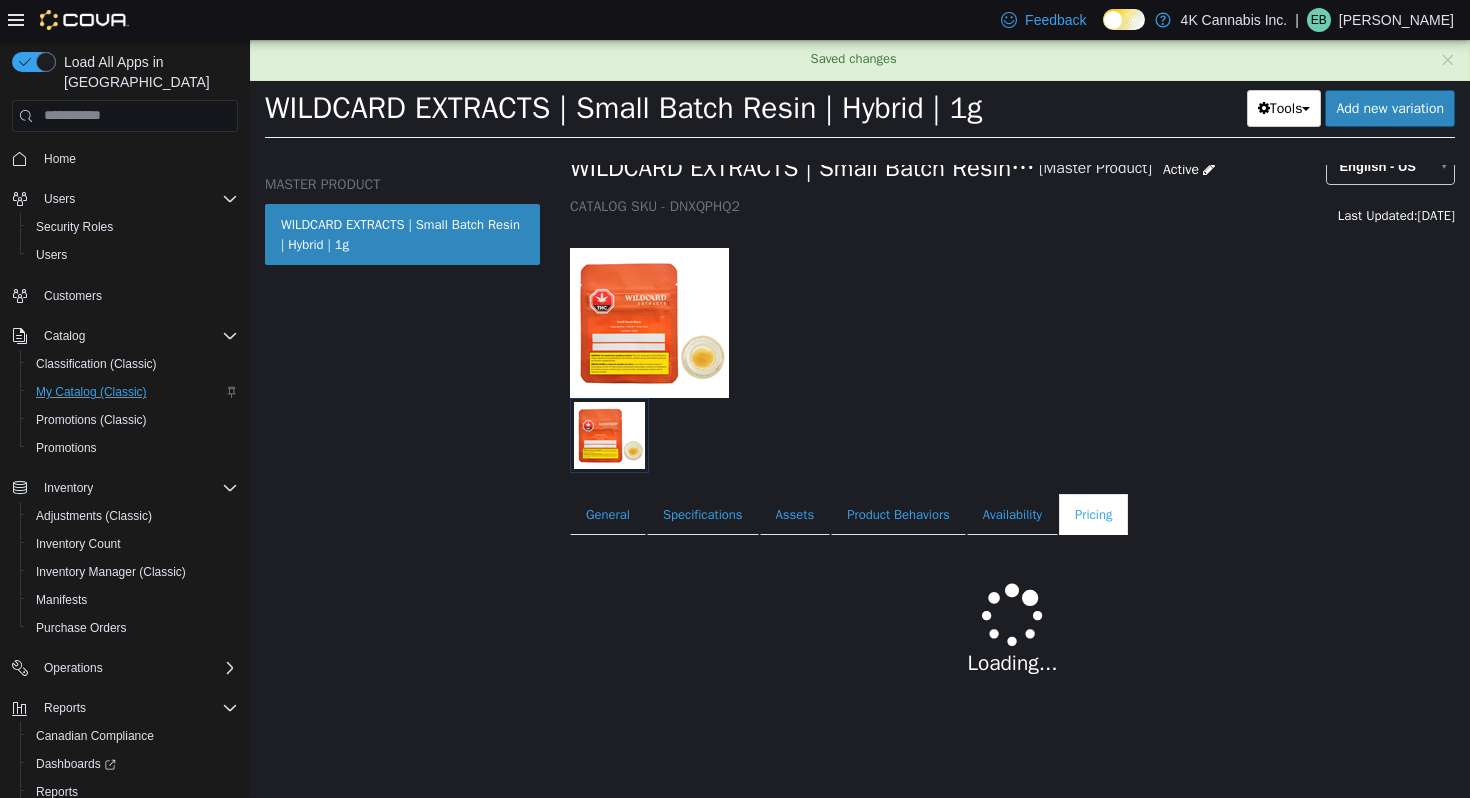 scroll, scrollTop: 129, scrollLeft: 0, axis: vertical 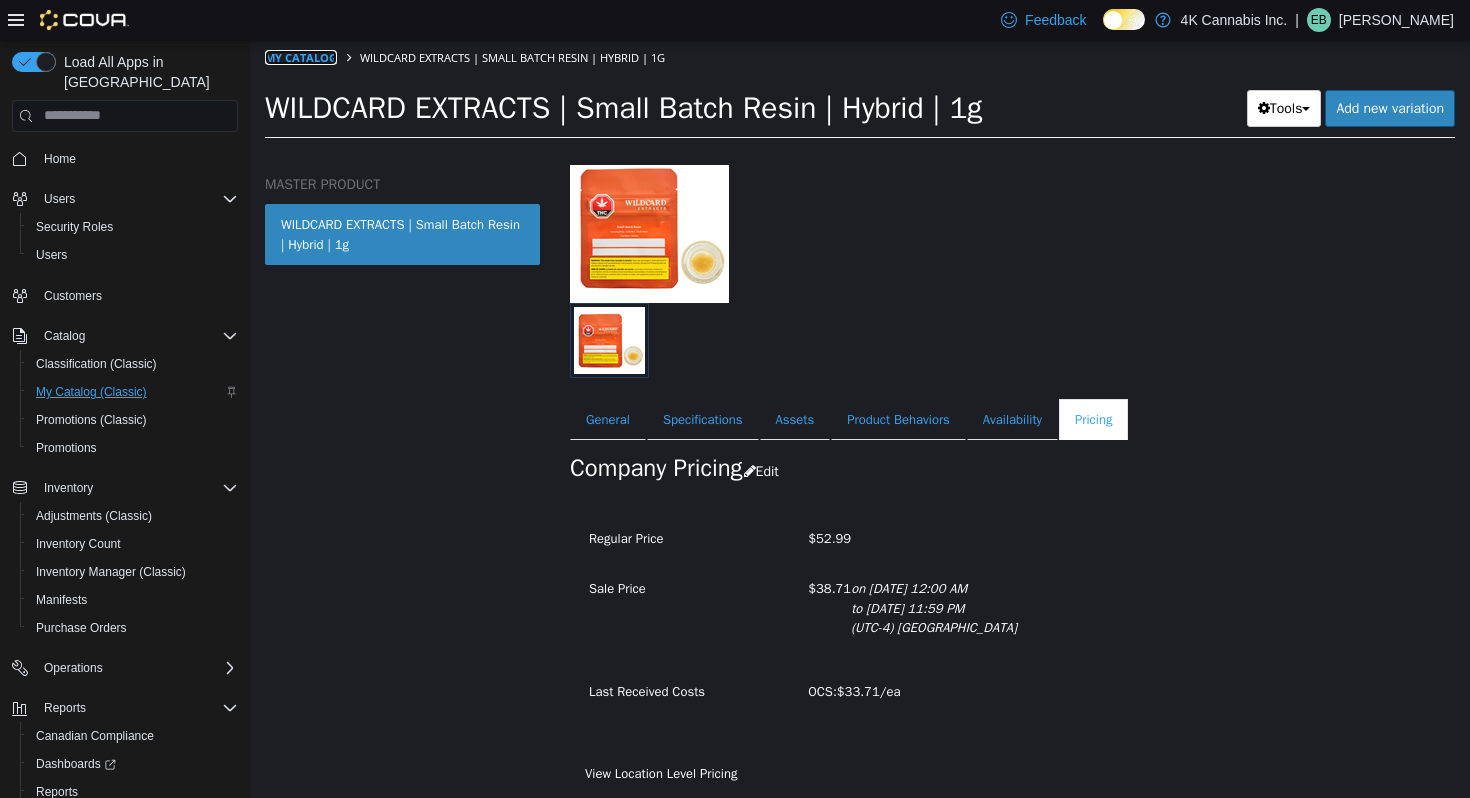 click on "My Catalog" at bounding box center (301, 56) 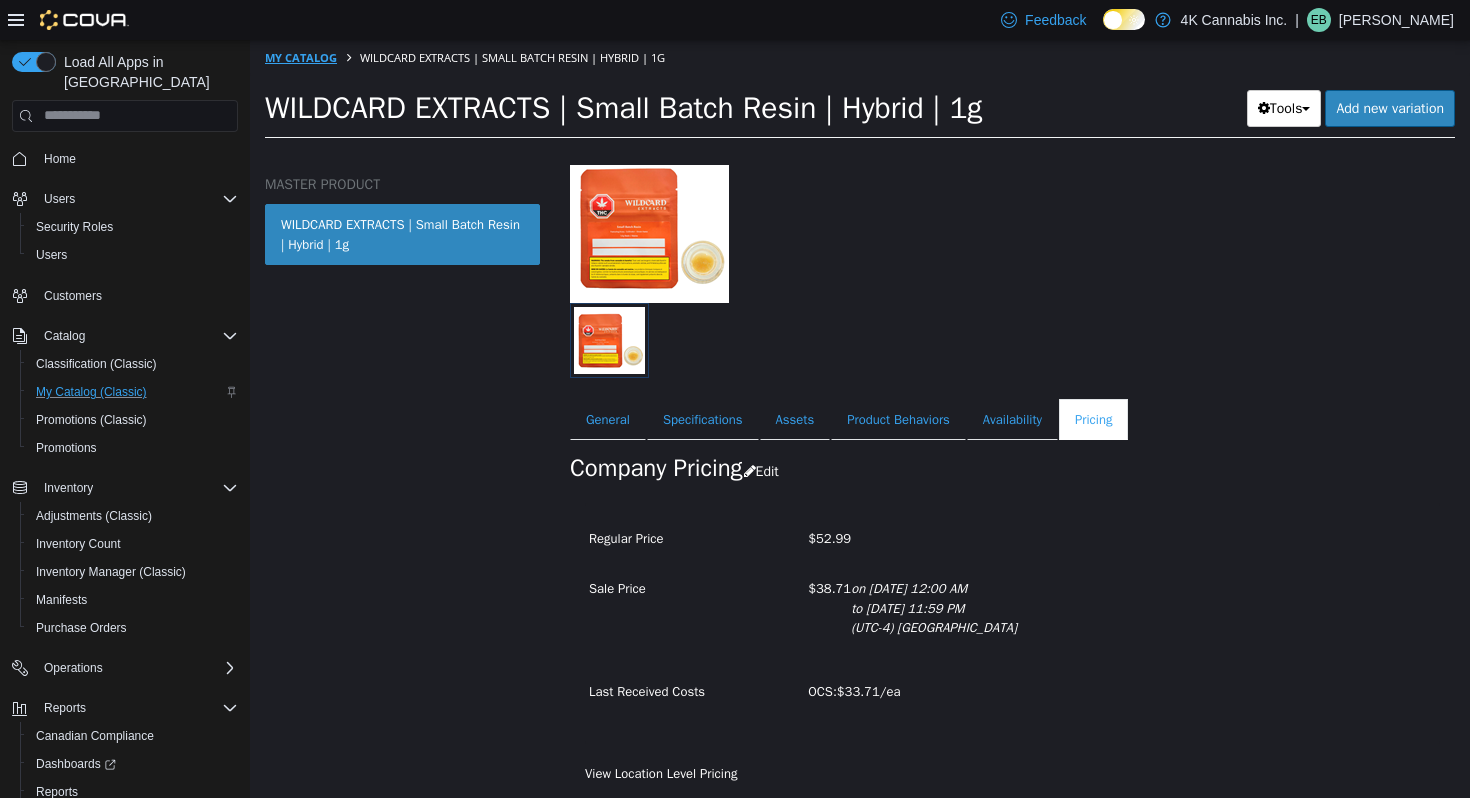 select on "**********" 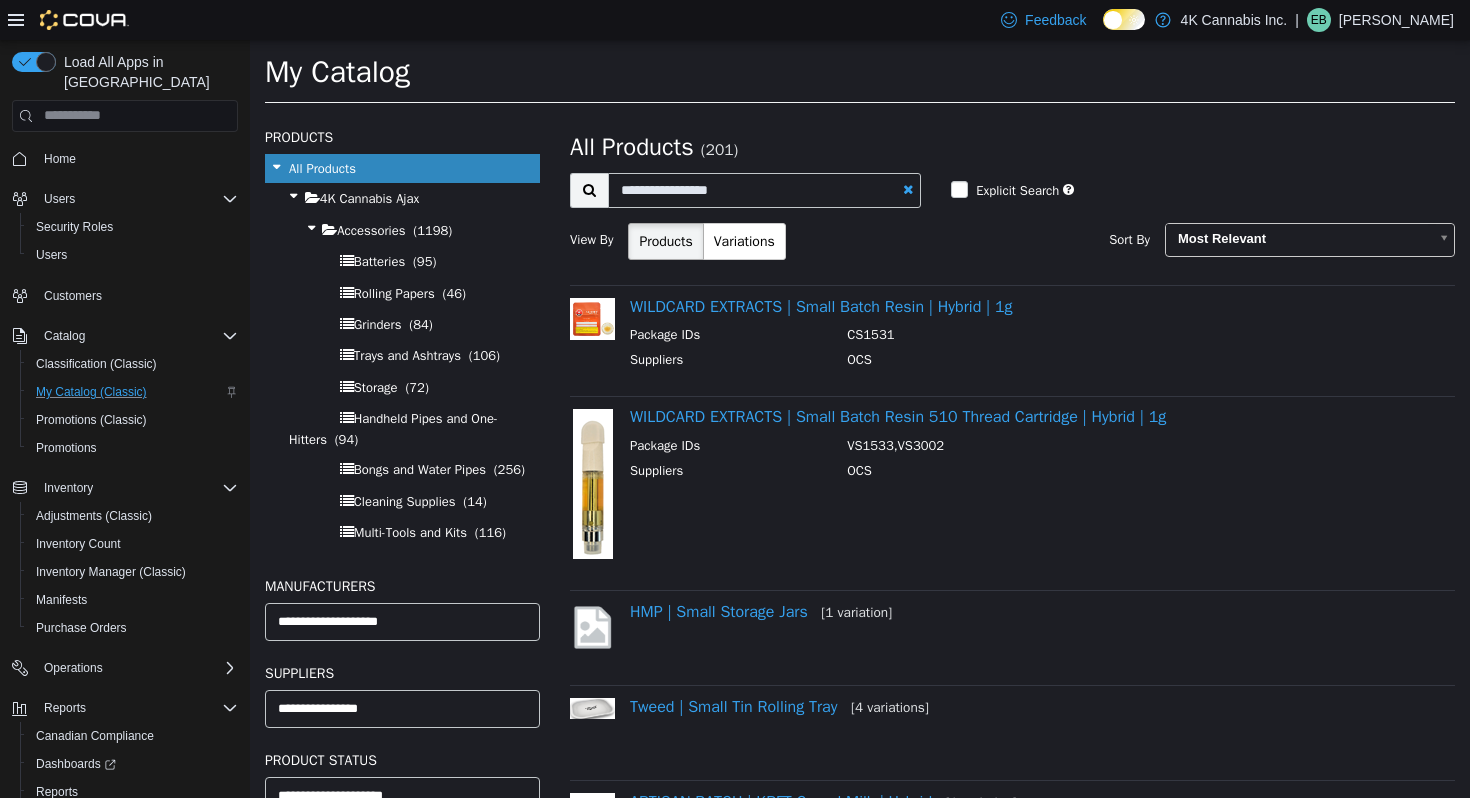 click at bounding box center (908, 188) 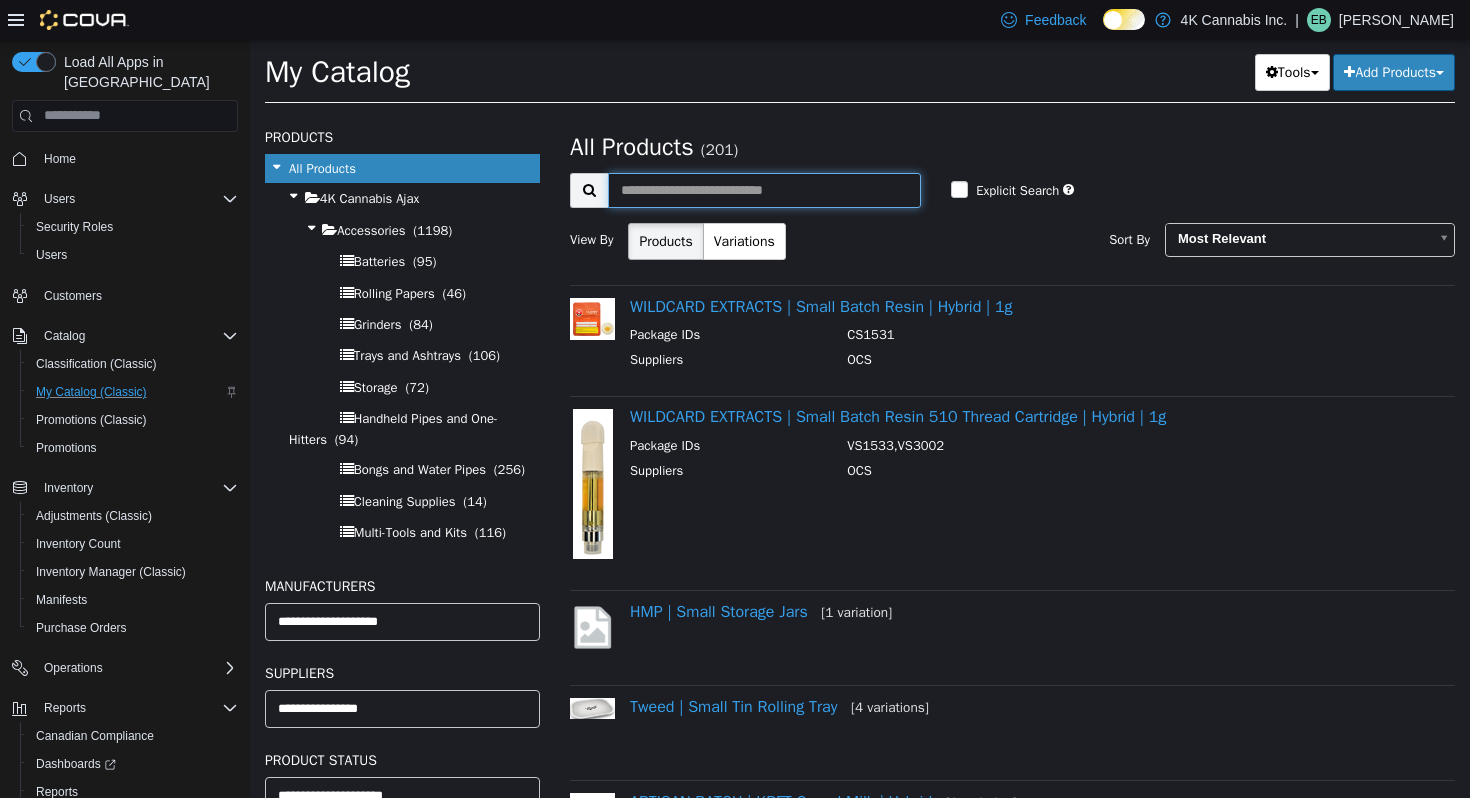 click at bounding box center [764, 189] 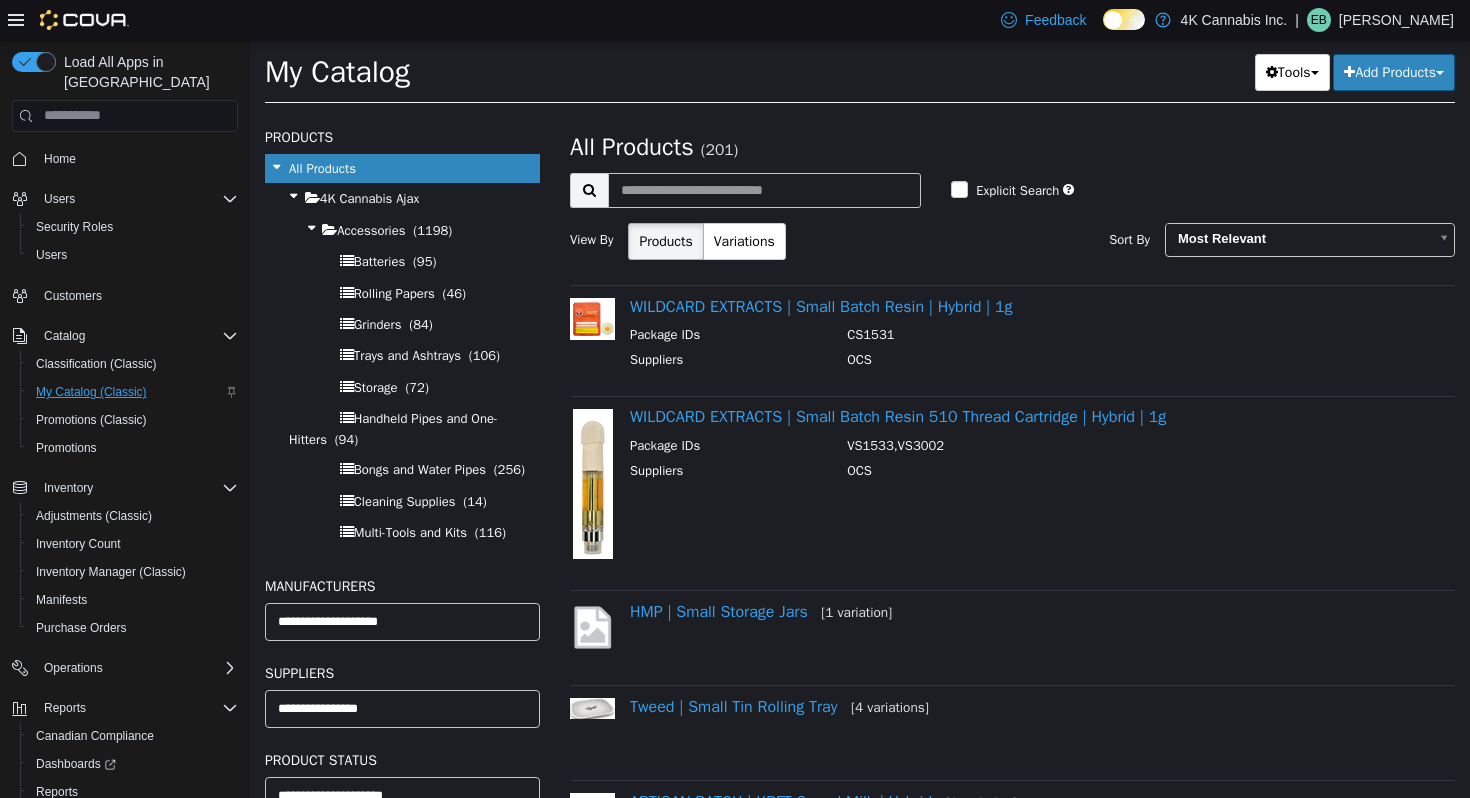 select on "**********" 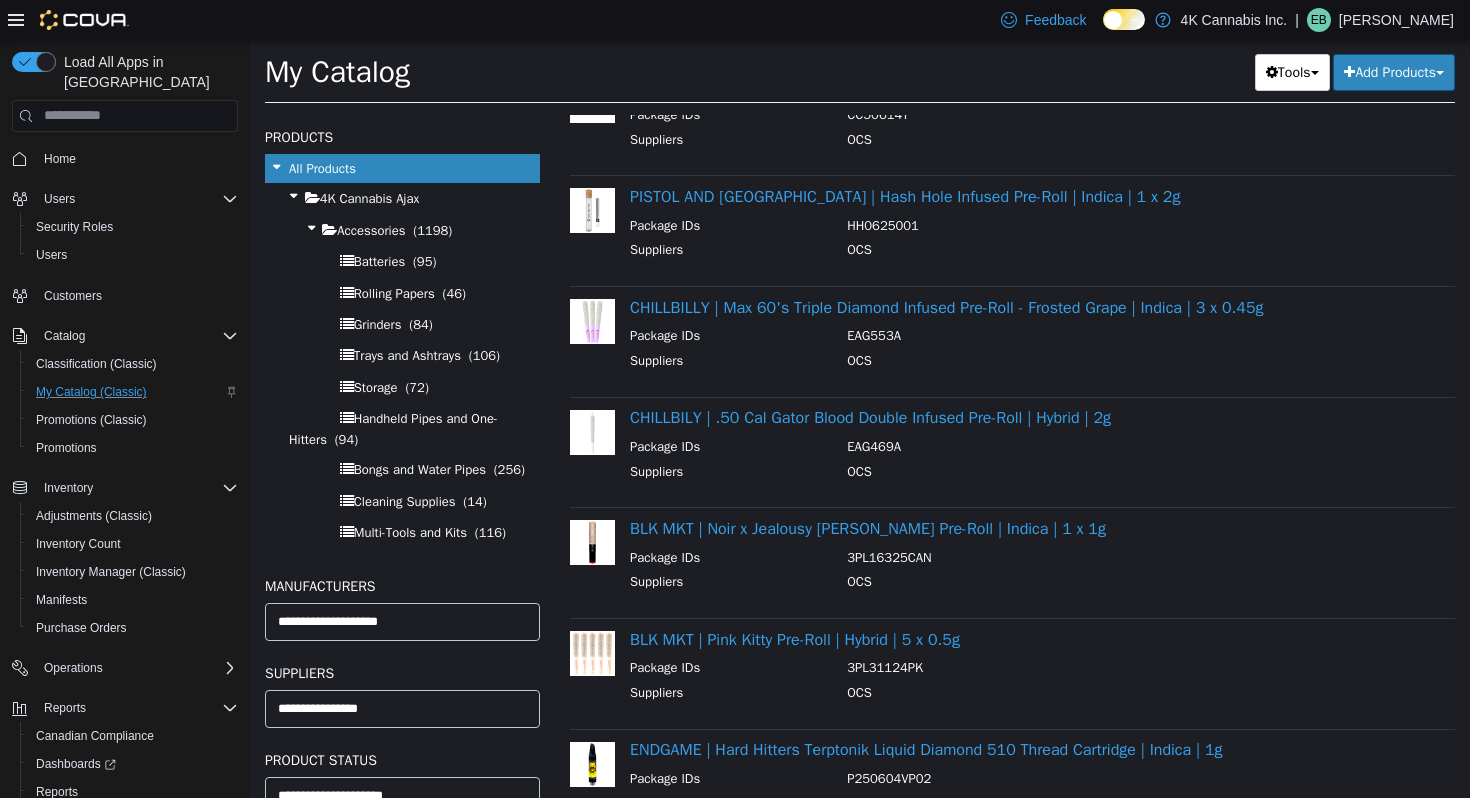 scroll, scrollTop: 0, scrollLeft: 0, axis: both 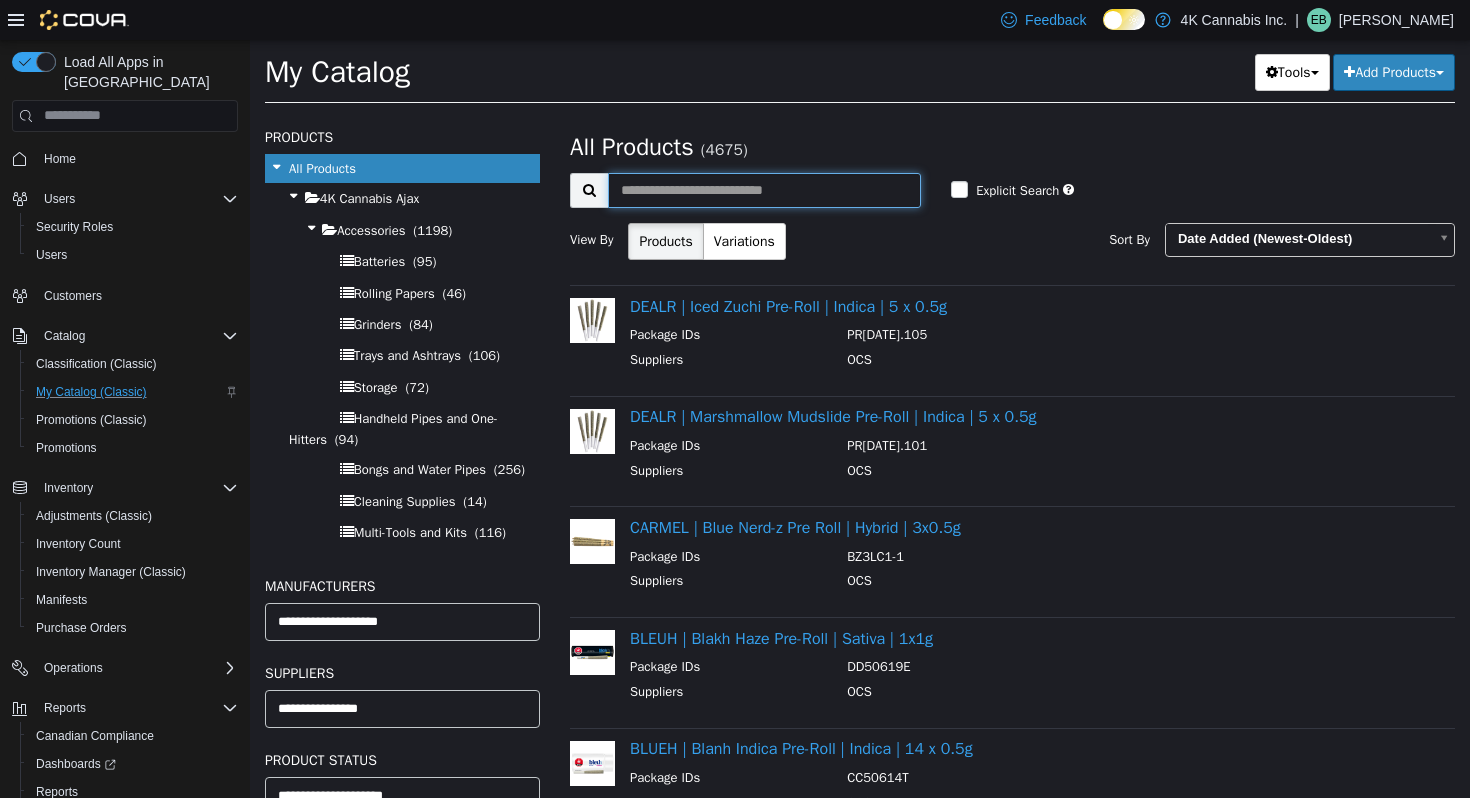 click at bounding box center [764, 189] 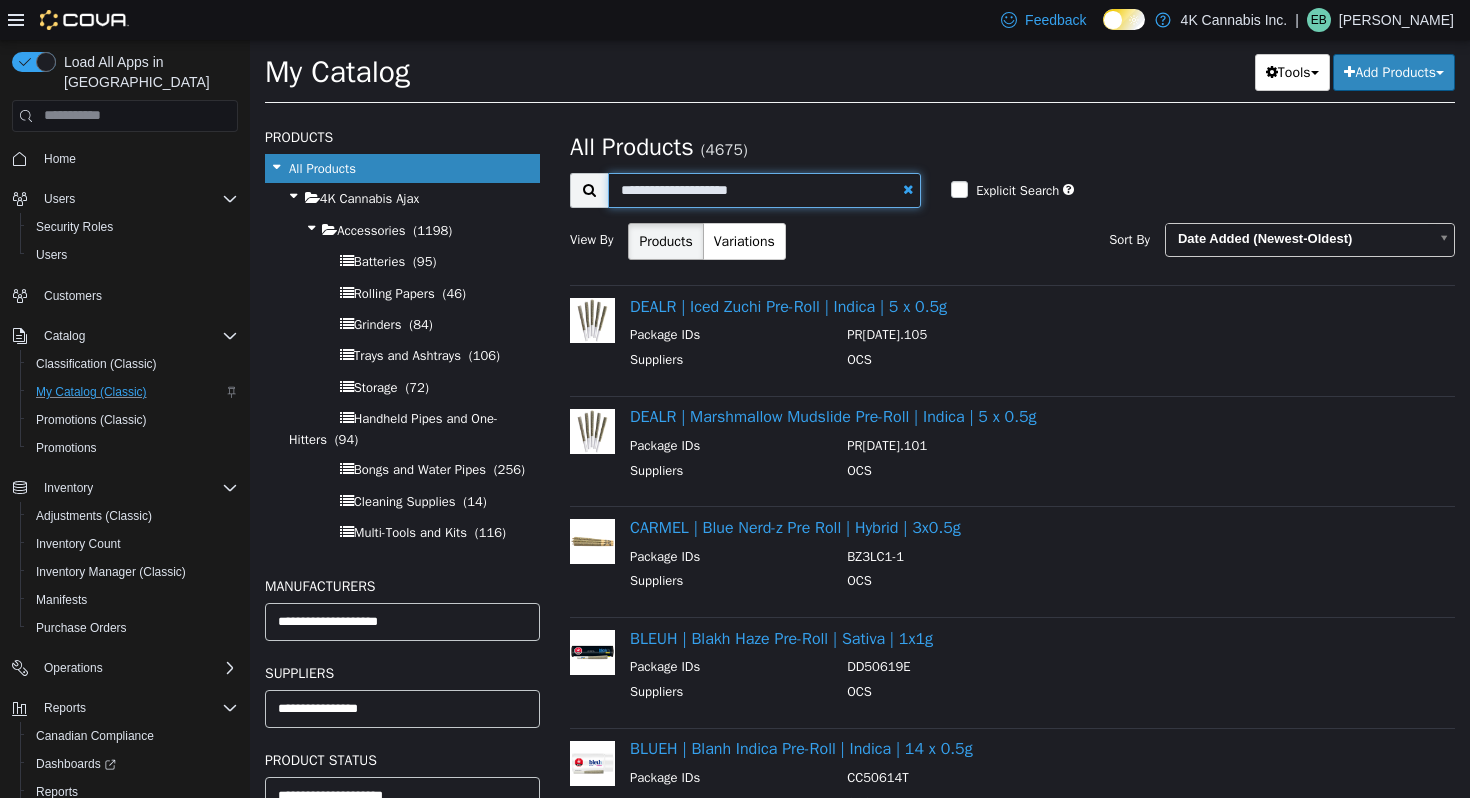 type on "**********" 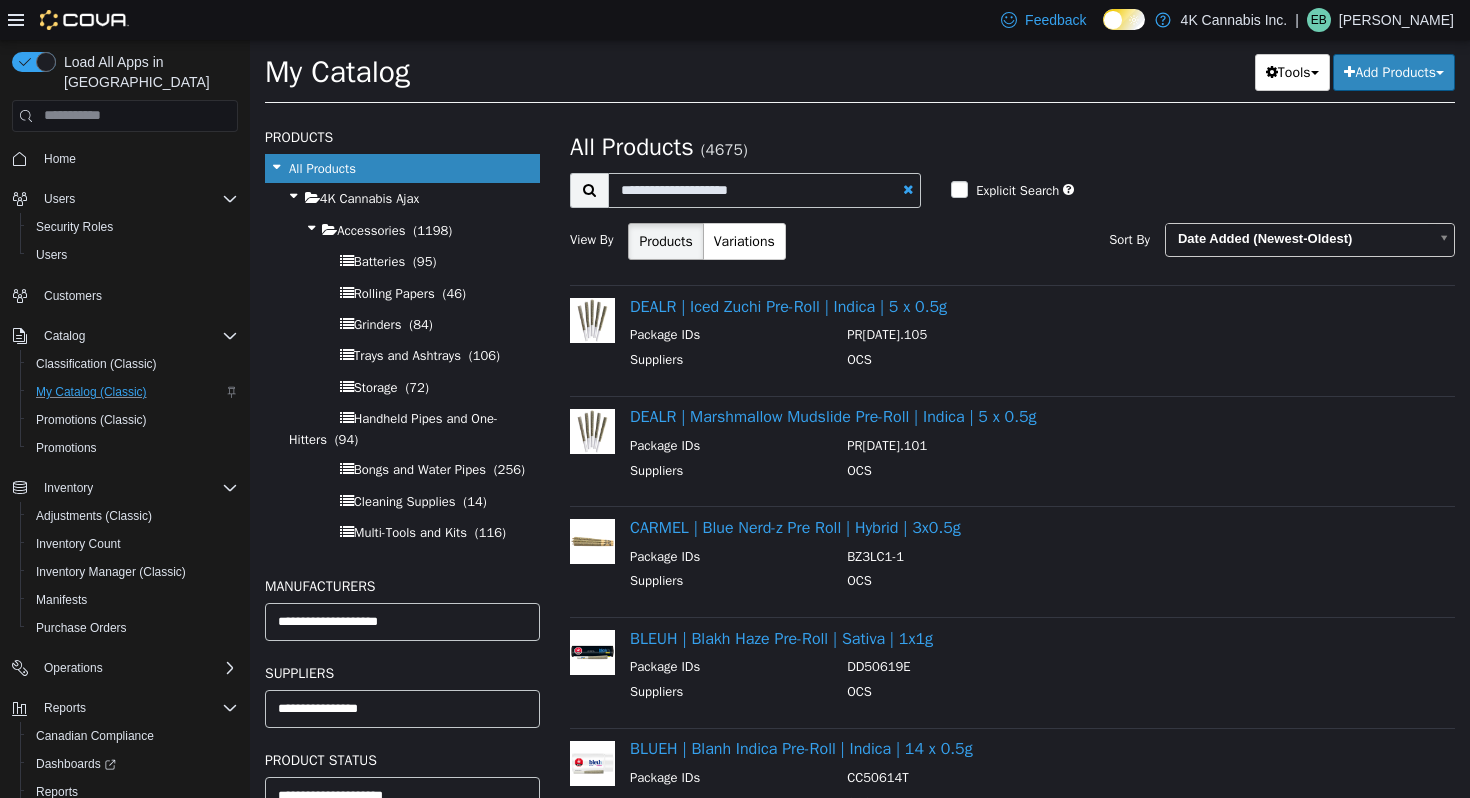 select on "**********" 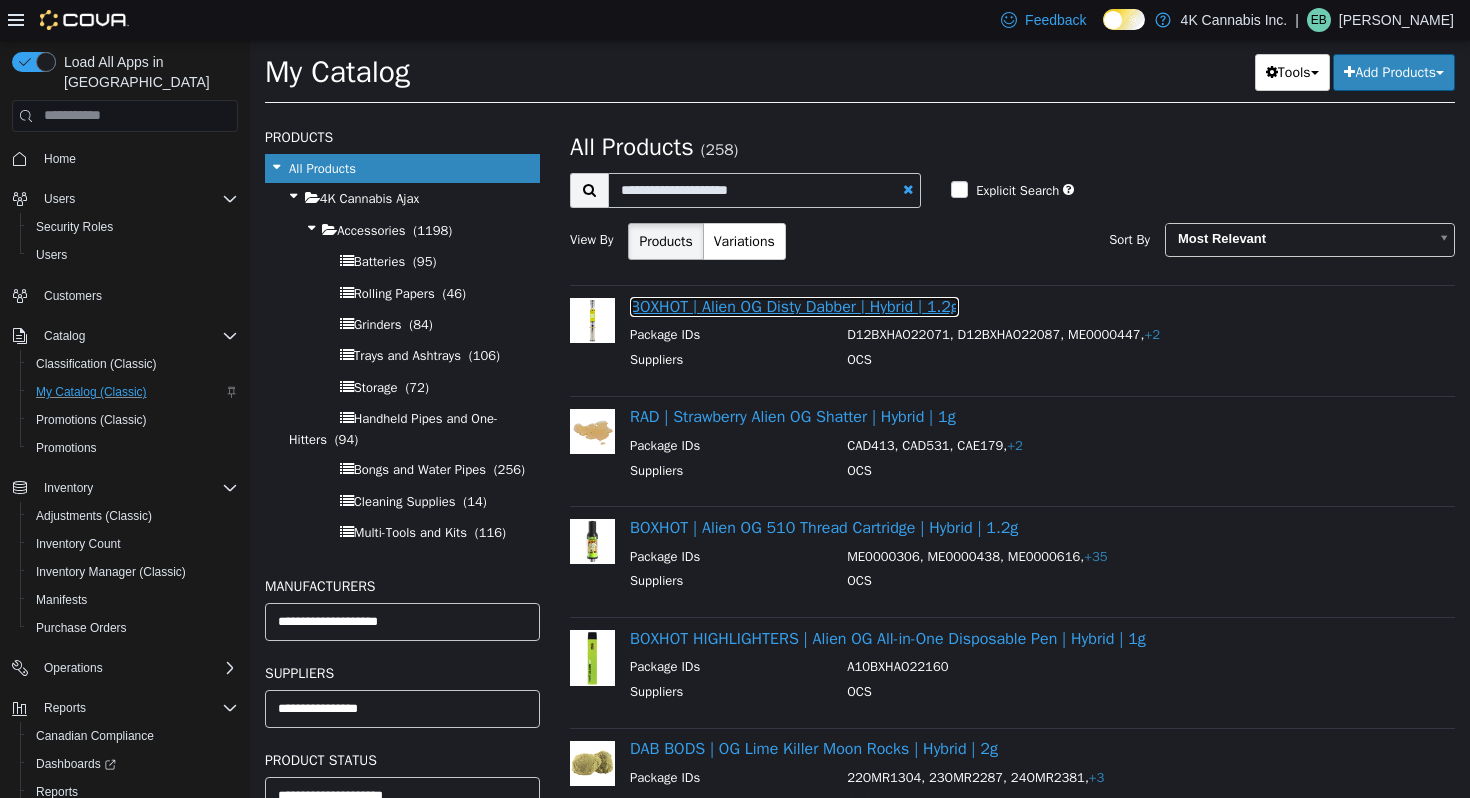 click on "BOXHOT | Alien OG Disty Dabber | Hybrid | 1.2g" at bounding box center (794, 306) 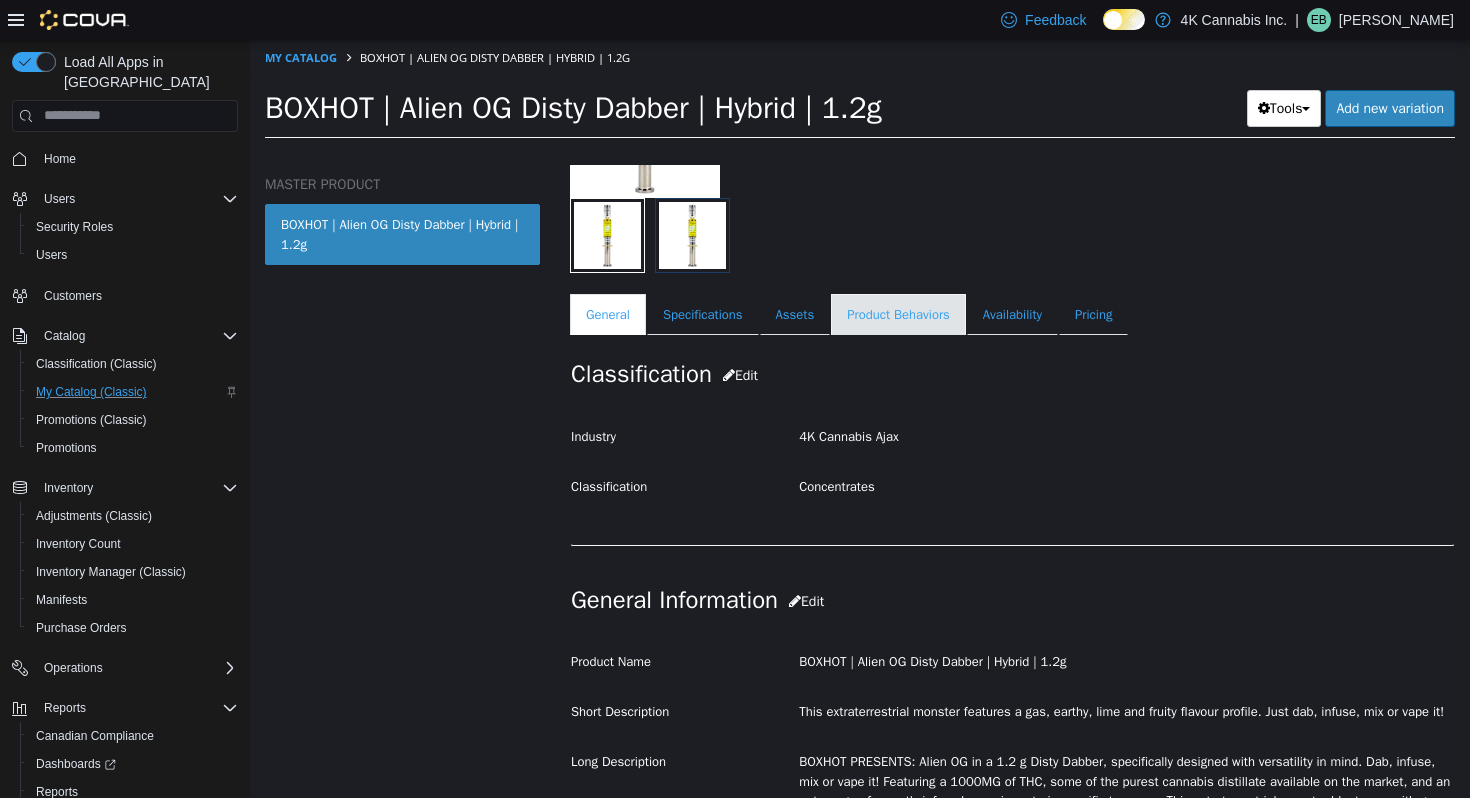 scroll, scrollTop: 236, scrollLeft: 0, axis: vertical 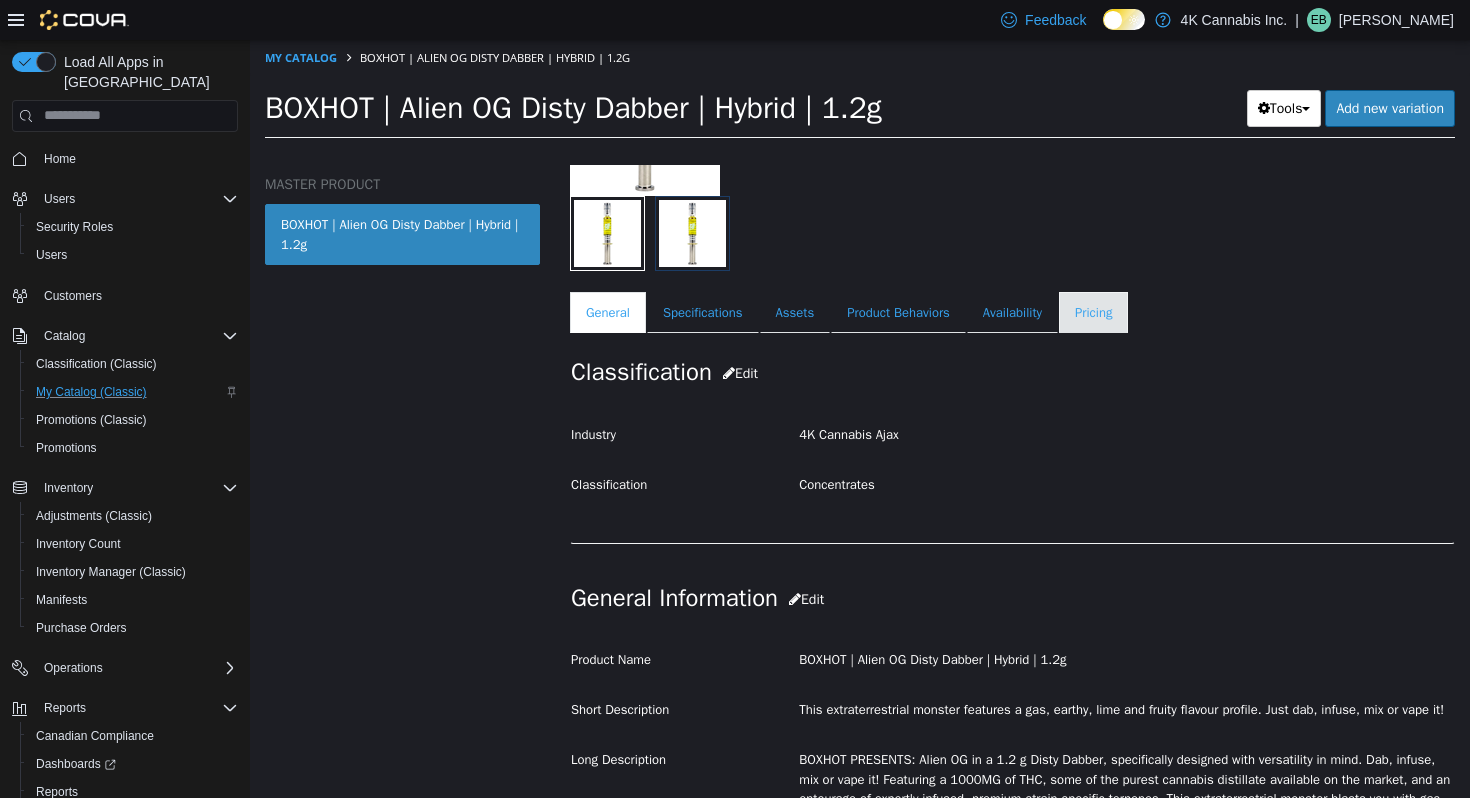 click on "Pricing" at bounding box center (1093, 312) 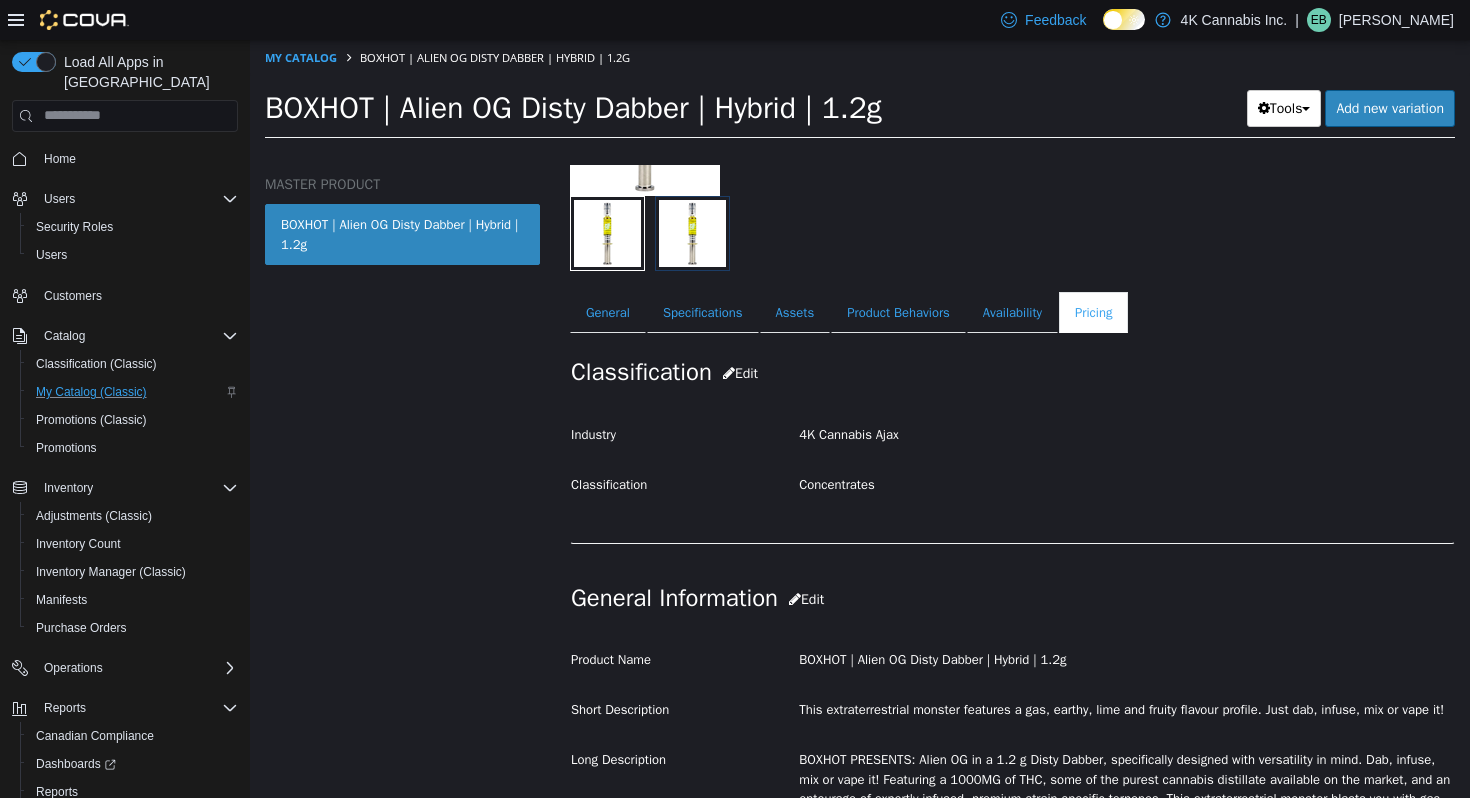 scroll, scrollTop: 83, scrollLeft: 0, axis: vertical 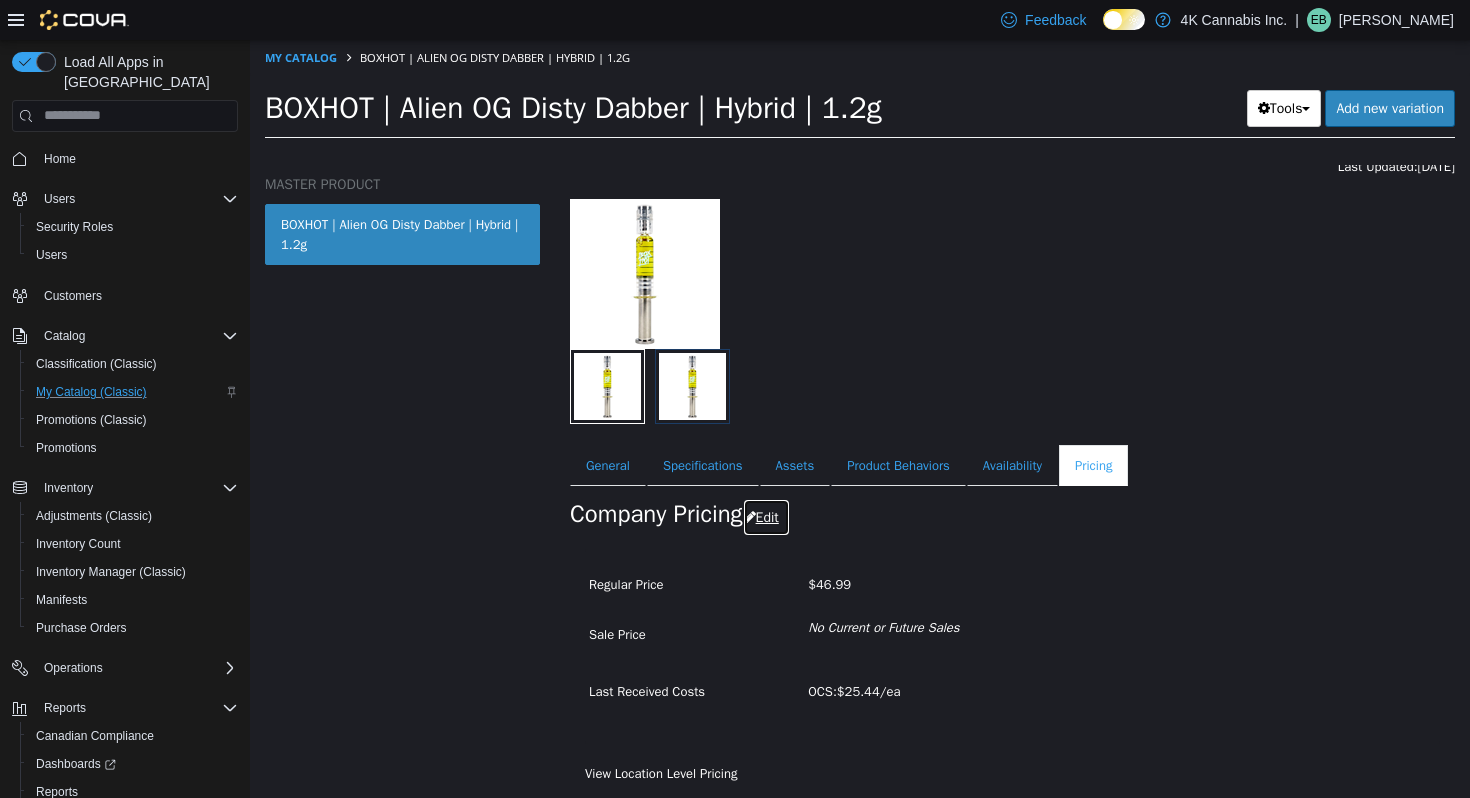 click on "Edit" at bounding box center [766, 516] 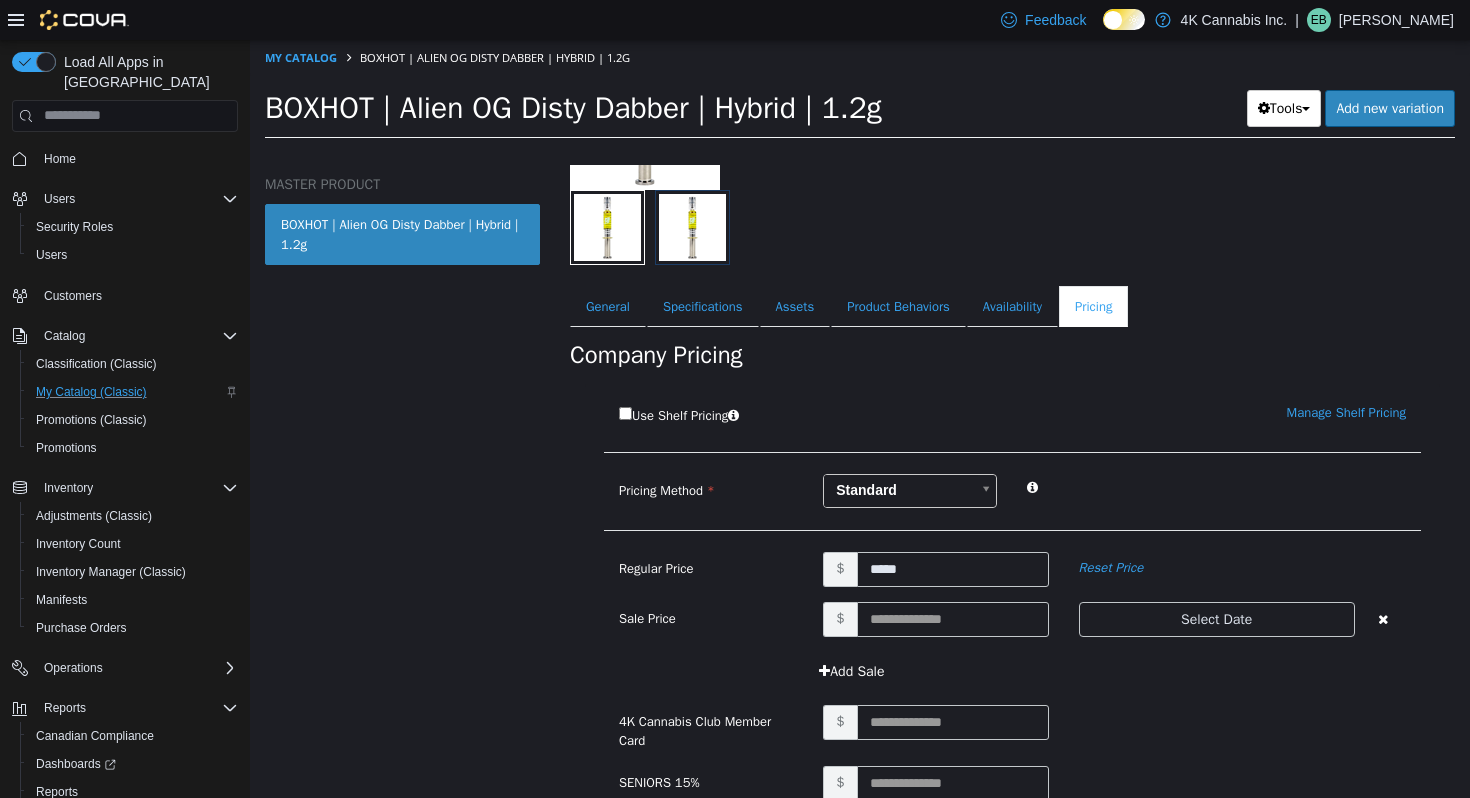 scroll, scrollTop: 350, scrollLeft: 0, axis: vertical 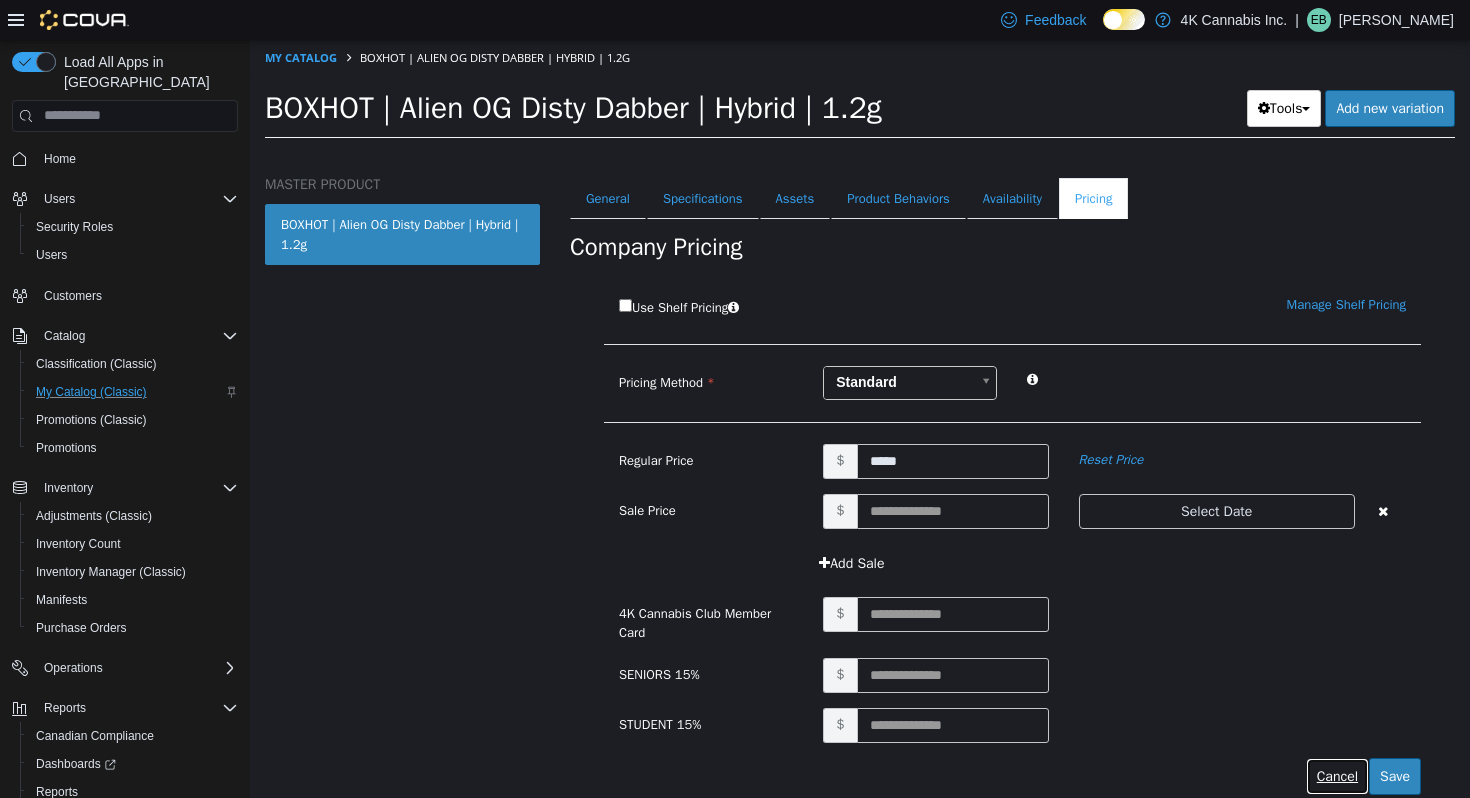 click on "Cancel" at bounding box center [1337, 775] 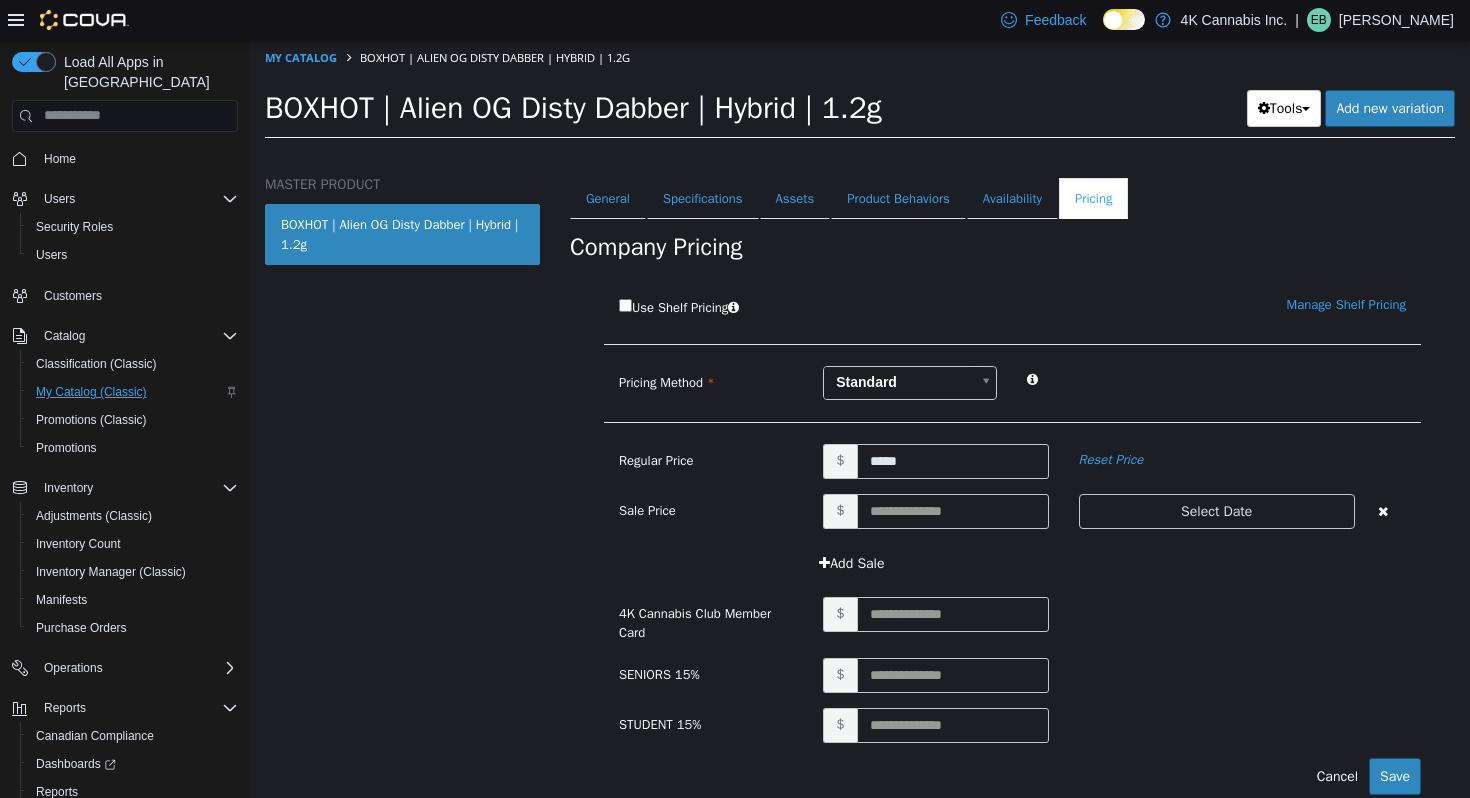 scroll, scrollTop: 83, scrollLeft: 0, axis: vertical 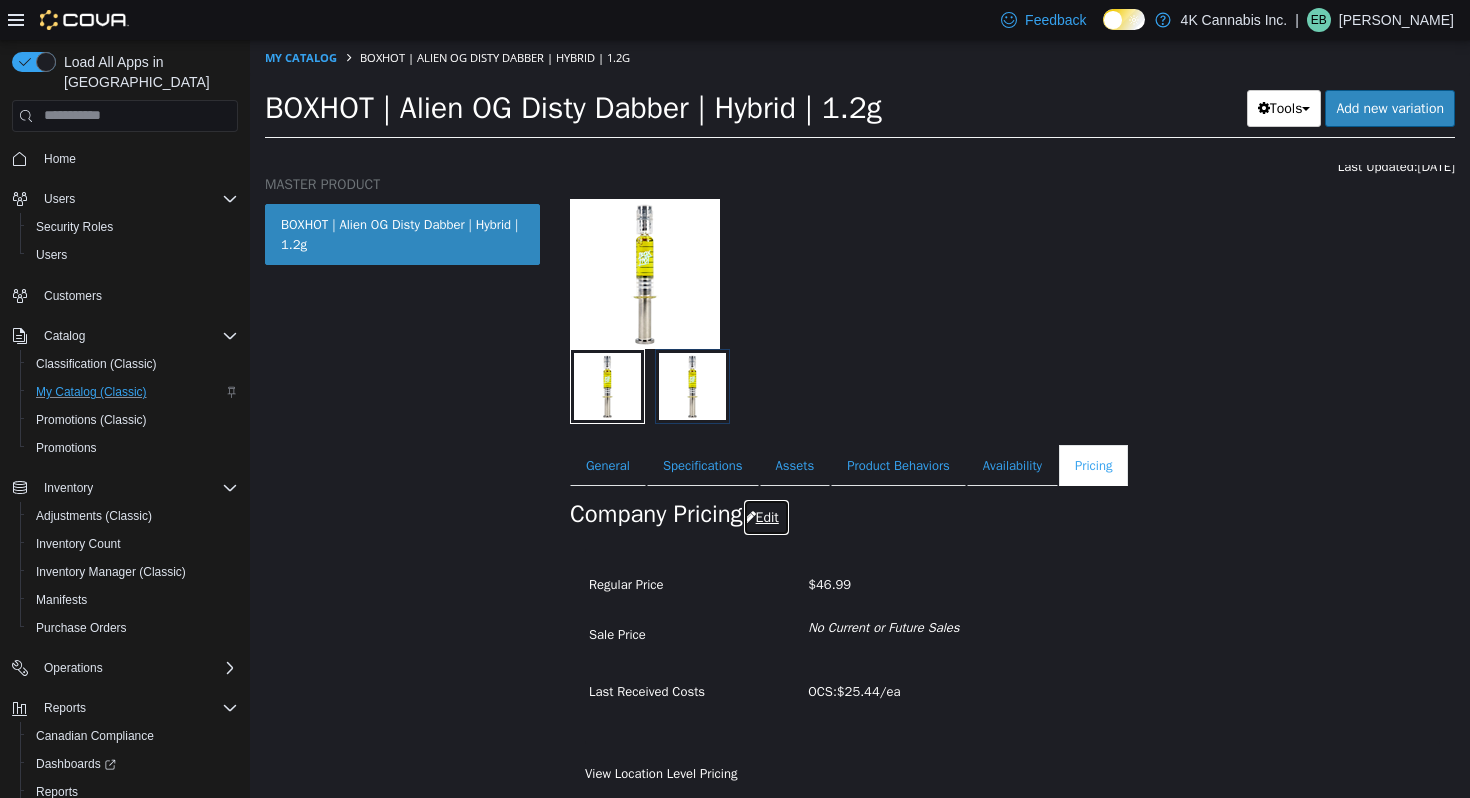 click on "Edit" at bounding box center [766, 516] 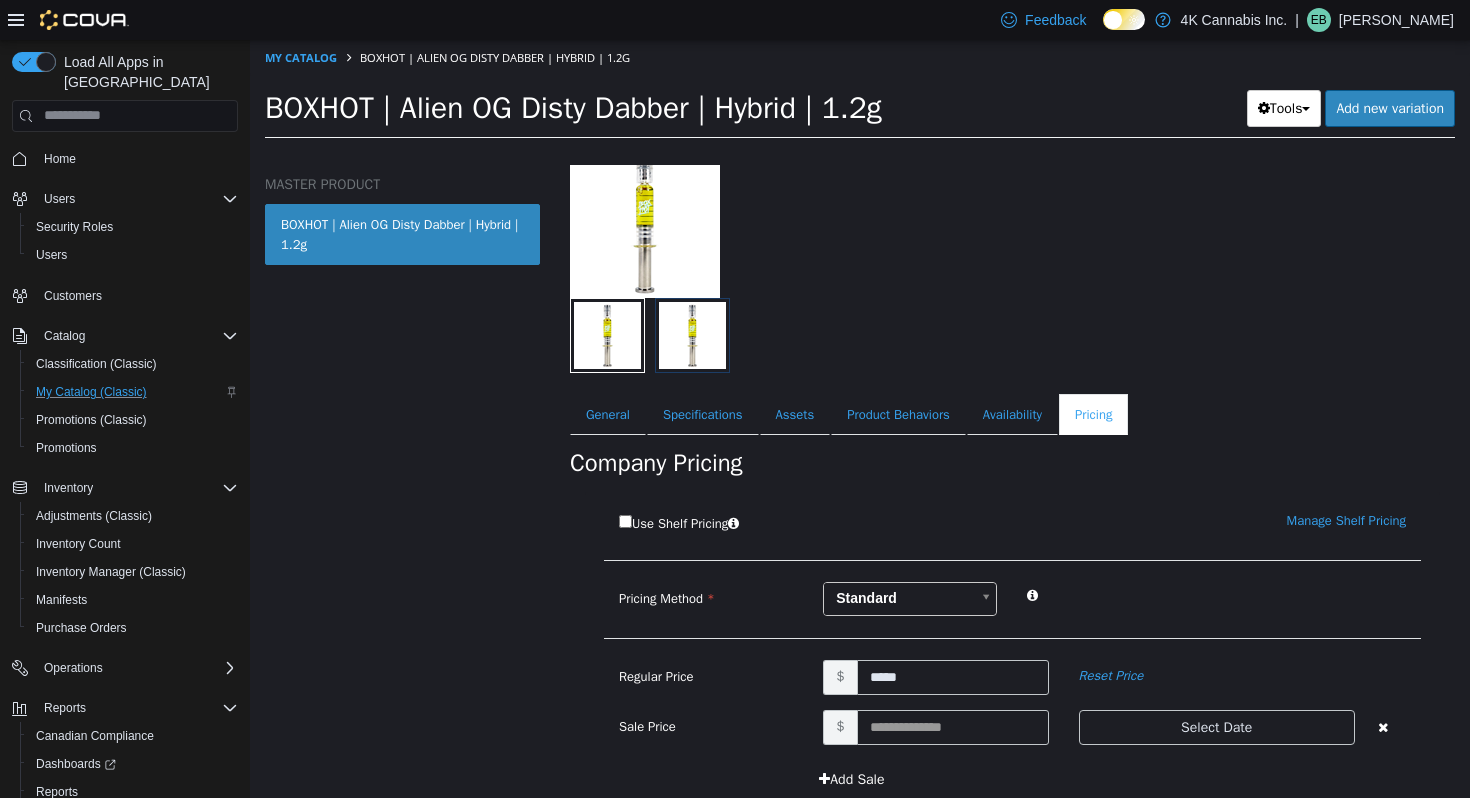 scroll, scrollTop: 140, scrollLeft: 0, axis: vertical 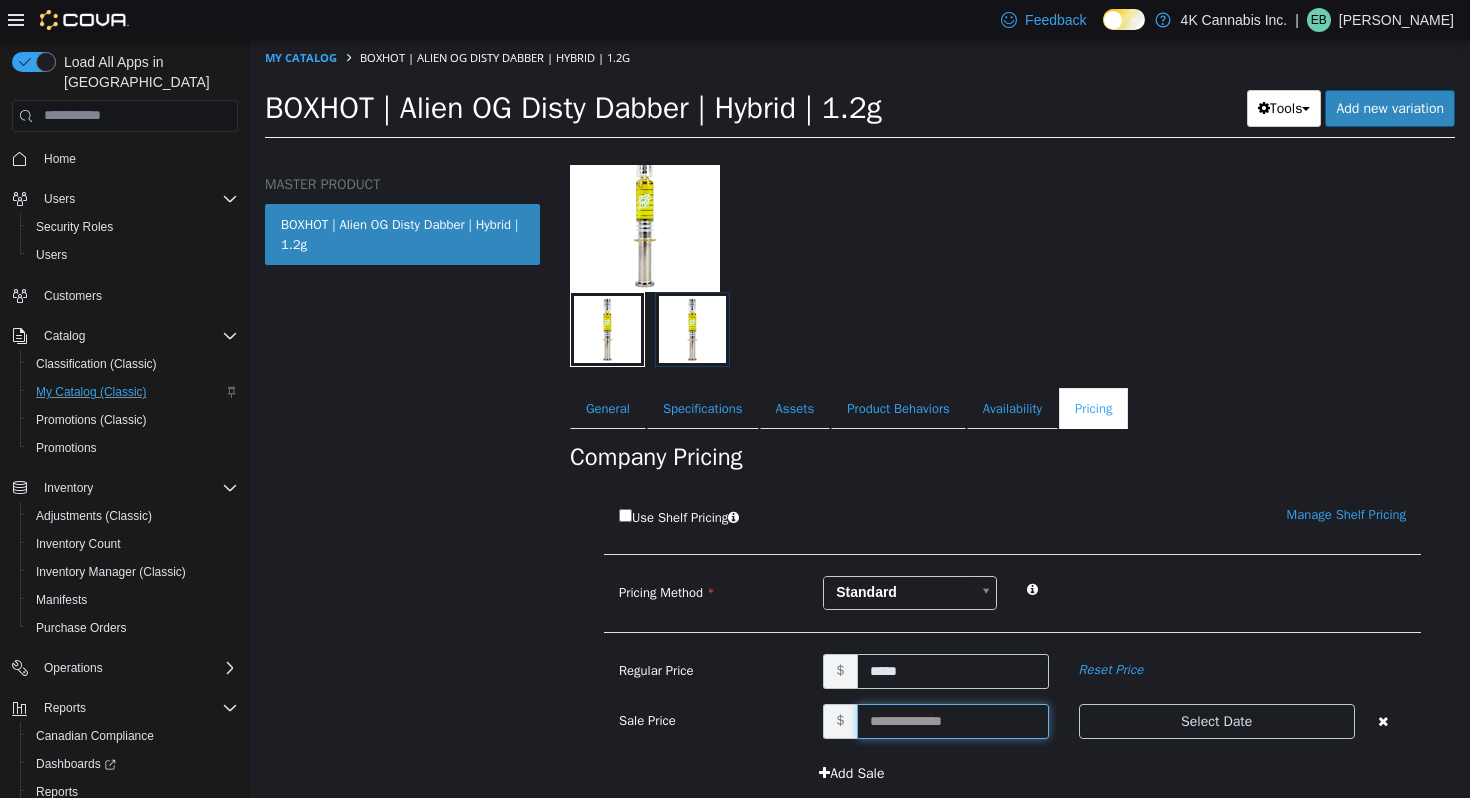 click at bounding box center [953, 720] 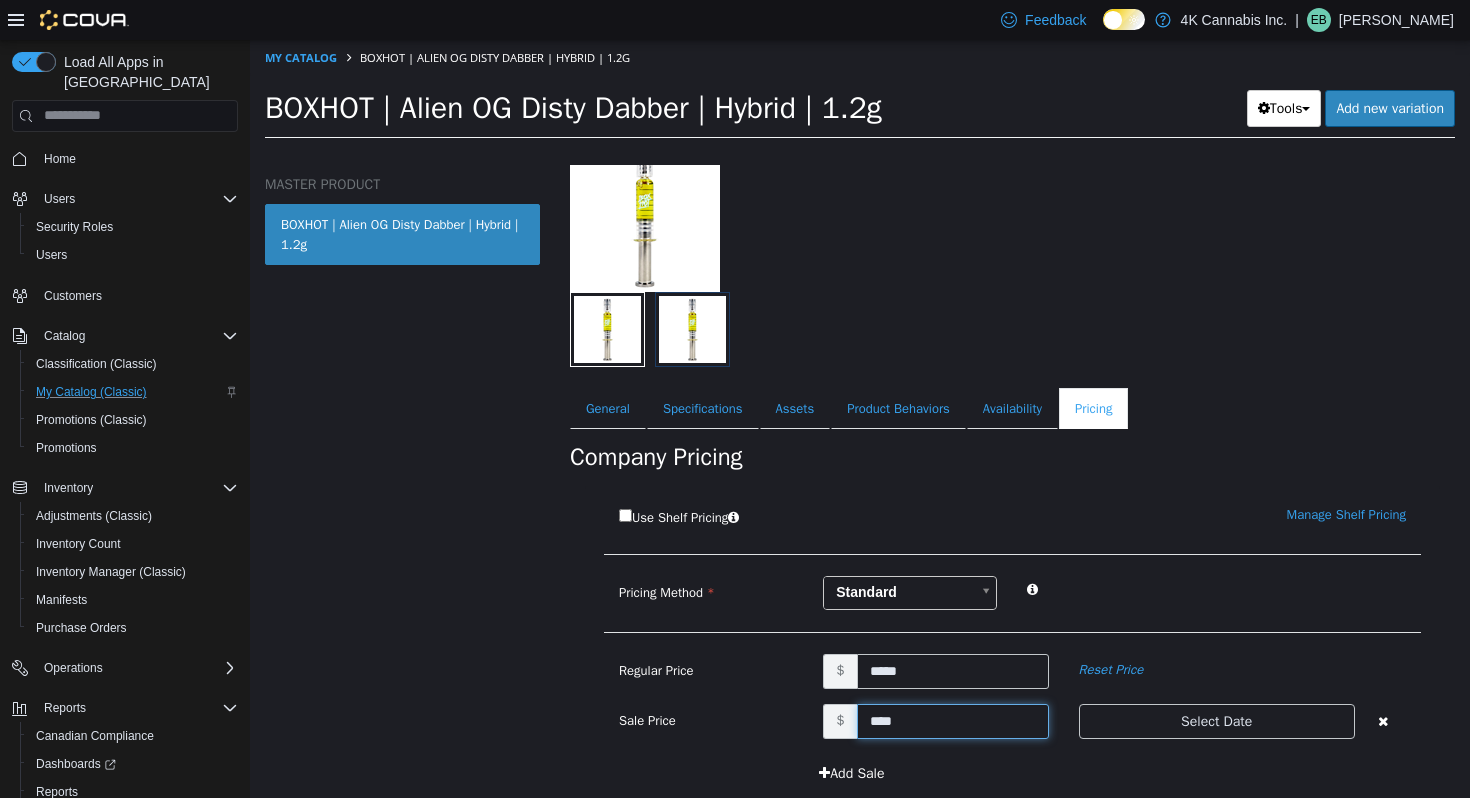 type on "*****" 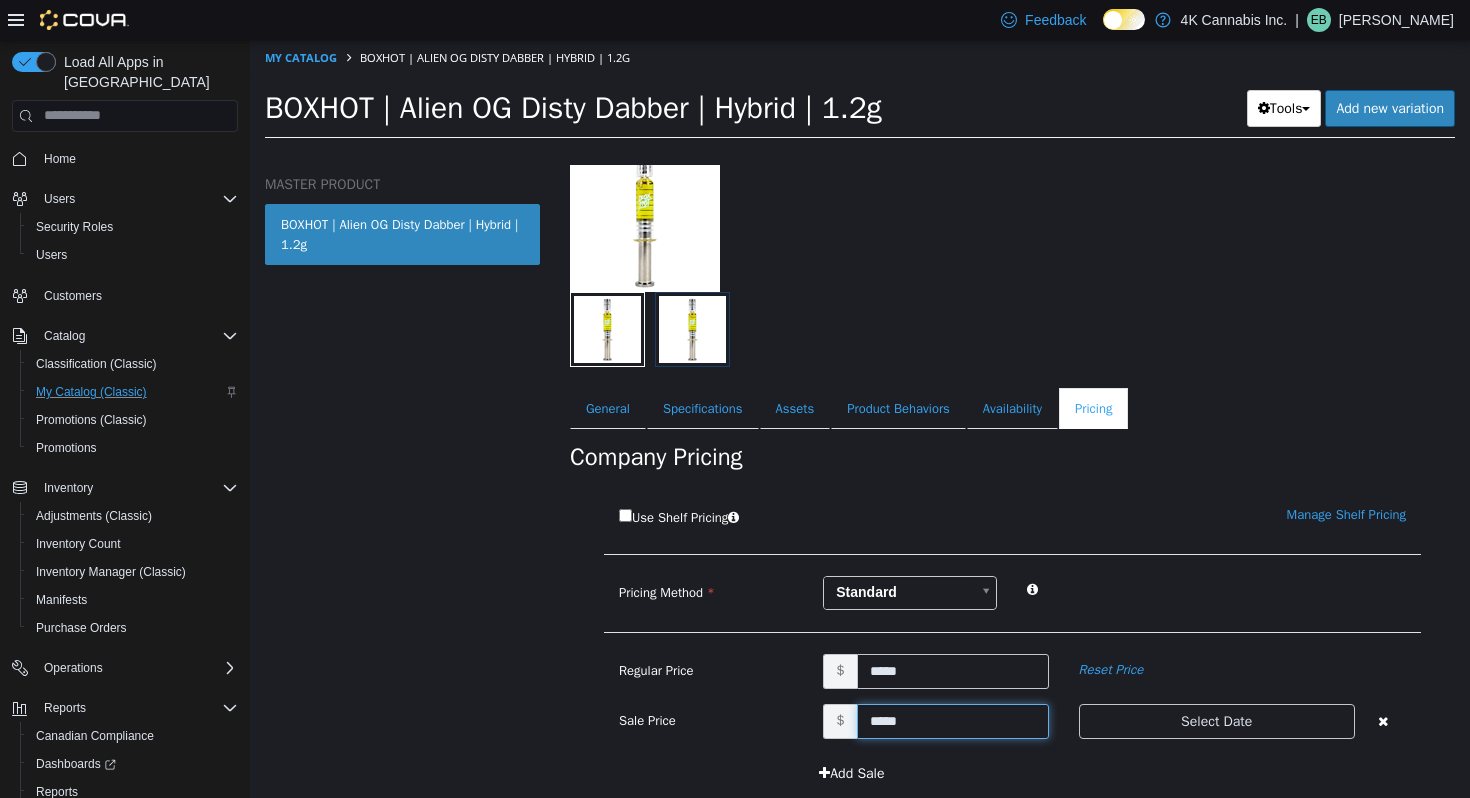 click on "$ ***** Reset Price" at bounding box center (1114, 670) 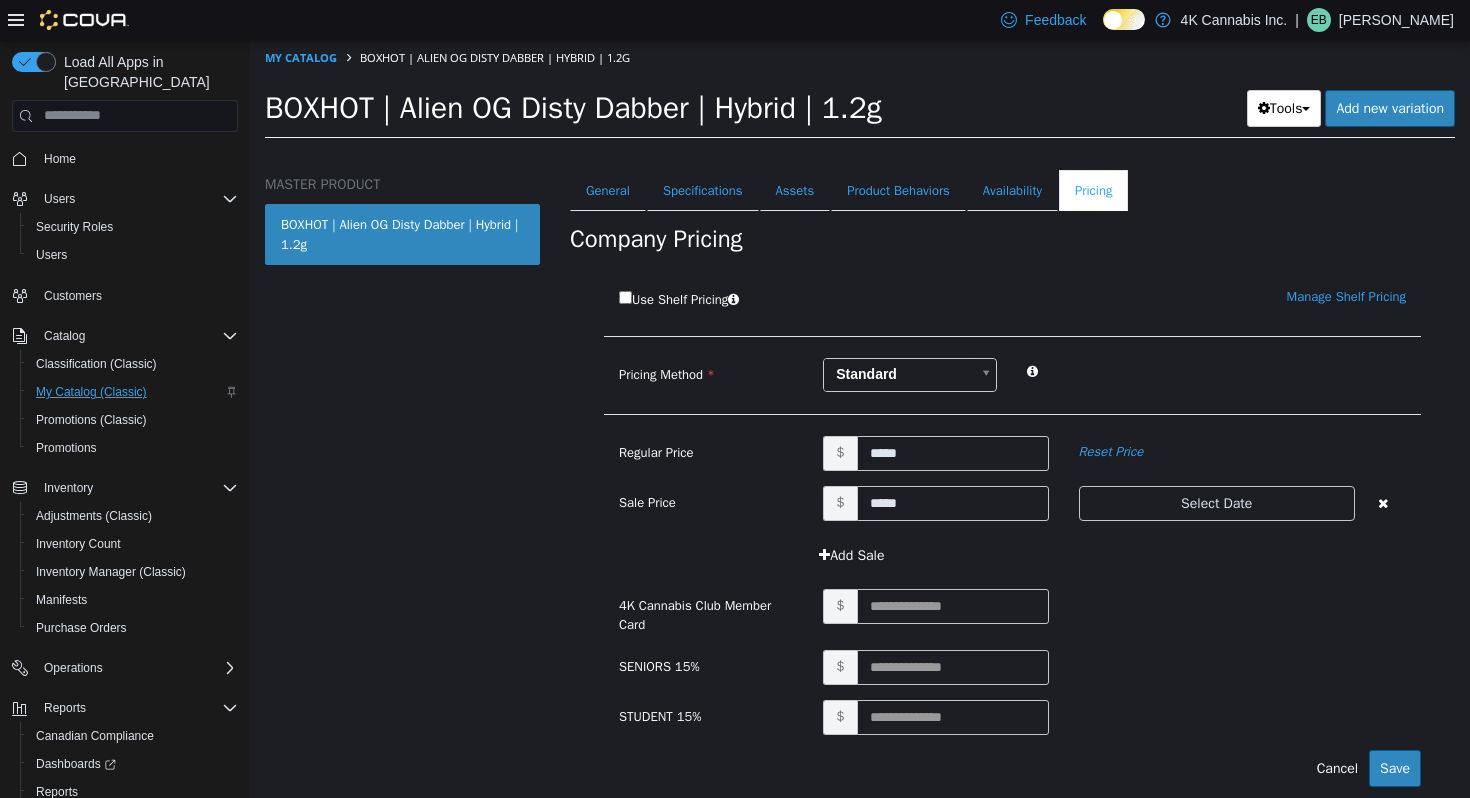 scroll, scrollTop: 397, scrollLeft: 0, axis: vertical 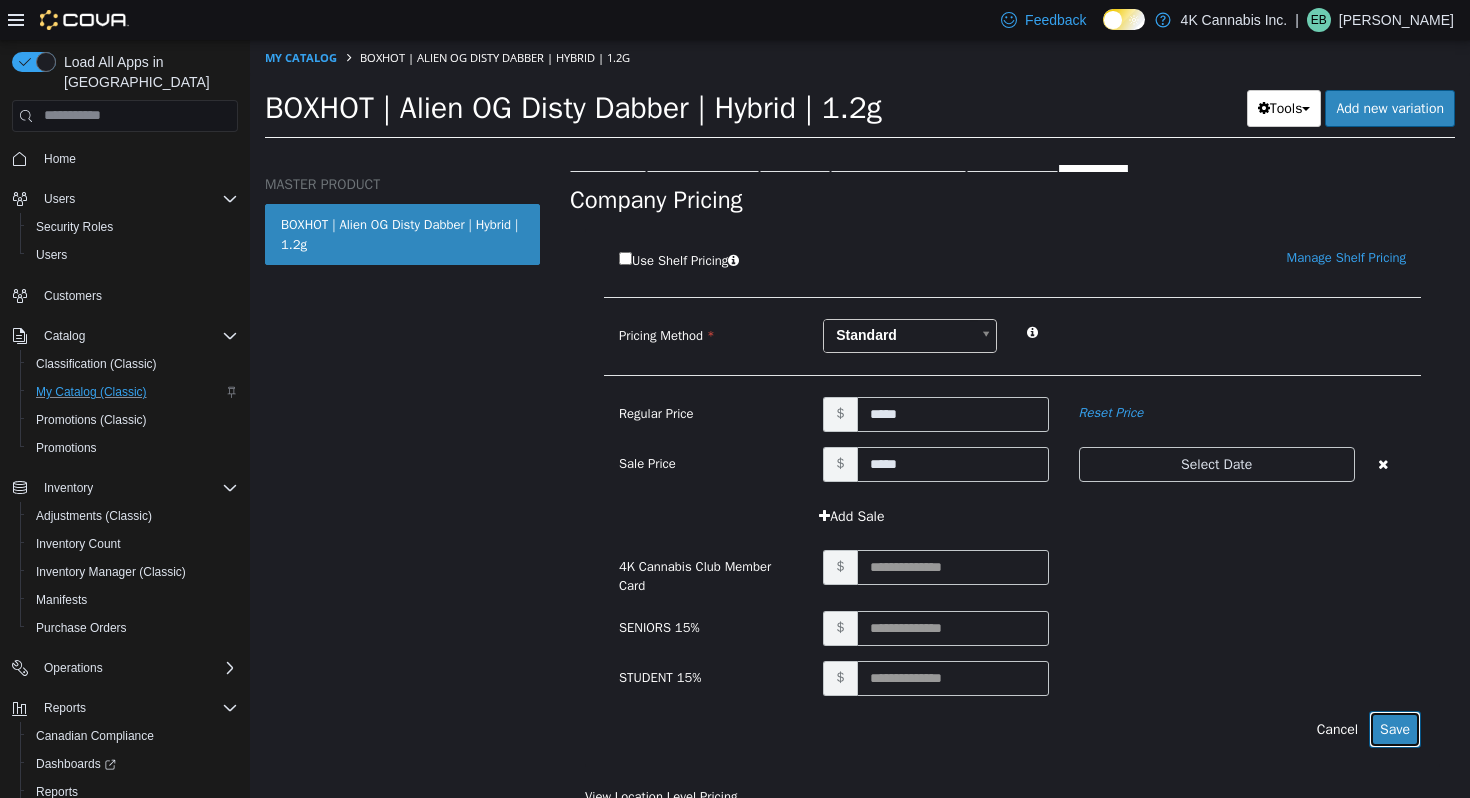 click on "Save" at bounding box center (1395, 728) 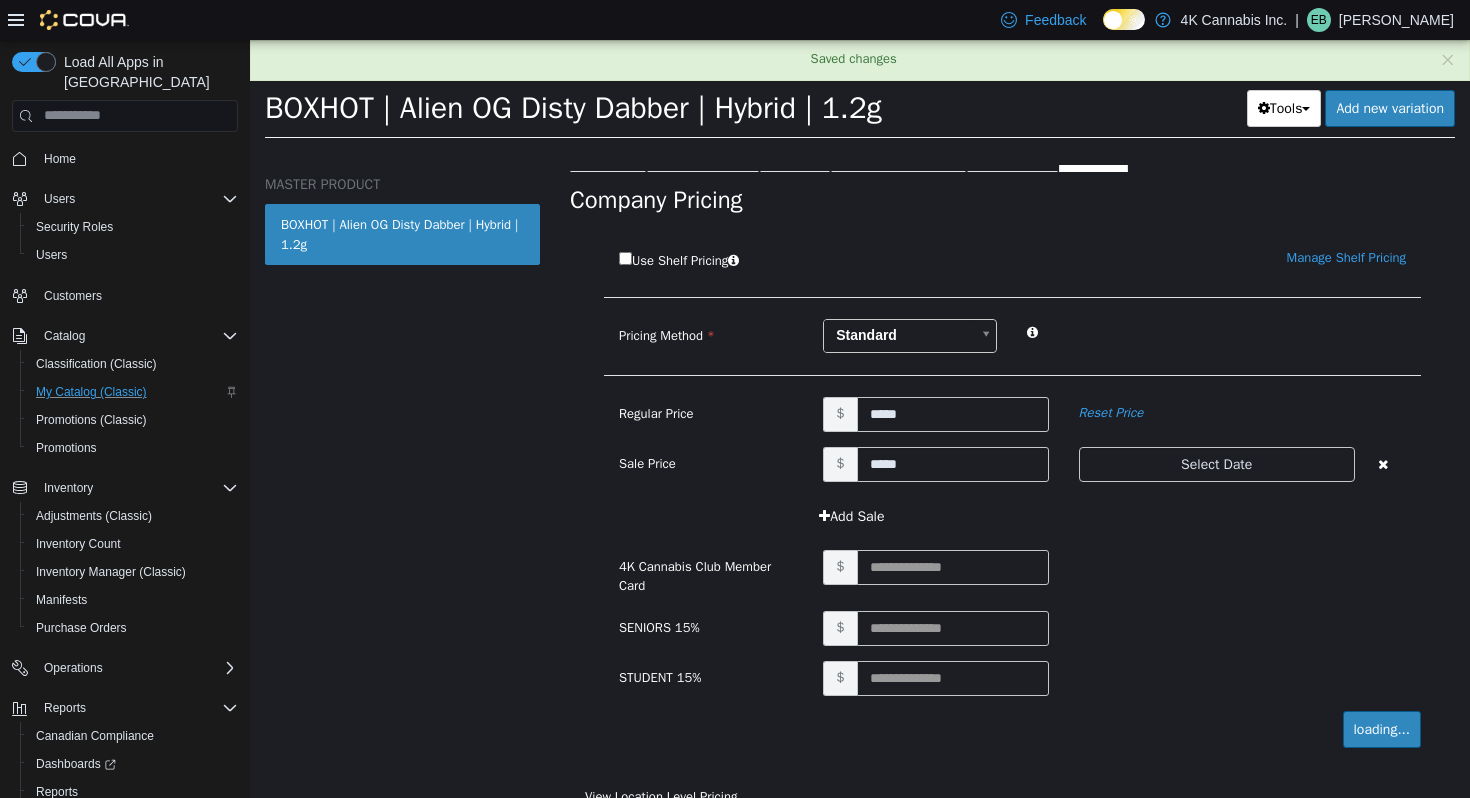 scroll, scrollTop: 91, scrollLeft: 0, axis: vertical 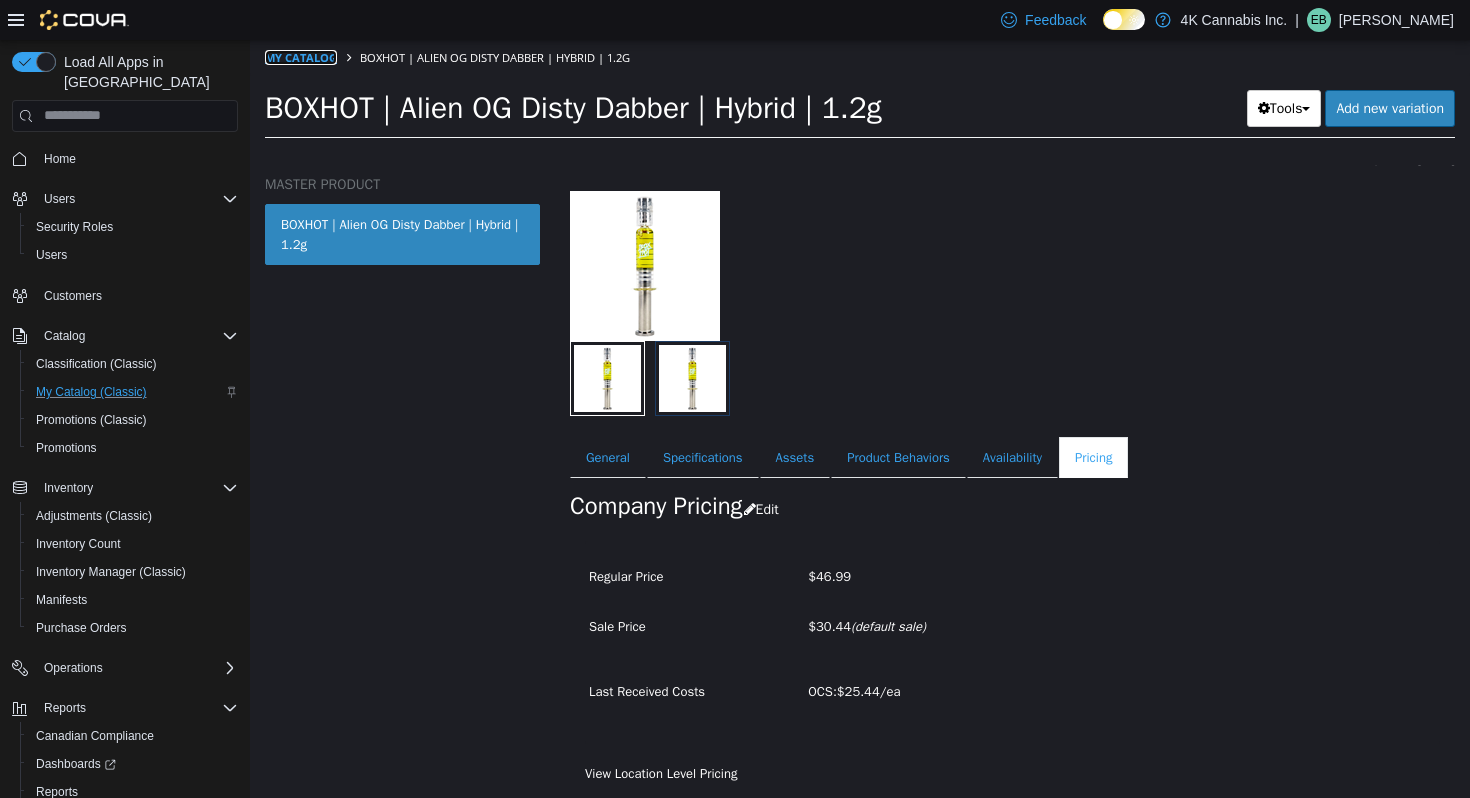 click on "My Catalog" at bounding box center [301, 56] 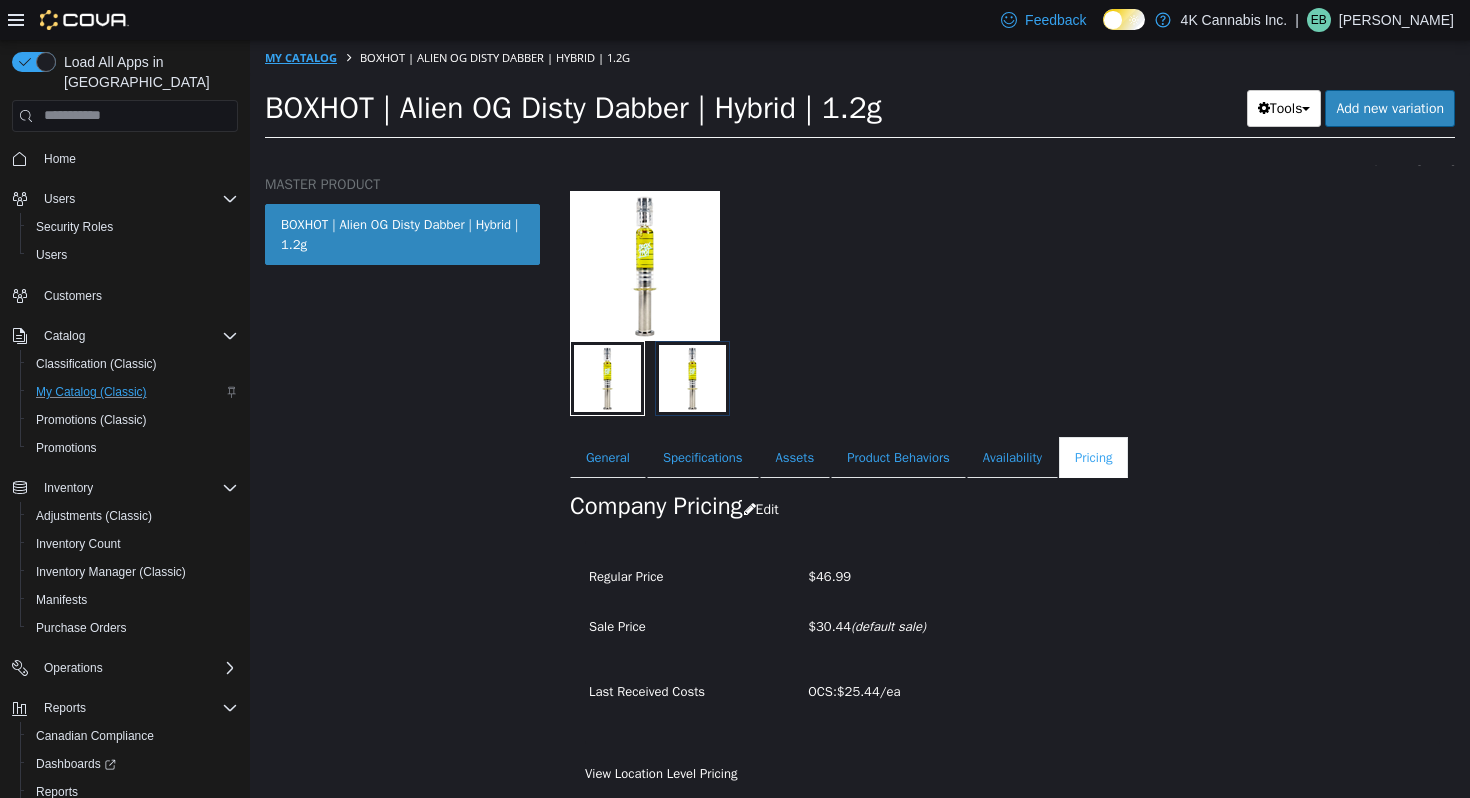 select on "**********" 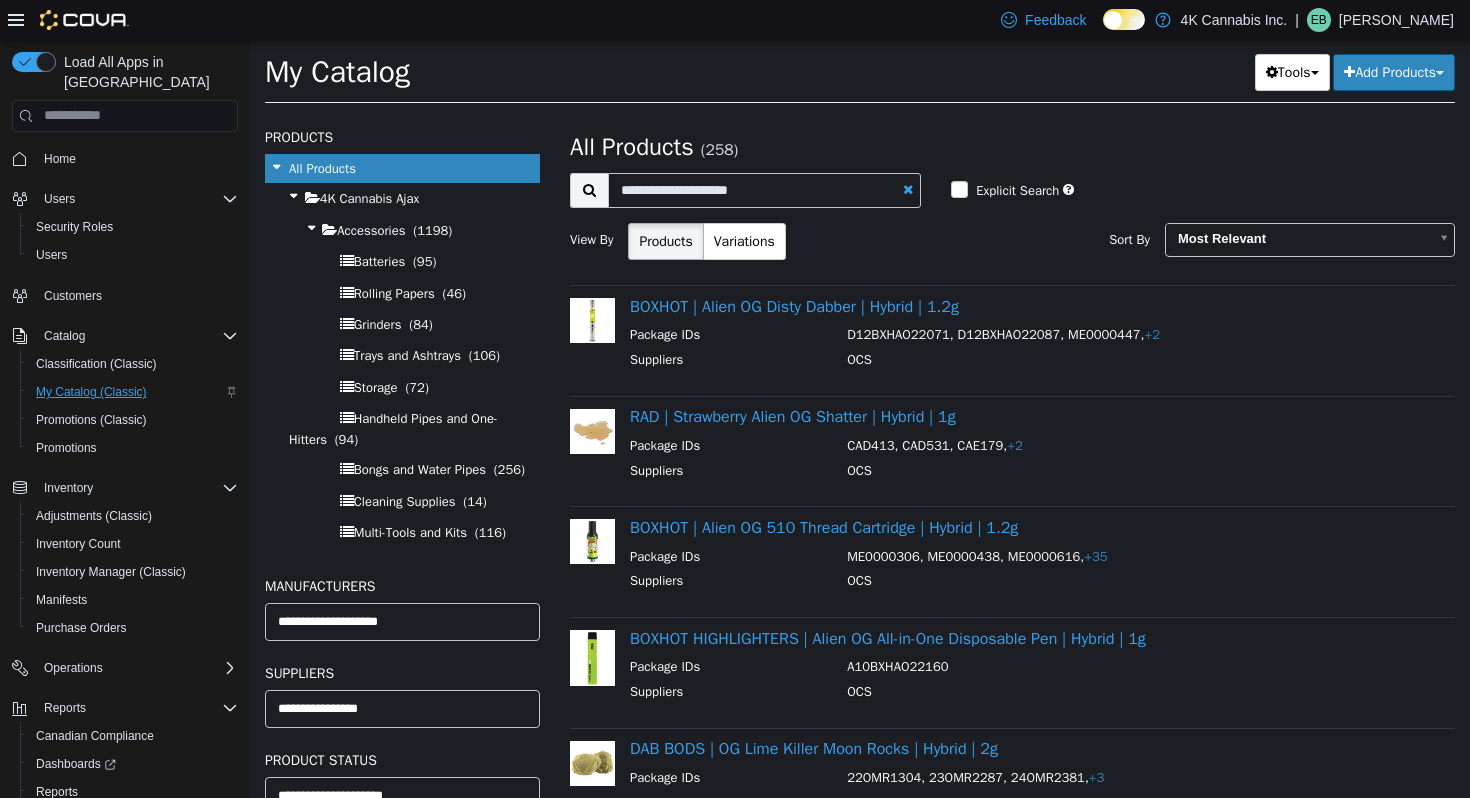 click at bounding box center (908, 188) 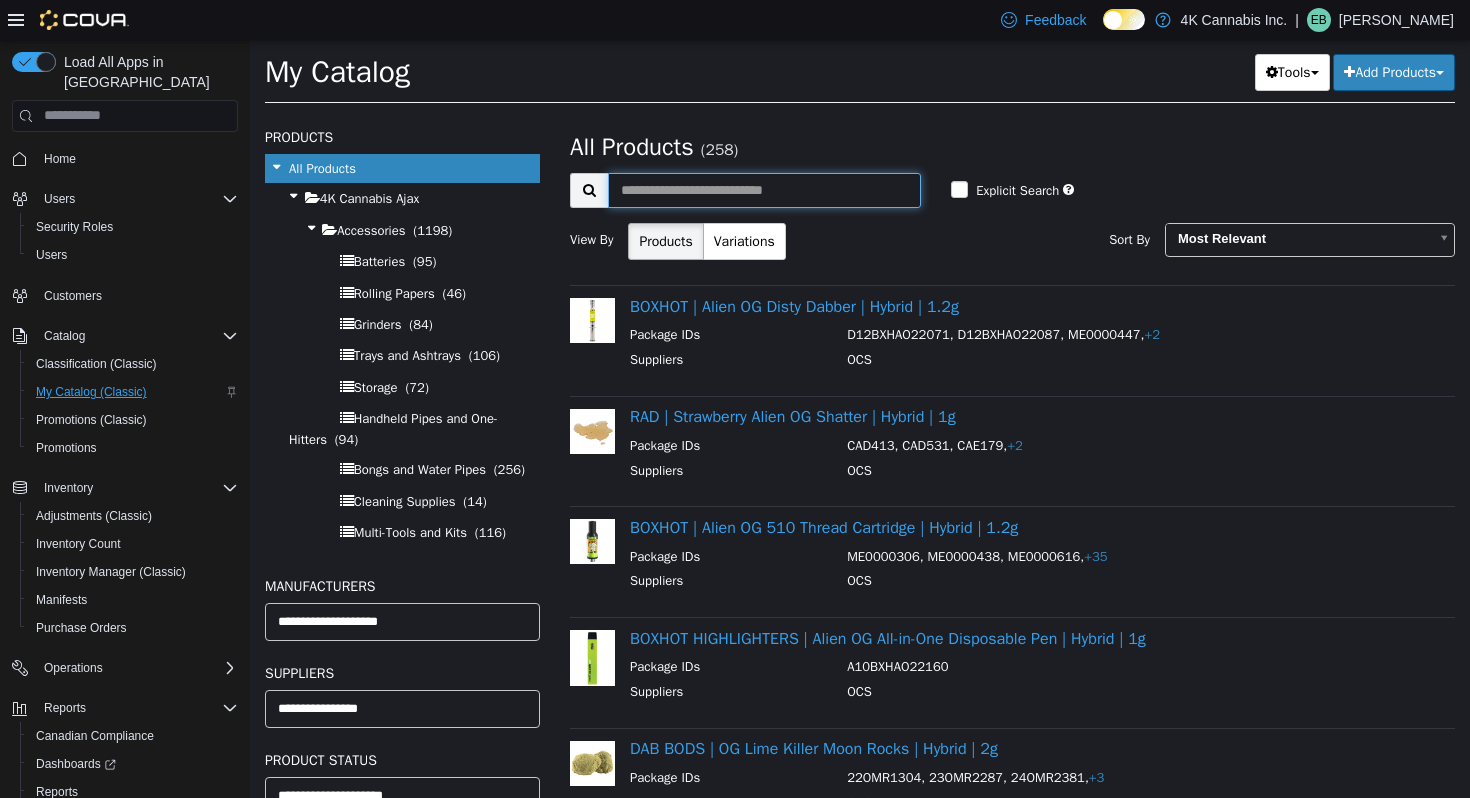 click at bounding box center (764, 189) 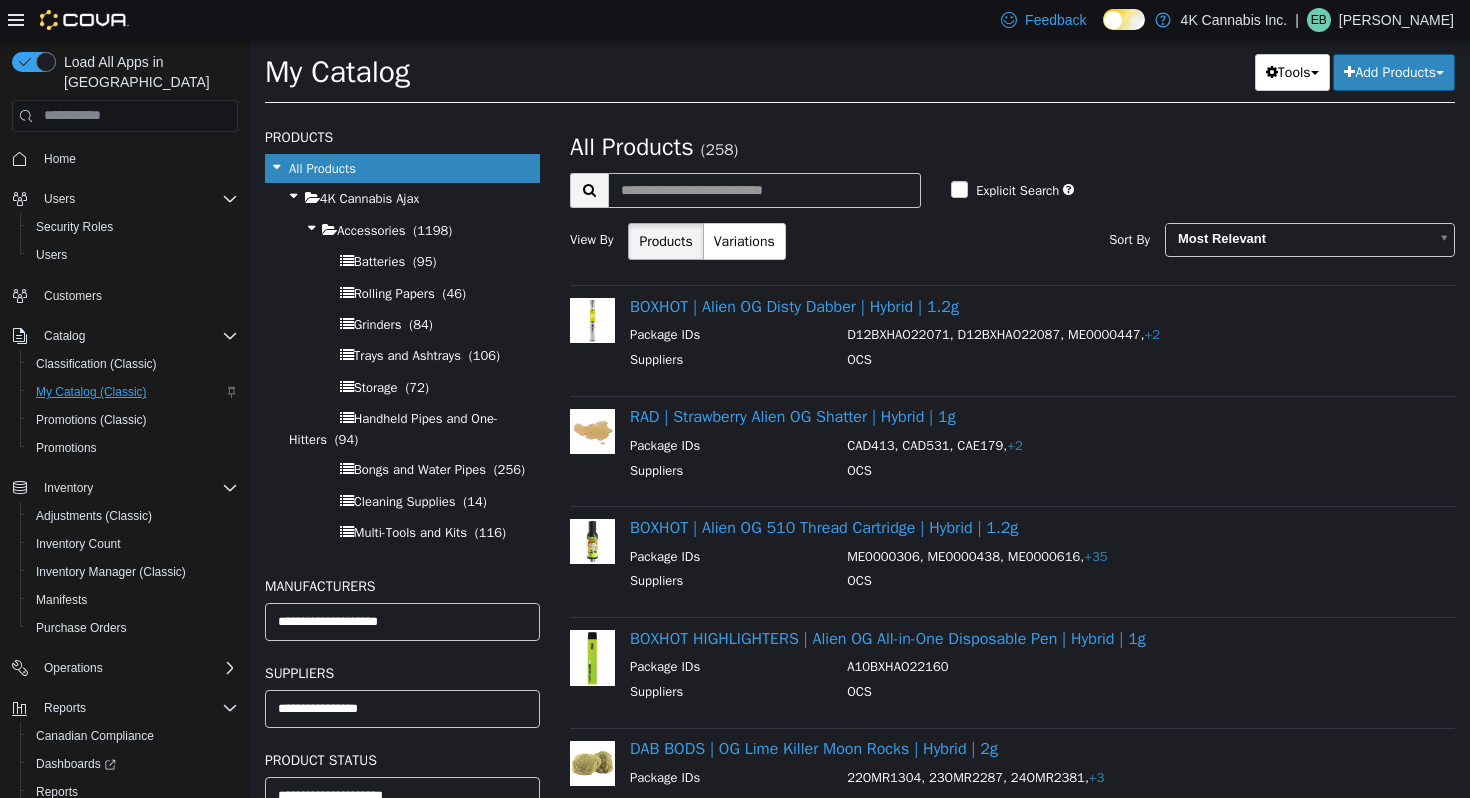 select on "**********" 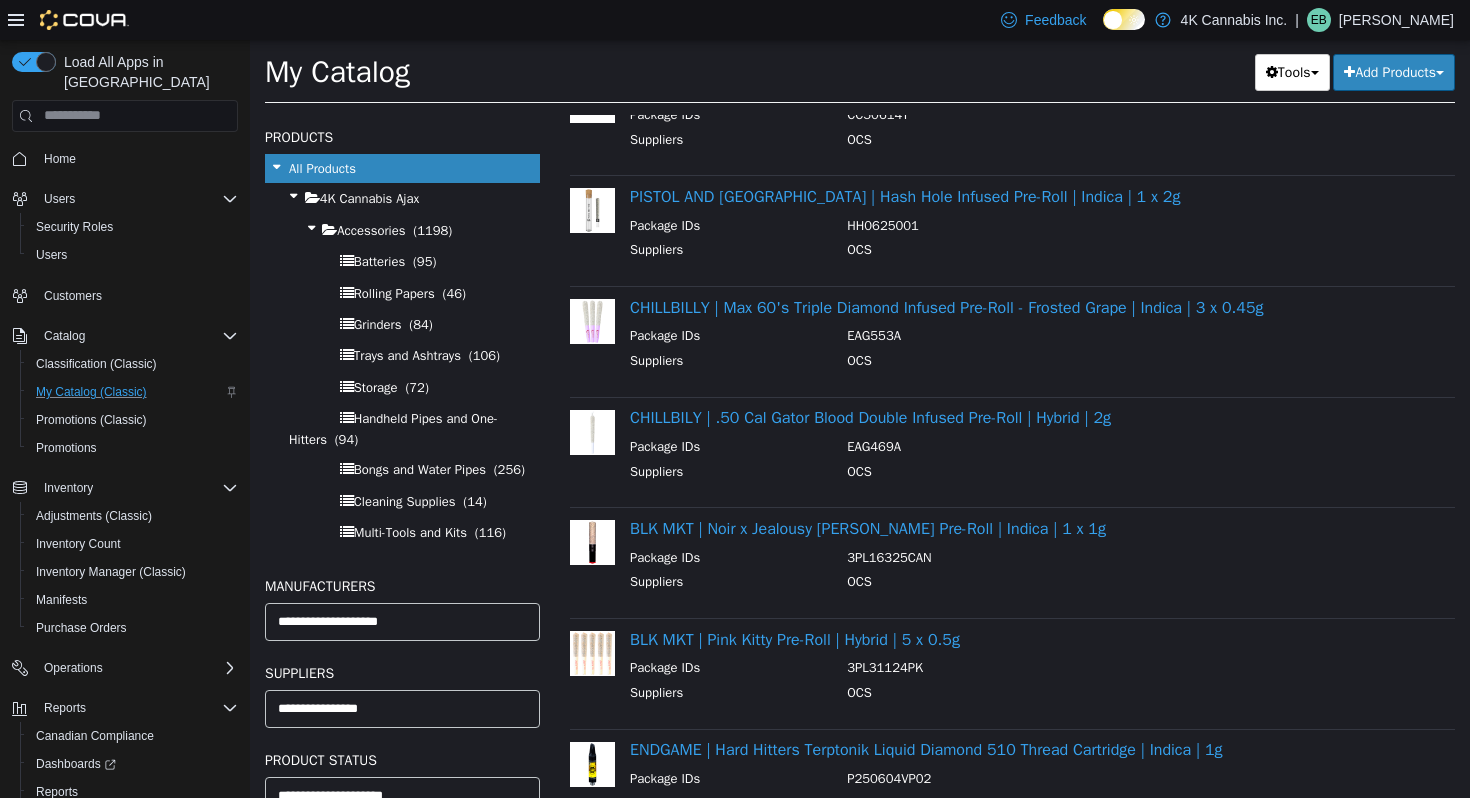 scroll, scrollTop: 0, scrollLeft: 0, axis: both 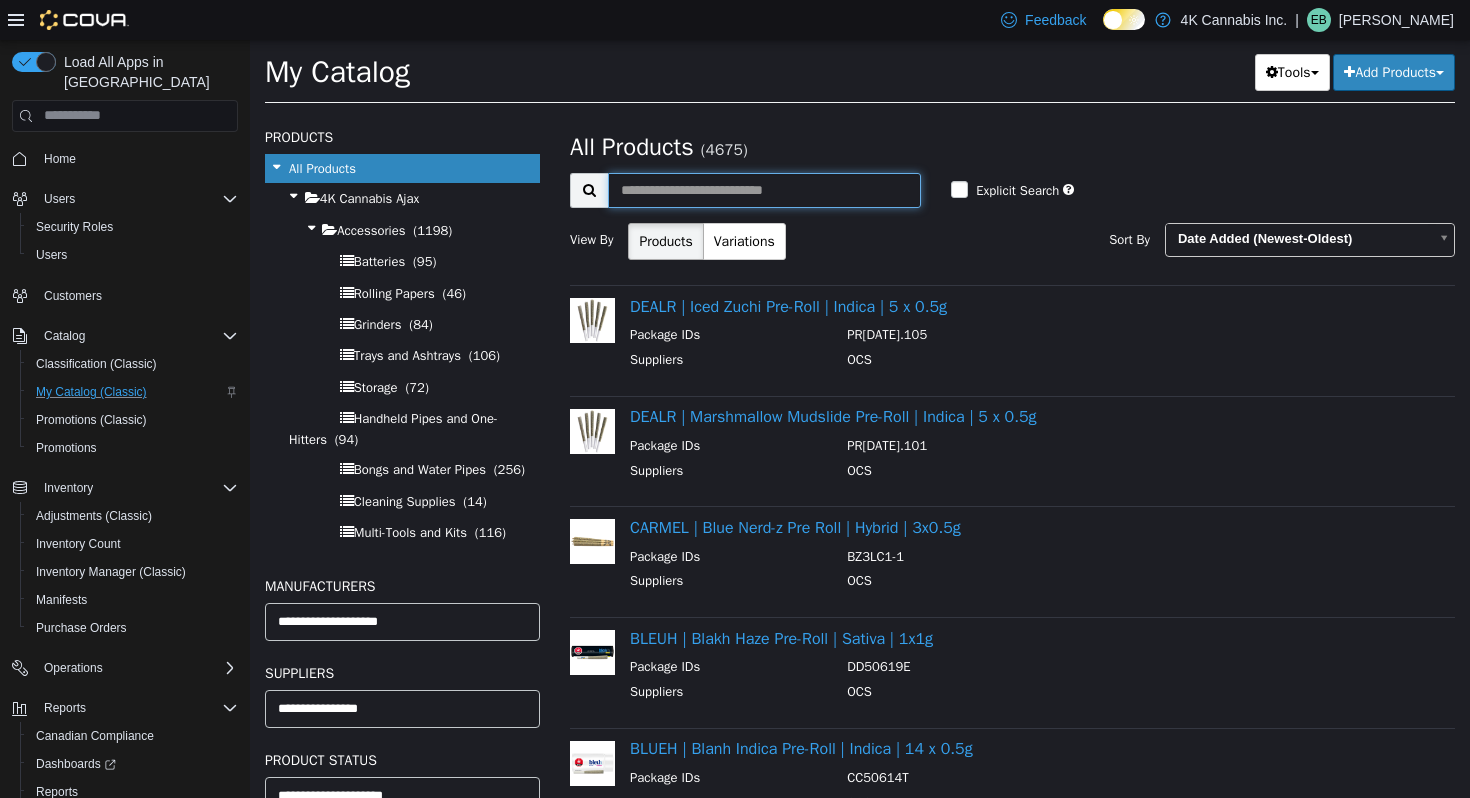 click at bounding box center (764, 189) 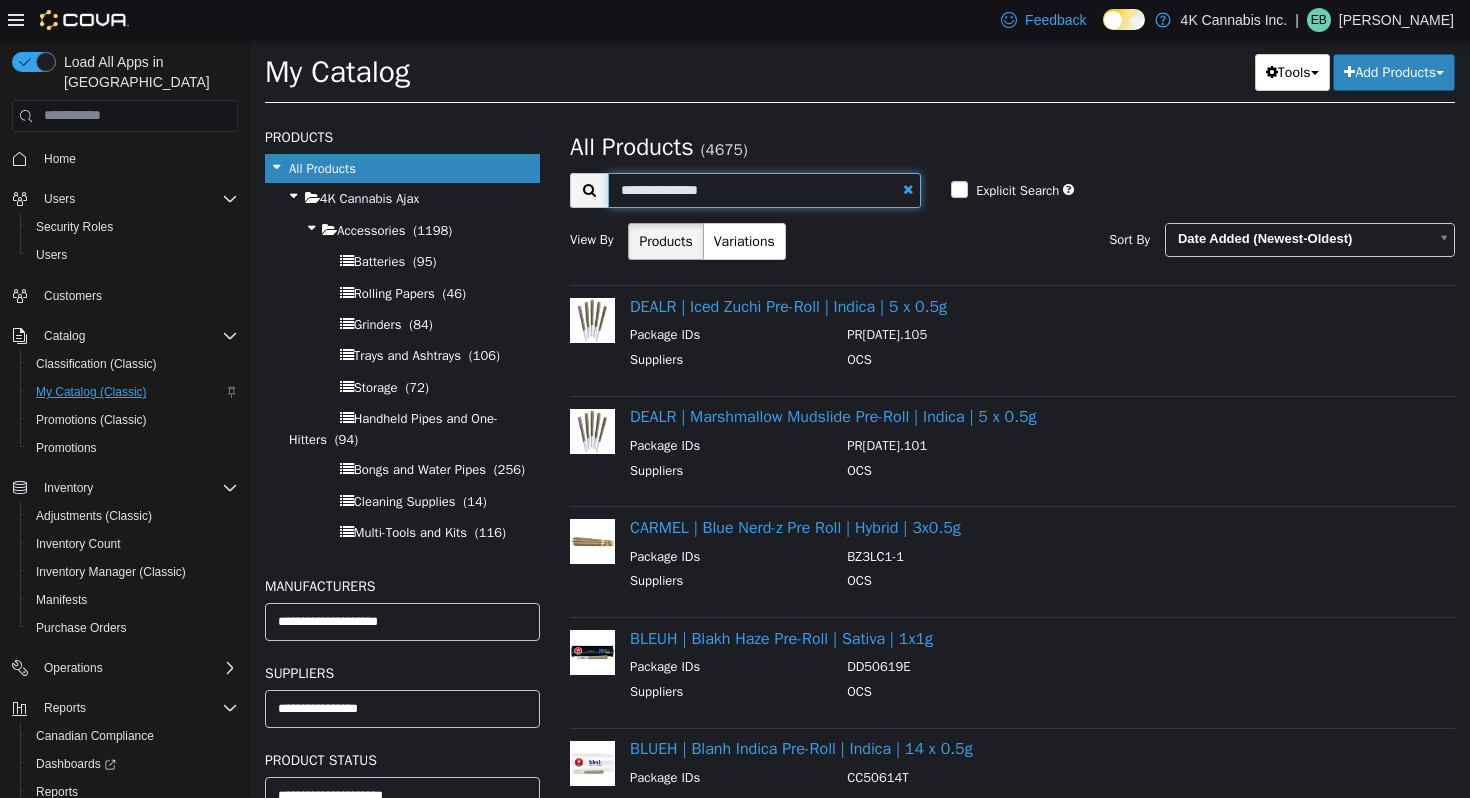 type on "**********" 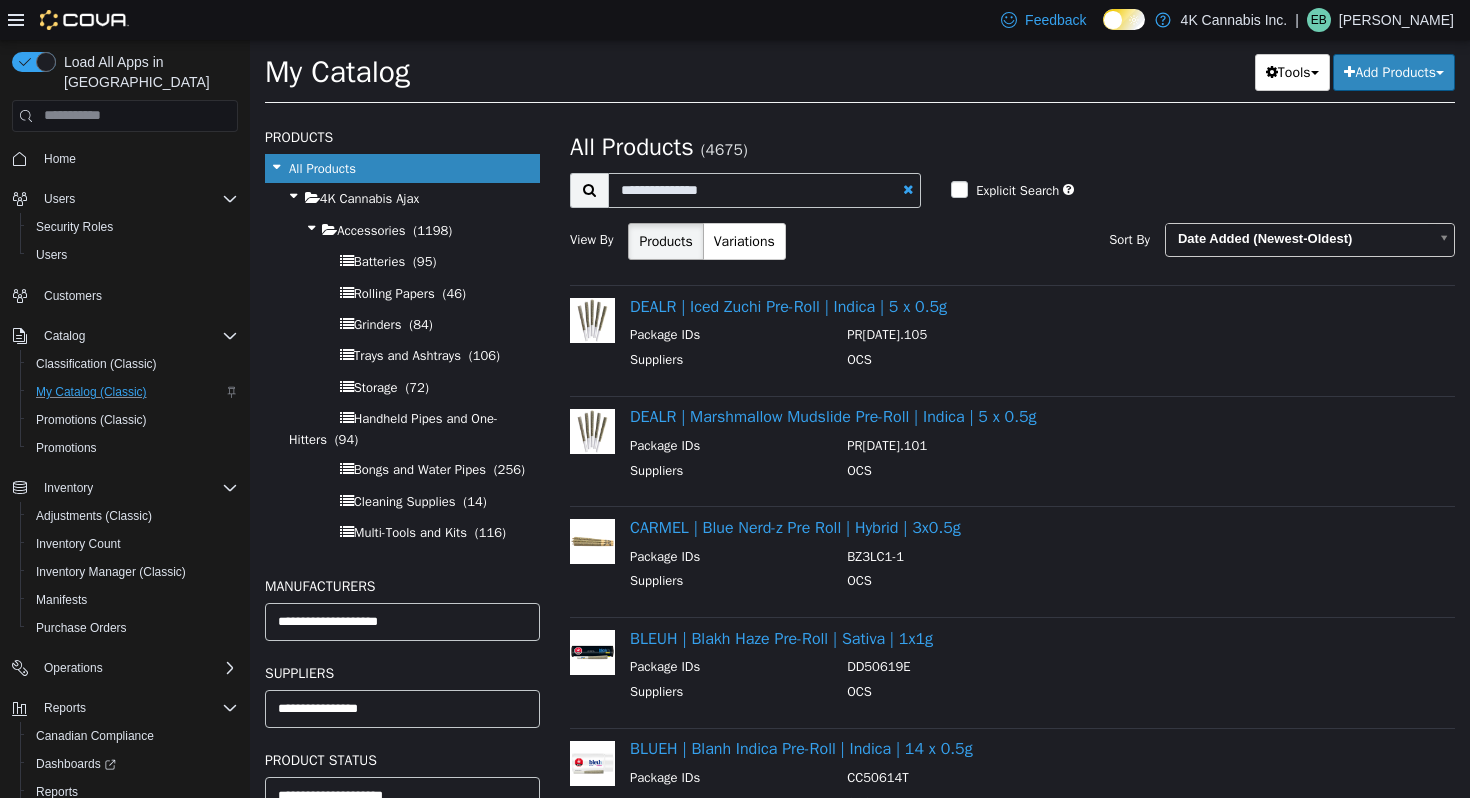 select on "**********" 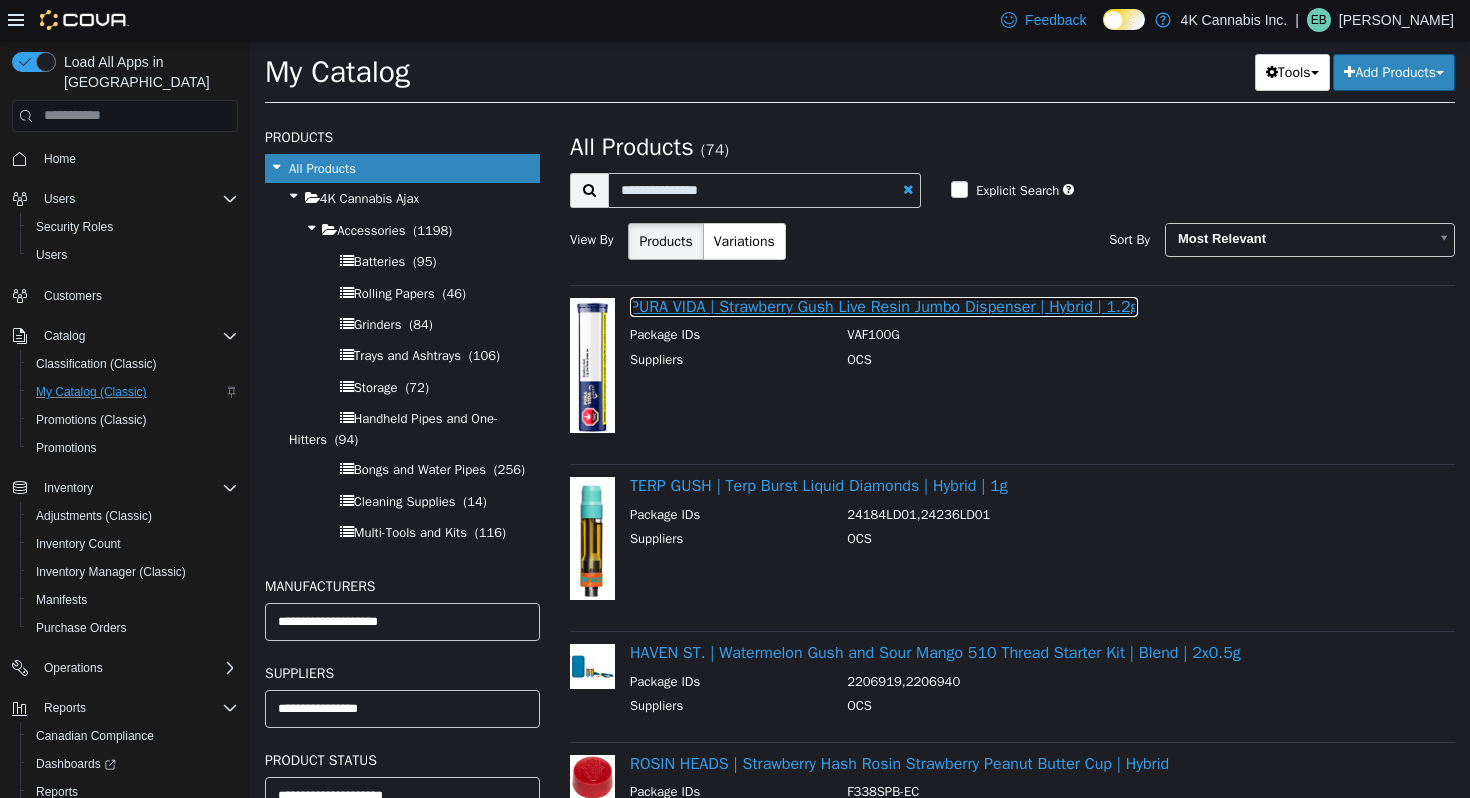 click on "PURA VIDA | Strawberry Gush Live Resin Jumbo Dispenser | Hybrid | 1.2g" at bounding box center [884, 306] 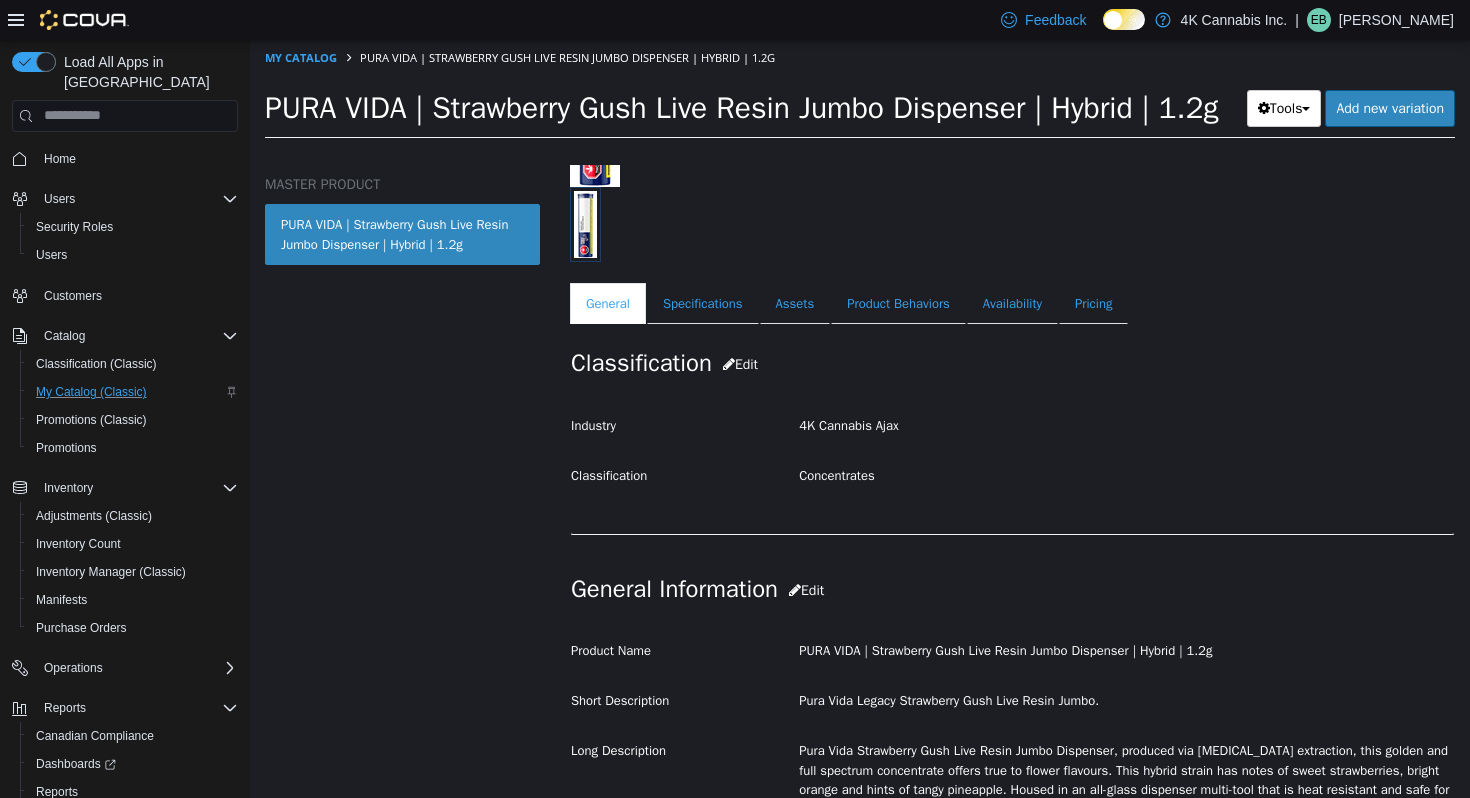 scroll, scrollTop: 250, scrollLeft: 0, axis: vertical 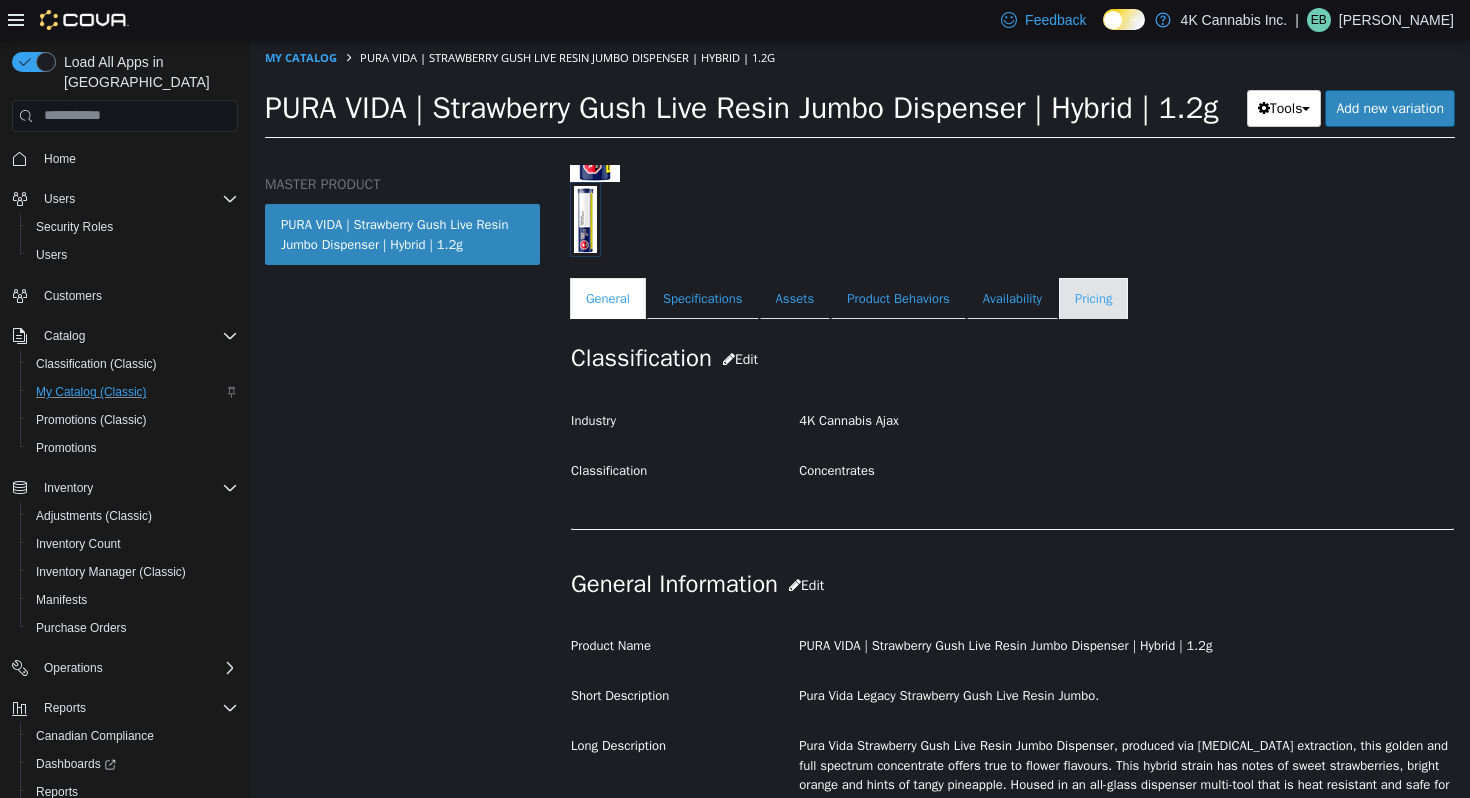 click on "Pricing" at bounding box center (1093, 298) 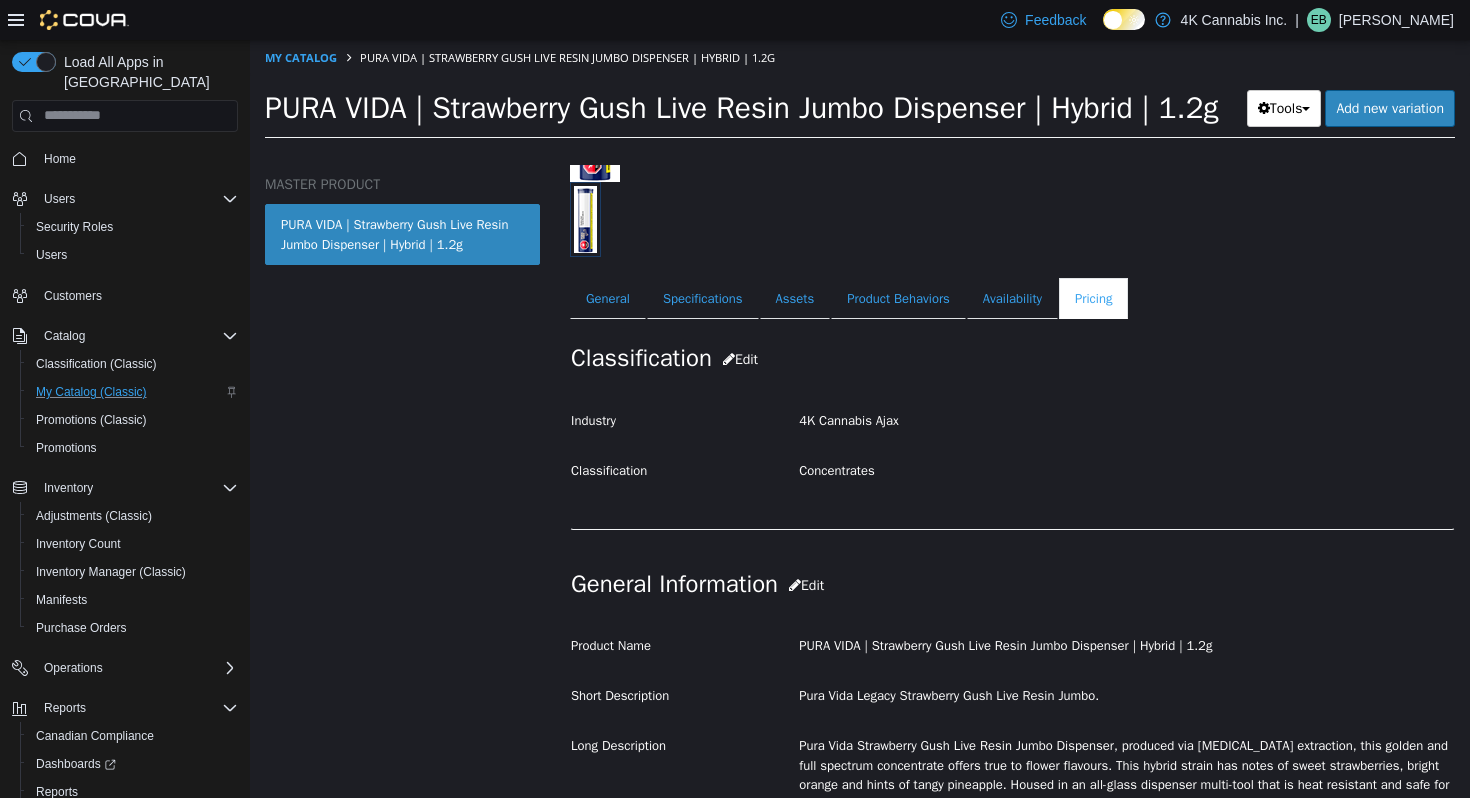 scroll, scrollTop: 83, scrollLeft: 0, axis: vertical 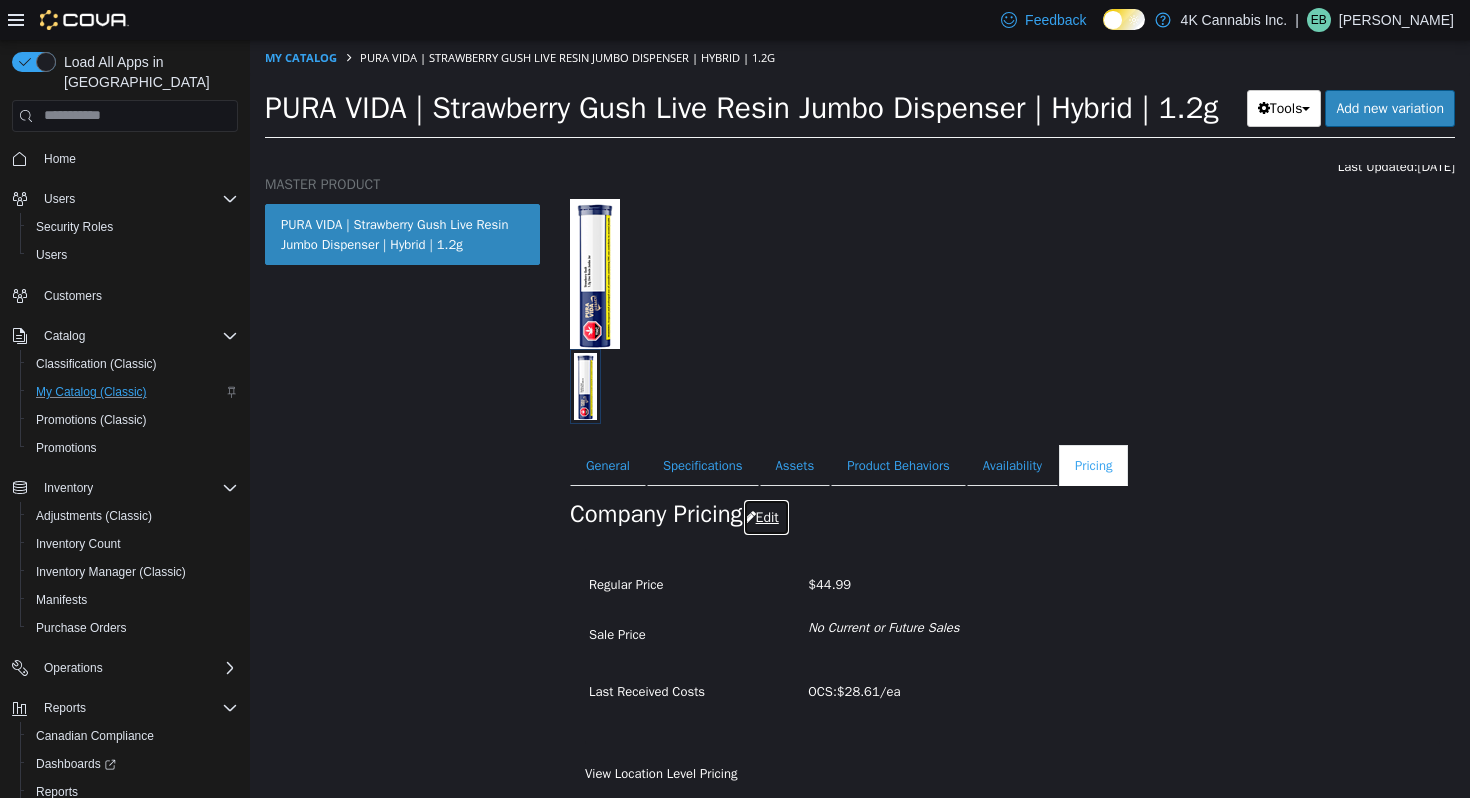 click on "Edit" at bounding box center (766, 516) 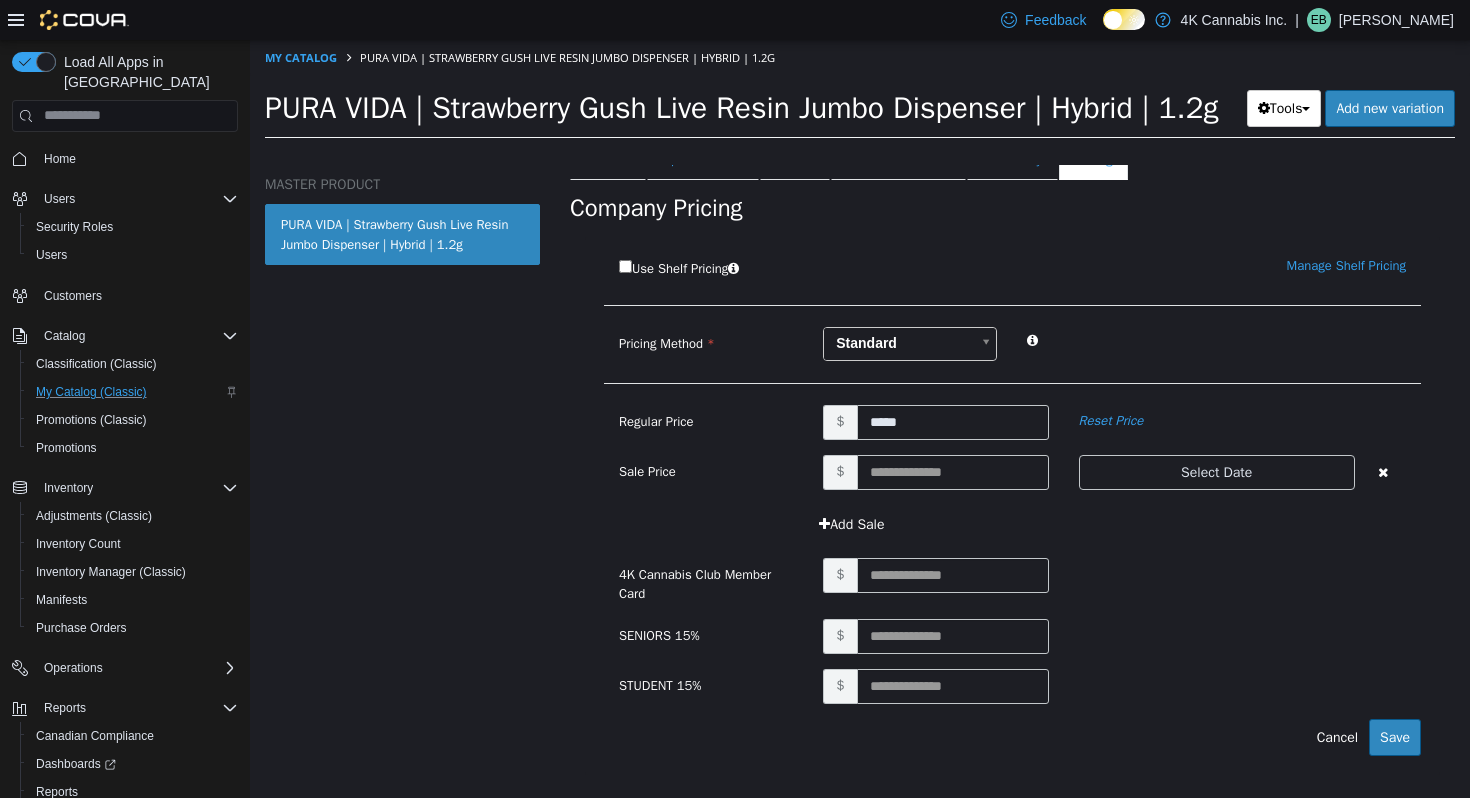 scroll, scrollTop: 394, scrollLeft: 0, axis: vertical 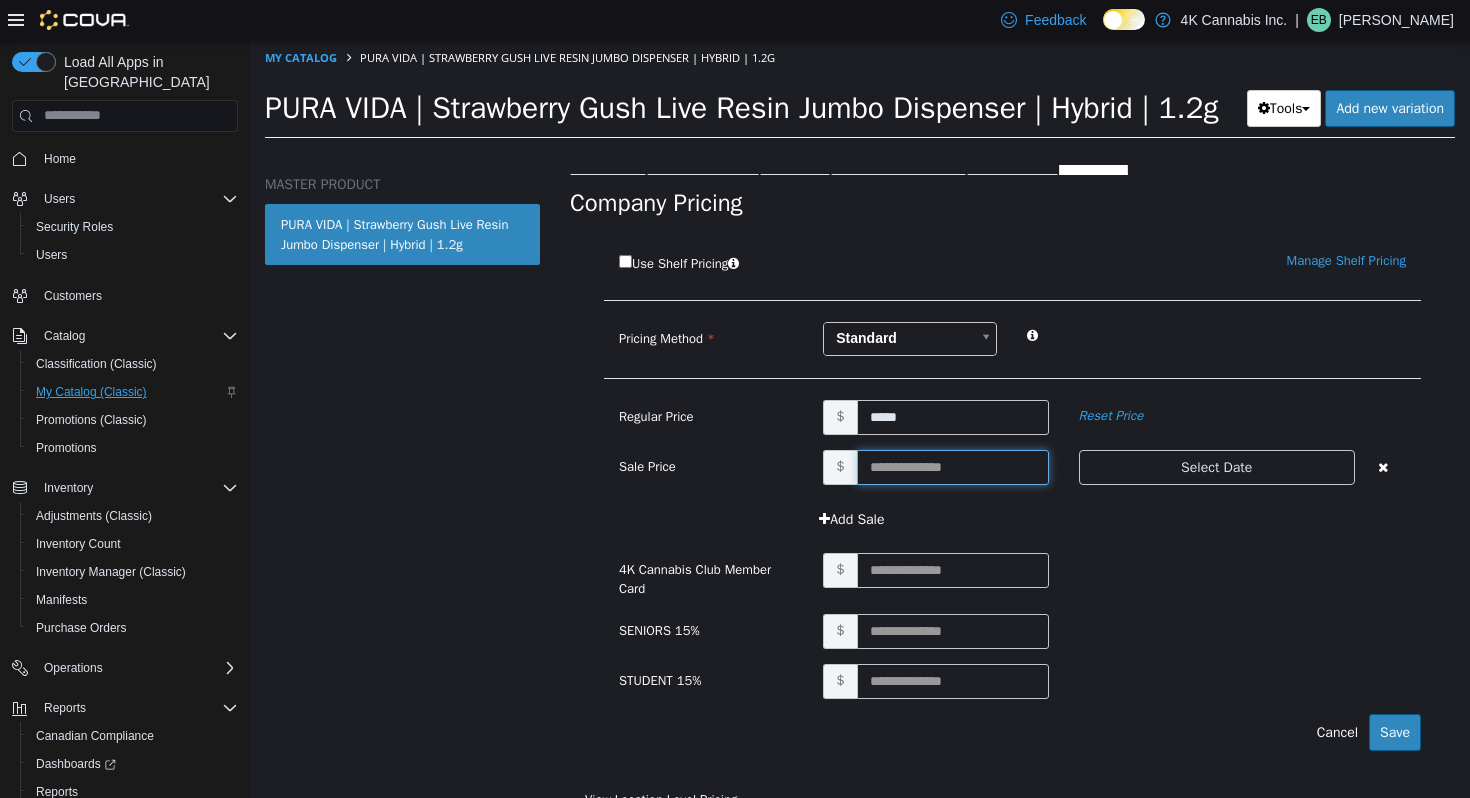 click at bounding box center [953, 466] 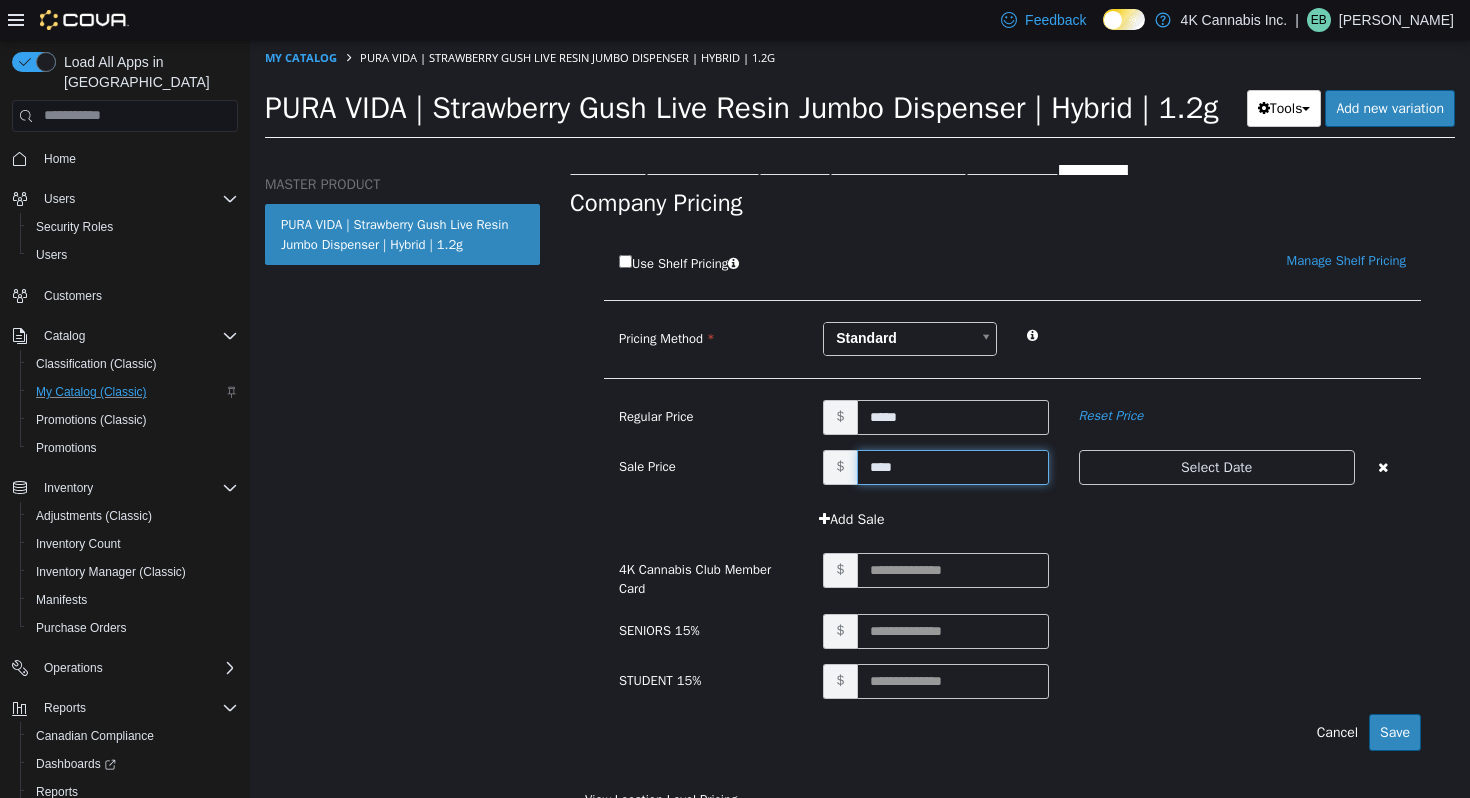 type on "*****" 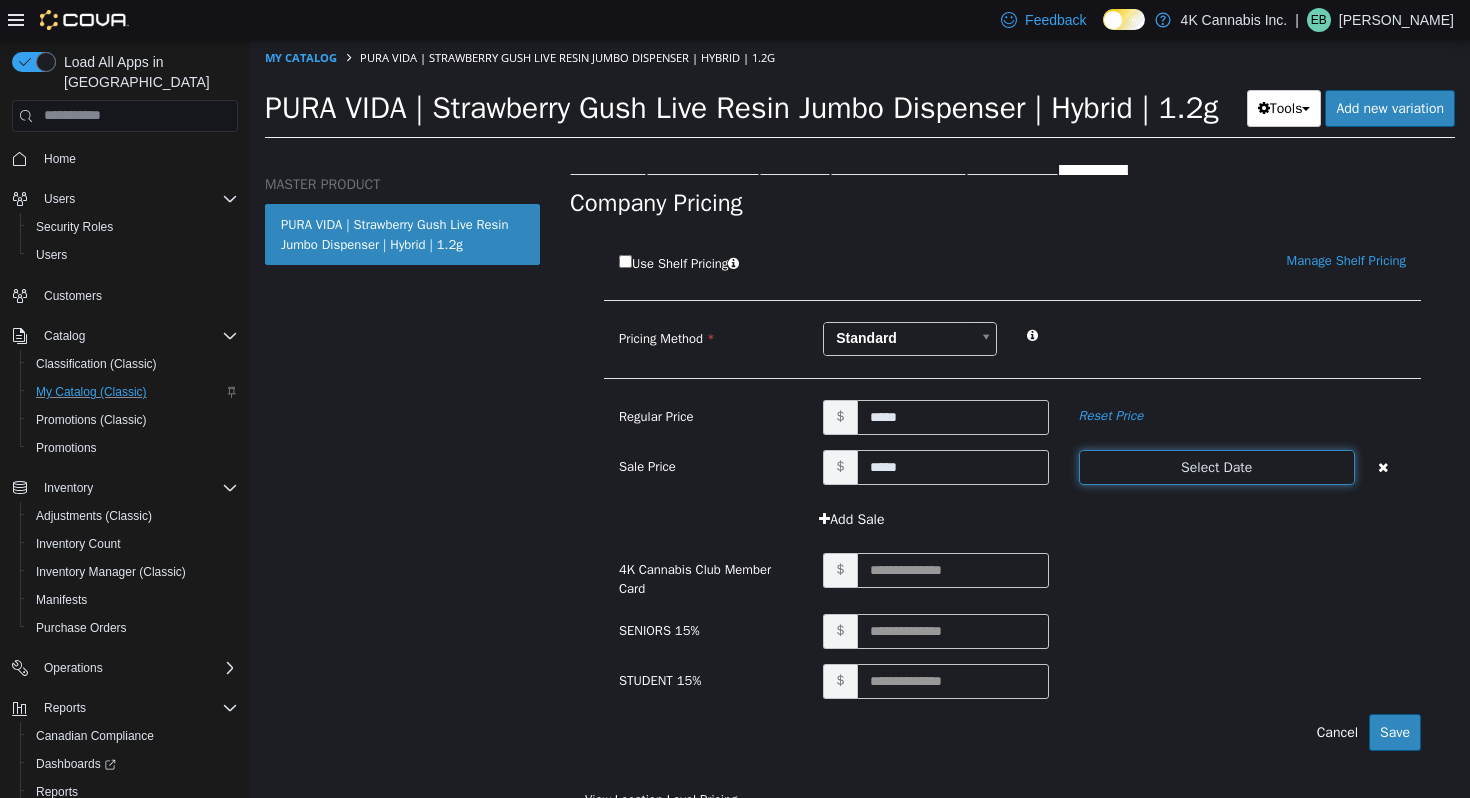click on "Select Date" at bounding box center (1217, 466) 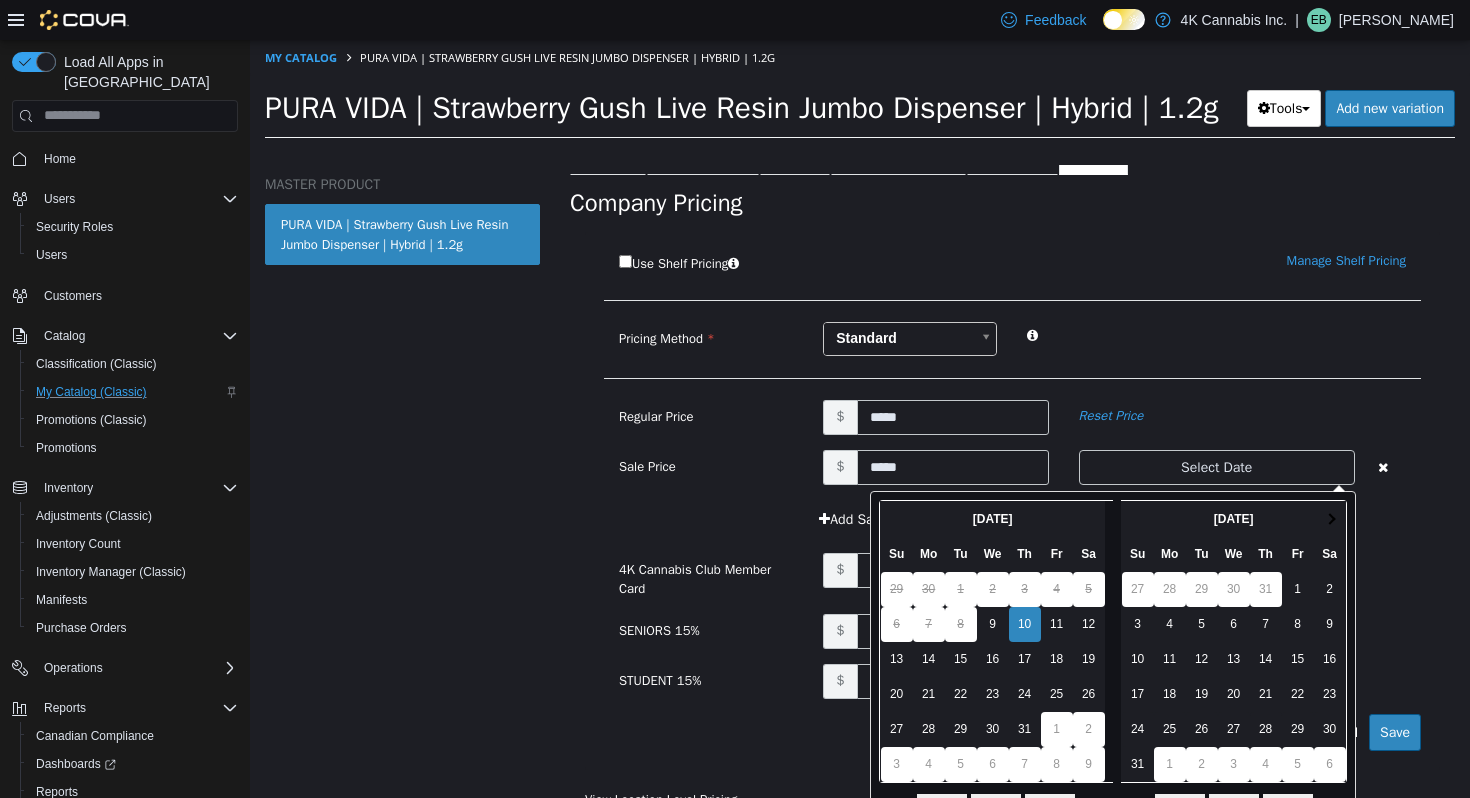 scroll, scrollTop: 73, scrollLeft: 0, axis: vertical 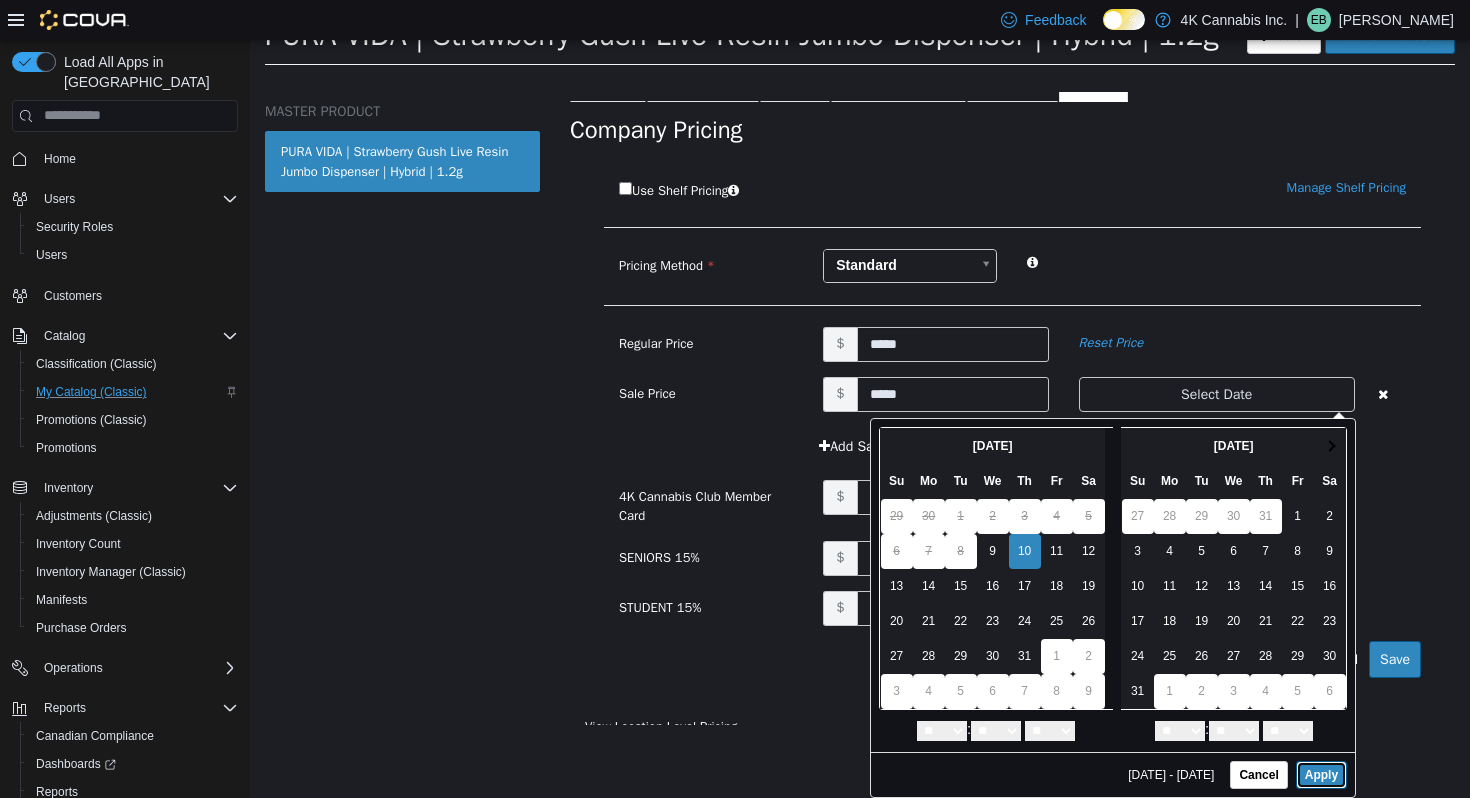 click on "Apply" at bounding box center (1321, 774) 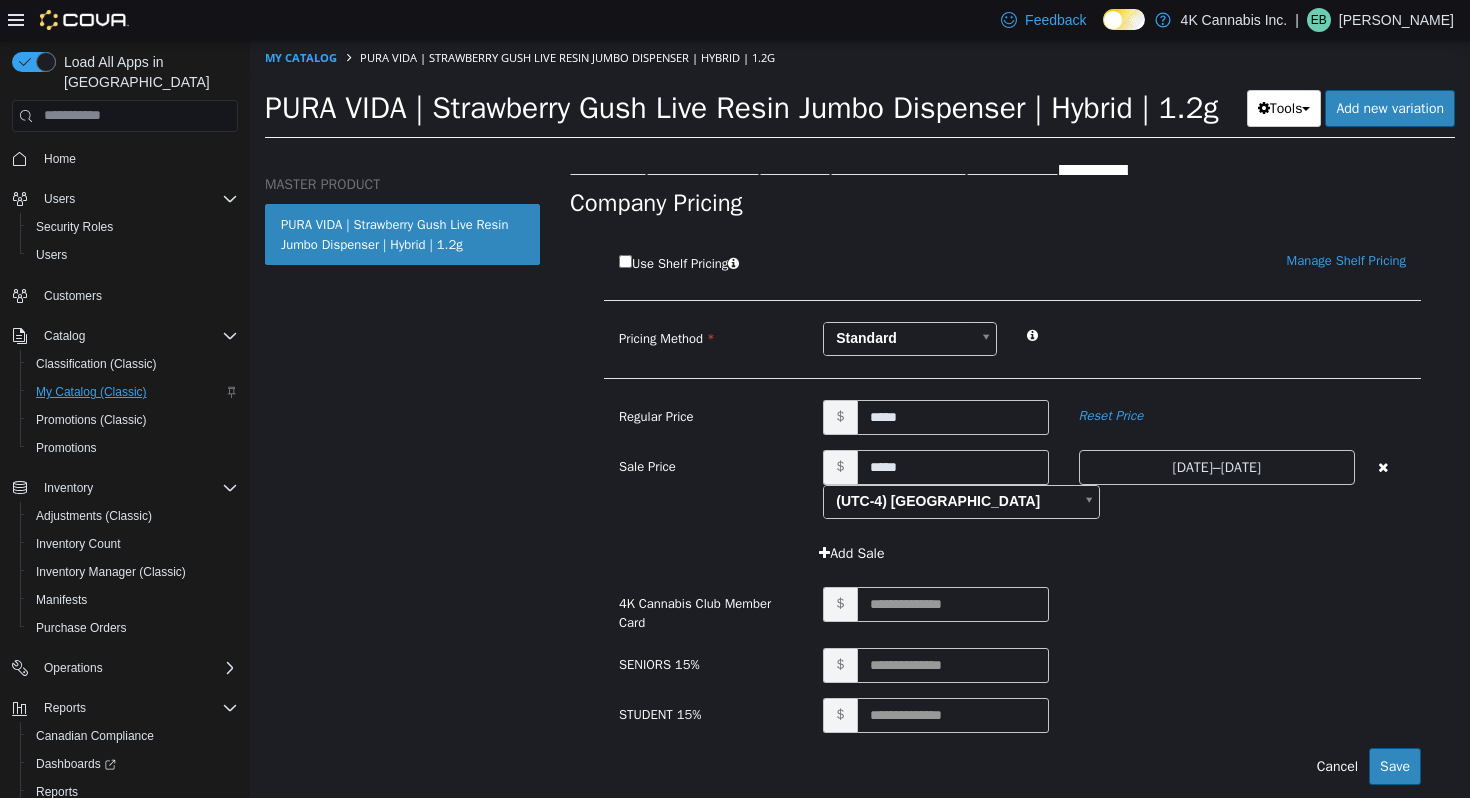 scroll, scrollTop: 0, scrollLeft: 0, axis: both 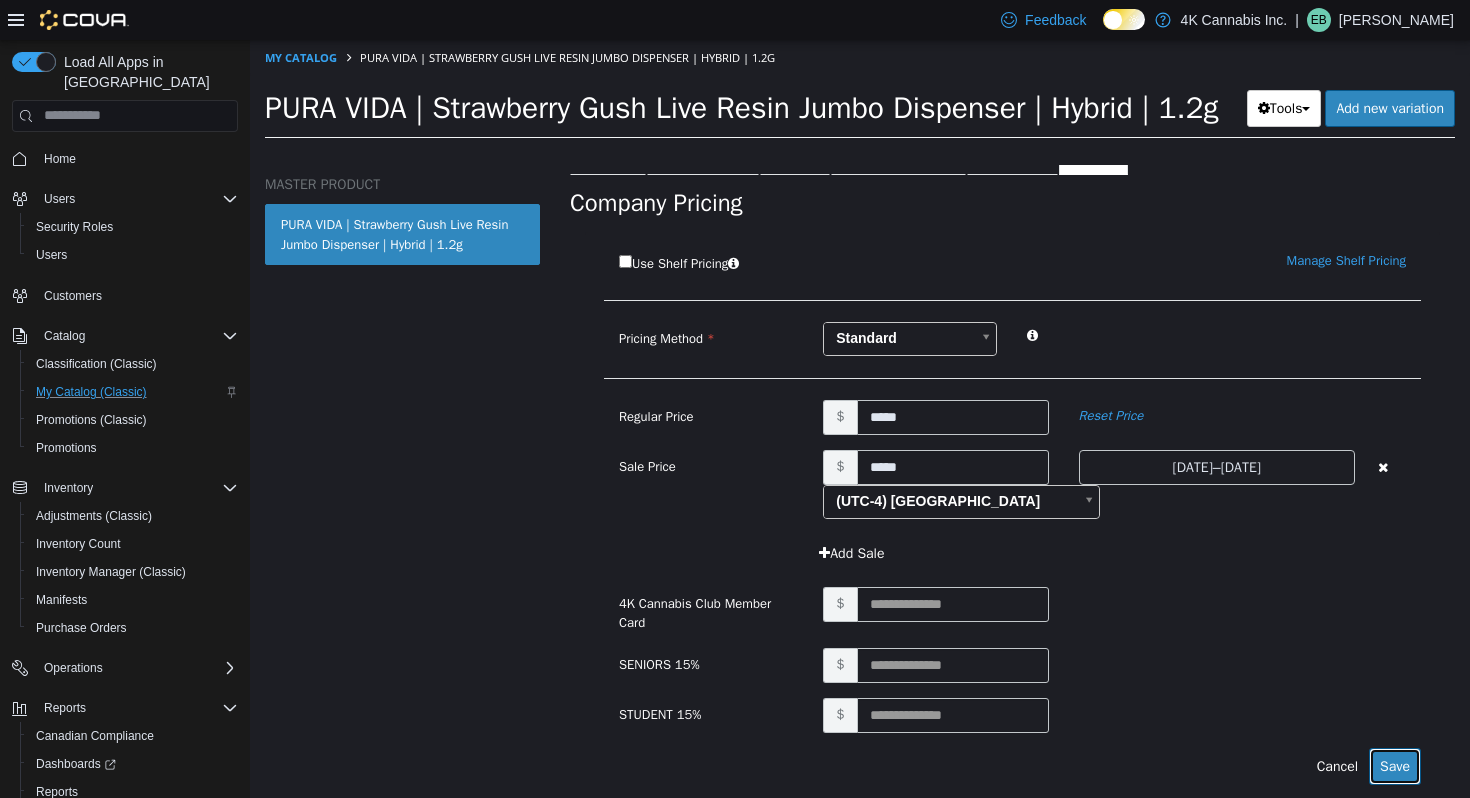 click on "Save" at bounding box center [1395, 765] 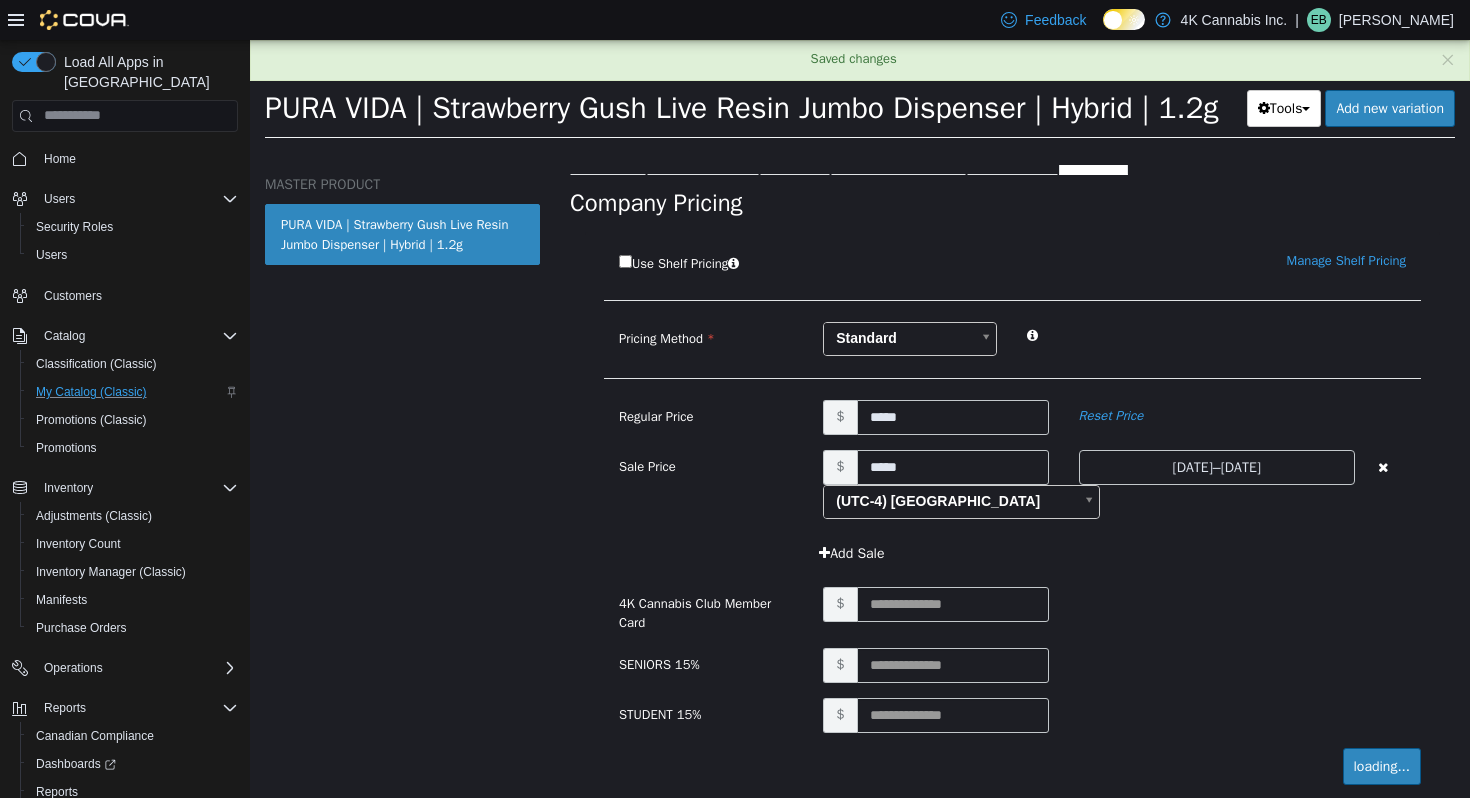 scroll, scrollTop: 129, scrollLeft: 0, axis: vertical 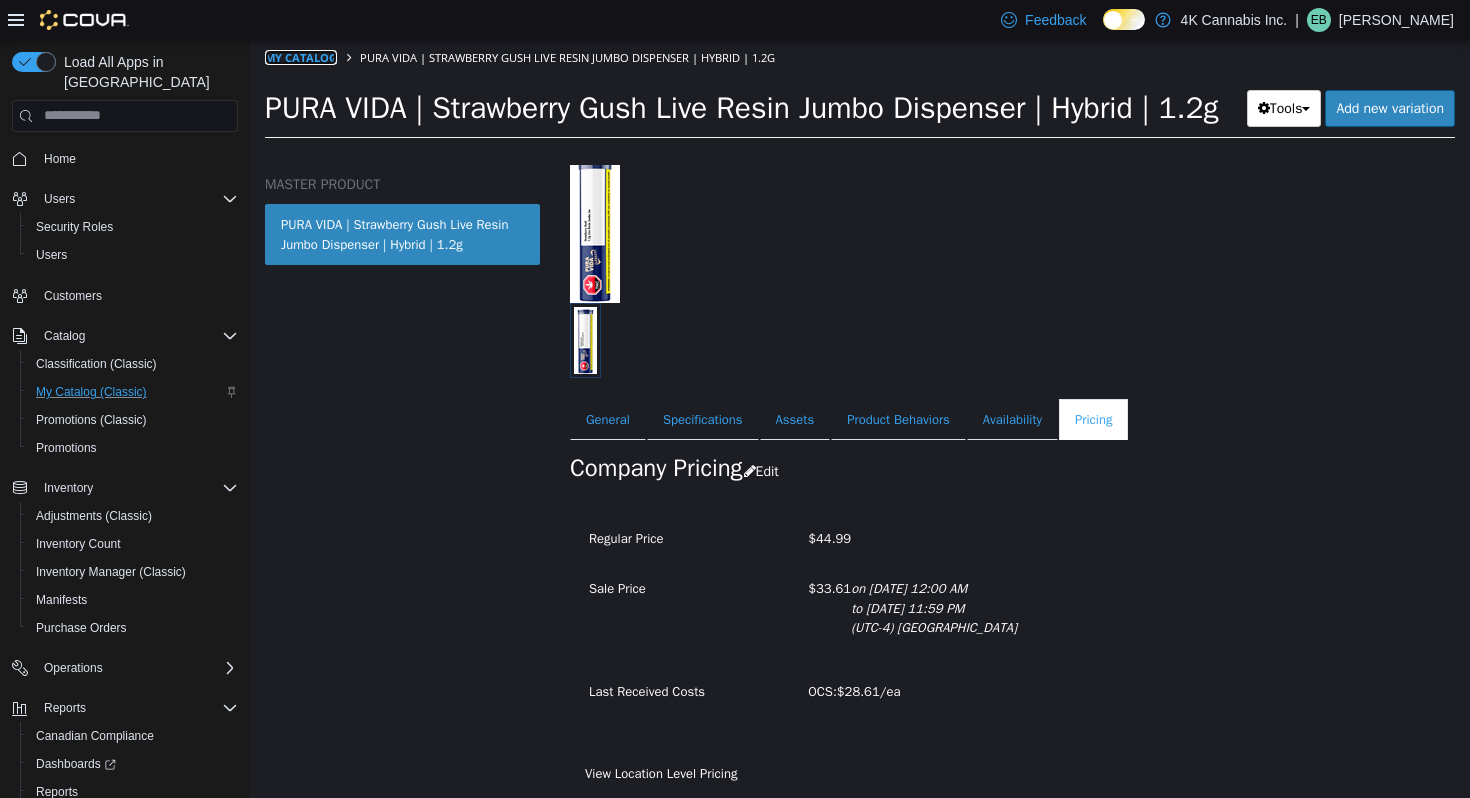 click on "My Catalog" at bounding box center (301, 56) 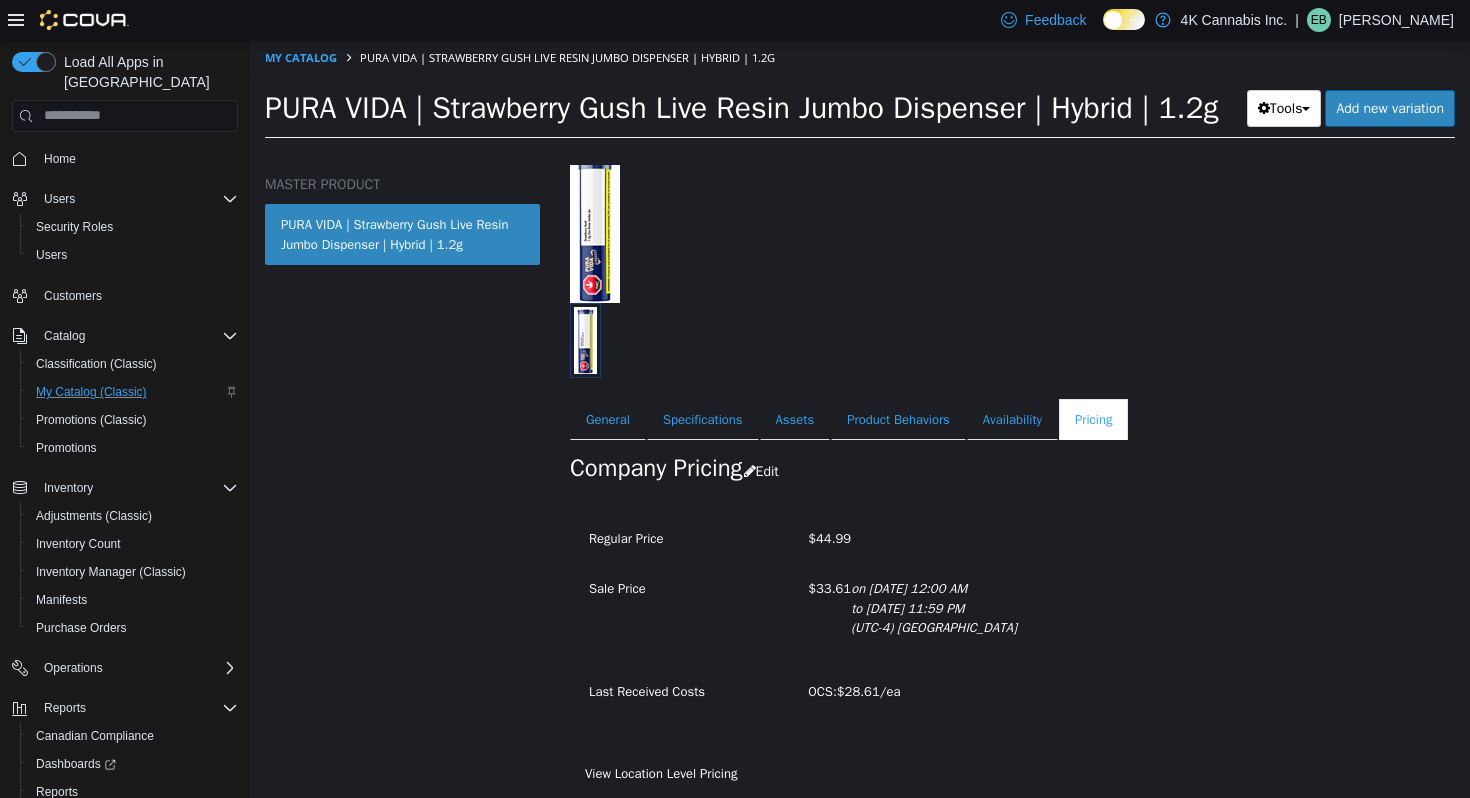 select on "**********" 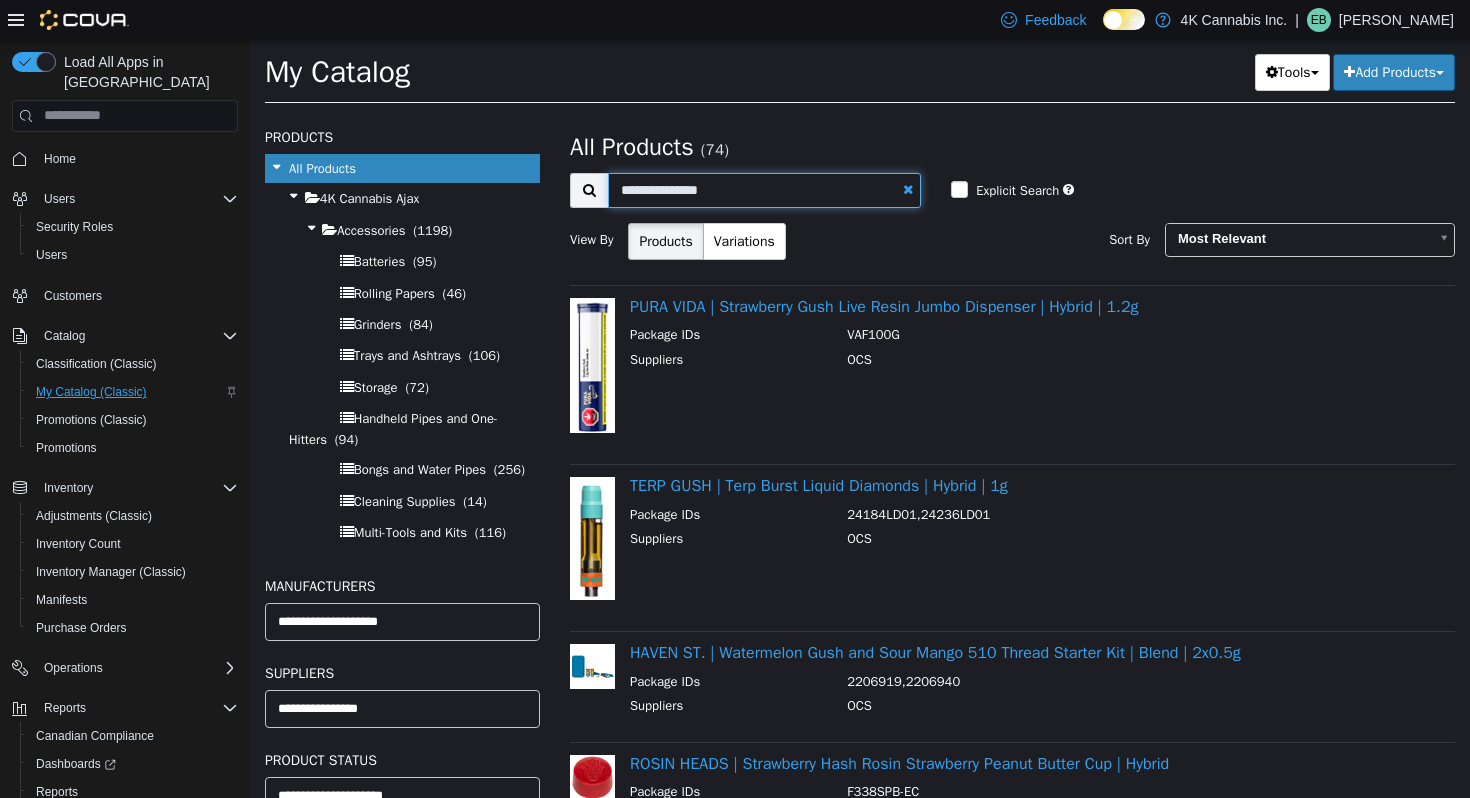 drag, startPoint x: 733, startPoint y: 179, endPoint x: 609, endPoint y: 178, distance: 124.004036 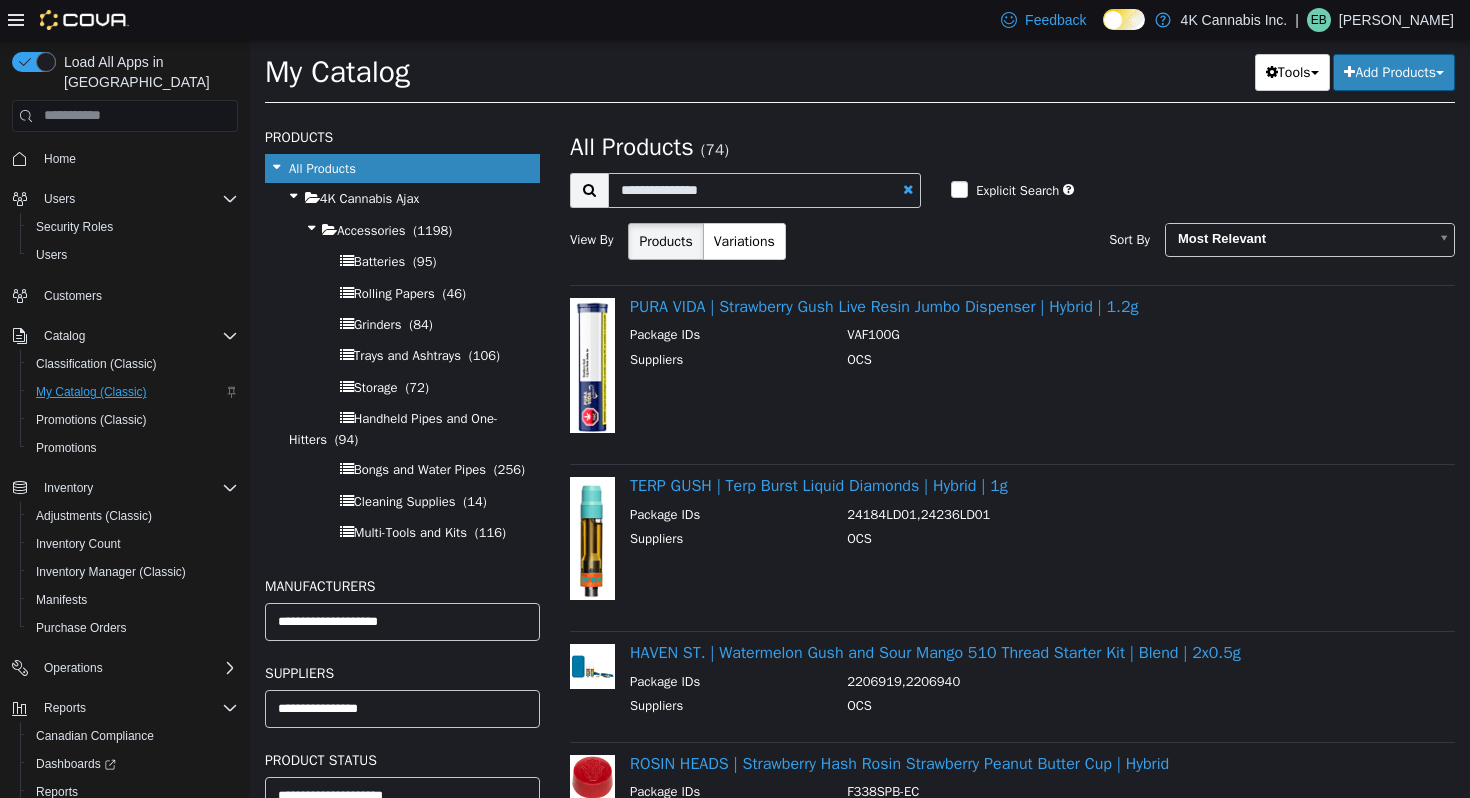 click at bounding box center (908, 188) 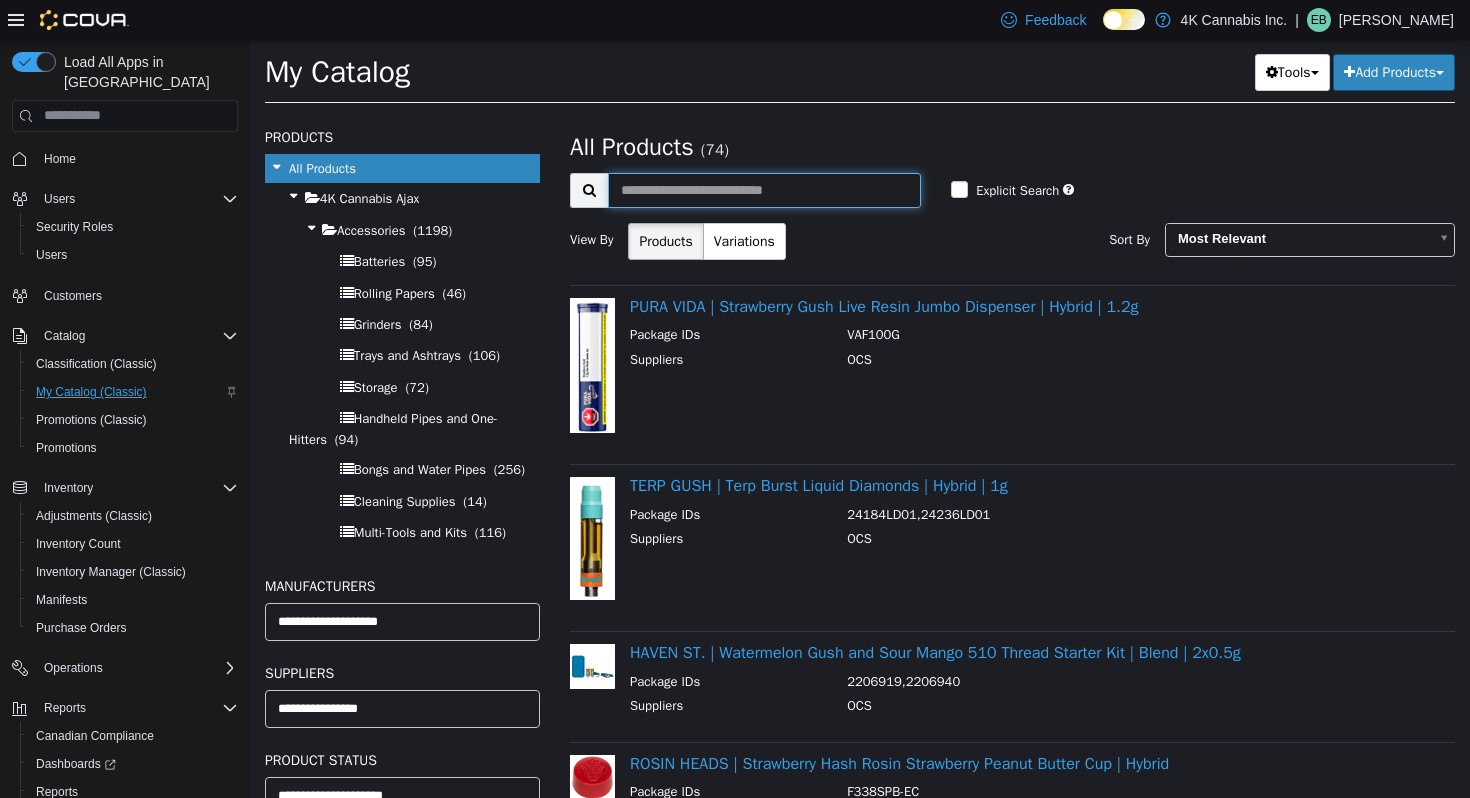 click at bounding box center [764, 189] 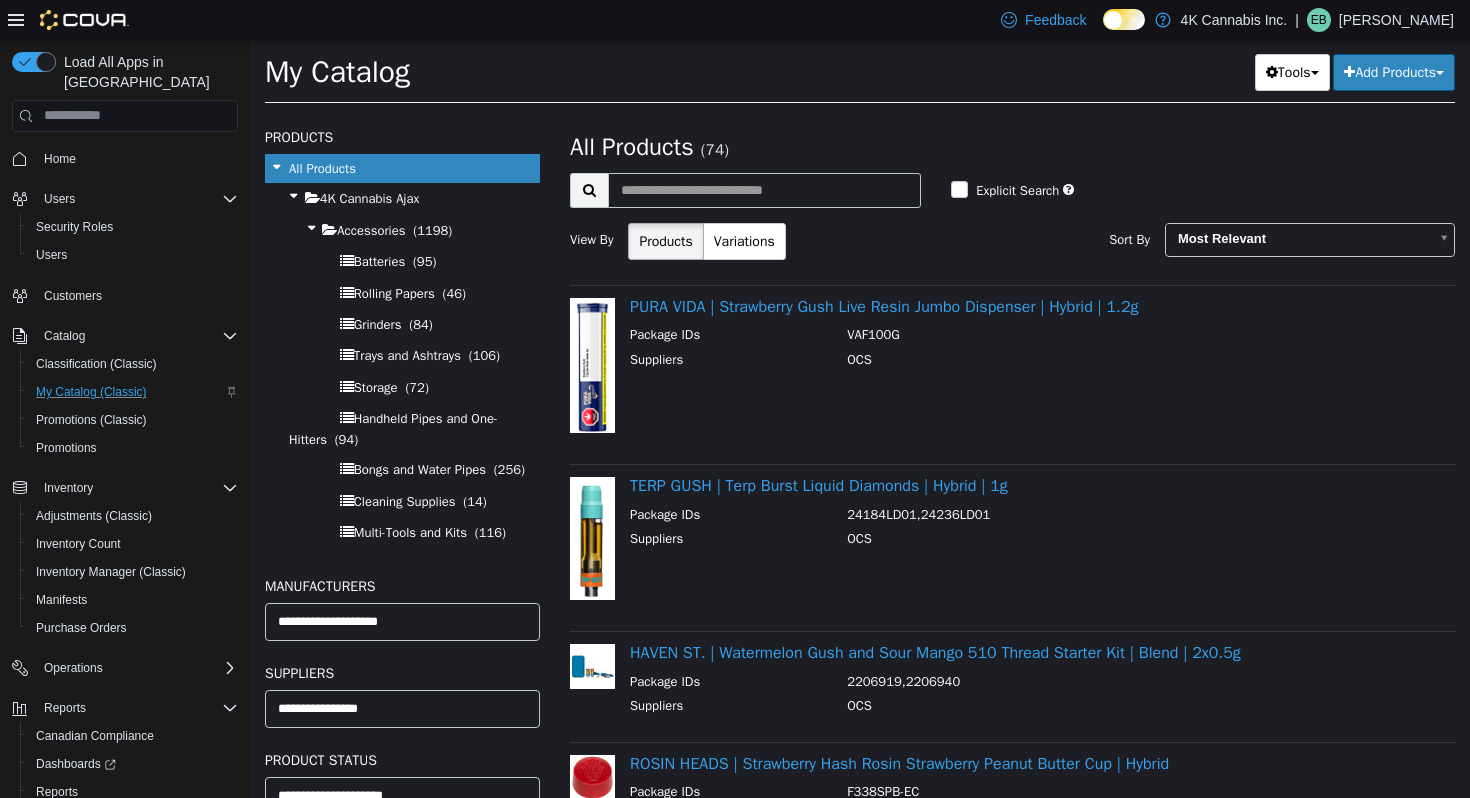 select on "**********" 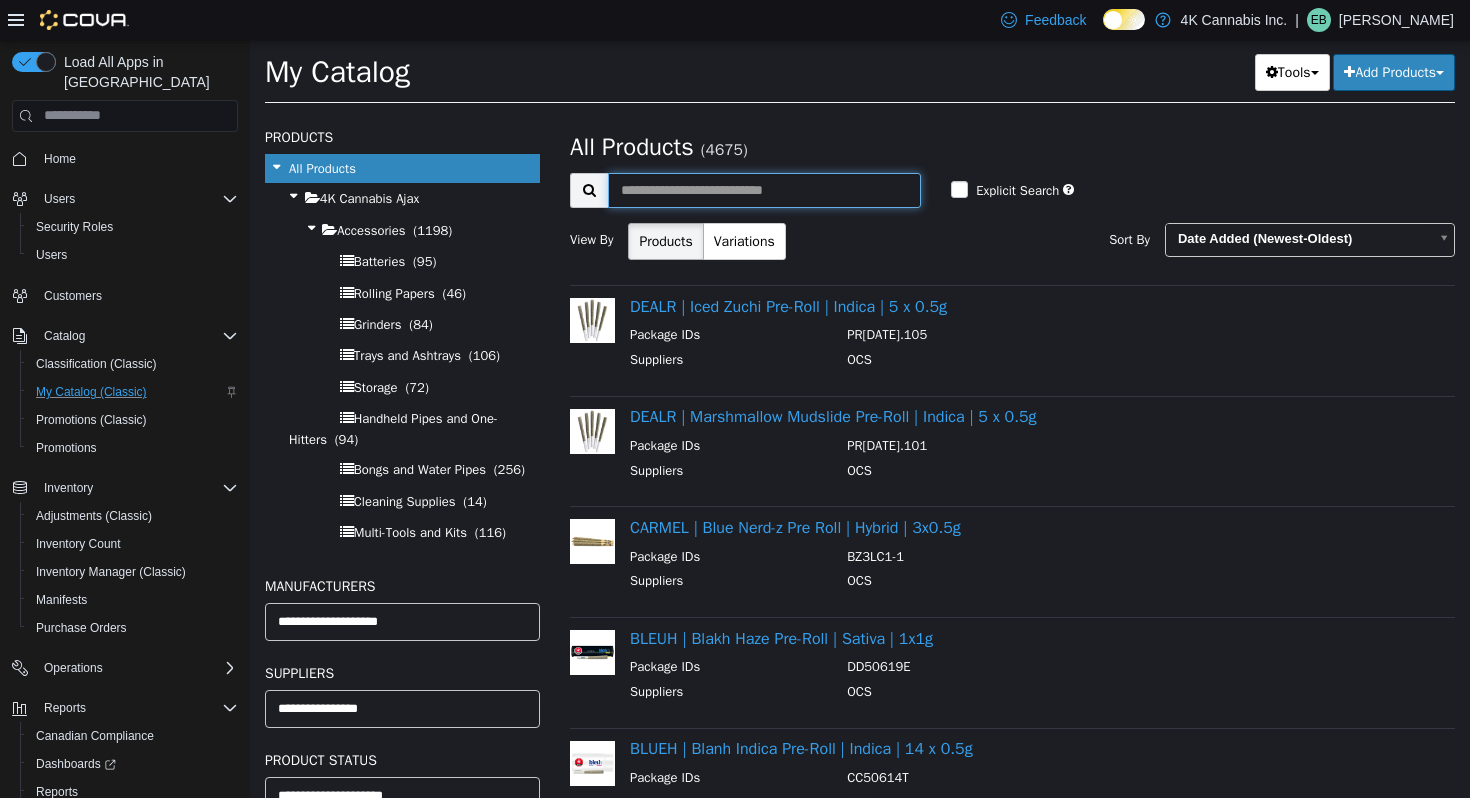 click at bounding box center (764, 189) 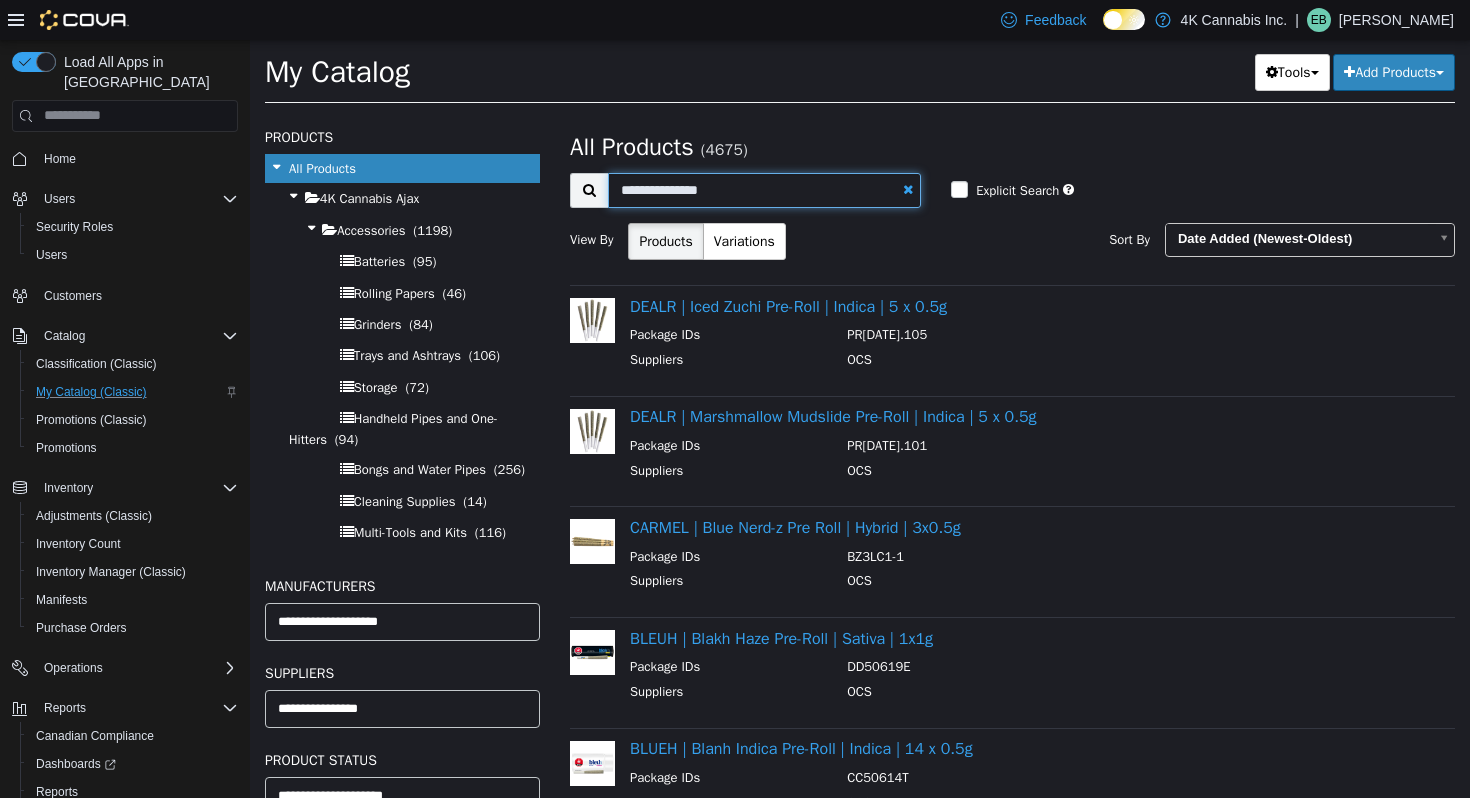 type on "**********" 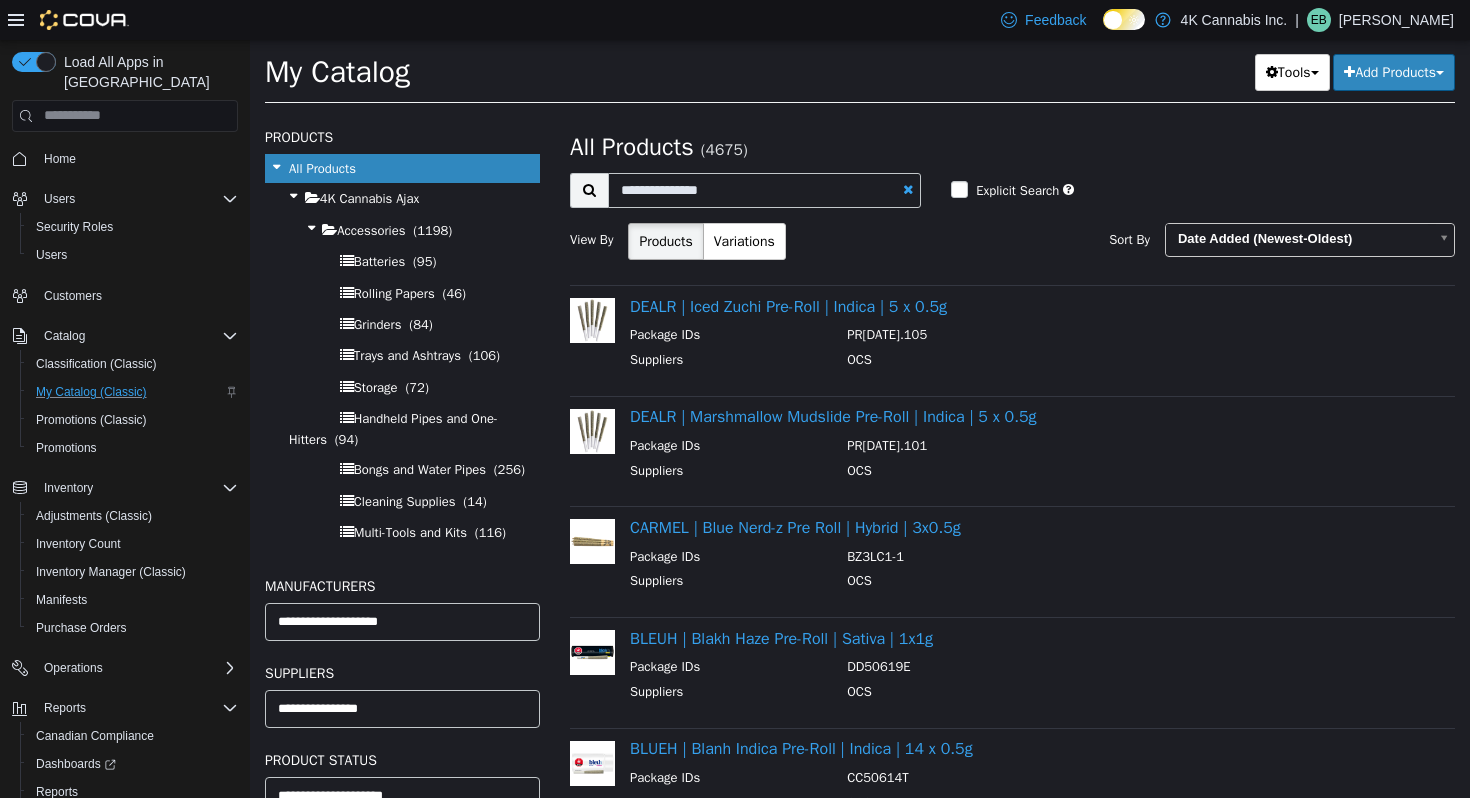 select on "**********" 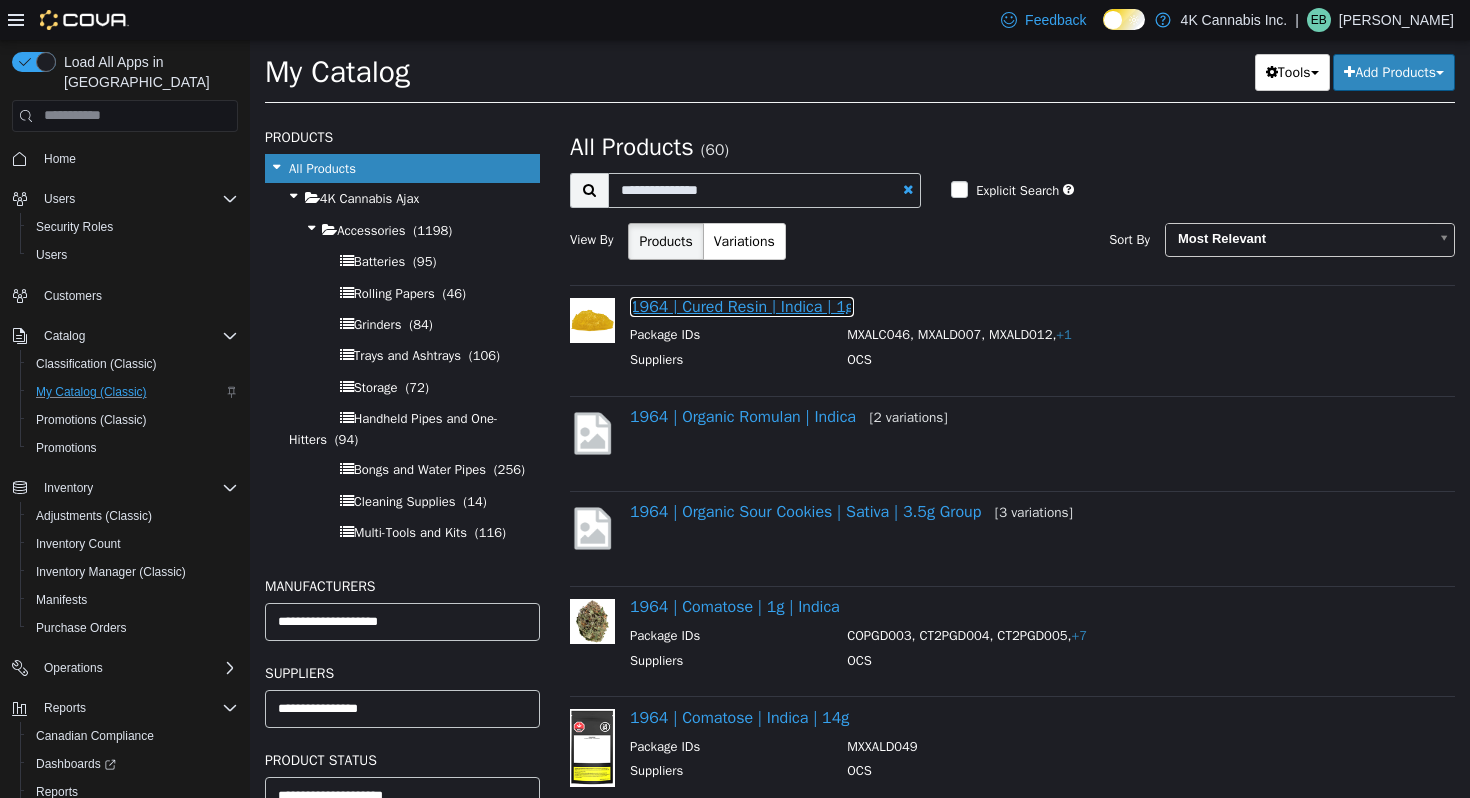 click on "1964 | Cured Resin | Indica | 1g" at bounding box center [742, 306] 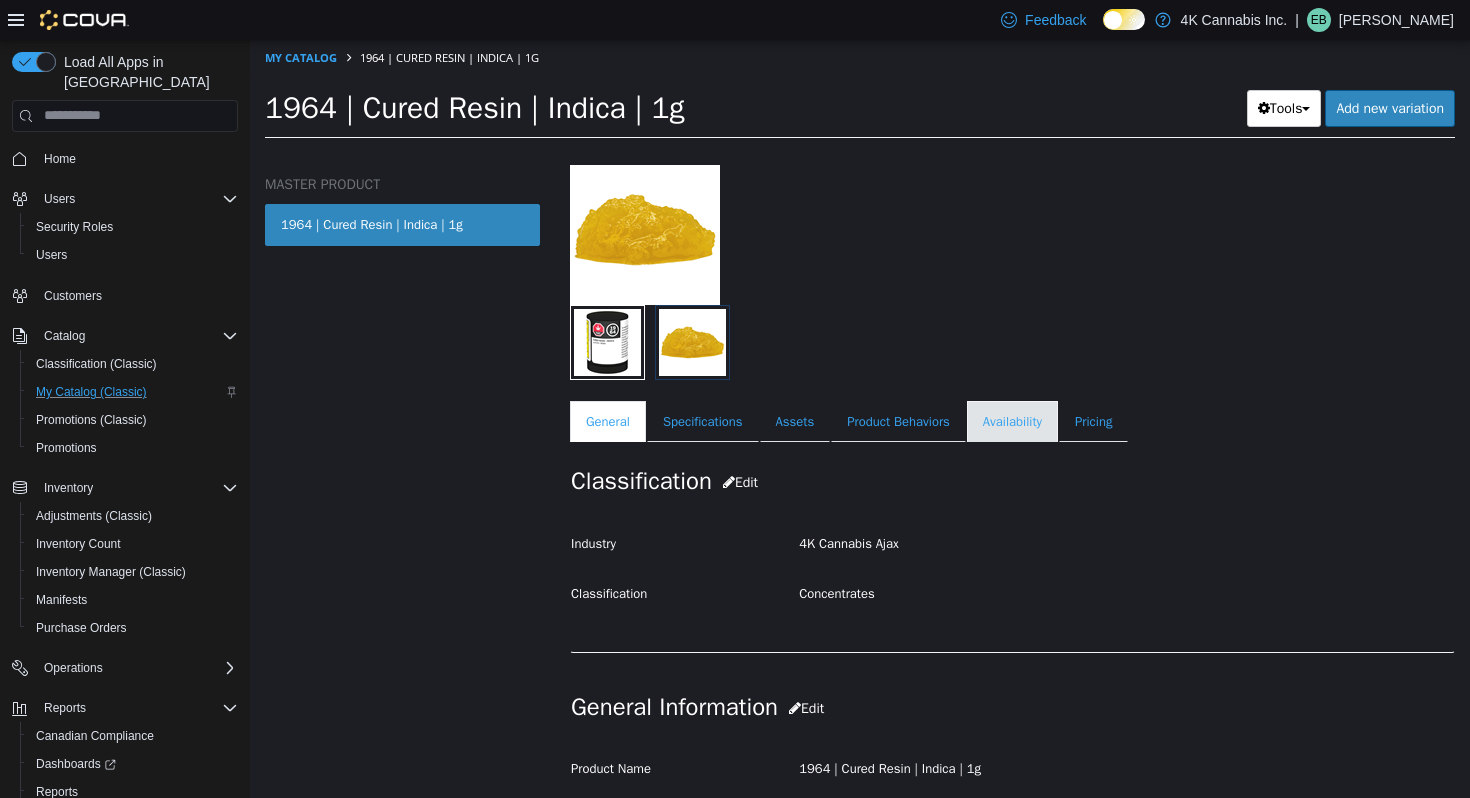 scroll, scrollTop: 325, scrollLeft: 0, axis: vertical 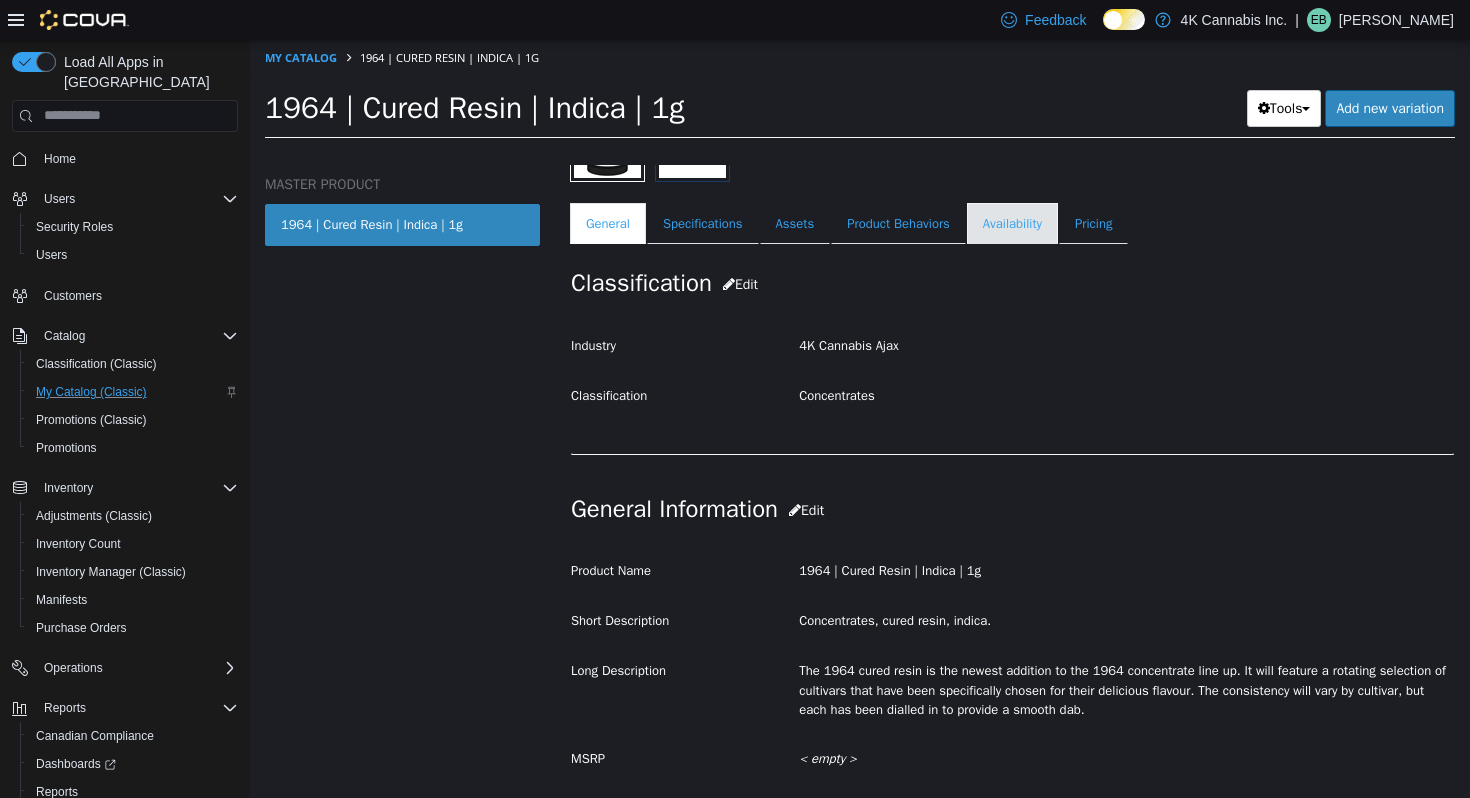 click on "Availability" at bounding box center [1012, 223] 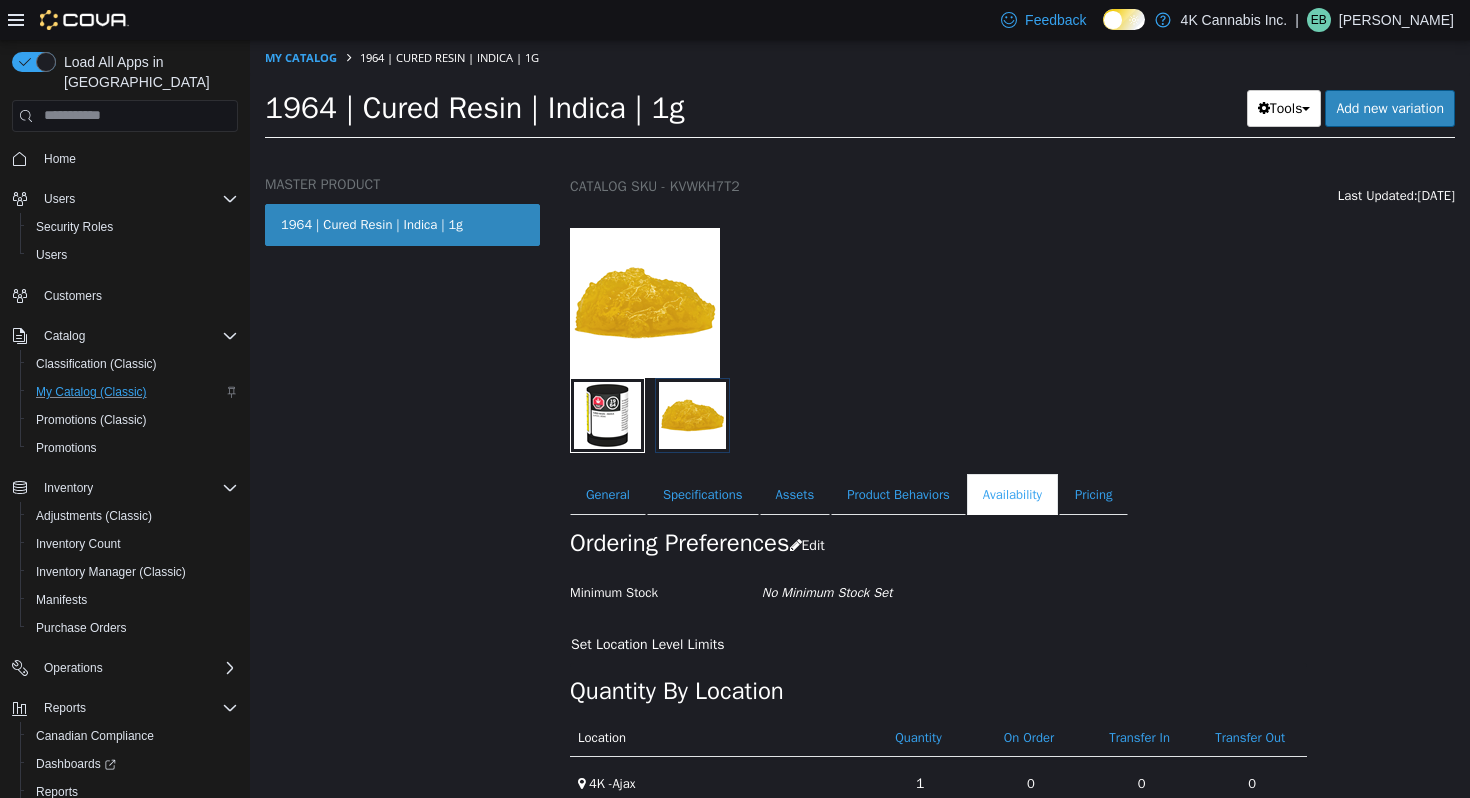 scroll, scrollTop: 61, scrollLeft: 0, axis: vertical 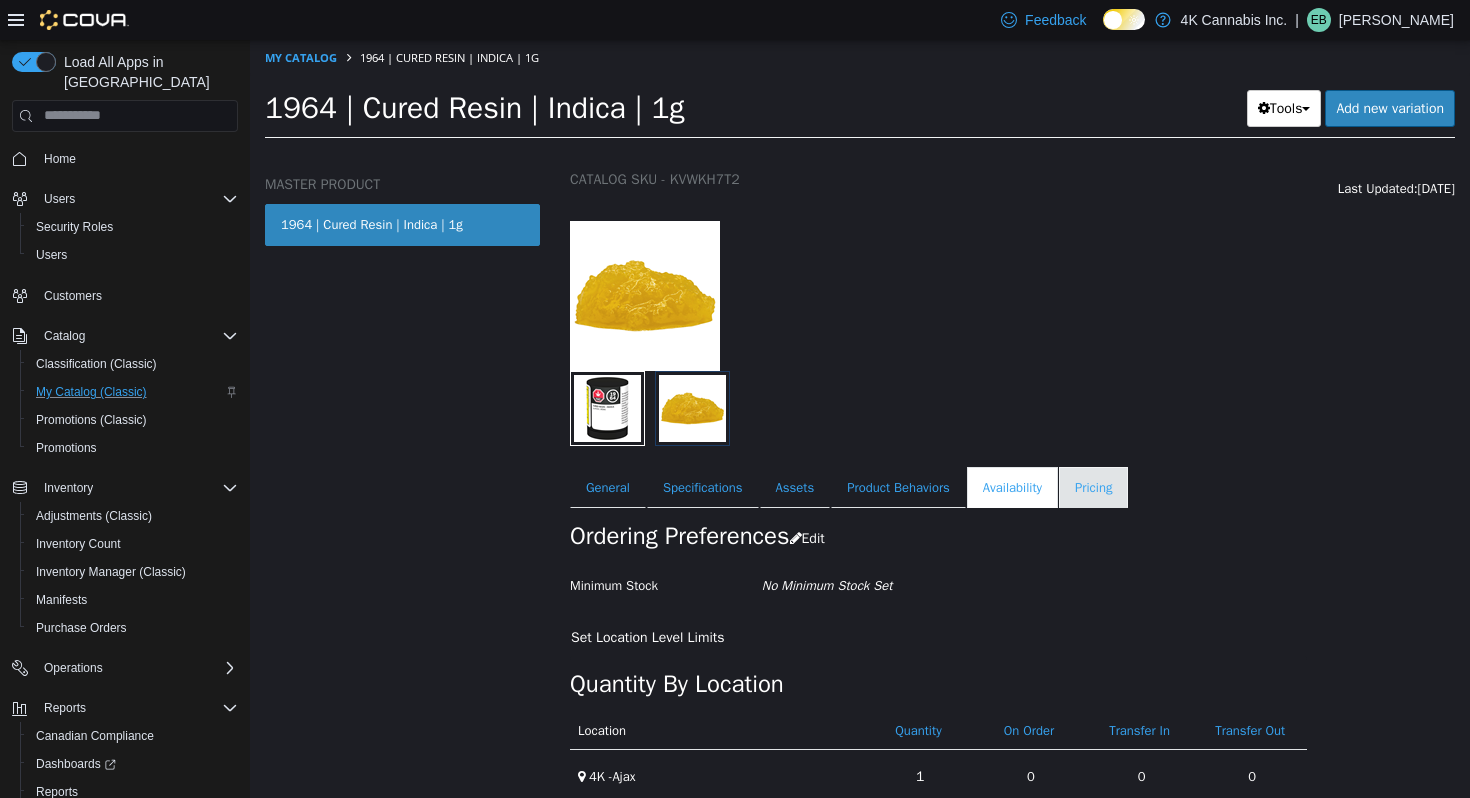 click on "Pricing" at bounding box center (1093, 487) 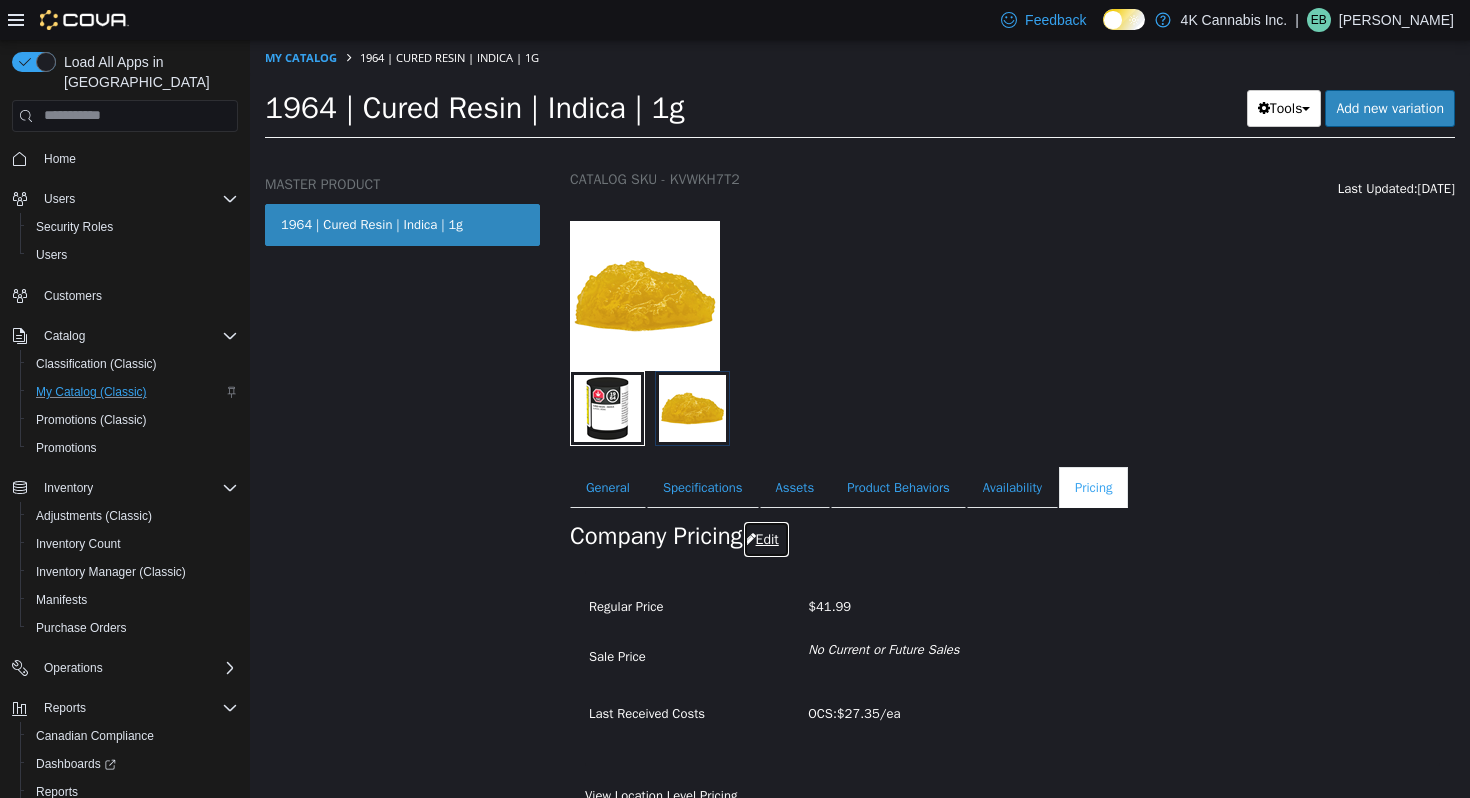 click on "Edit" at bounding box center (766, 538) 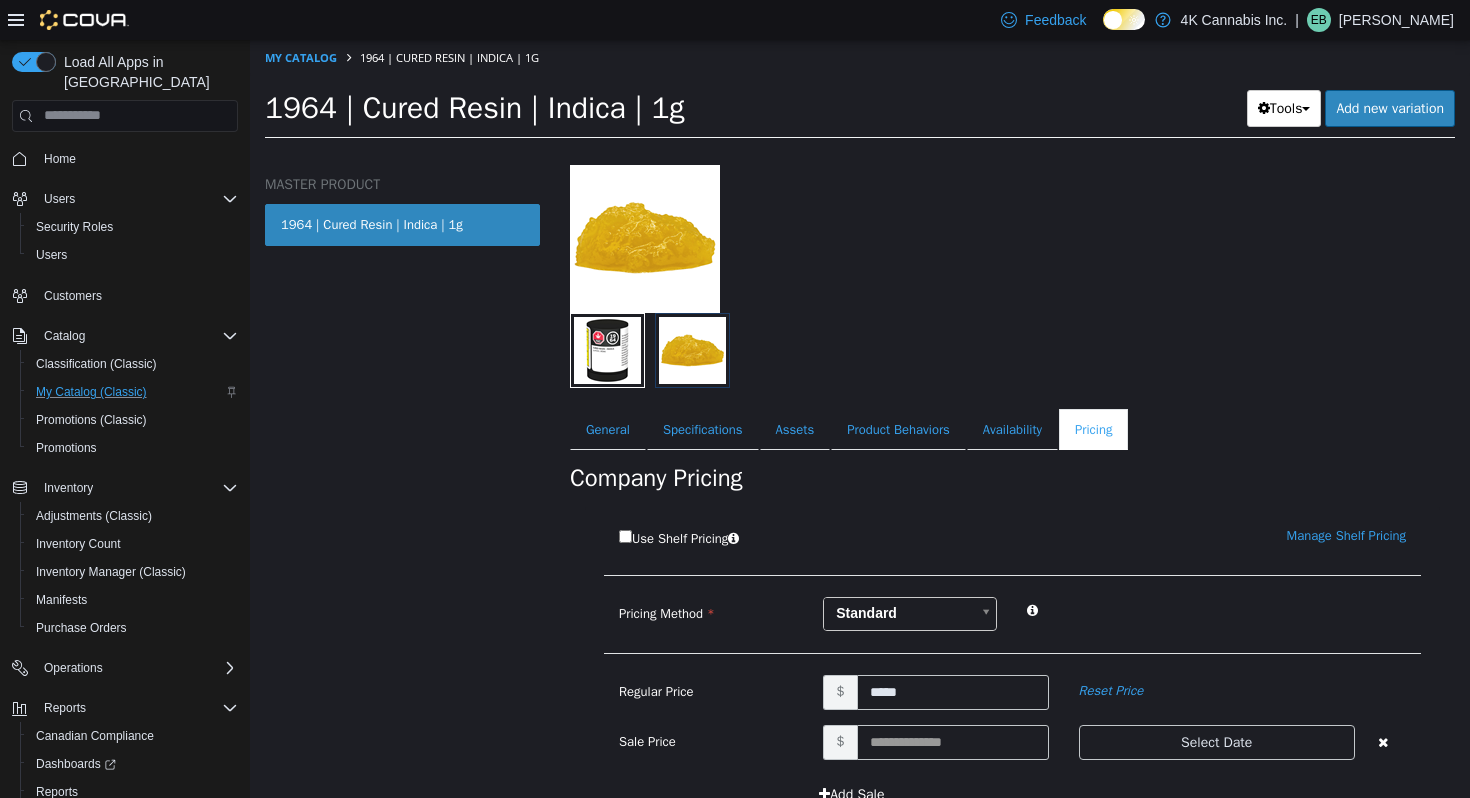 scroll, scrollTop: 169, scrollLeft: 0, axis: vertical 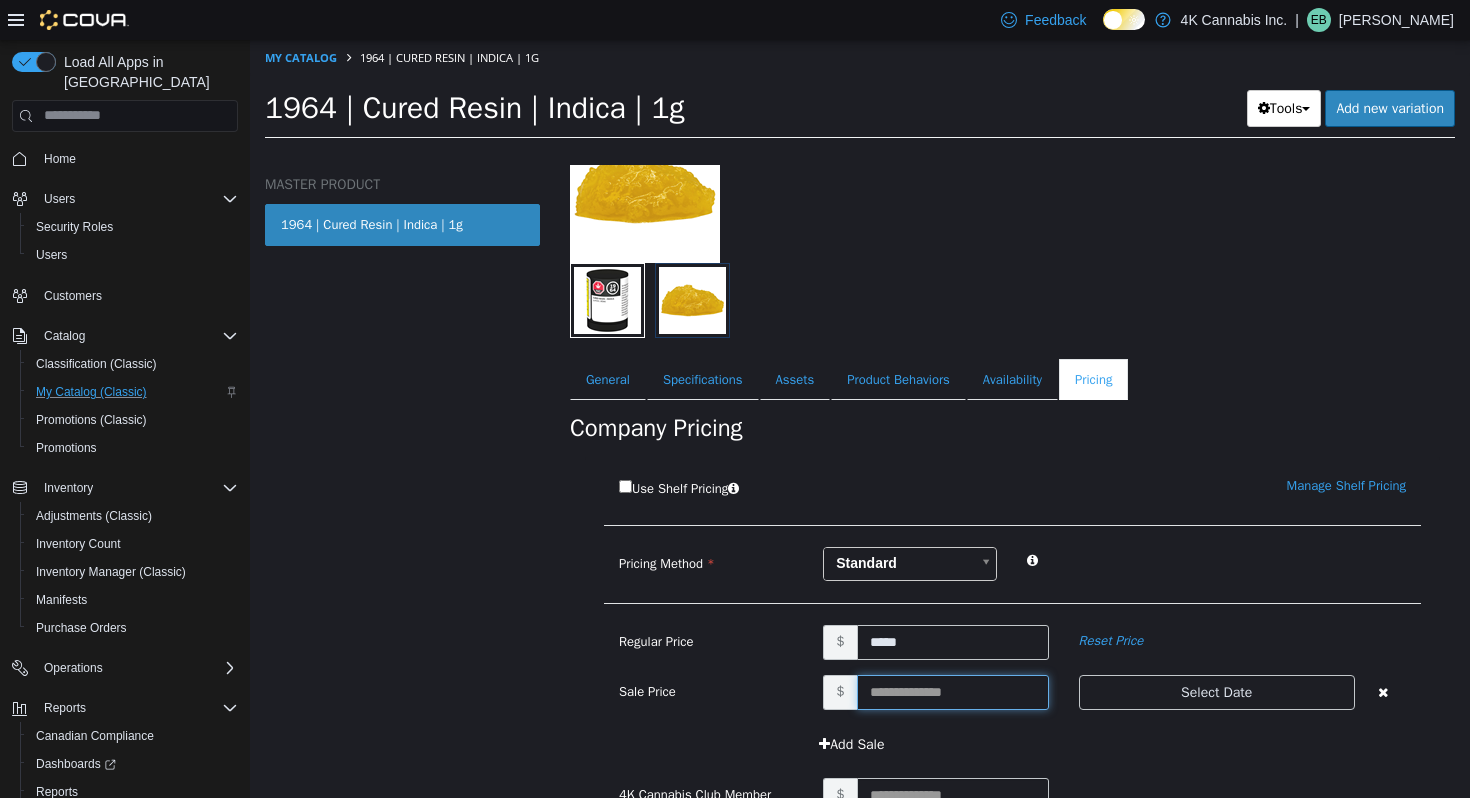 click at bounding box center (953, 691) 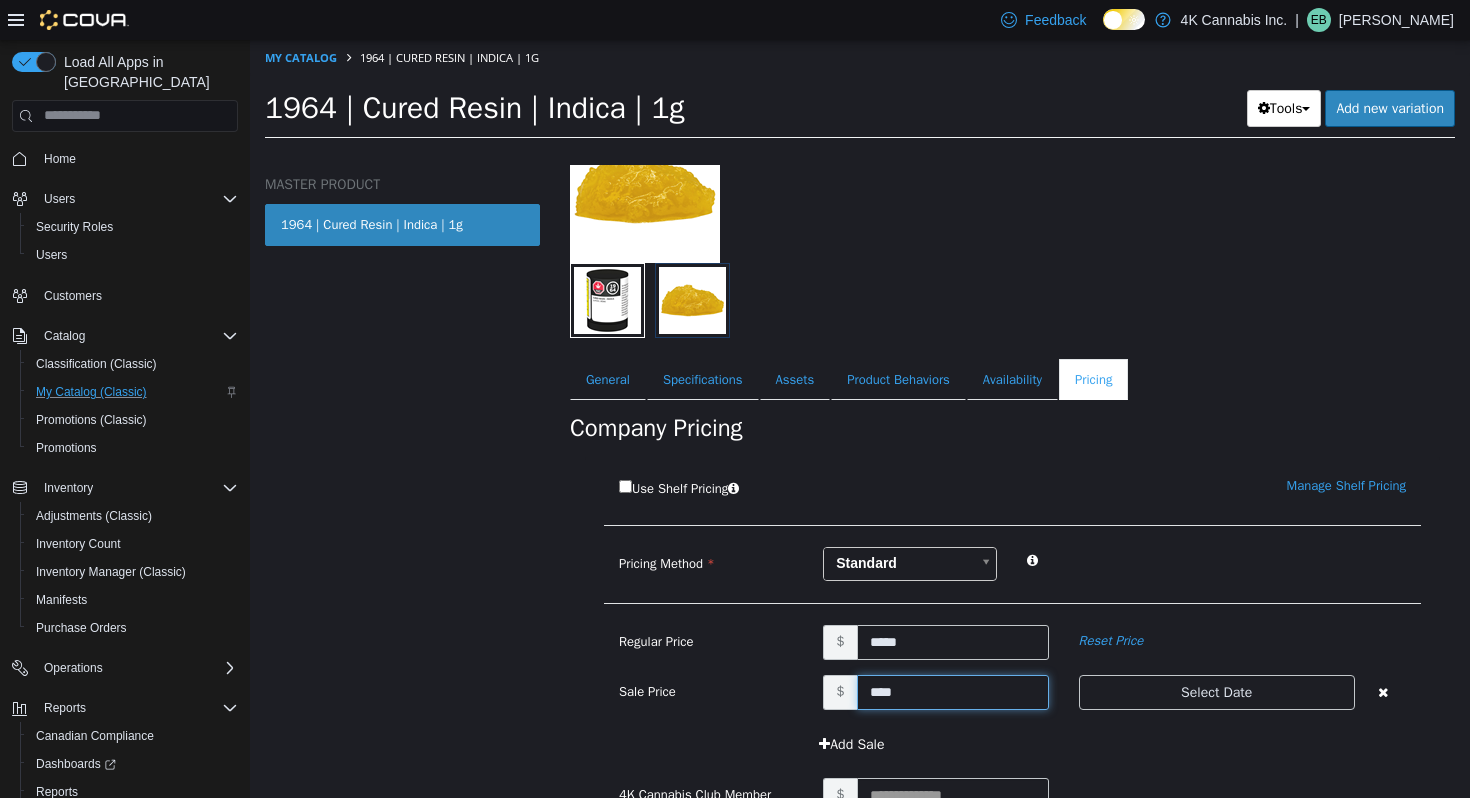 type on "*****" 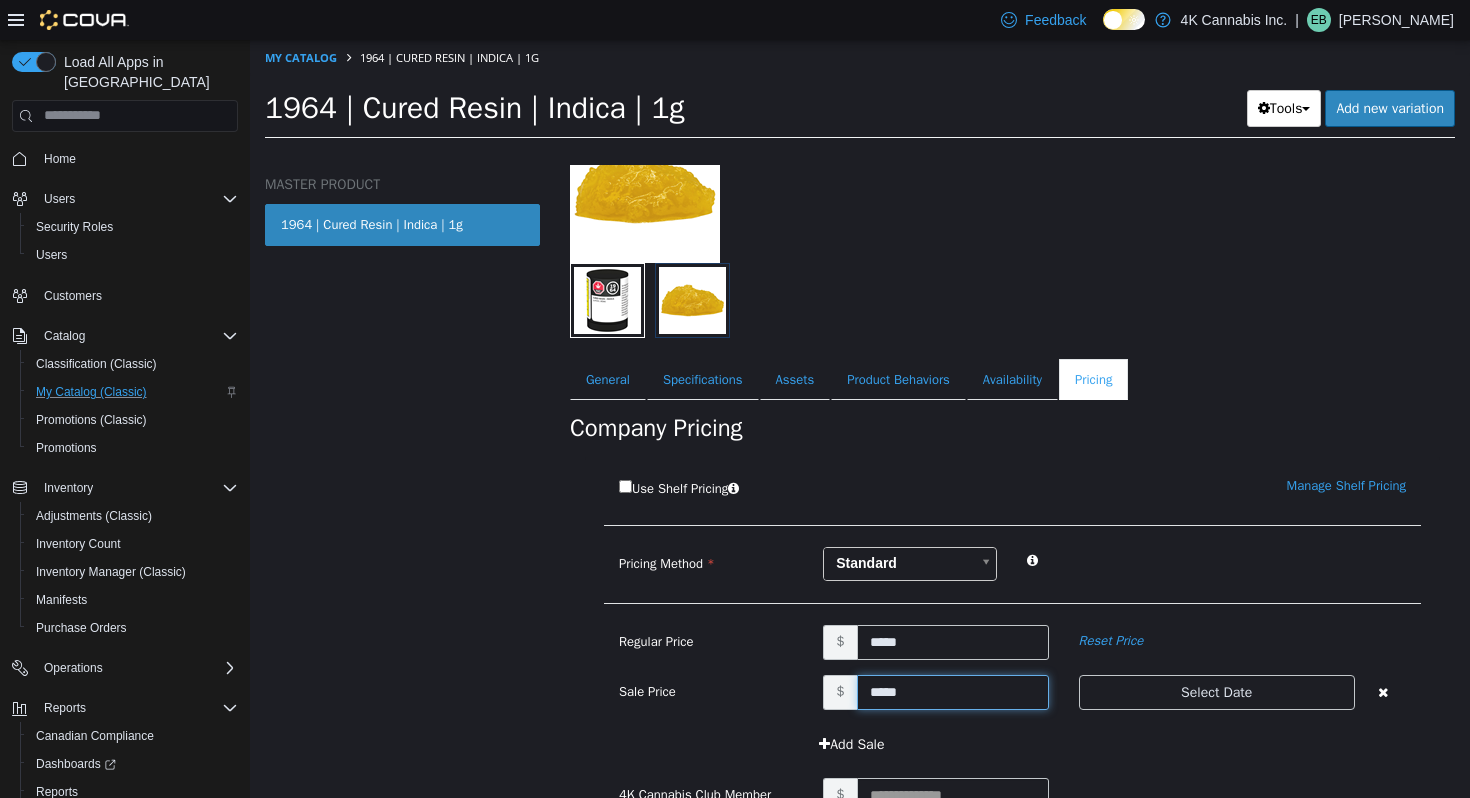 scroll, scrollTop: 420, scrollLeft: 0, axis: vertical 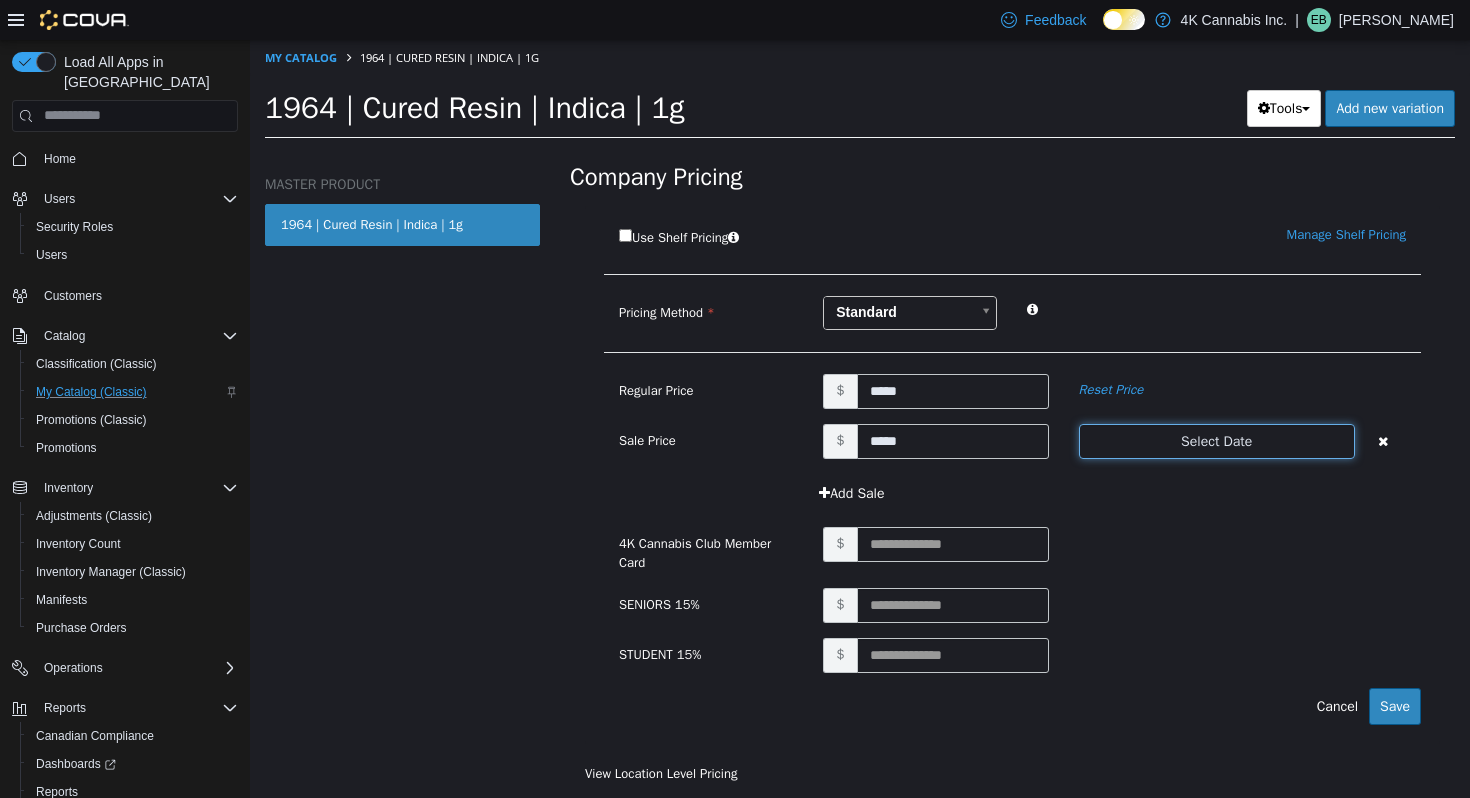 click on "Select Date" at bounding box center [1217, 440] 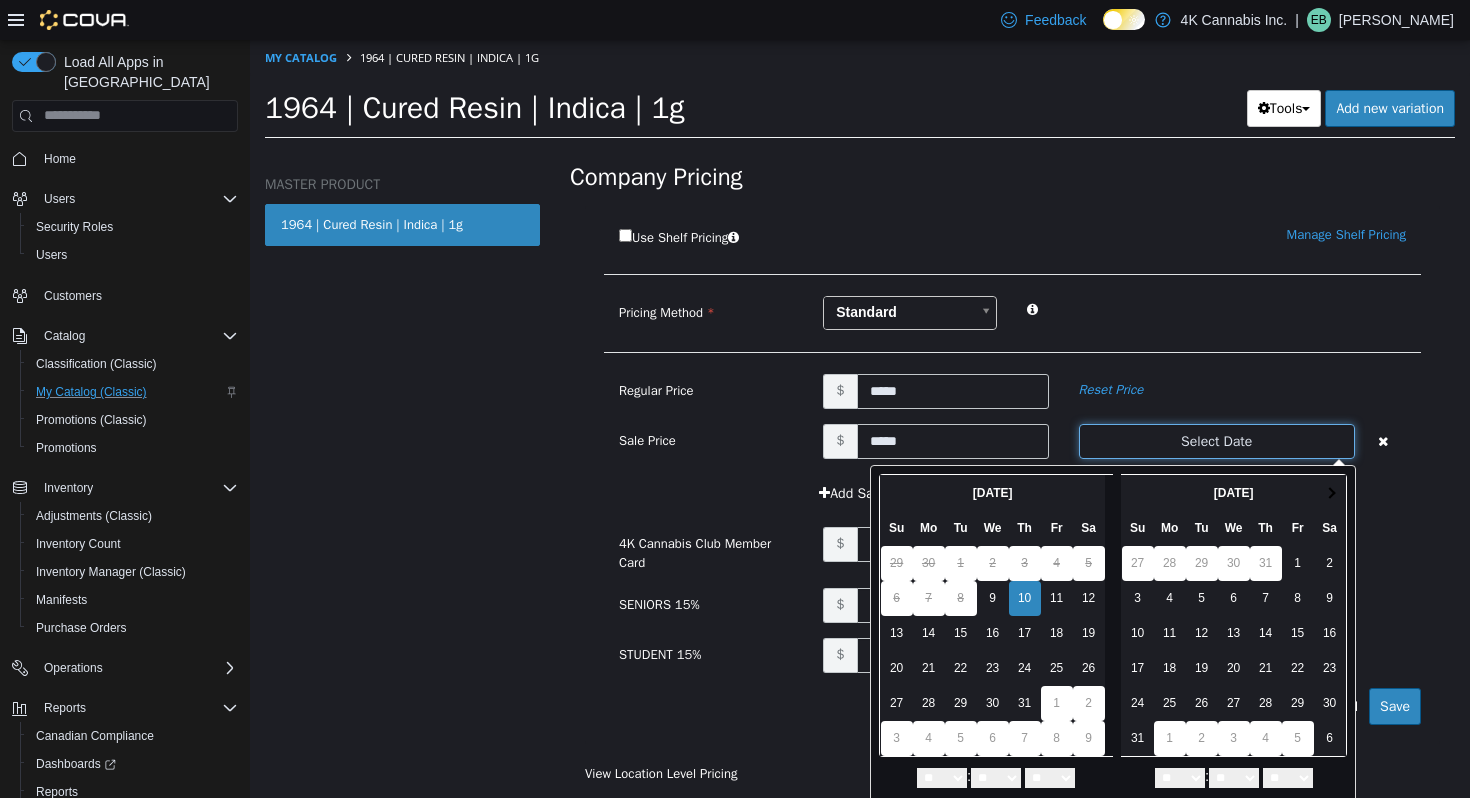 scroll, scrollTop: 47, scrollLeft: 0, axis: vertical 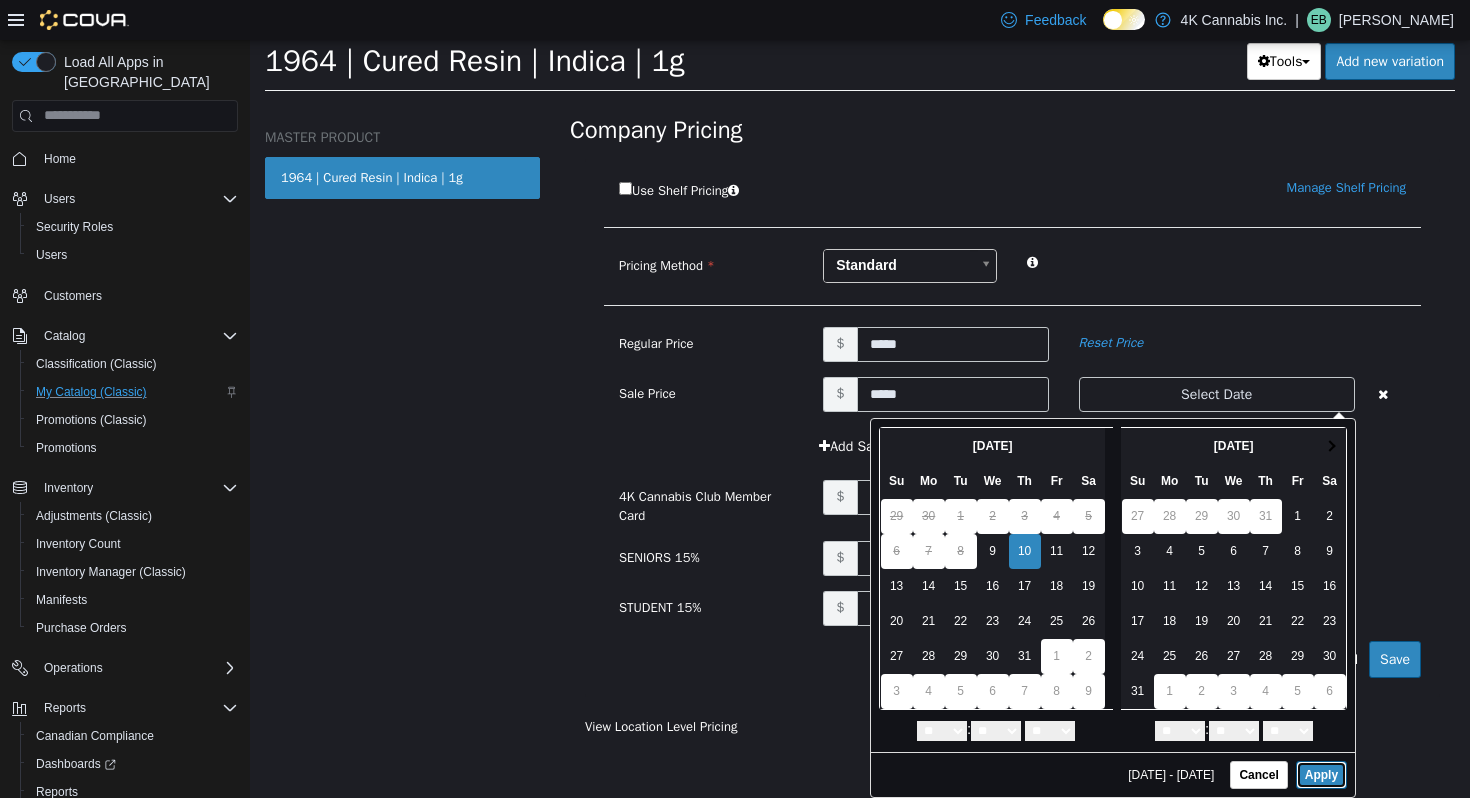 click on "Apply" at bounding box center [1321, 774] 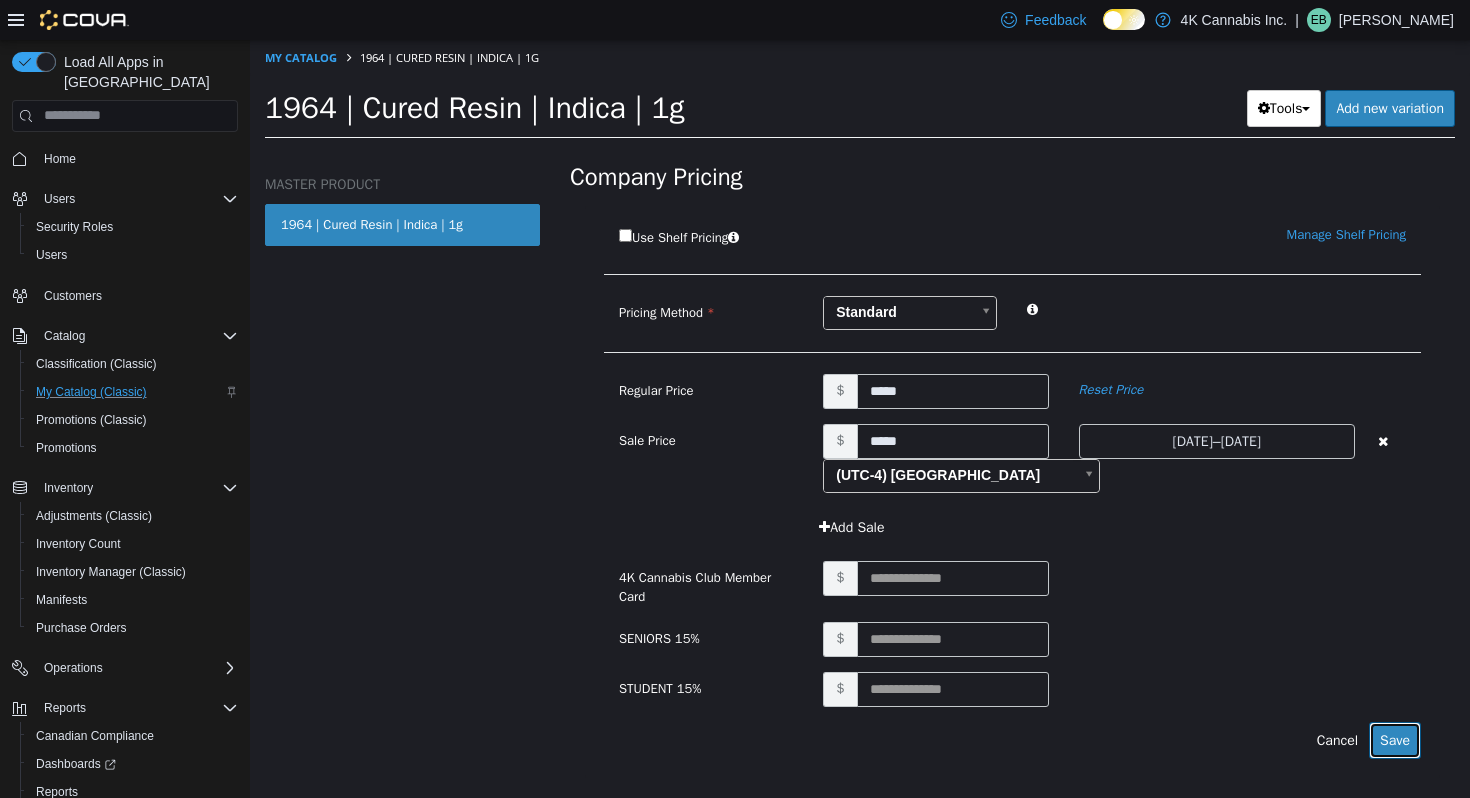 click on "Save" at bounding box center (1395, 739) 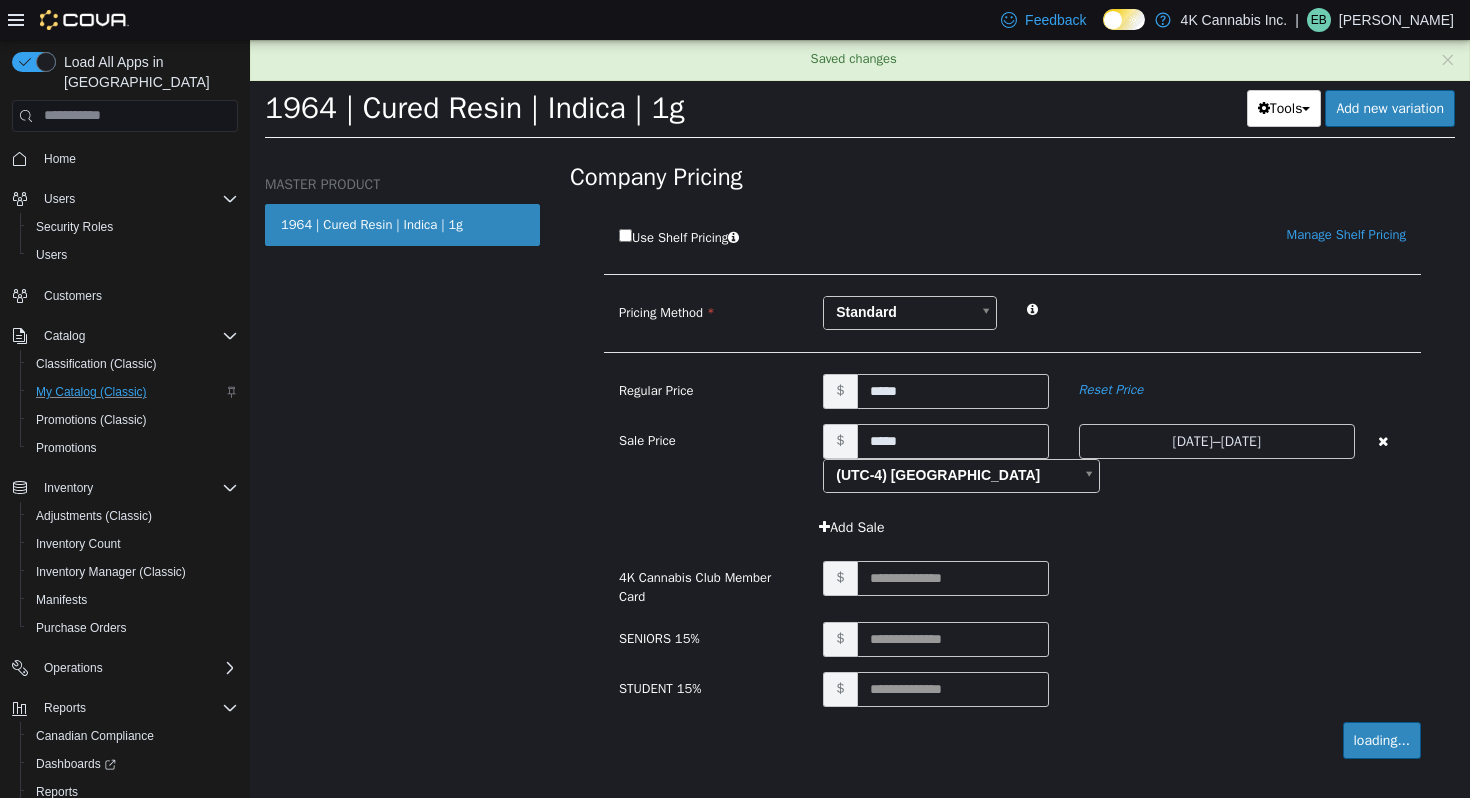 scroll, scrollTop: 129, scrollLeft: 0, axis: vertical 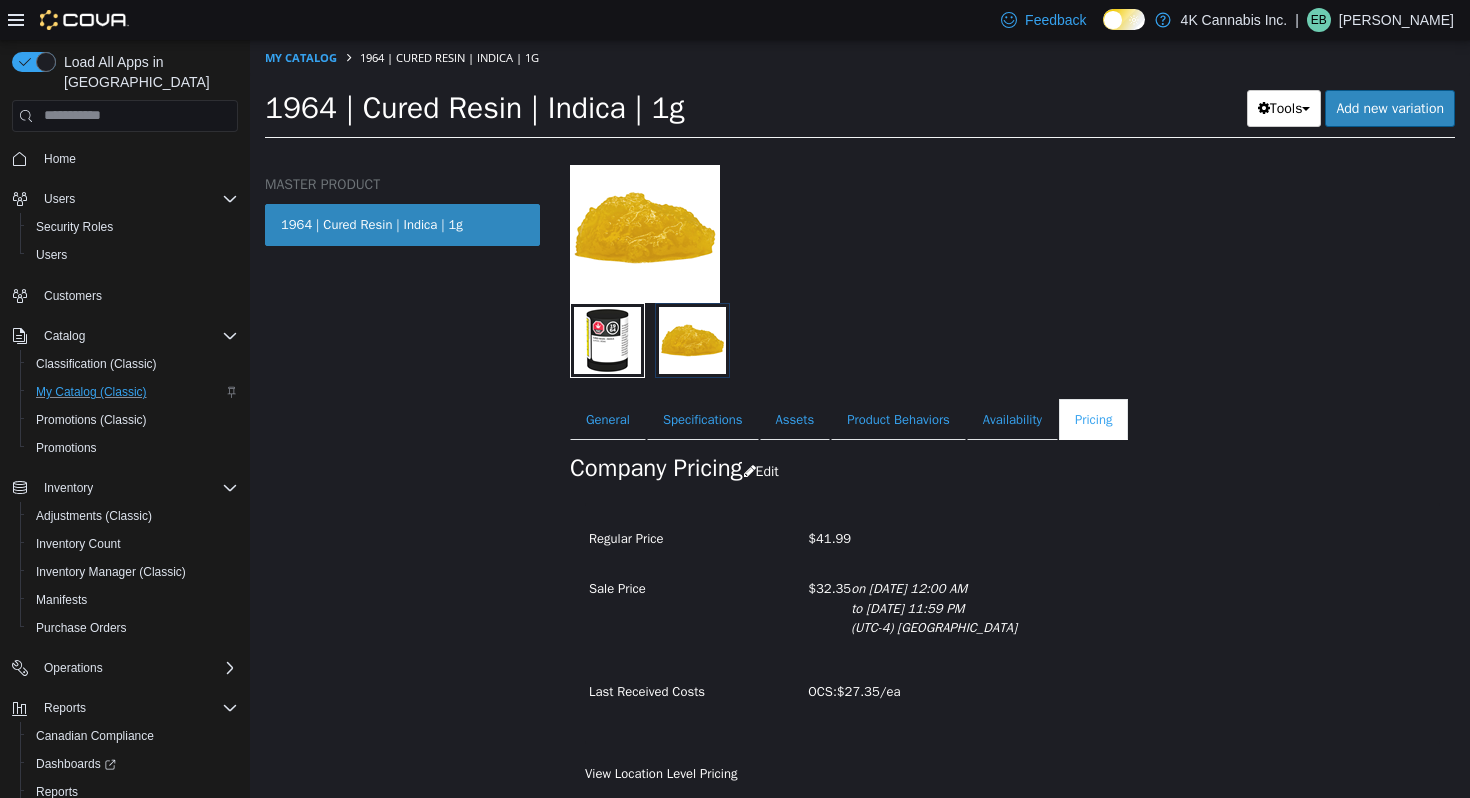 click on "My Catalog" at bounding box center [302, 56] 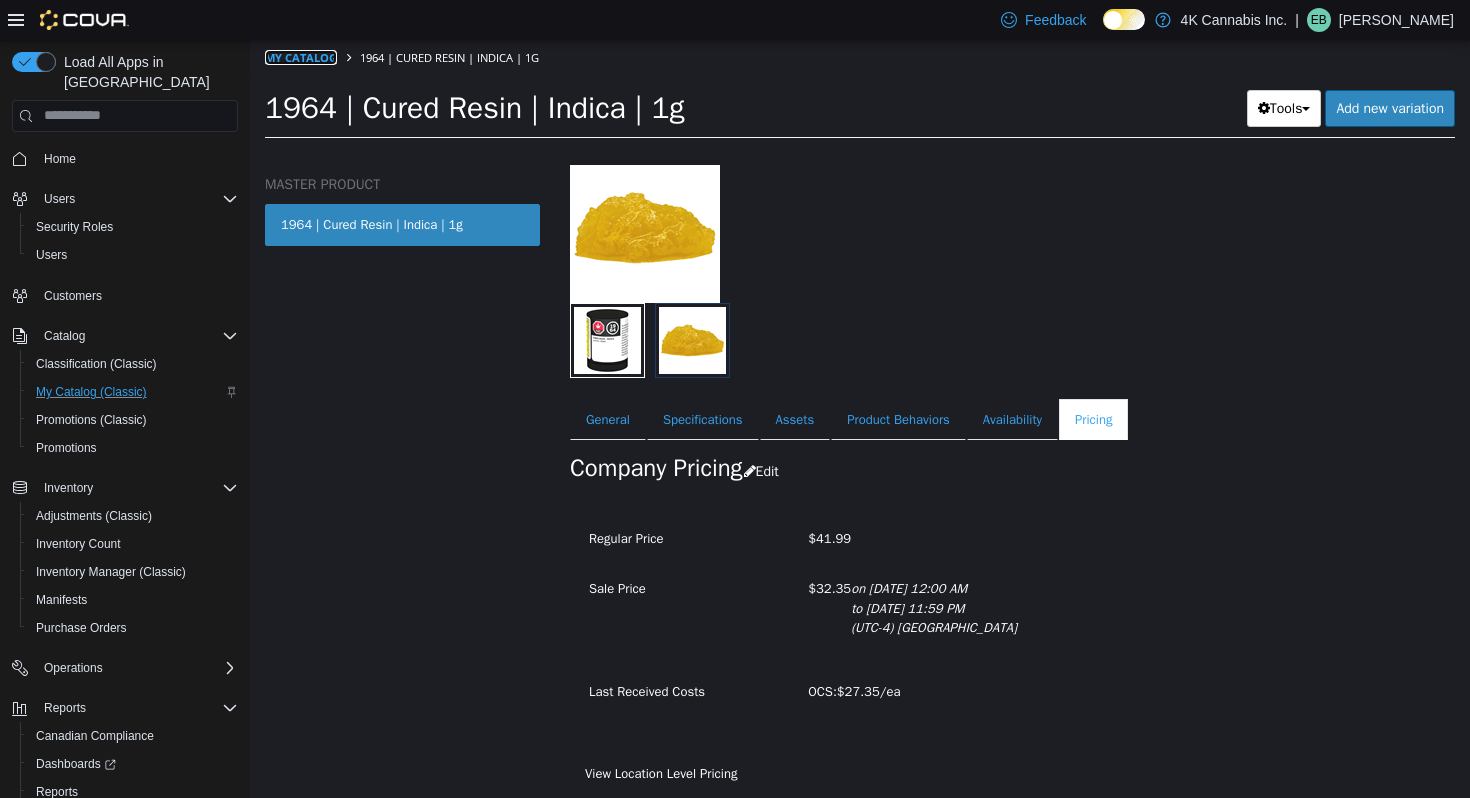 click on "My Catalog" at bounding box center (301, 56) 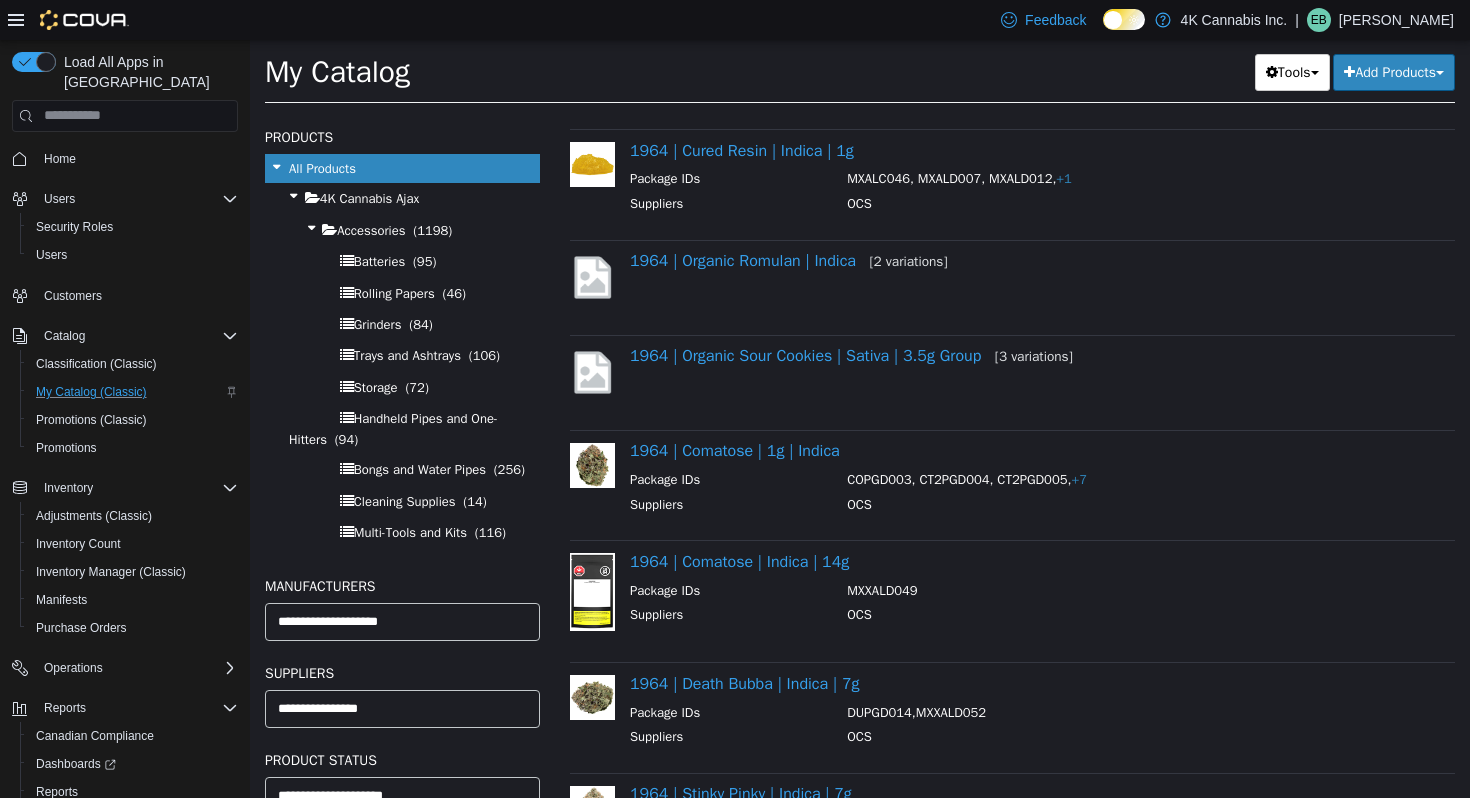 scroll, scrollTop: 0, scrollLeft: 0, axis: both 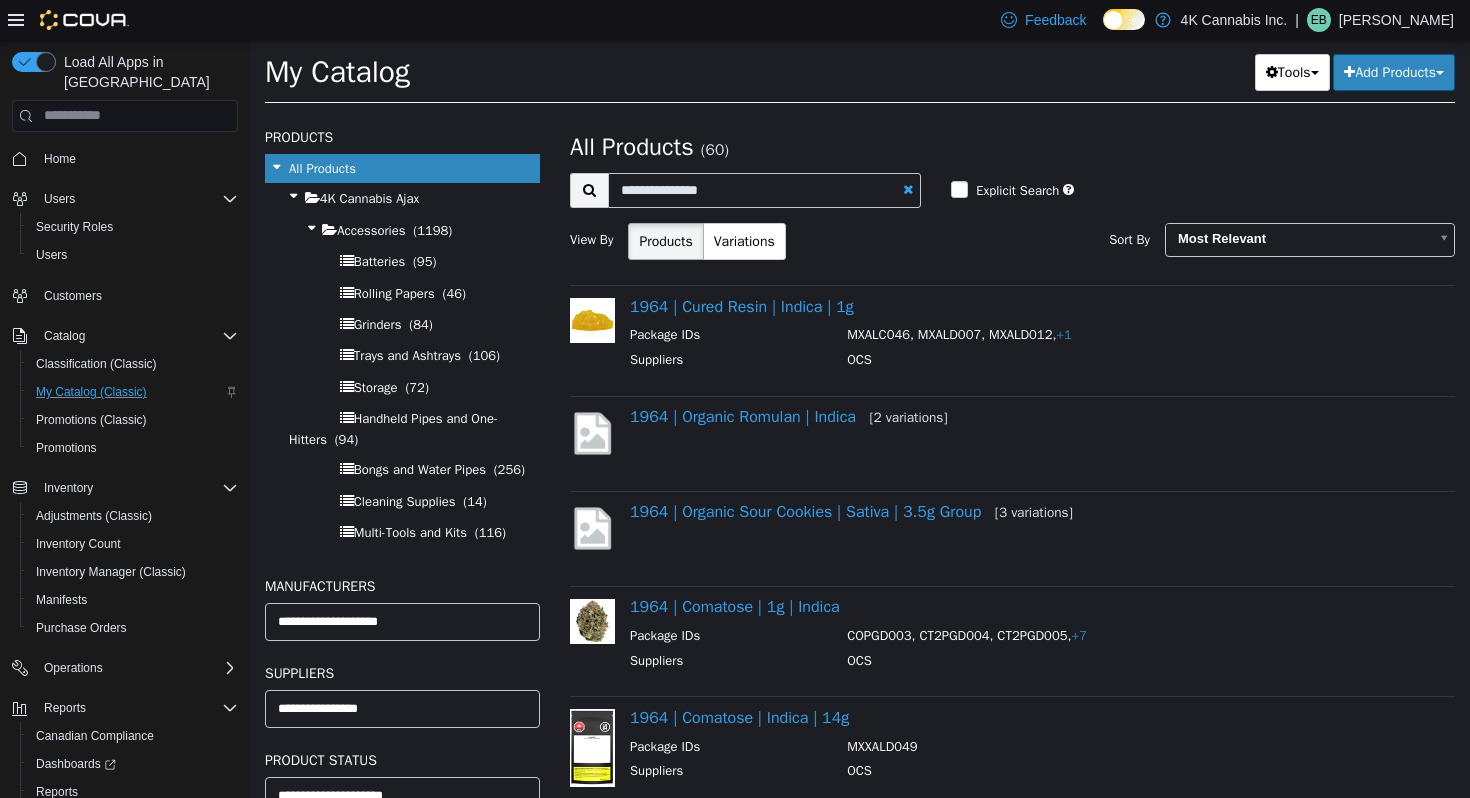 click at bounding box center [908, 188] 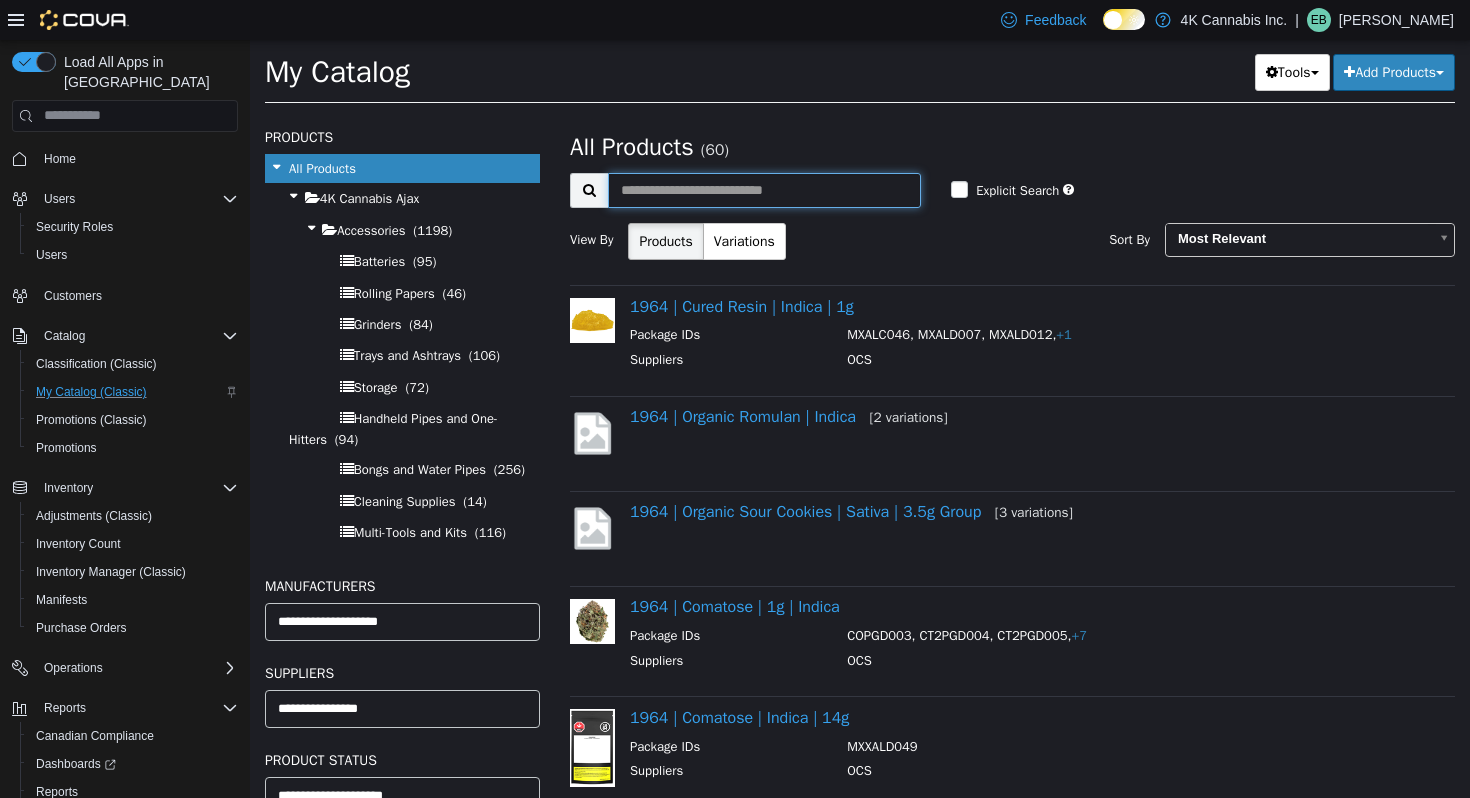 click at bounding box center (764, 189) 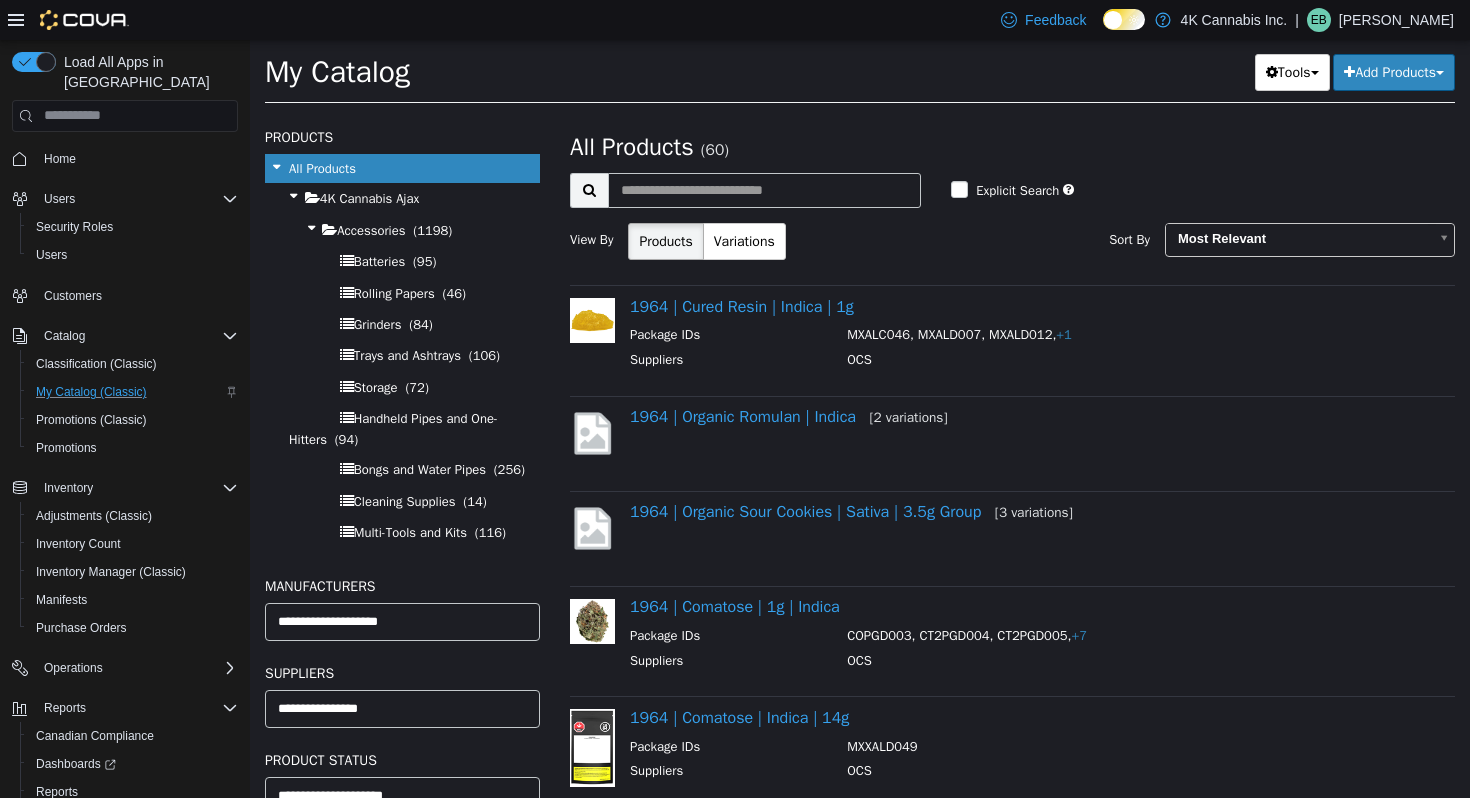 select on "**********" 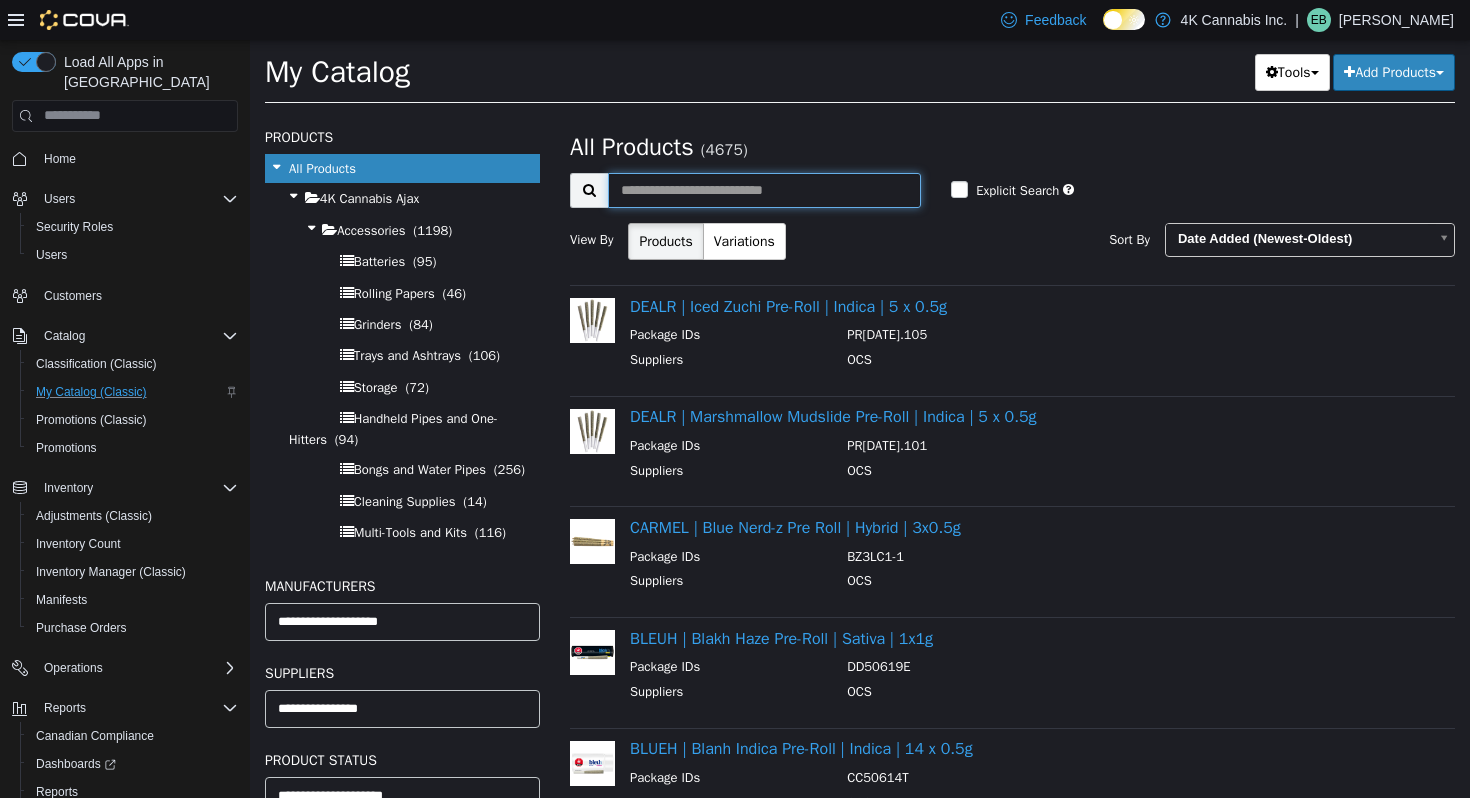 click at bounding box center (764, 189) 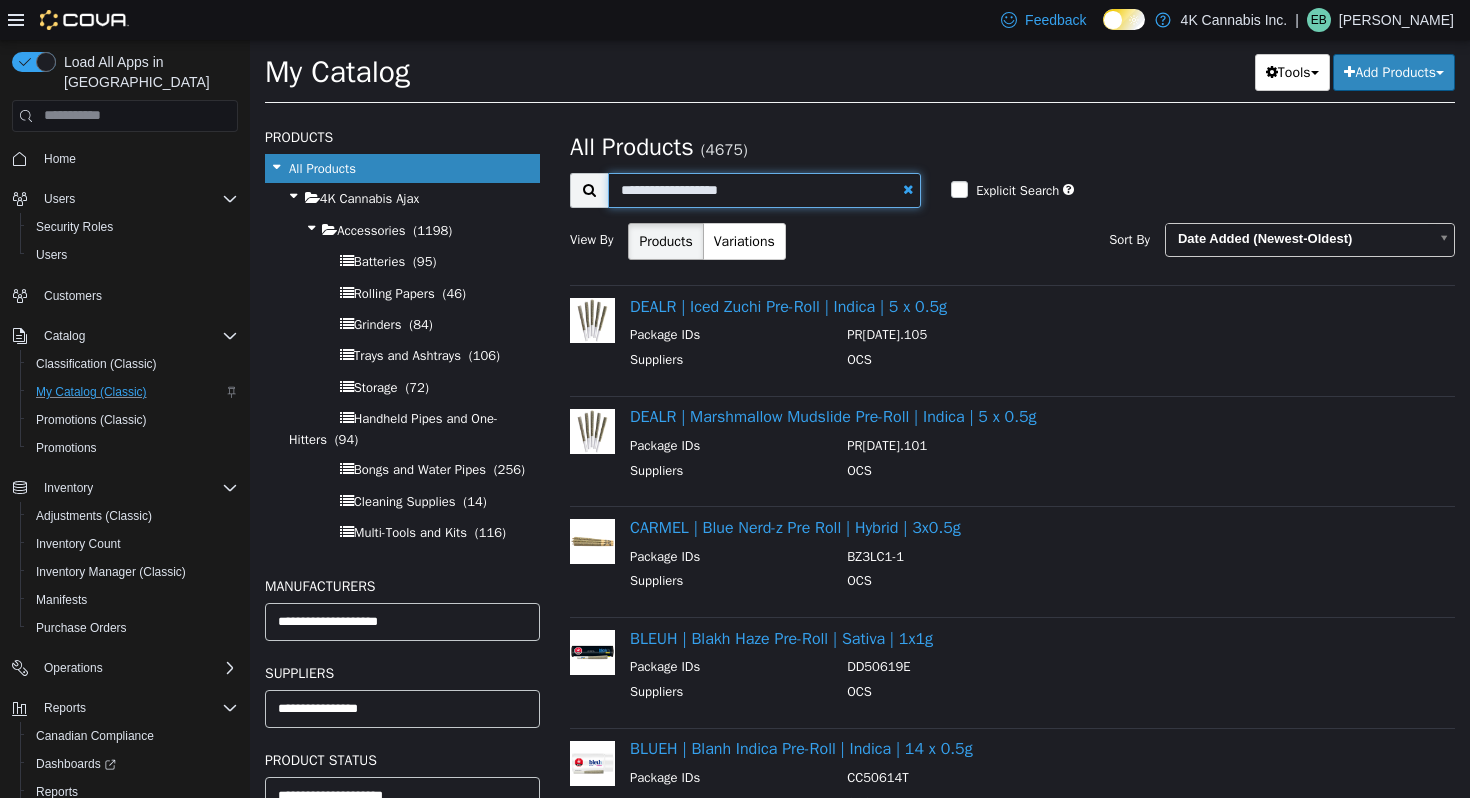 type on "**********" 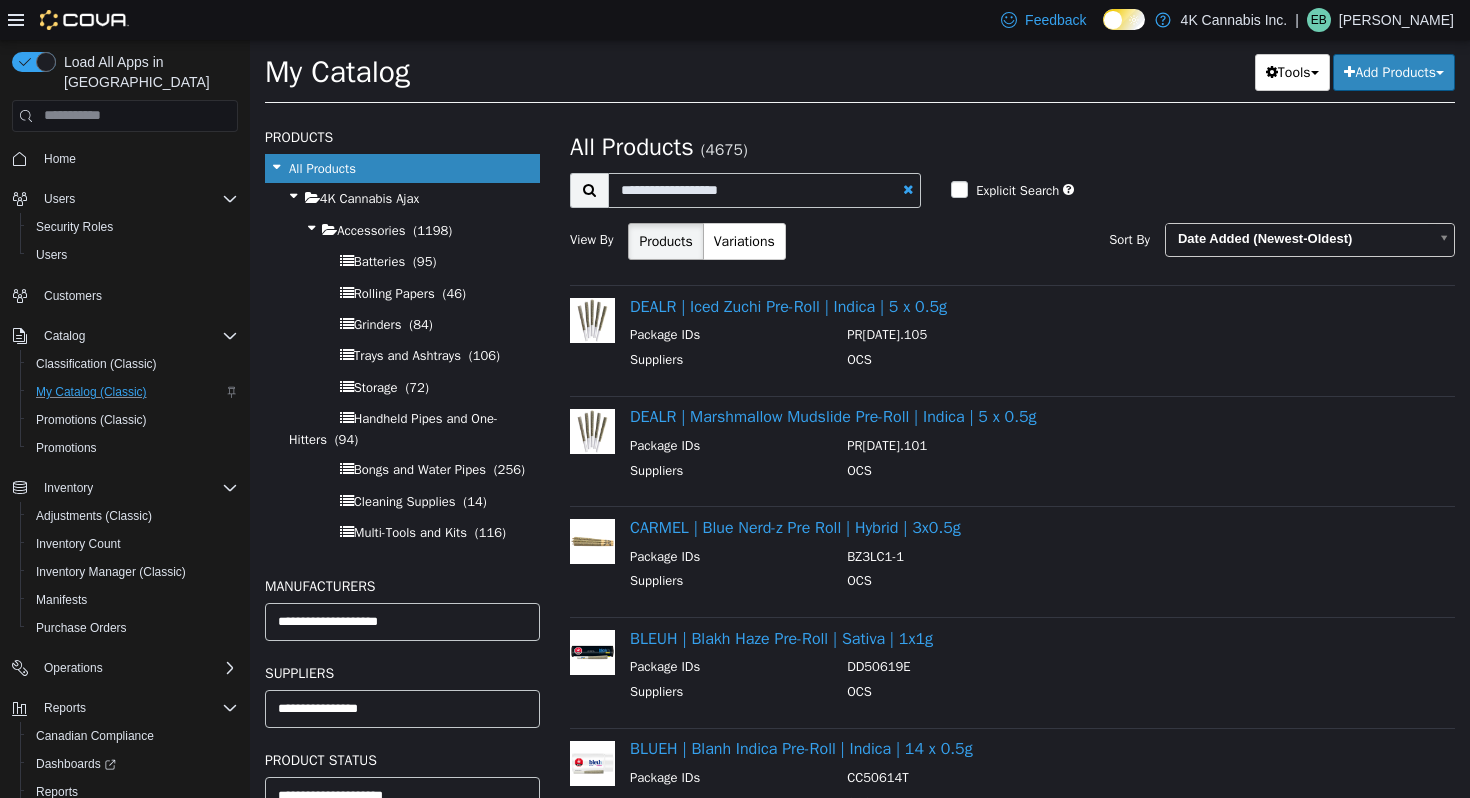select on "**********" 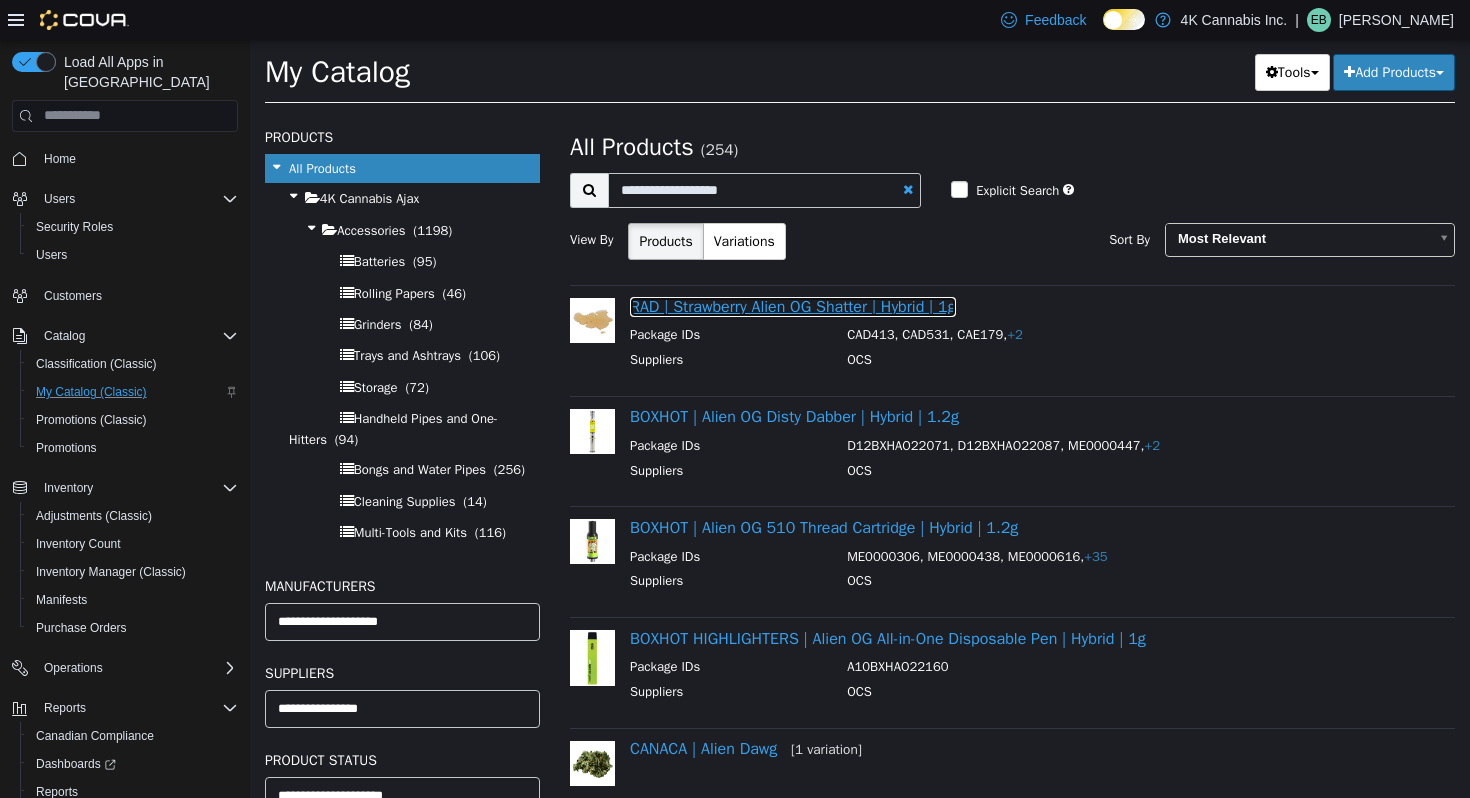 click on "RAD | Strawberry Alien OG Shatter | Hybrid | 1g" at bounding box center [793, 306] 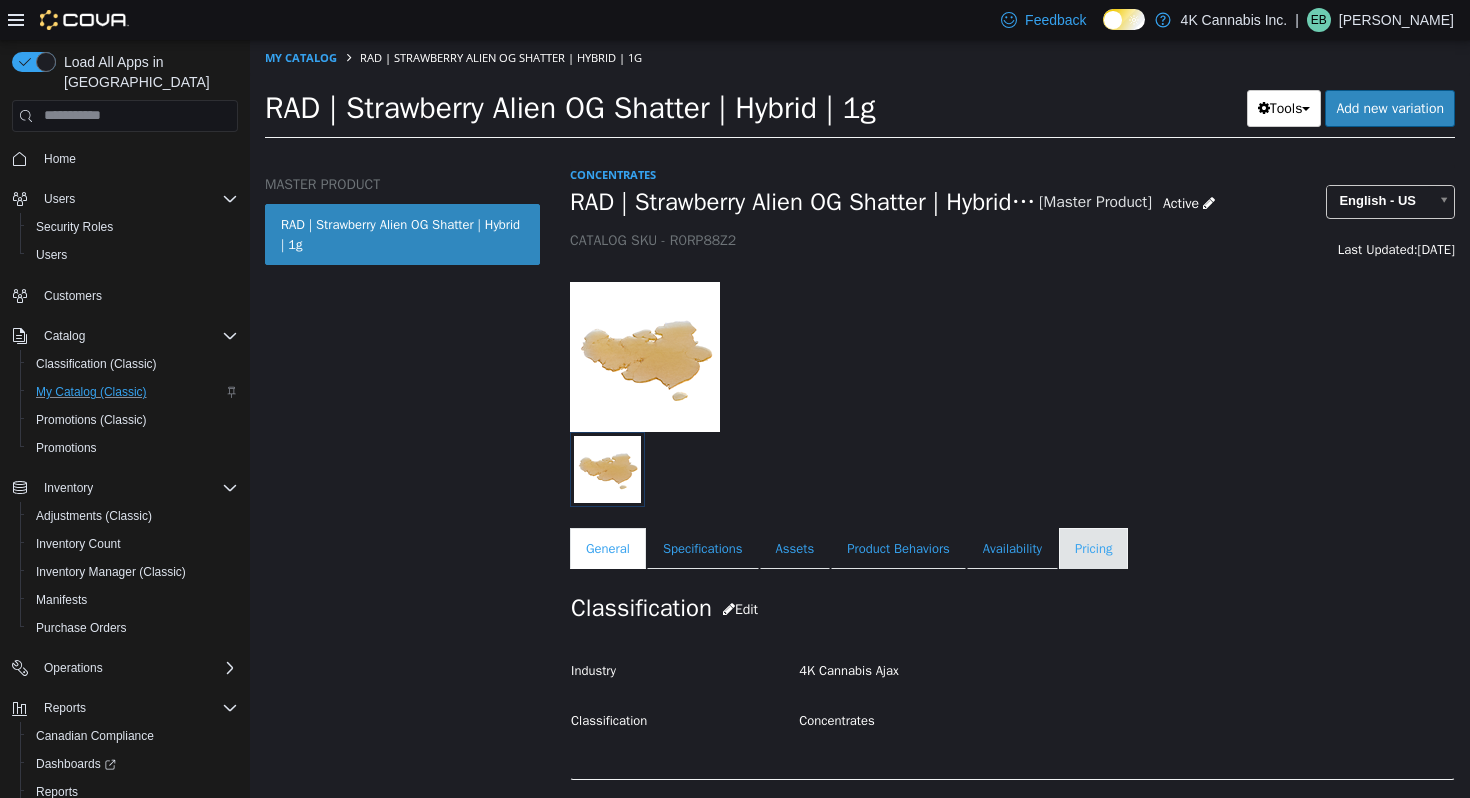 click on "Pricing" at bounding box center [1093, 548] 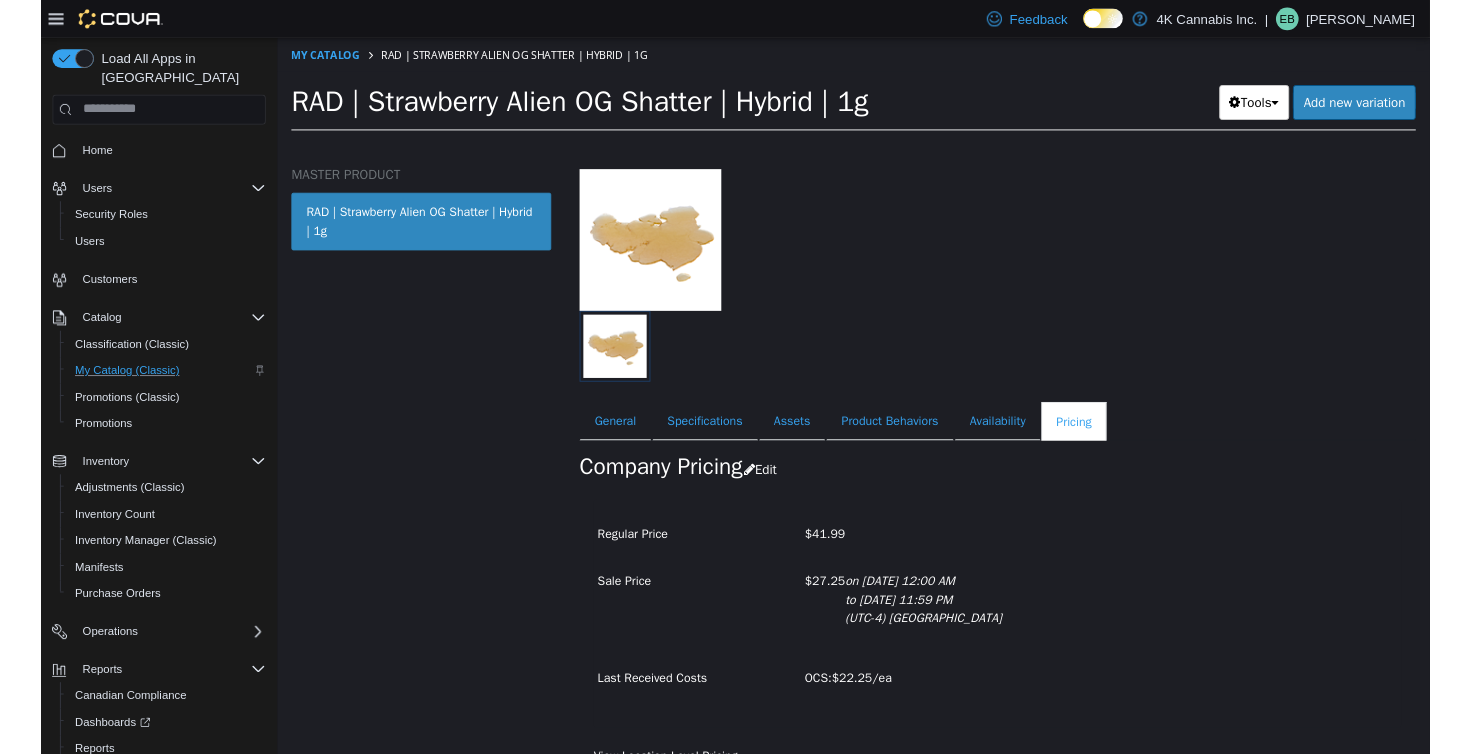 scroll, scrollTop: 0, scrollLeft: 0, axis: both 